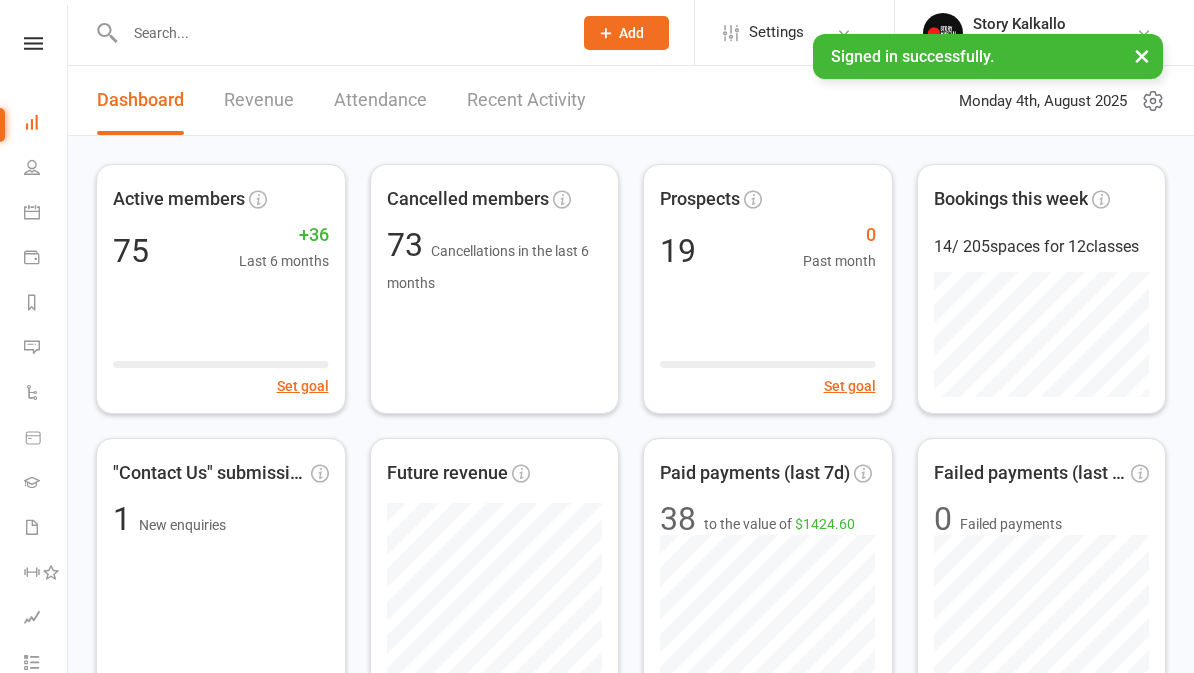 scroll, scrollTop: 0, scrollLeft: 0, axis: both 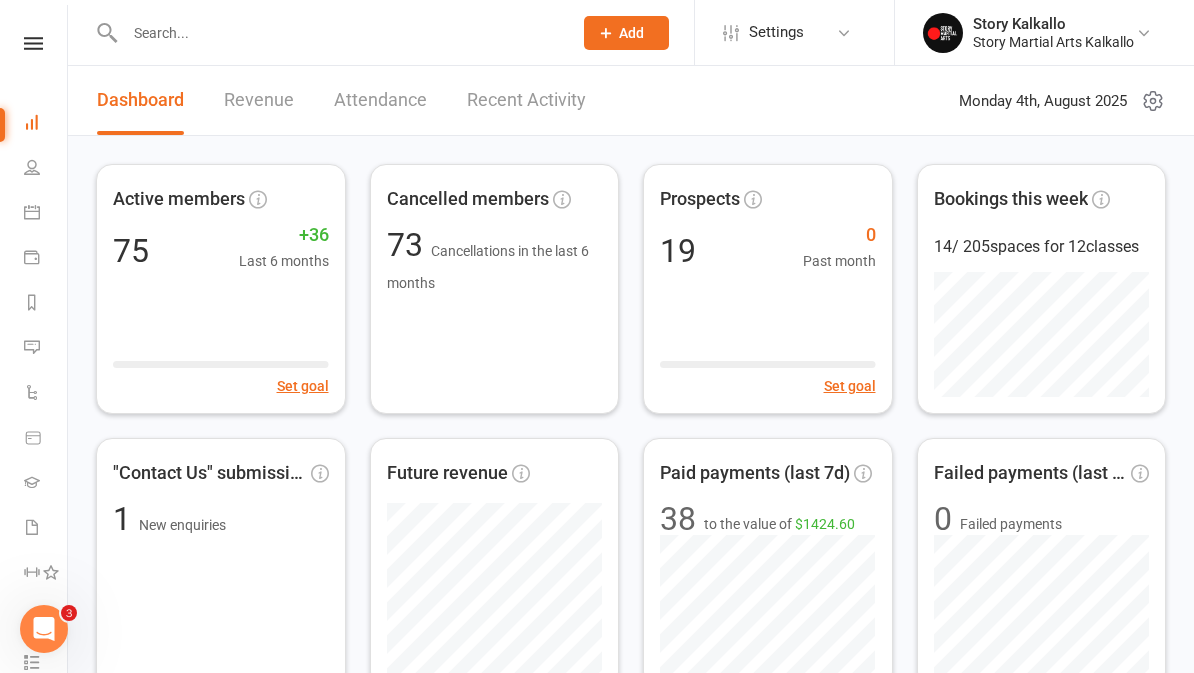 click at bounding box center [338, 33] 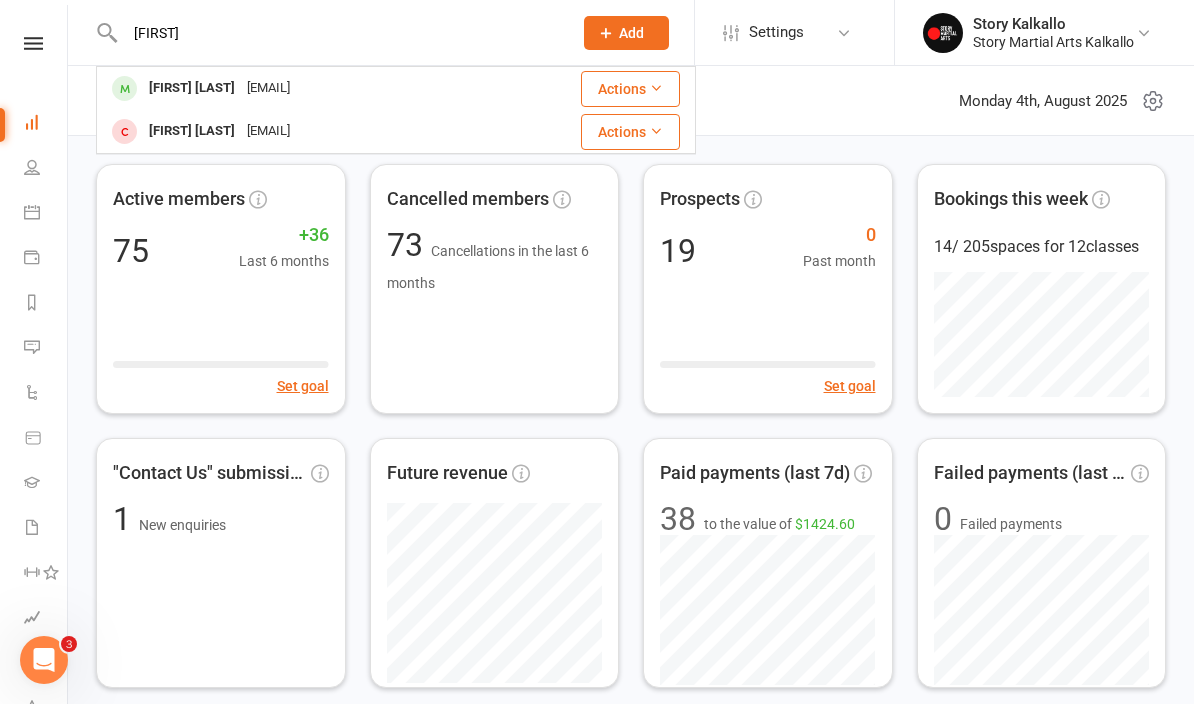 type on "[FIRST]" 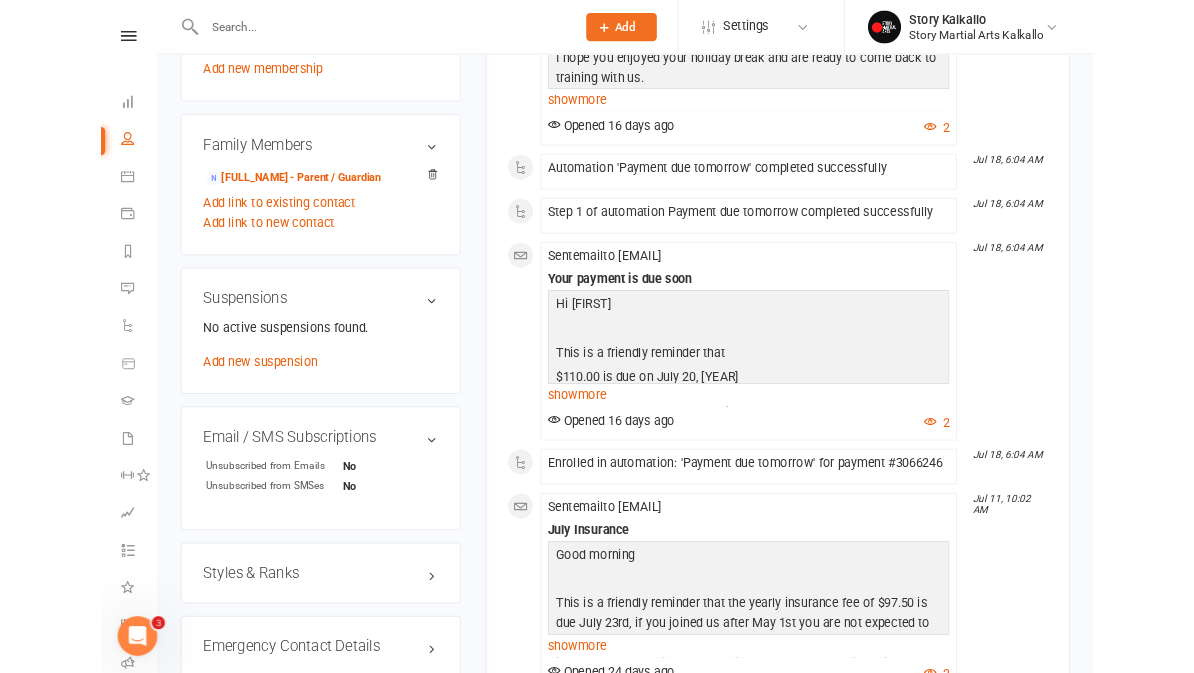 scroll, scrollTop: 1109, scrollLeft: 0, axis: vertical 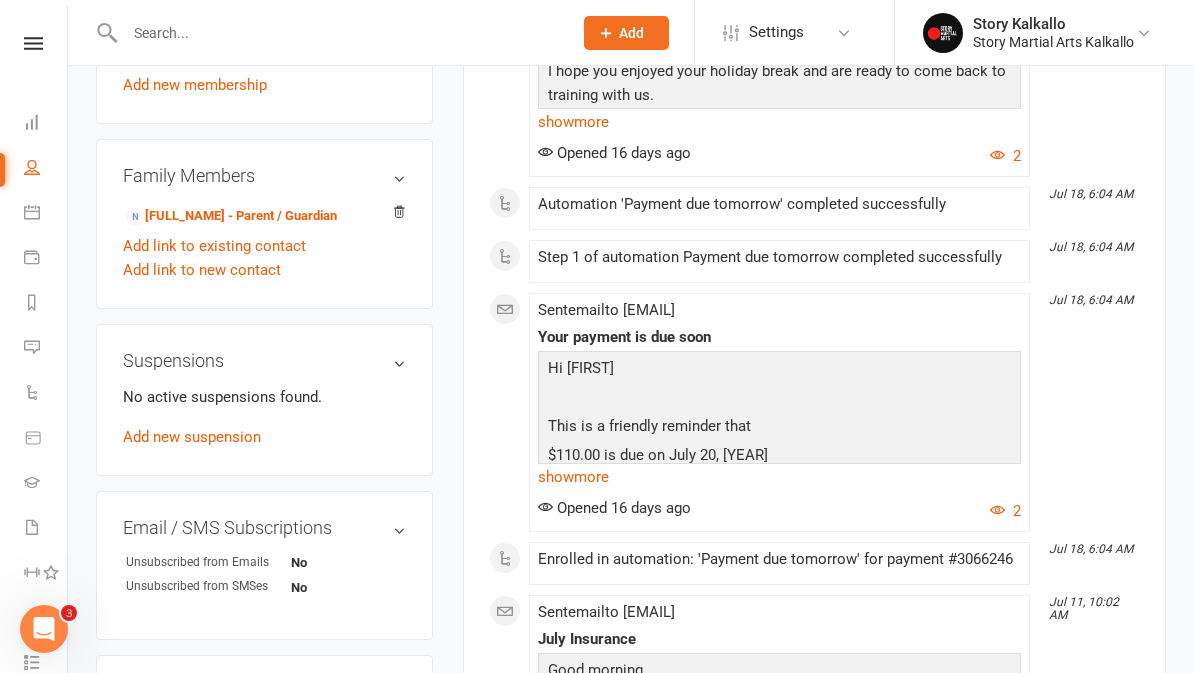 click on "Add new suspension" at bounding box center (192, 437) 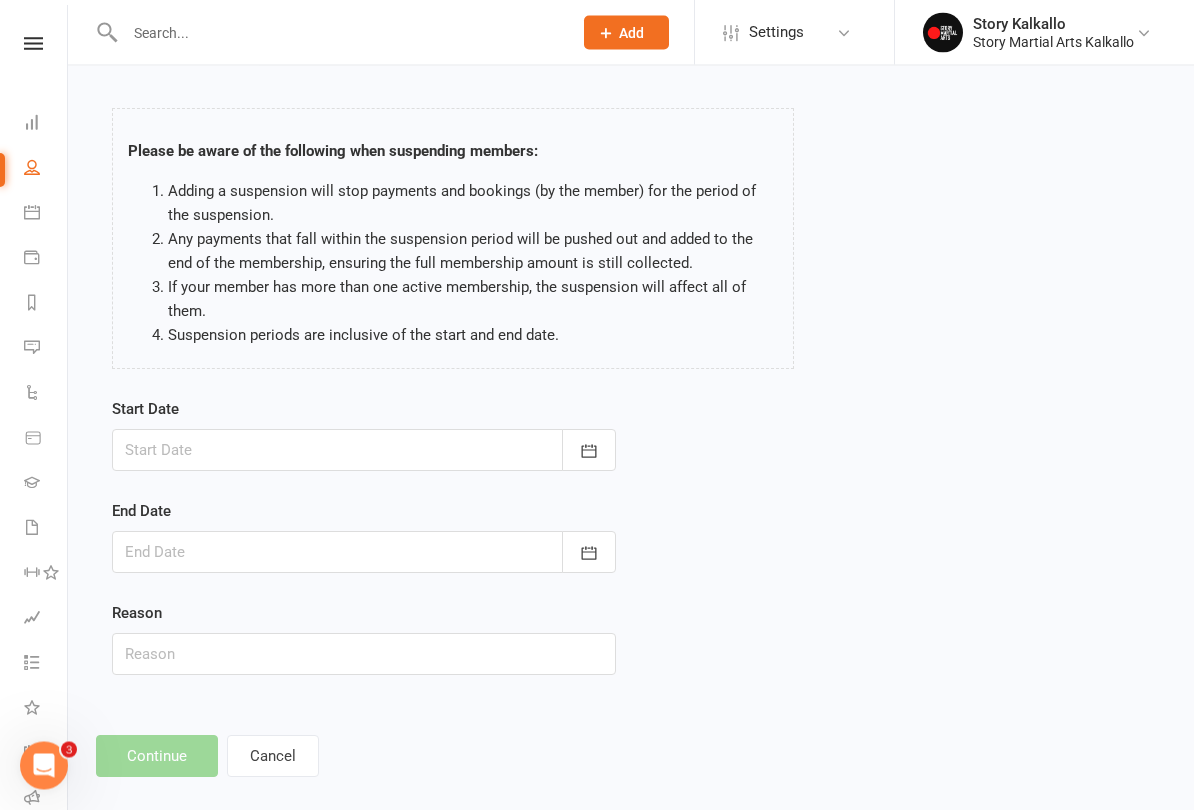 scroll, scrollTop: 70, scrollLeft: 0, axis: vertical 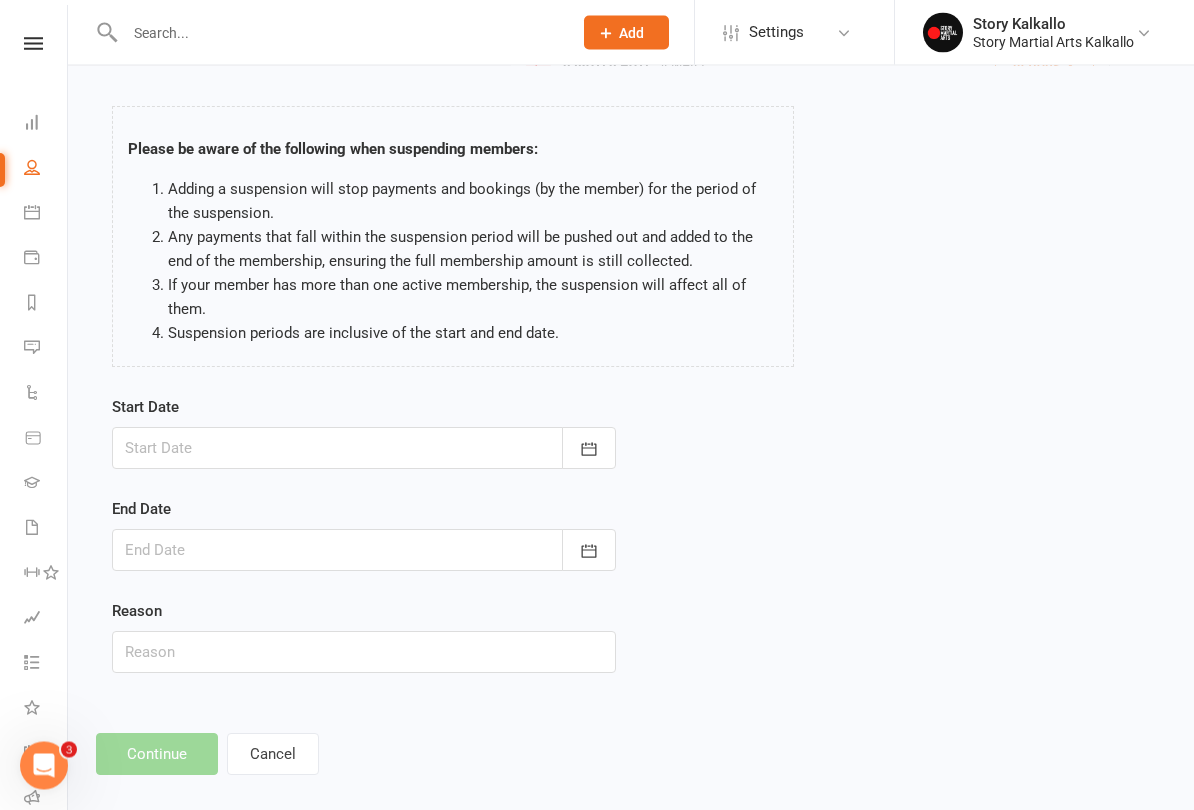 click 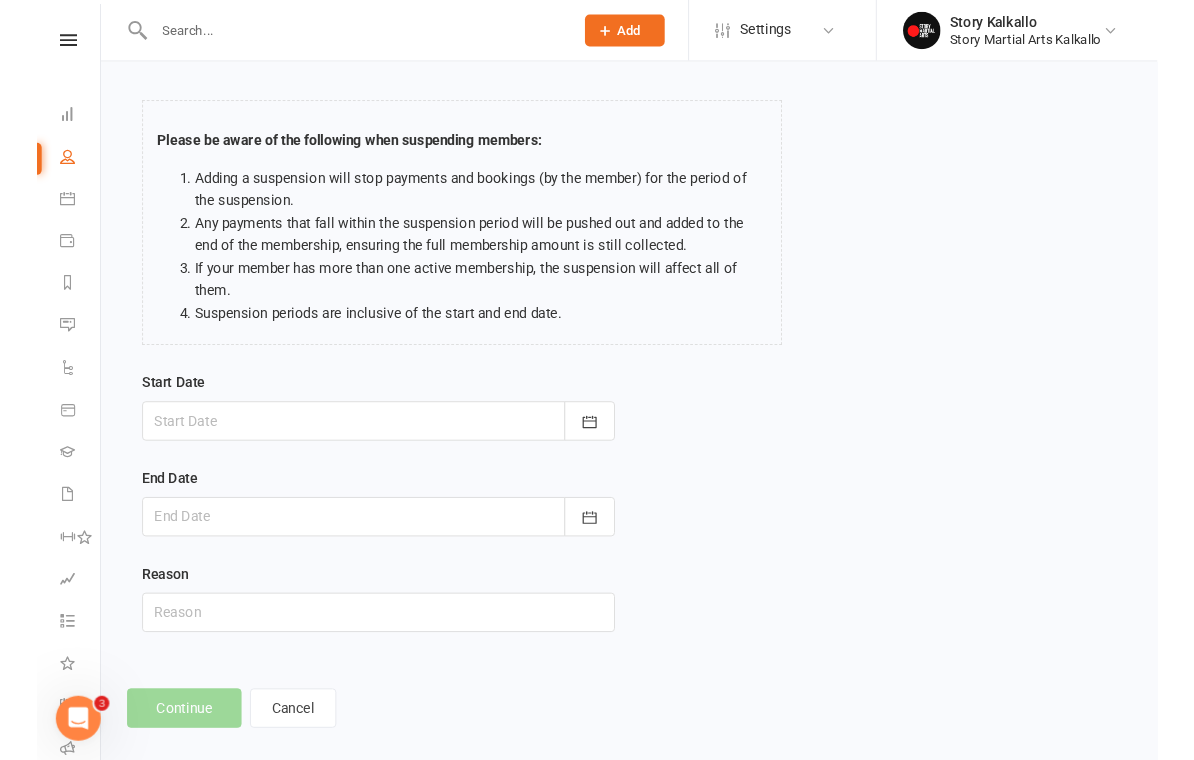 scroll, scrollTop: 71, scrollLeft: 0, axis: vertical 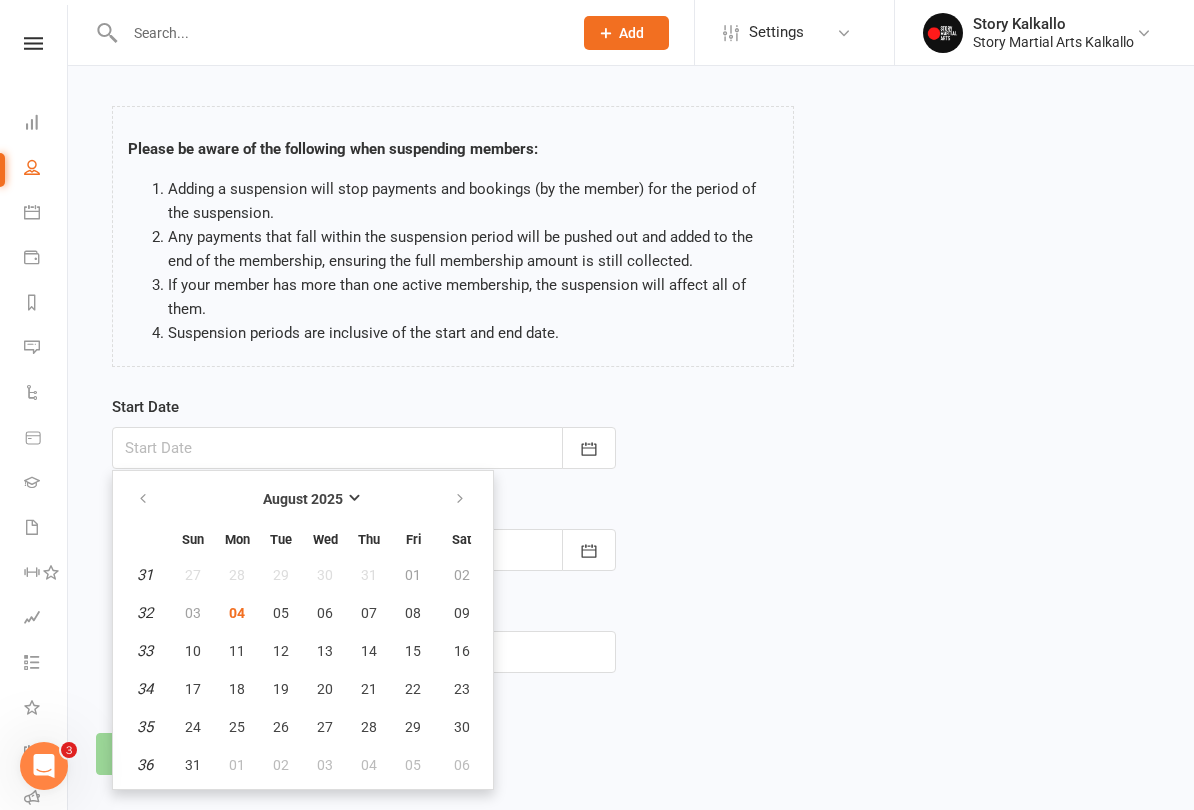 click at bounding box center (461, 499) 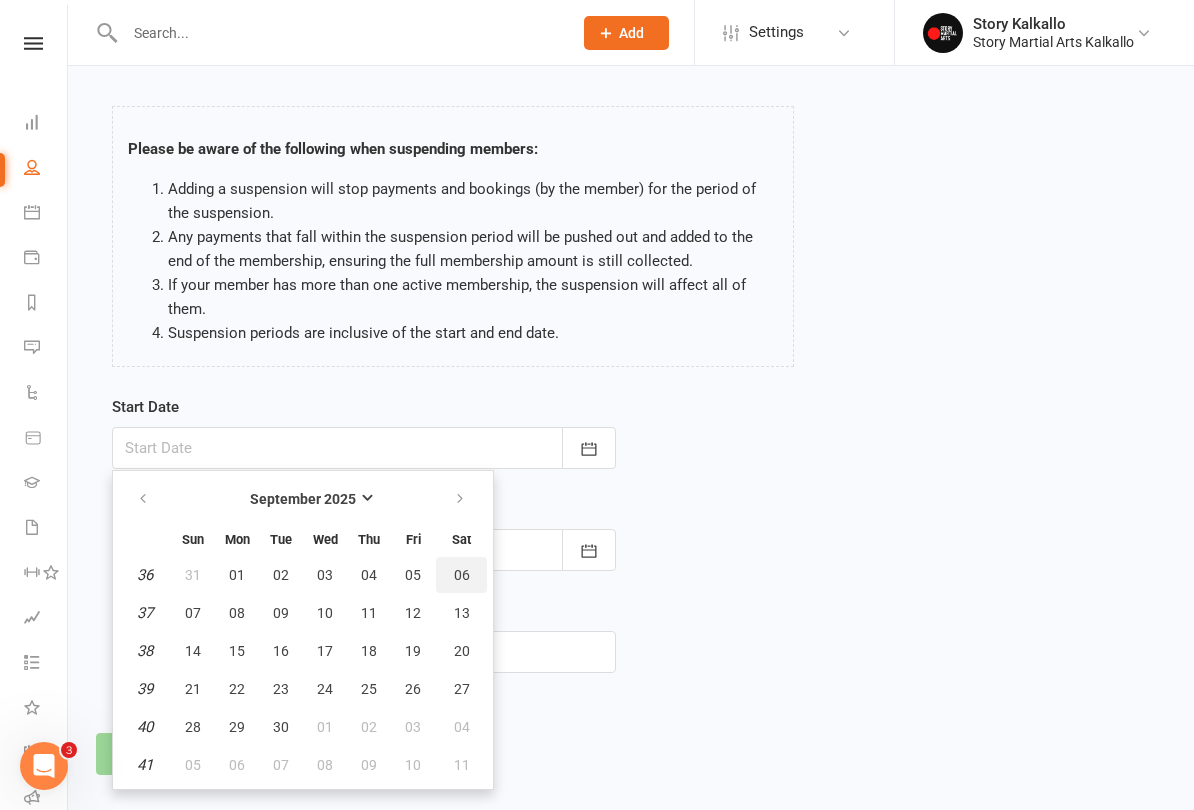 click on "06" at bounding box center (462, 575) 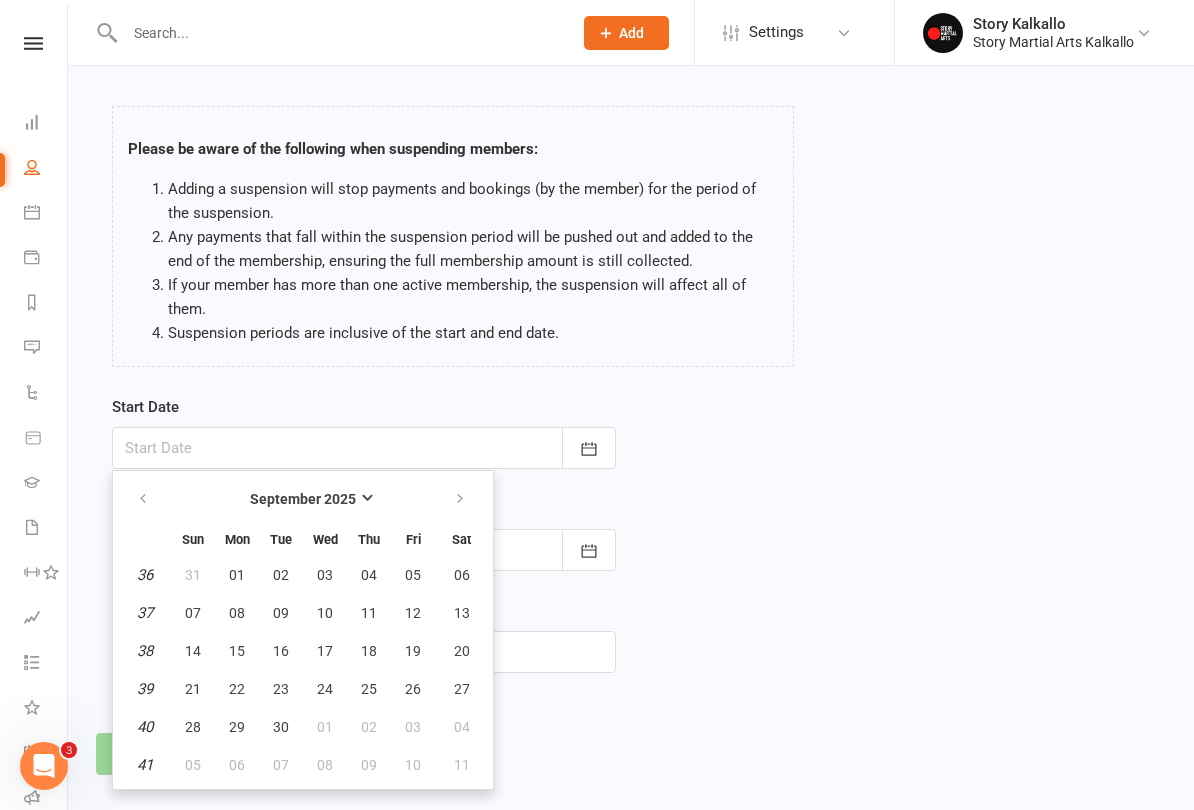 type on "06 Sep 2025" 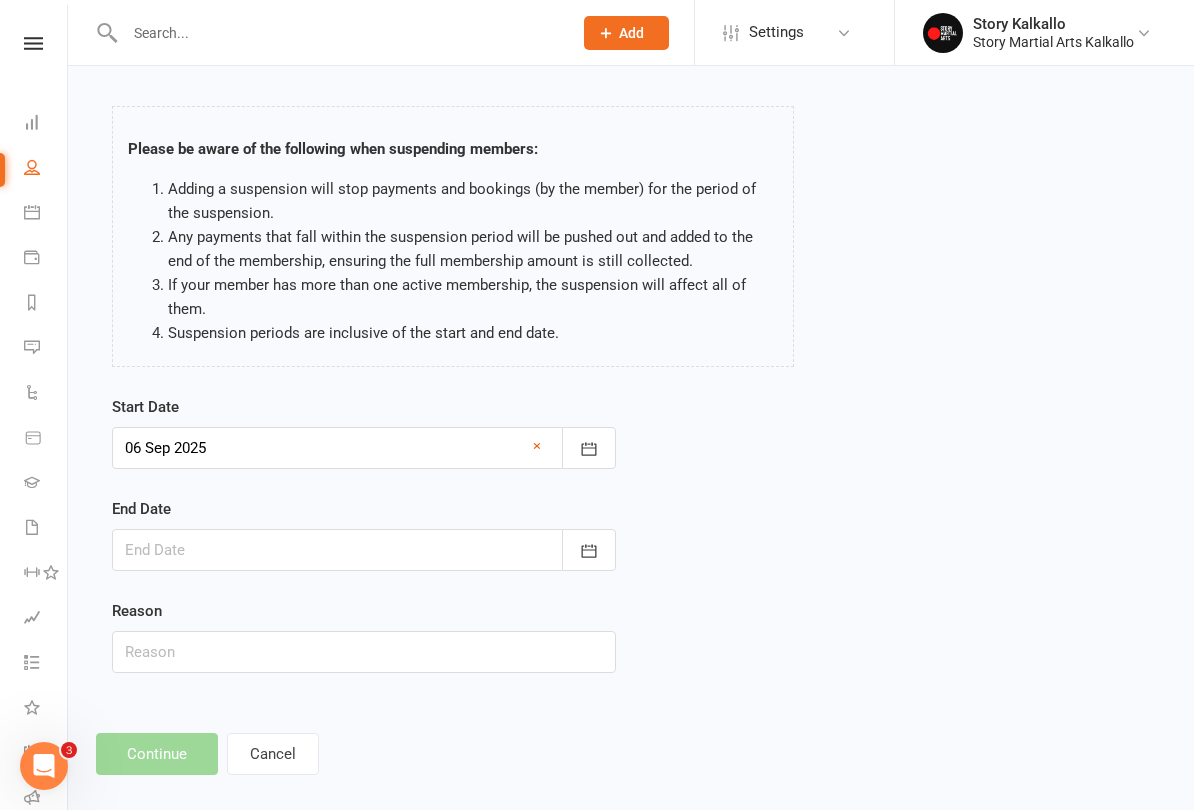 click 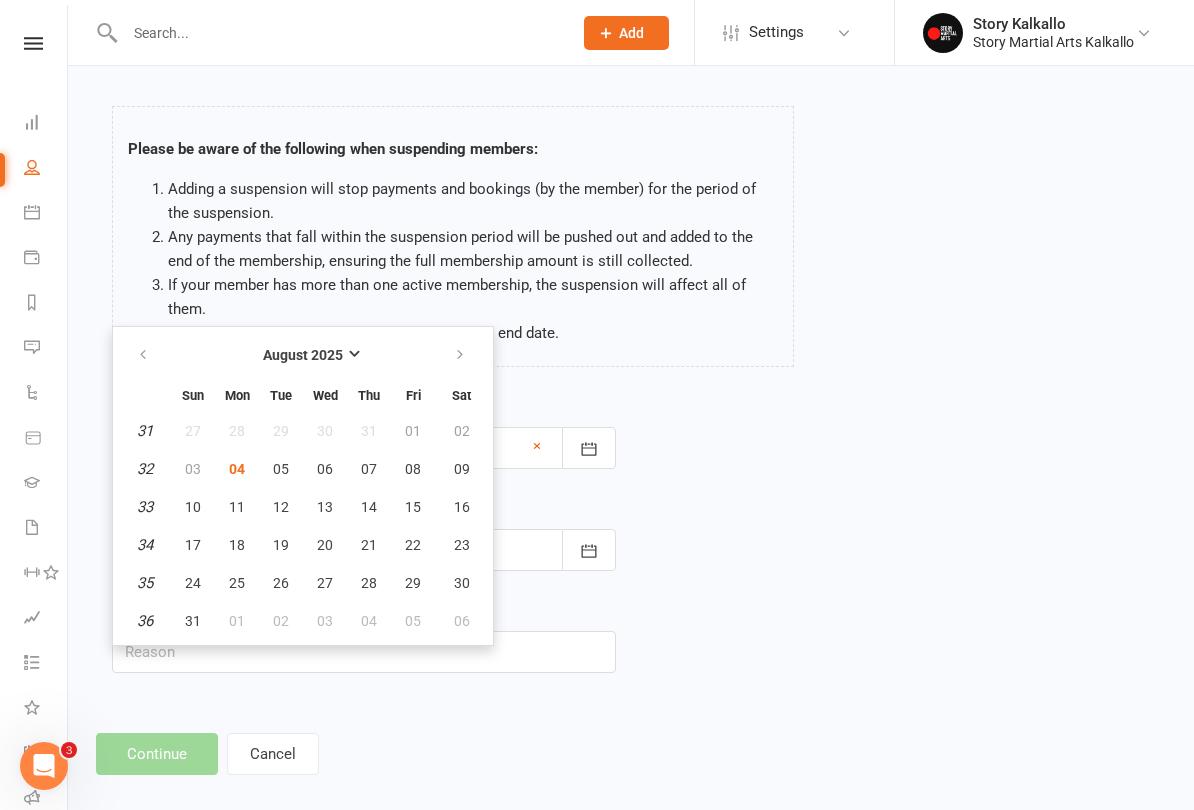click at bounding box center [460, 355] 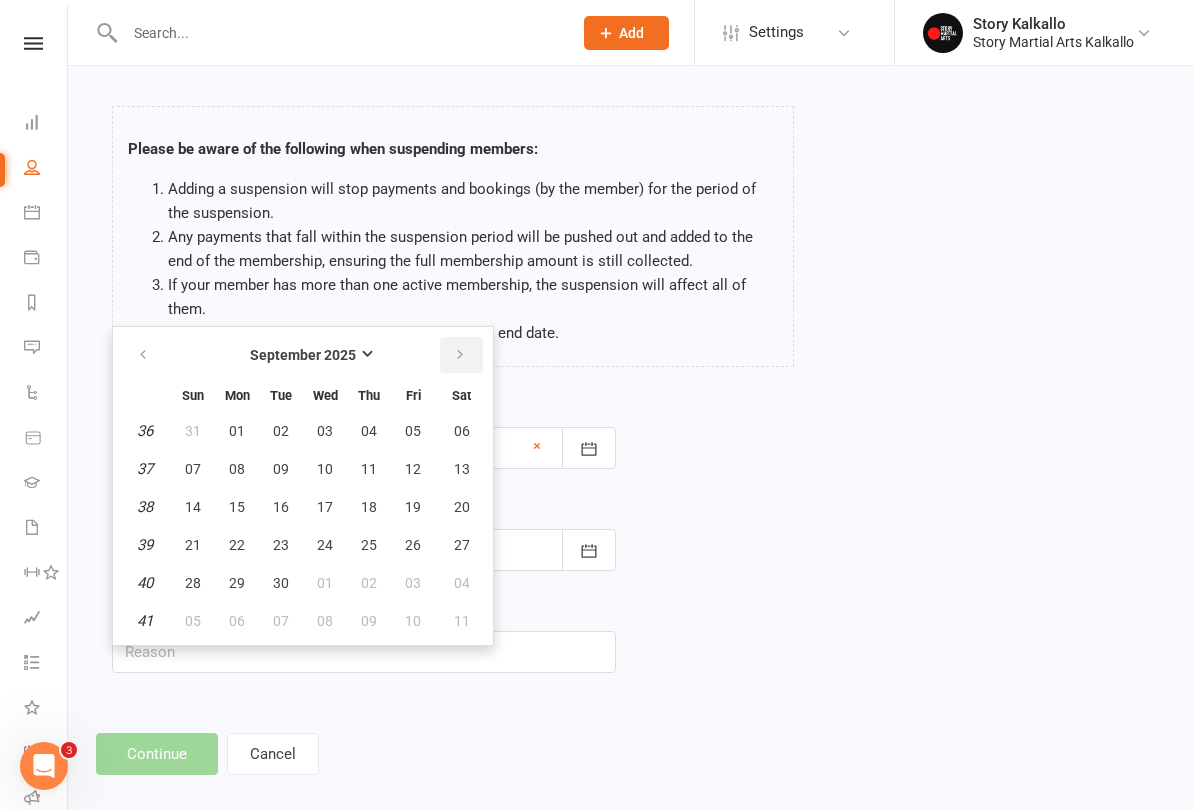 click at bounding box center (461, 355) 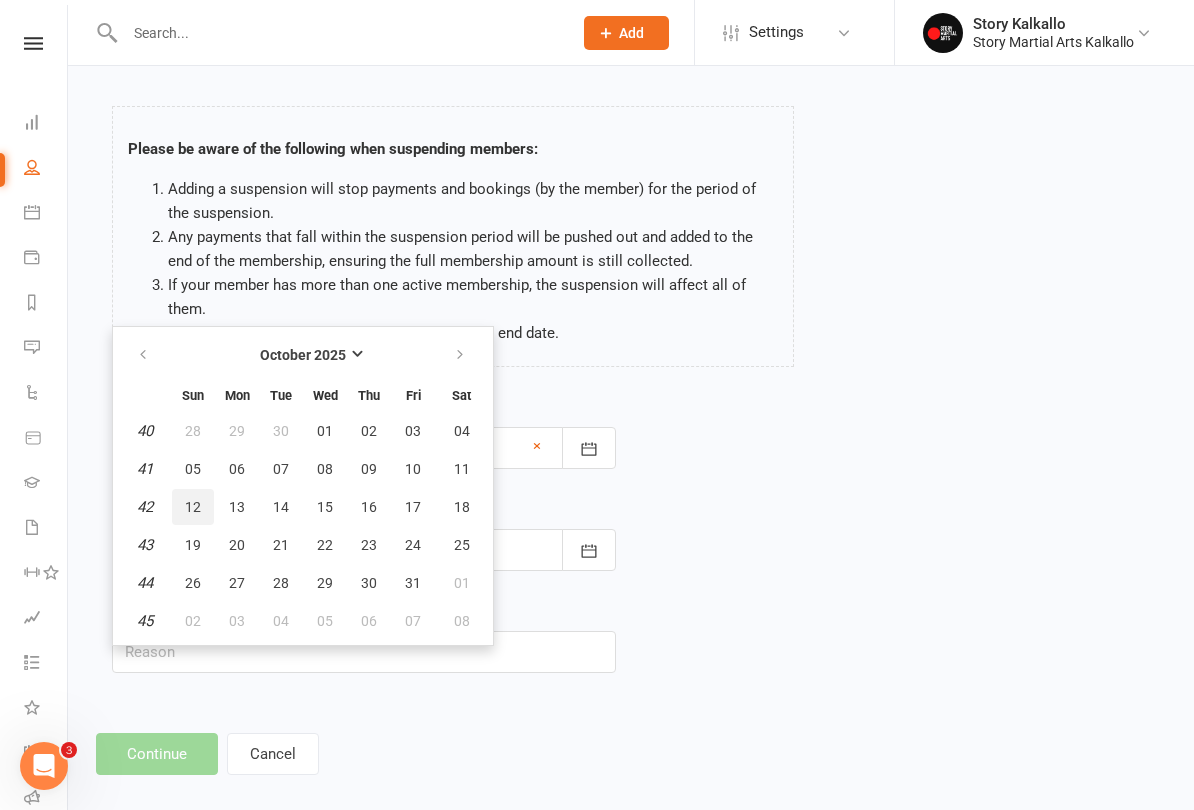 click on "12" at bounding box center (193, 507) 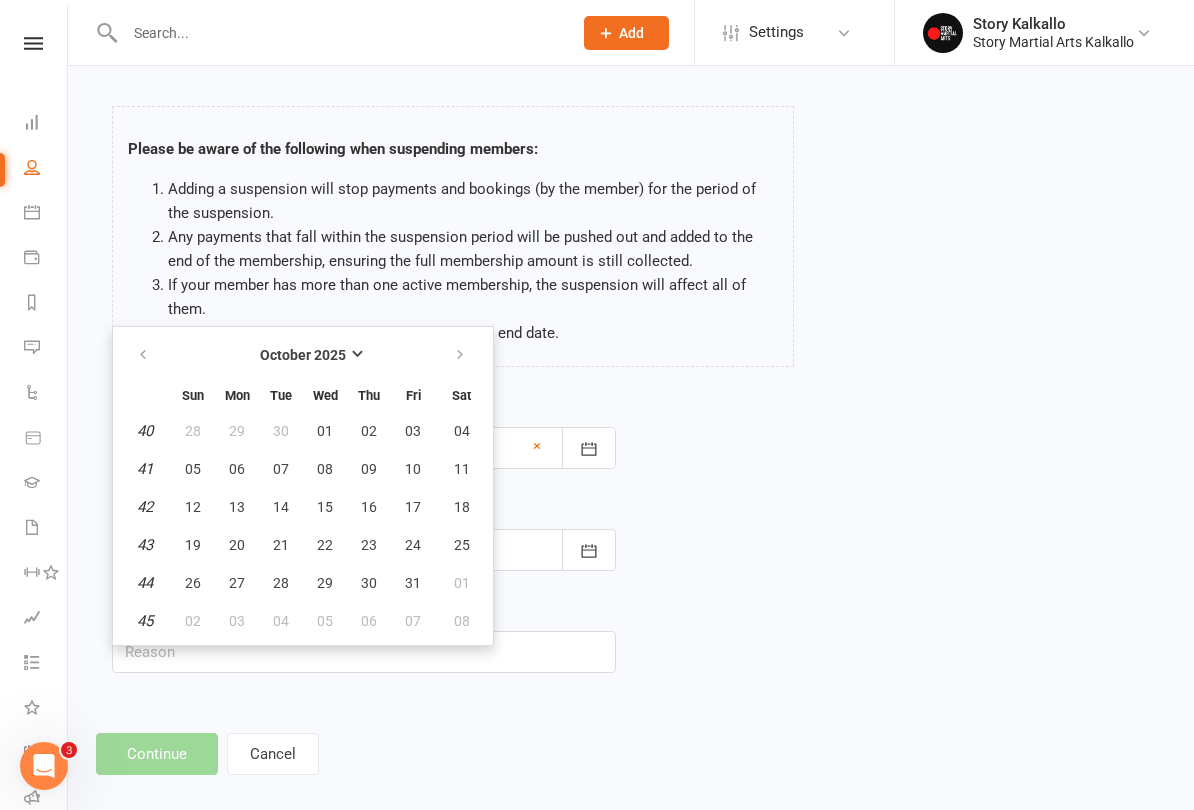 type on "12 Oct 2025" 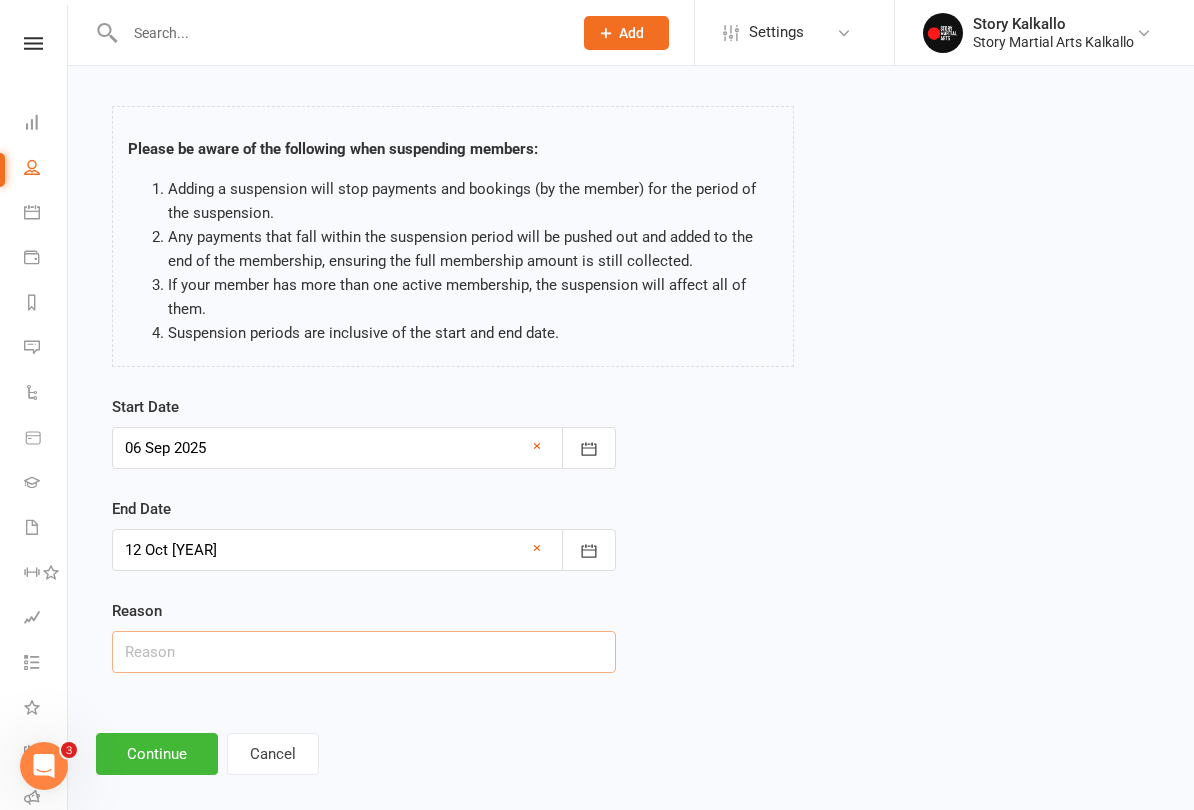 click at bounding box center (364, 652) 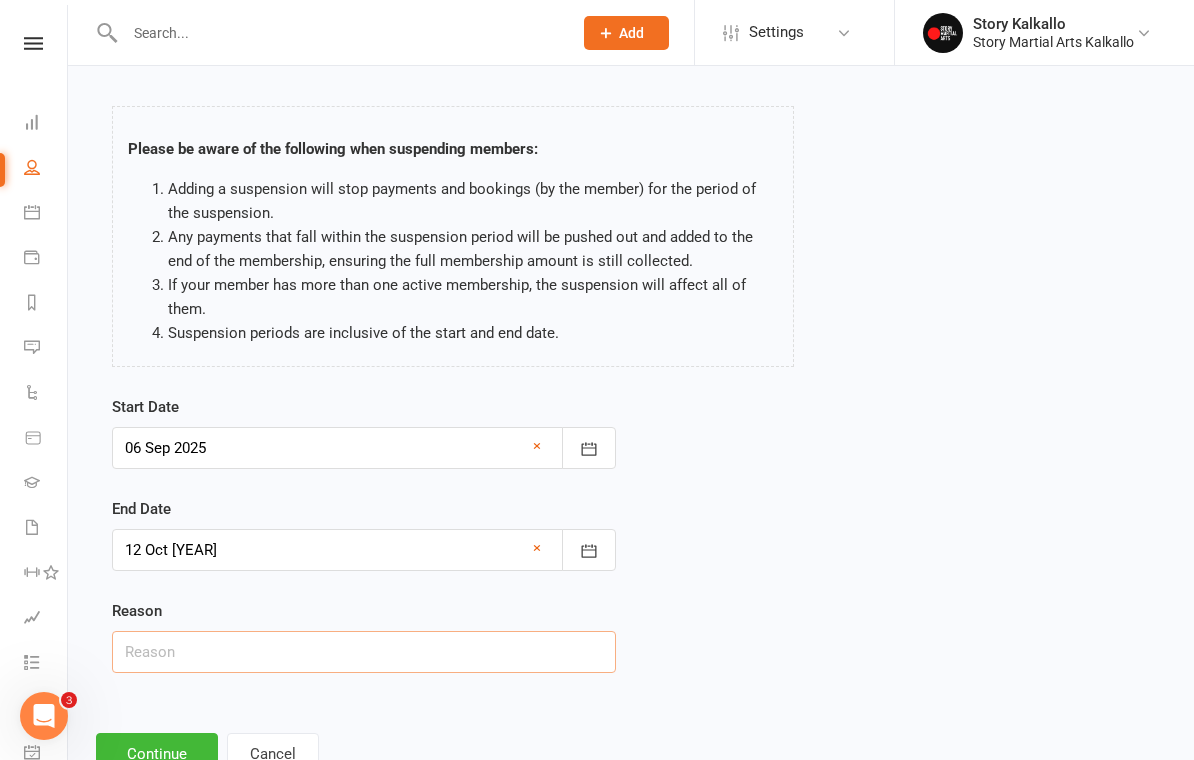 scroll, scrollTop: 153, scrollLeft: 0, axis: vertical 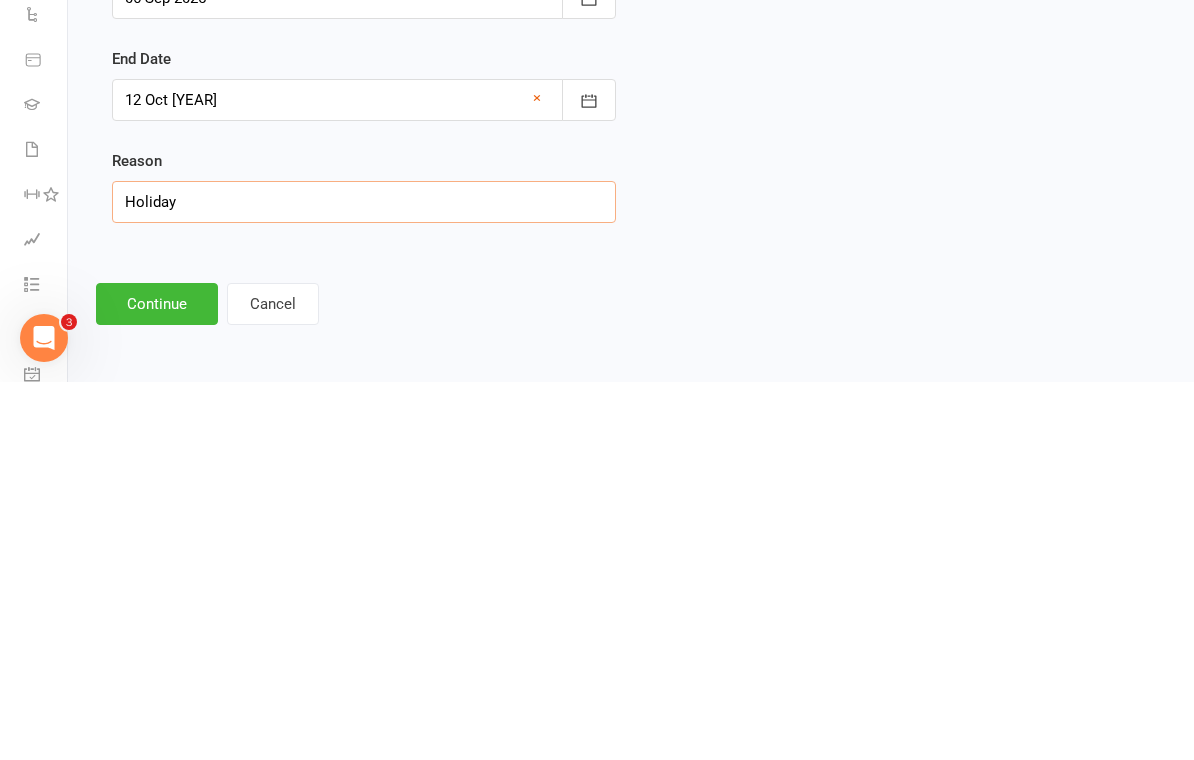 type on "Holiday" 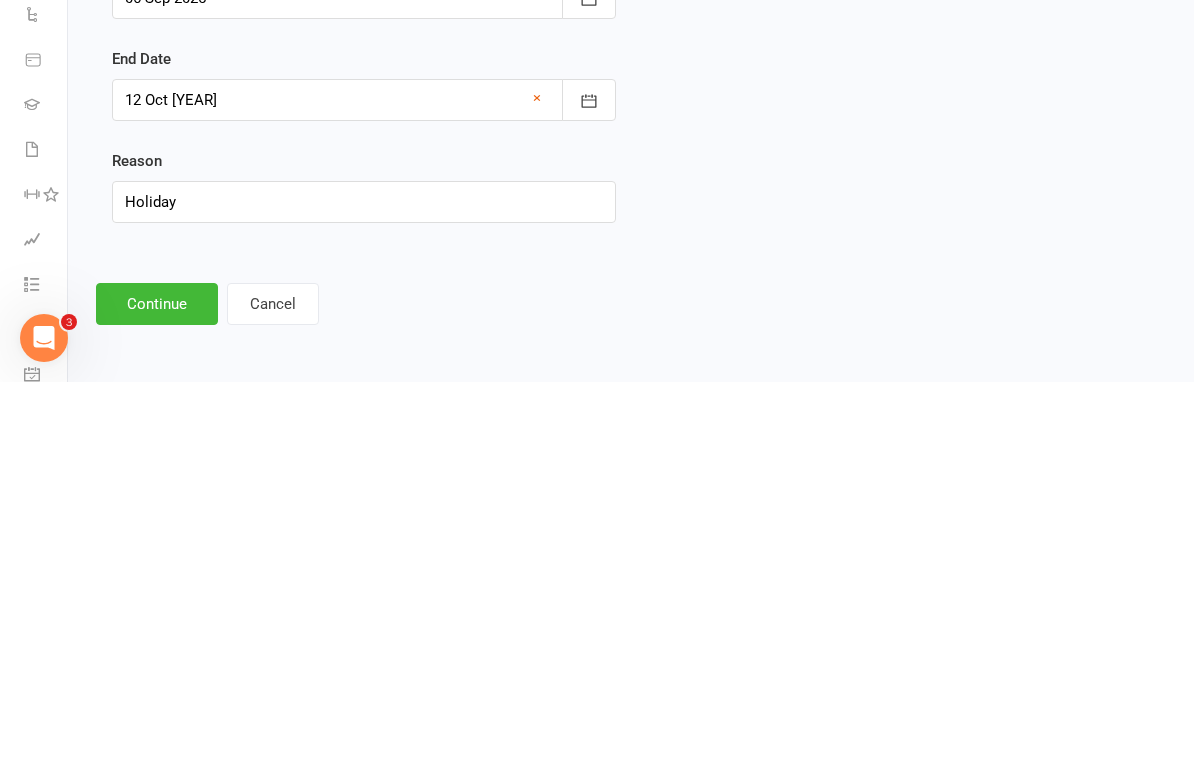 click on "Continue" at bounding box center [157, 682] 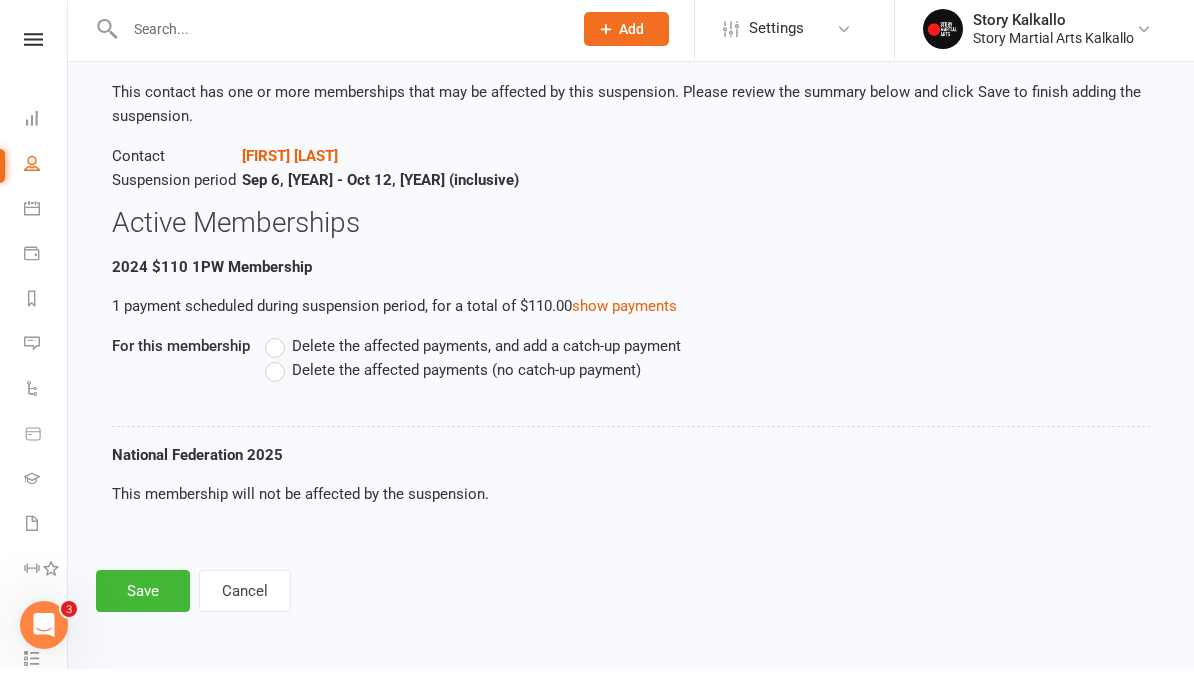 scroll, scrollTop: 120, scrollLeft: 0, axis: vertical 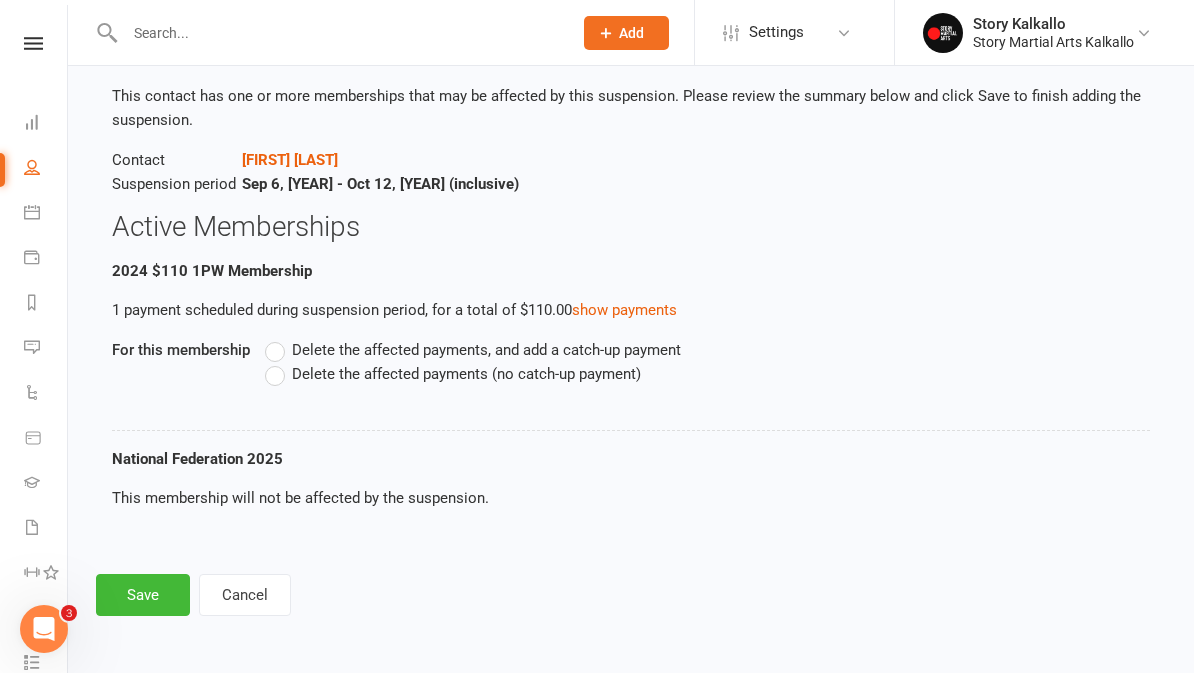 click on "Delete the affected payments (no catch-up payment)" at bounding box center [466, 372] 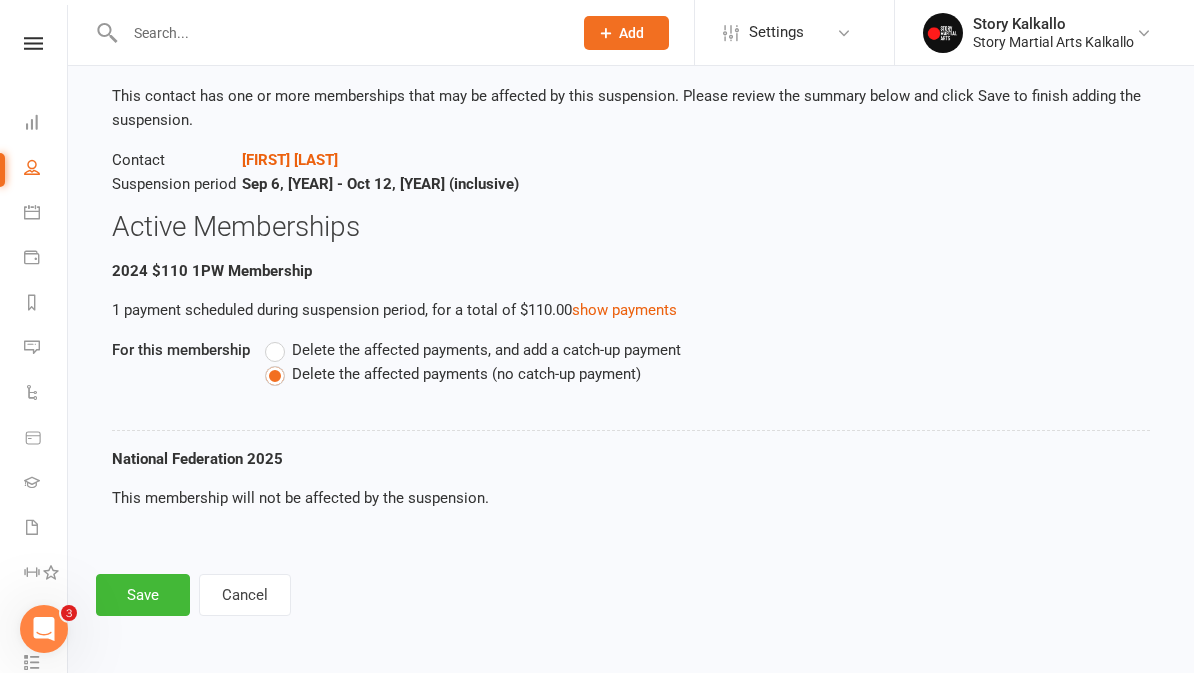 click on "Save" at bounding box center (143, 595) 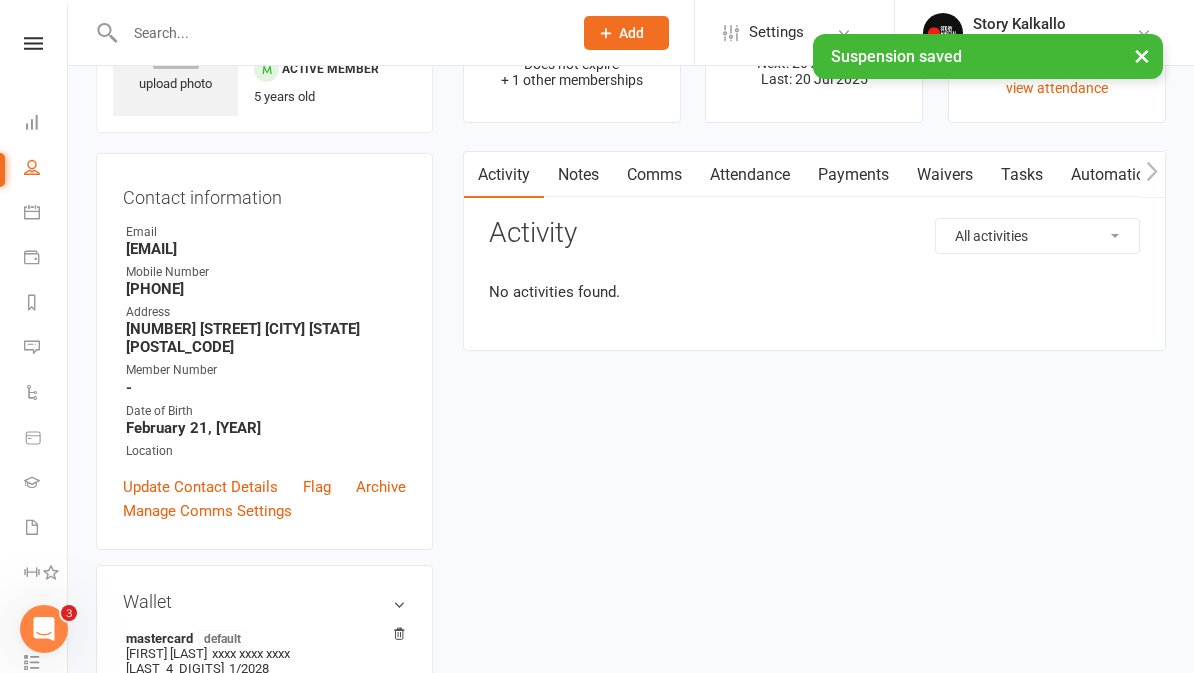 scroll, scrollTop: 0, scrollLeft: 0, axis: both 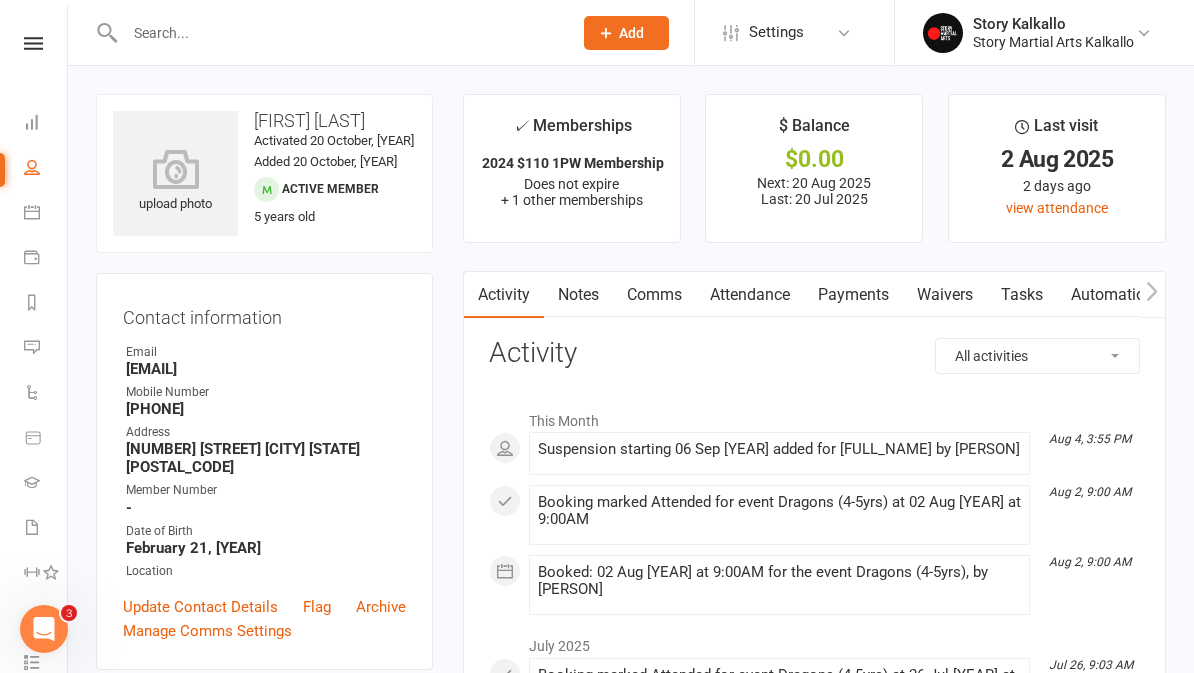 click at bounding box center (33, 43) 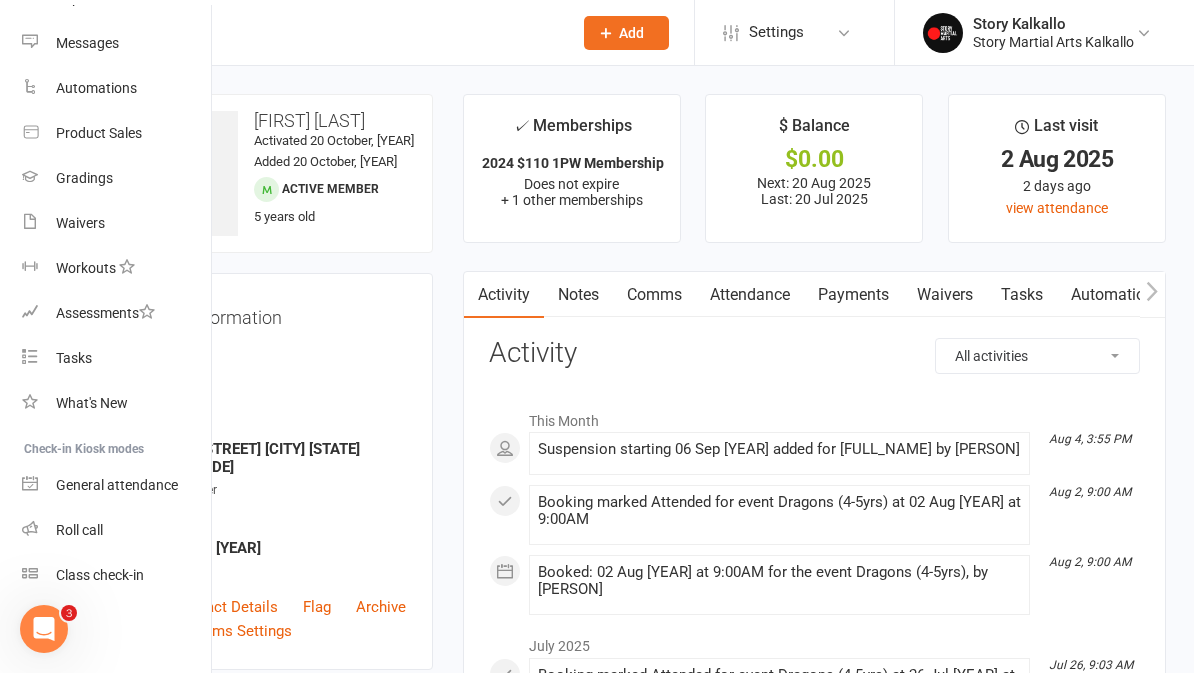 scroll, scrollTop: 289, scrollLeft: 2, axis: both 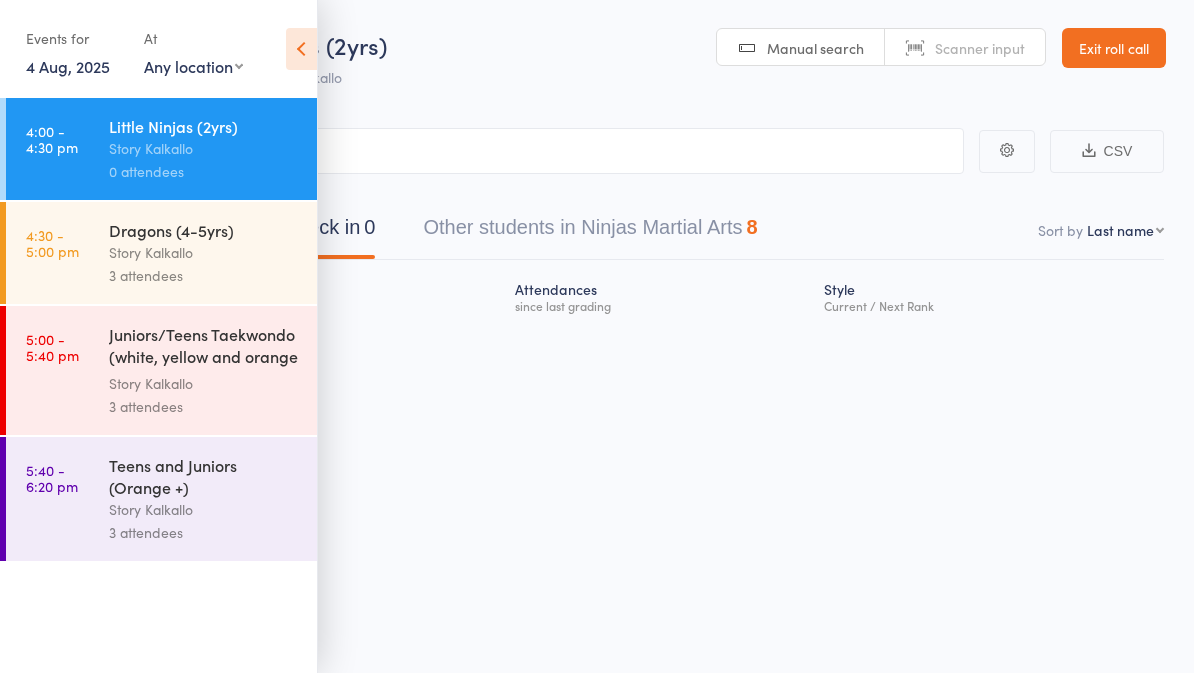 click at bounding box center (301, 49) 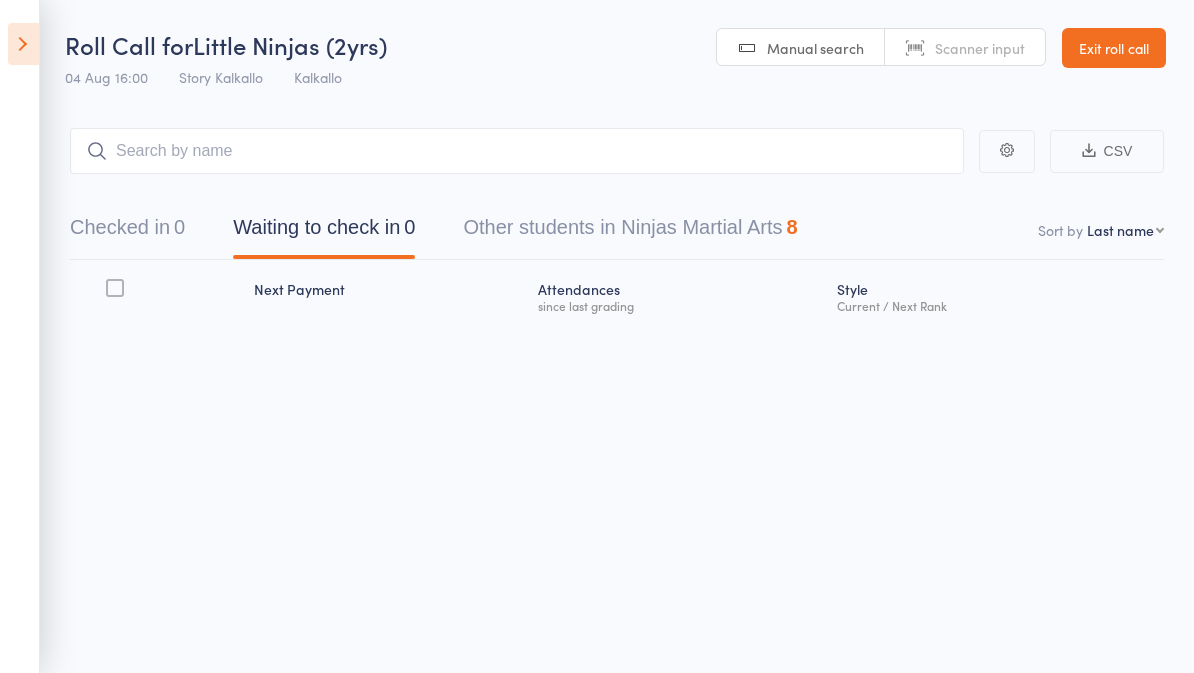 click at bounding box center (23, 44) 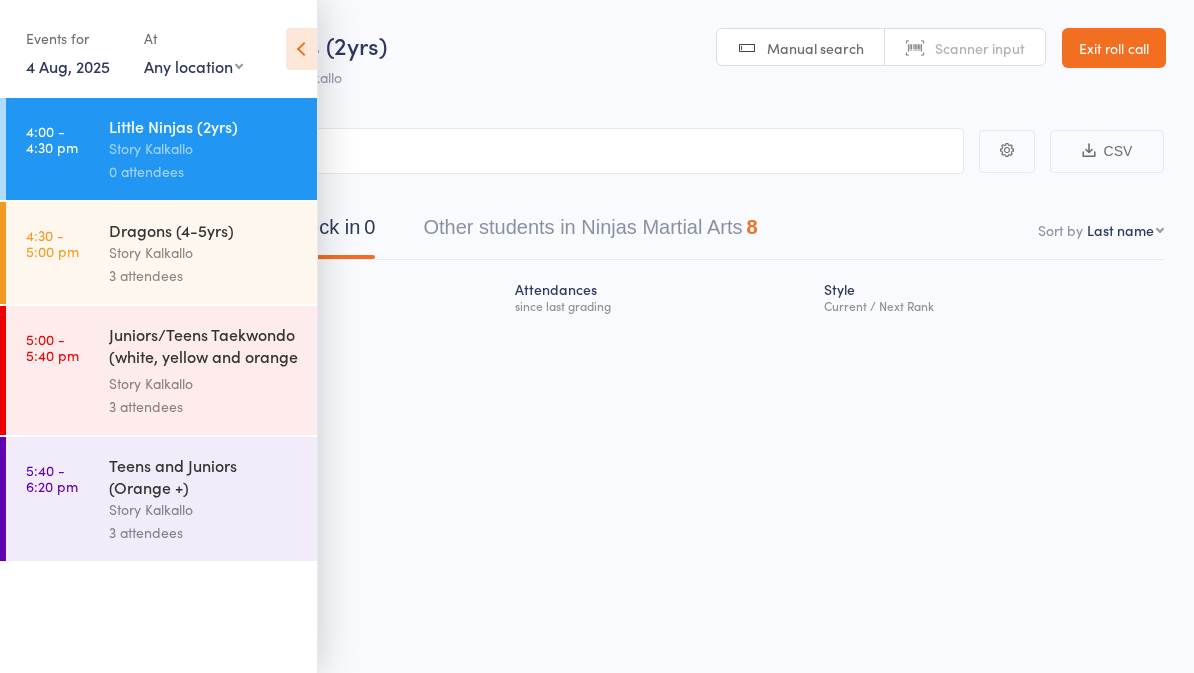 click on "Little Ninjas (2yrs)" at bounding box center [290, 44] 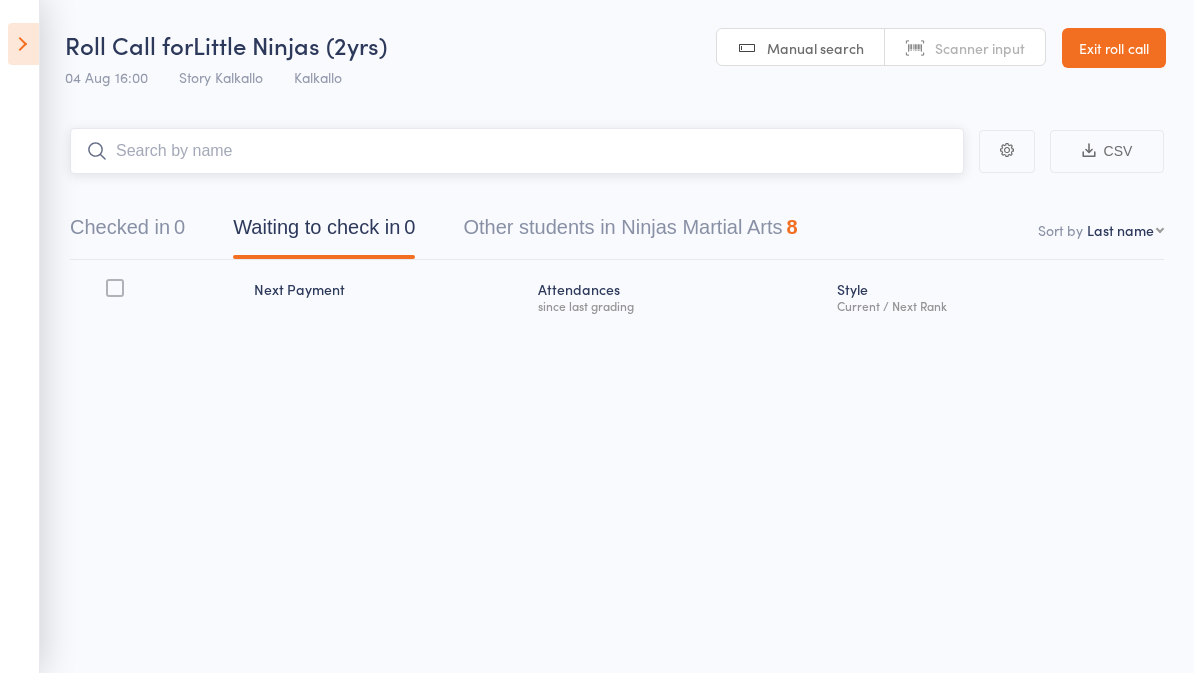 click at bounding box center (517, 151) 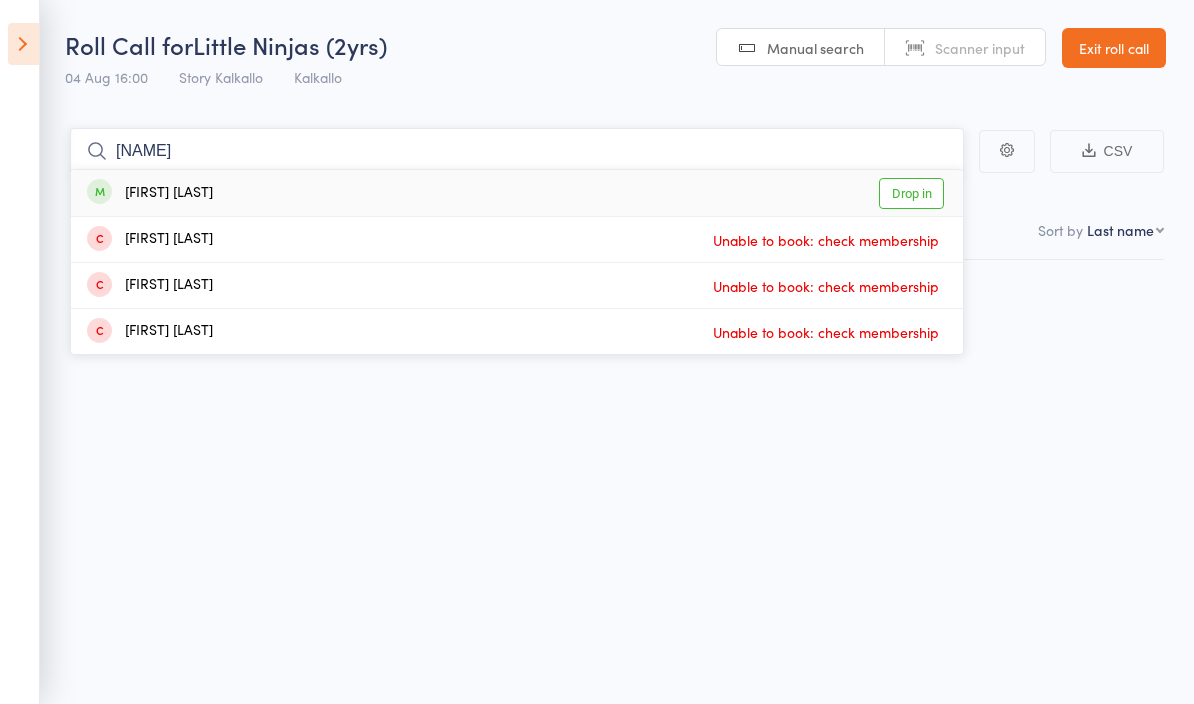 type on "[NAME]" 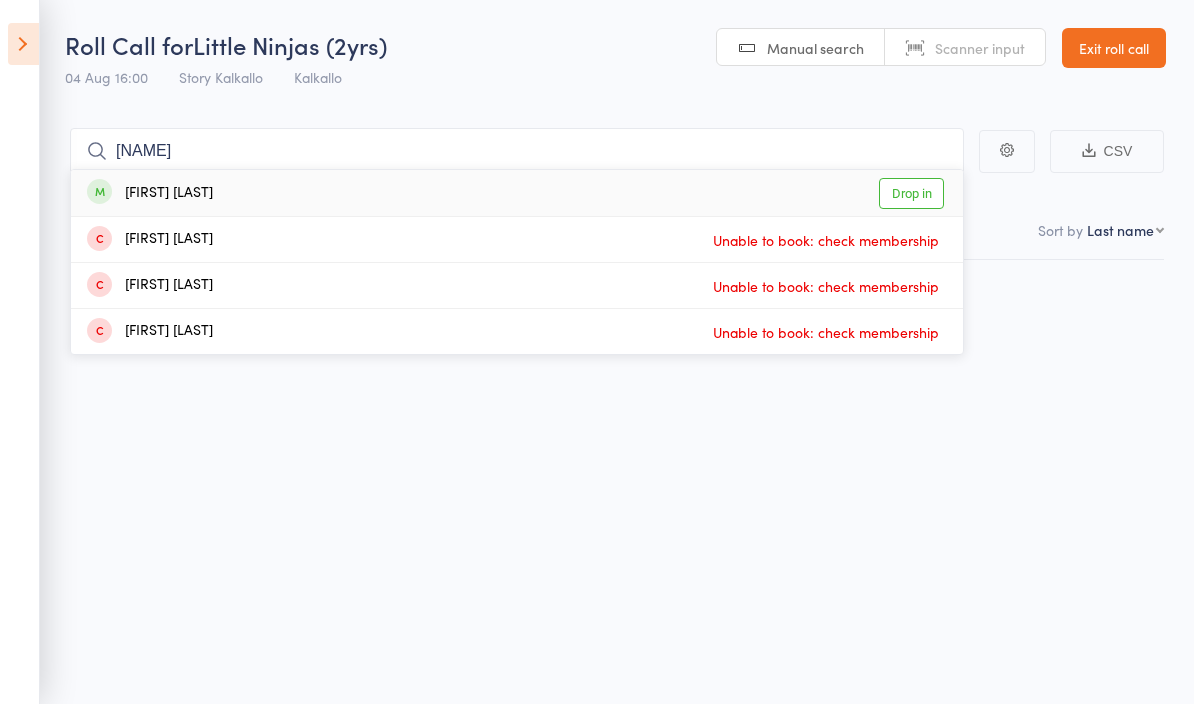 click on "Drop in" at bounding box center [911, 193] 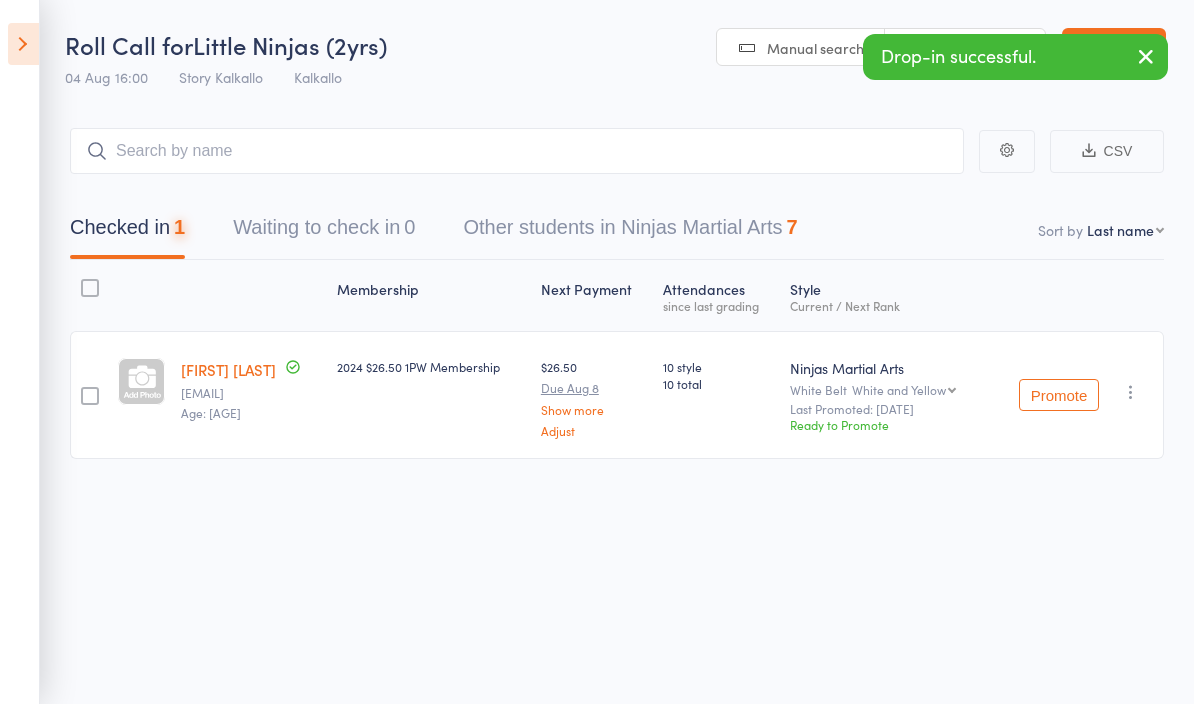 click on "Roll Call for  Little Ninjas (2yrs) [DATE] [TIME]  [CITY]  [CITY]  Manual search Scanner input Exit roll call" at bounding box center [597, 49] 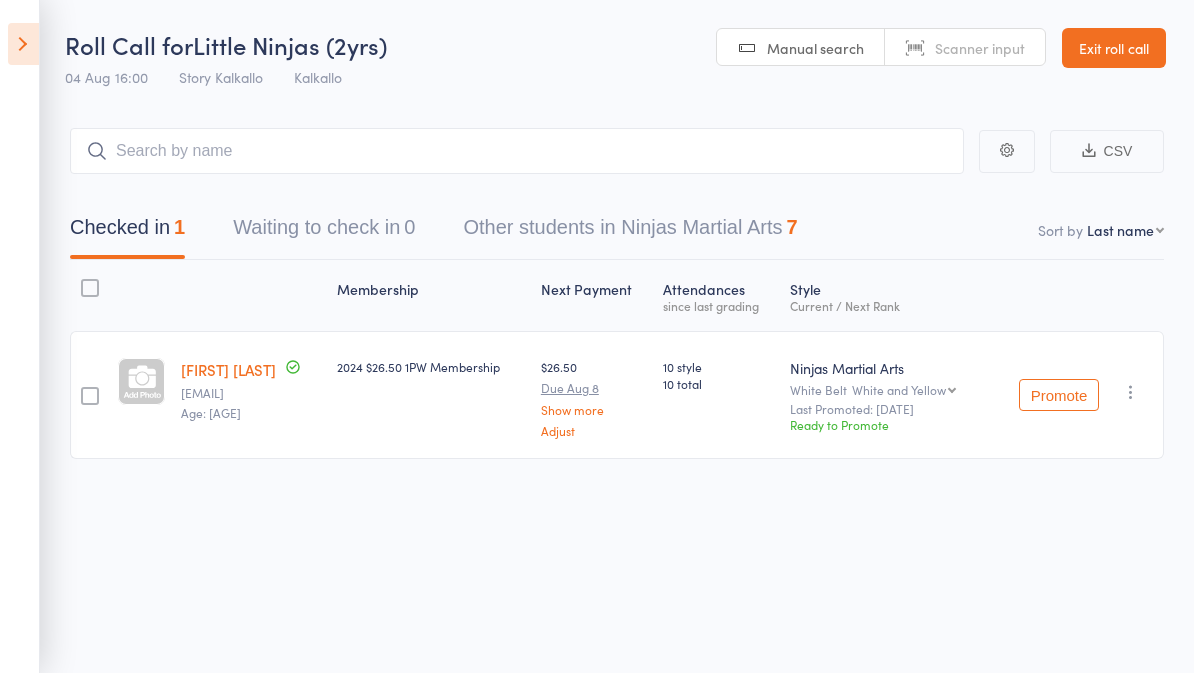 click at bounding box center (23, 44) 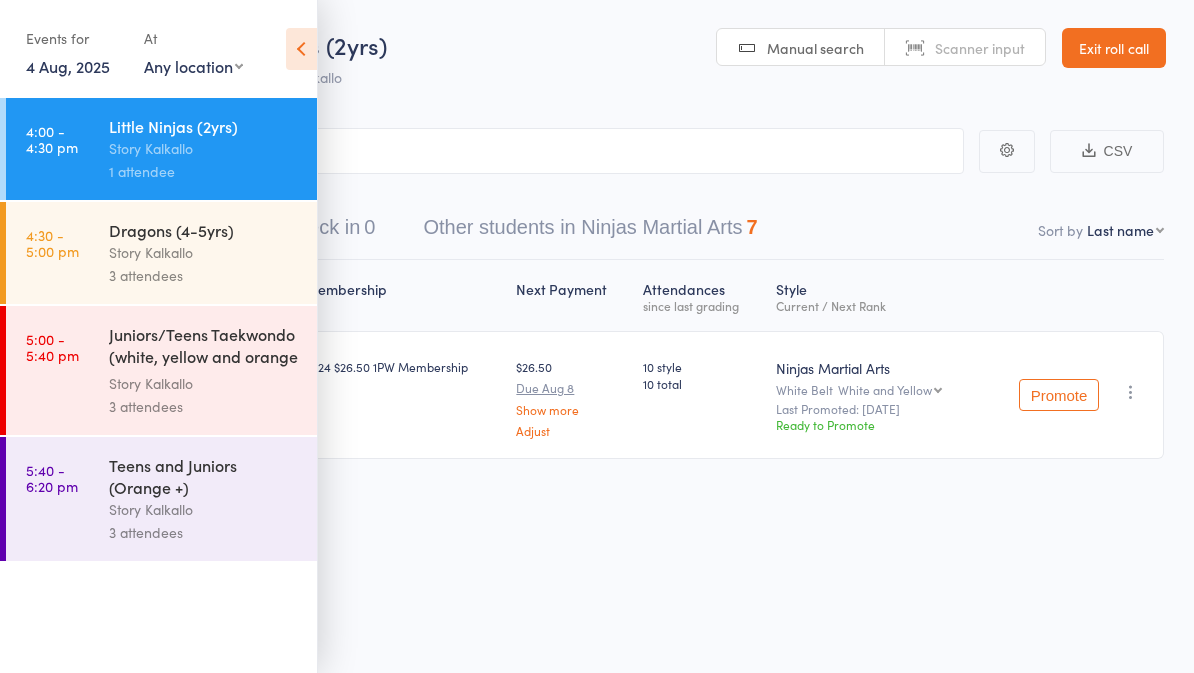 click at bounding box center (301, 49) 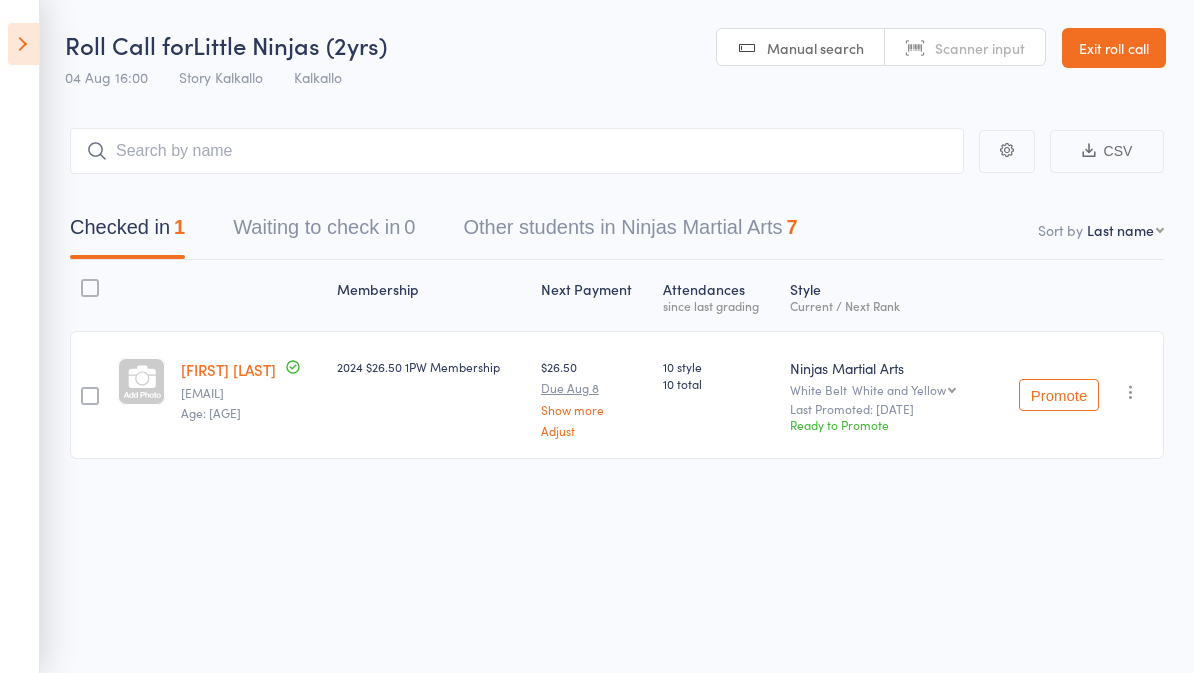 click at bounding box center [23, 44] 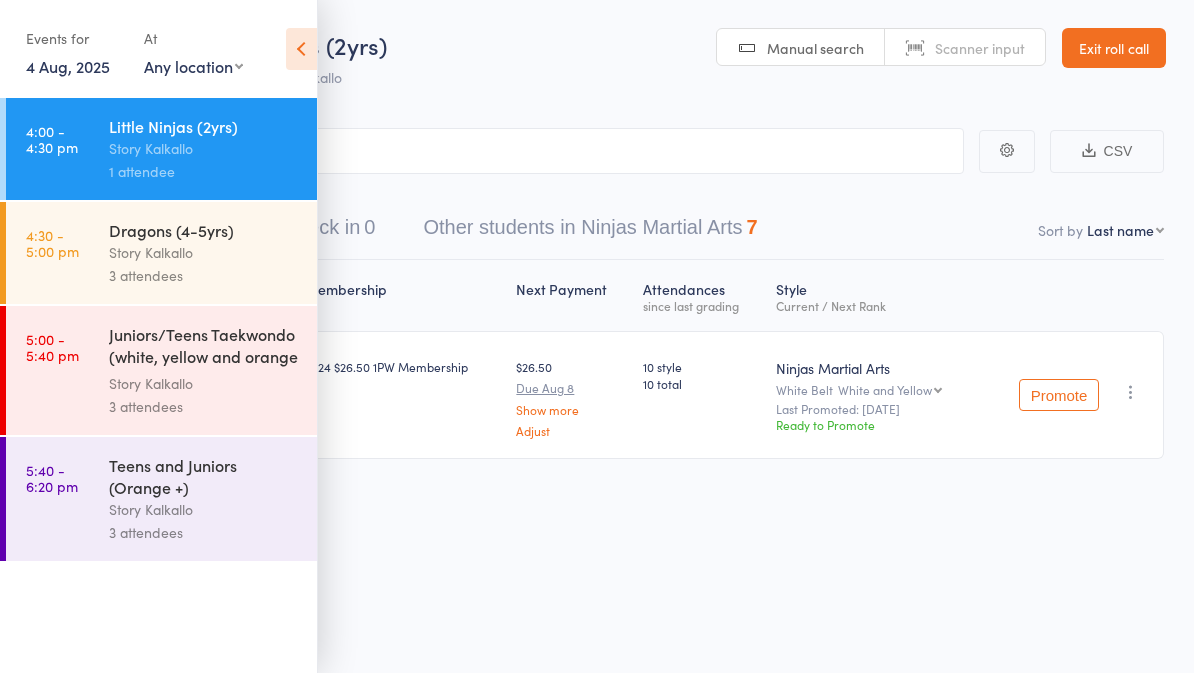 click on "Story Kalkallo" at bounding box center [204, 252] 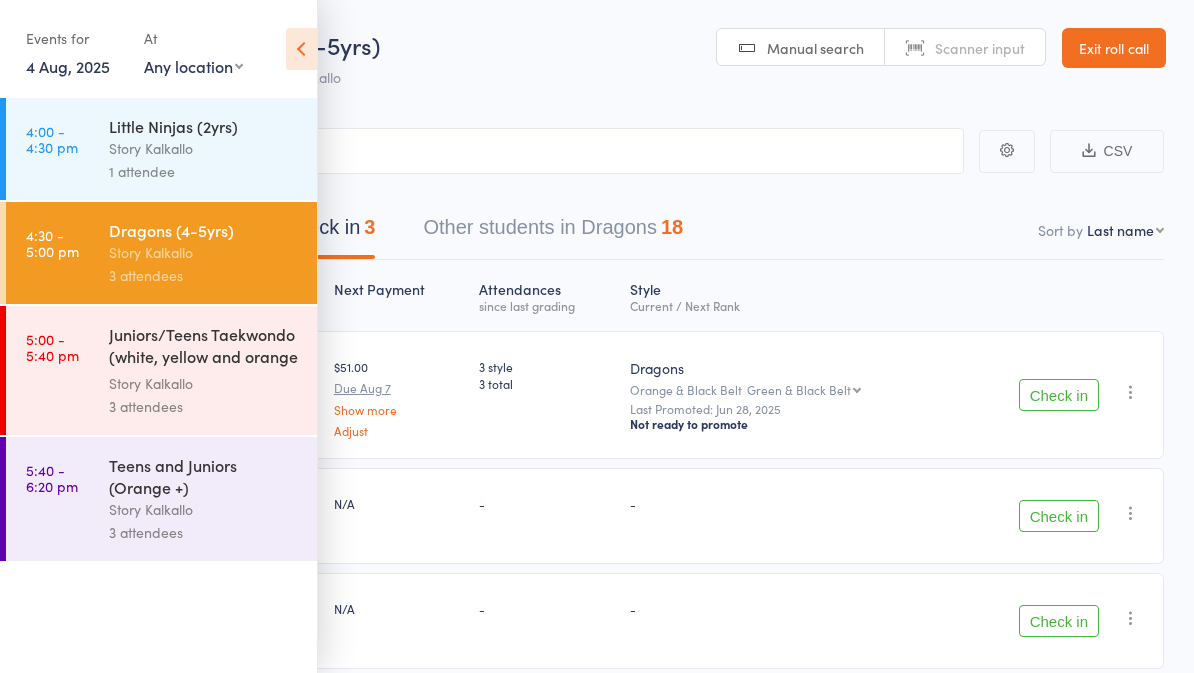 click at bounding box center [301, 49] 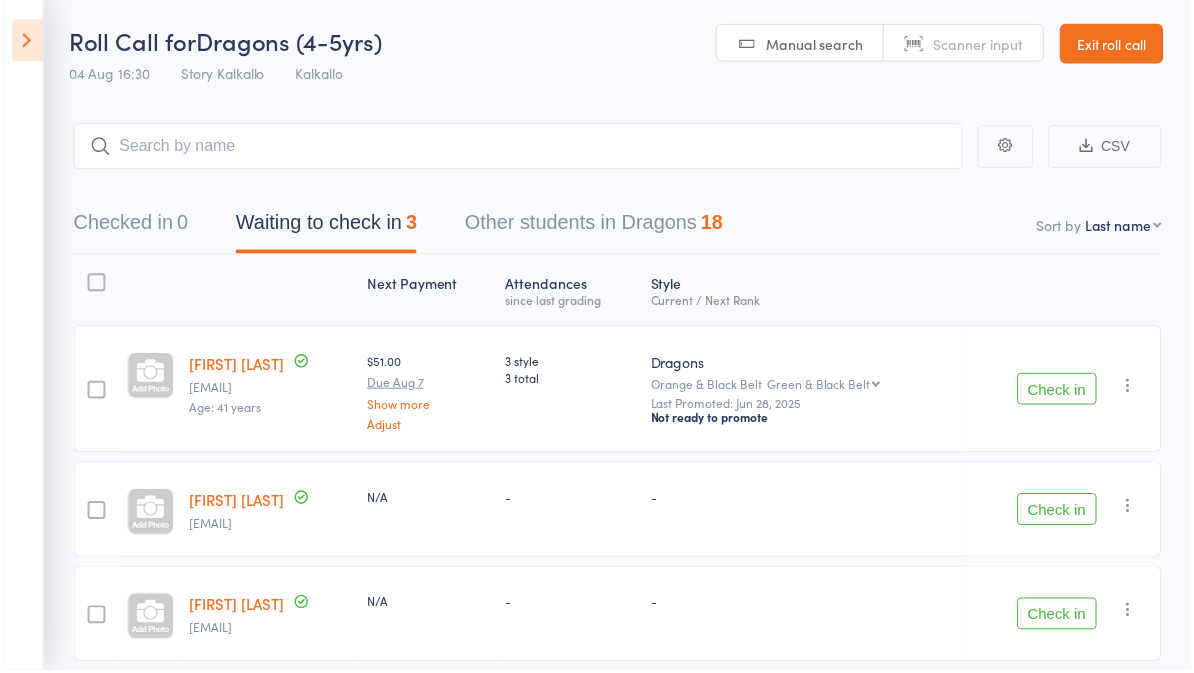 scroll, scrollTop: 0, scrollLeft: 0, axis: both 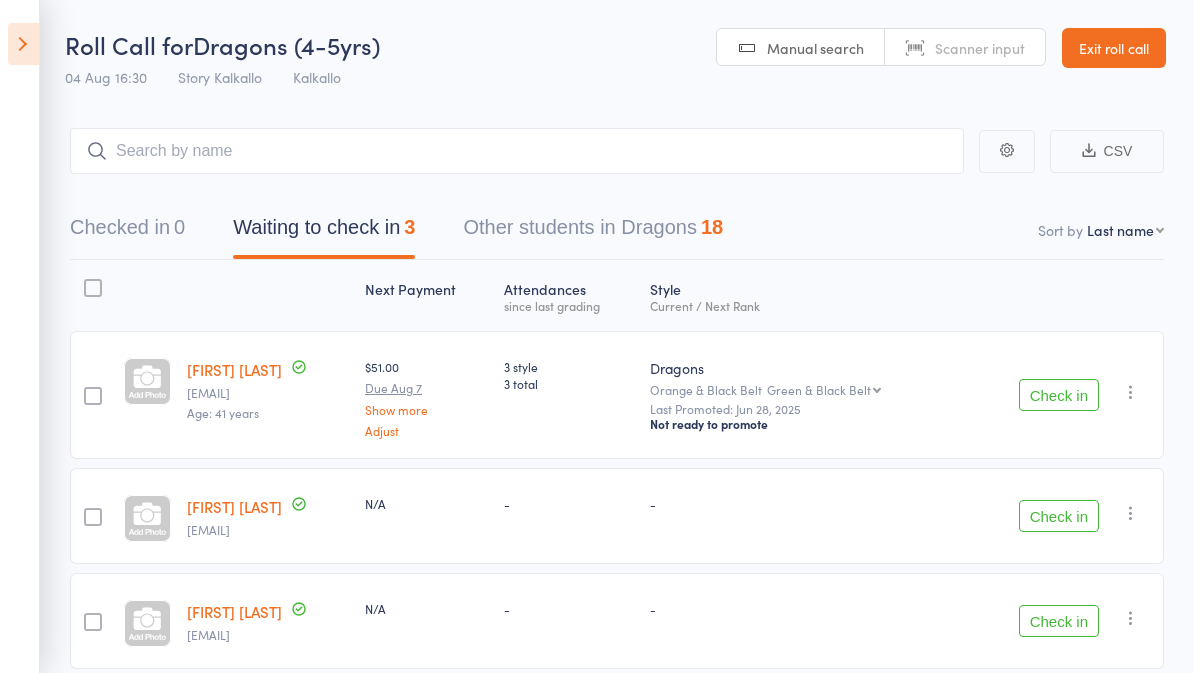click at bounding box center (23, 44) 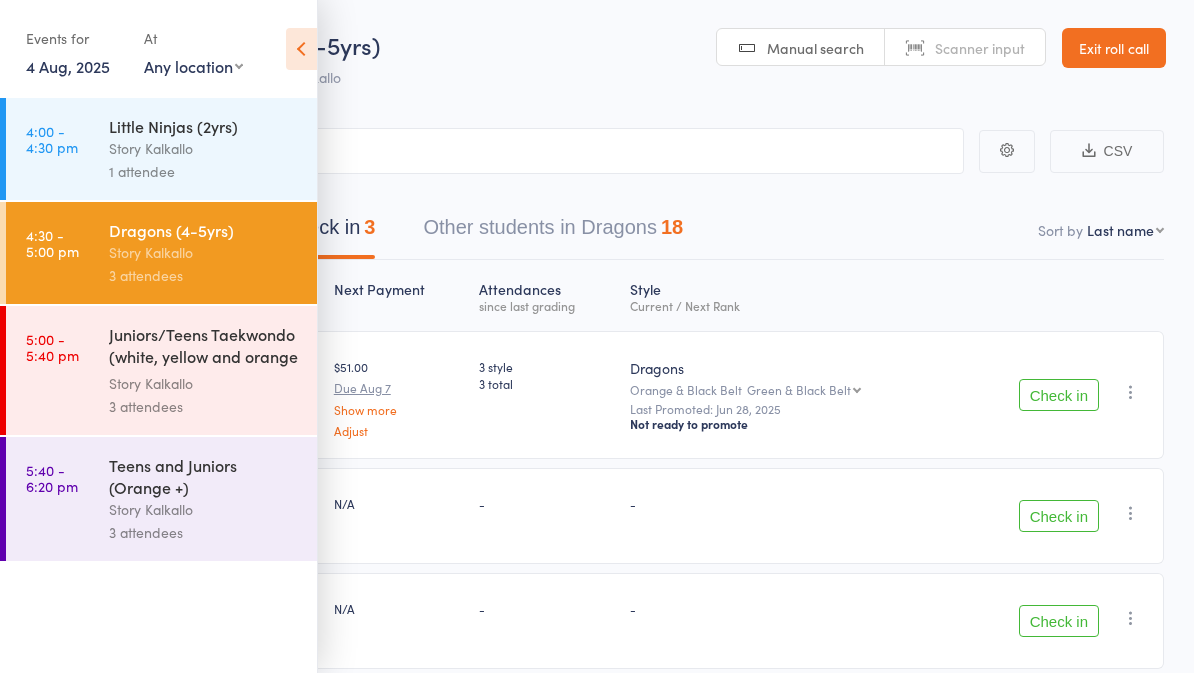 click on "Story Kalkallo" at bounding box center [204, 148] 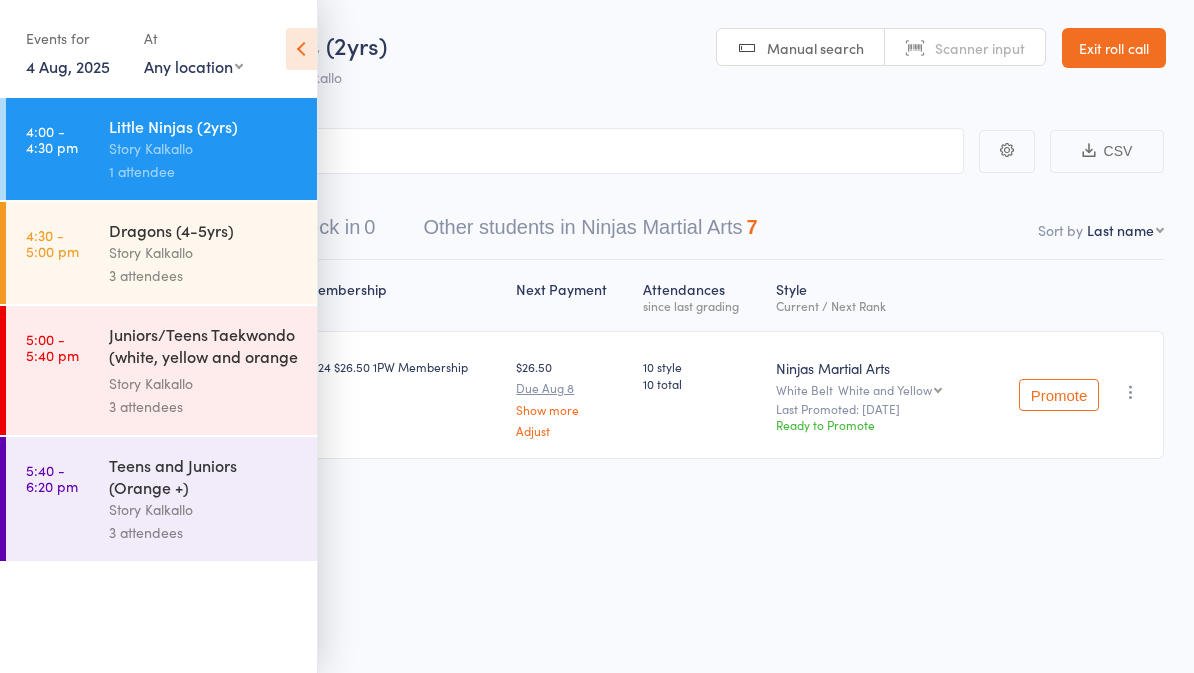 click at bounding box center (301, 49) 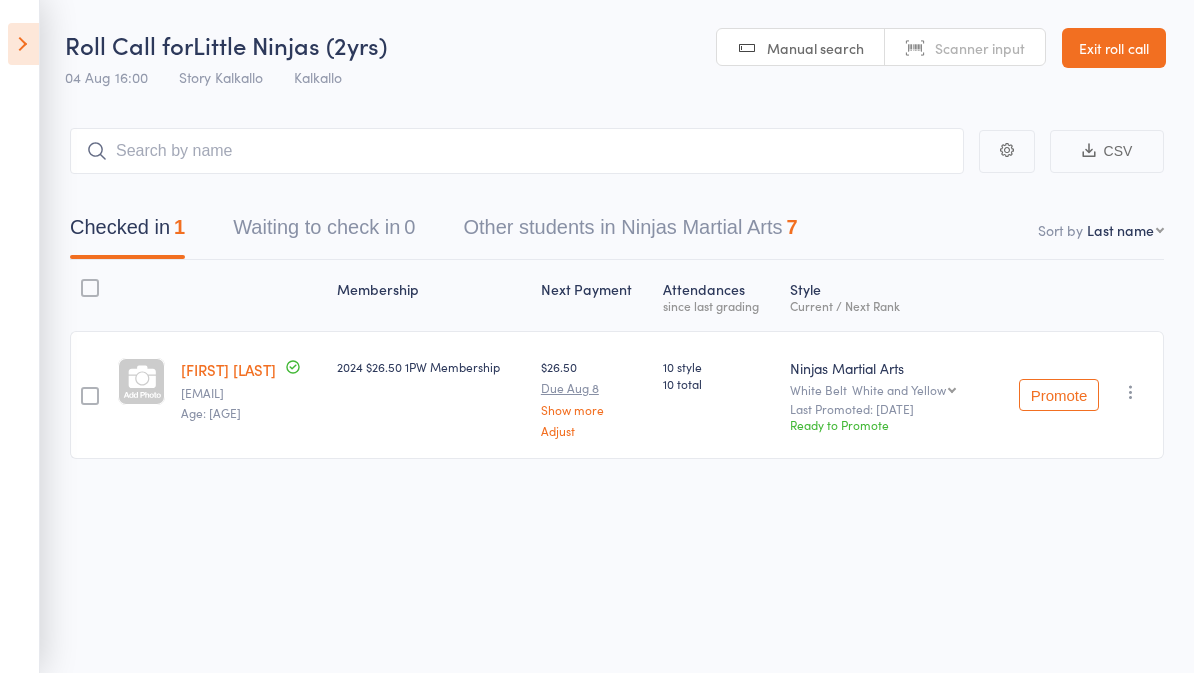 click on "Other students in Ninjas Martial Arts   7" at bounding box center [630, 232] 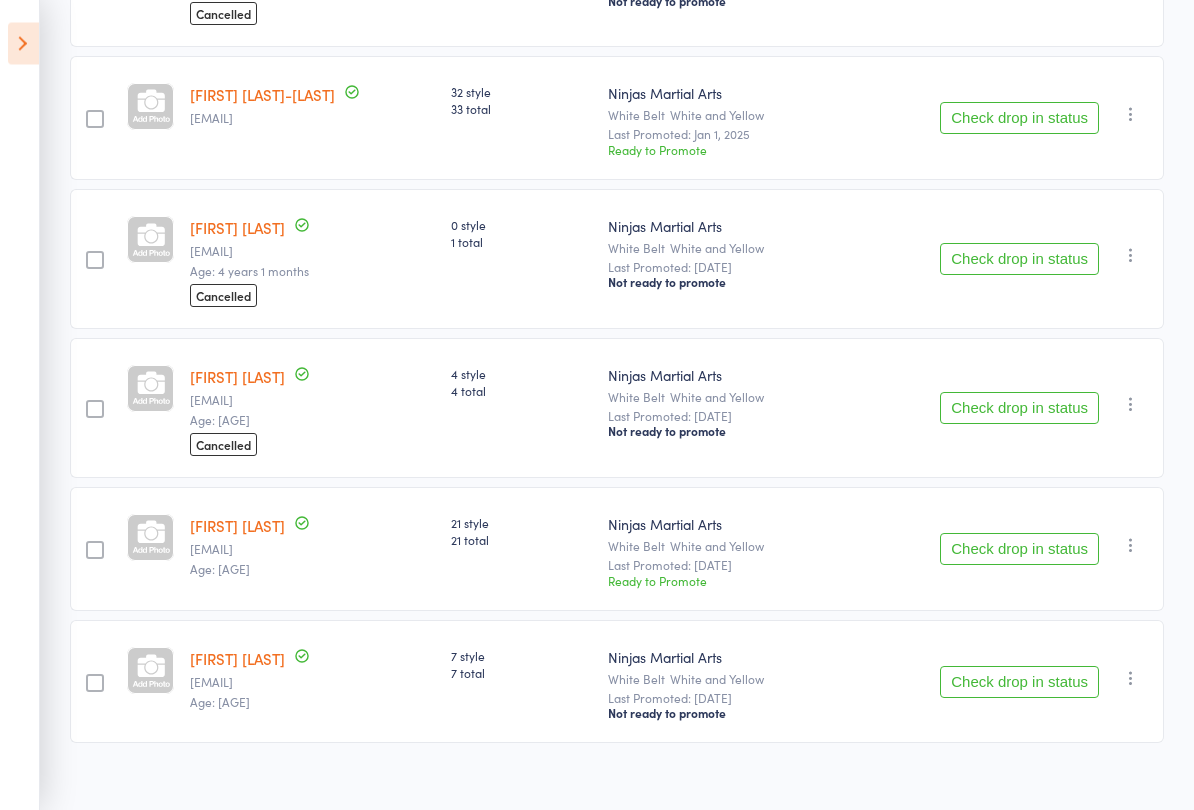 scroll, scrollTop: 604, scrollLeft: 0, axis: vertical 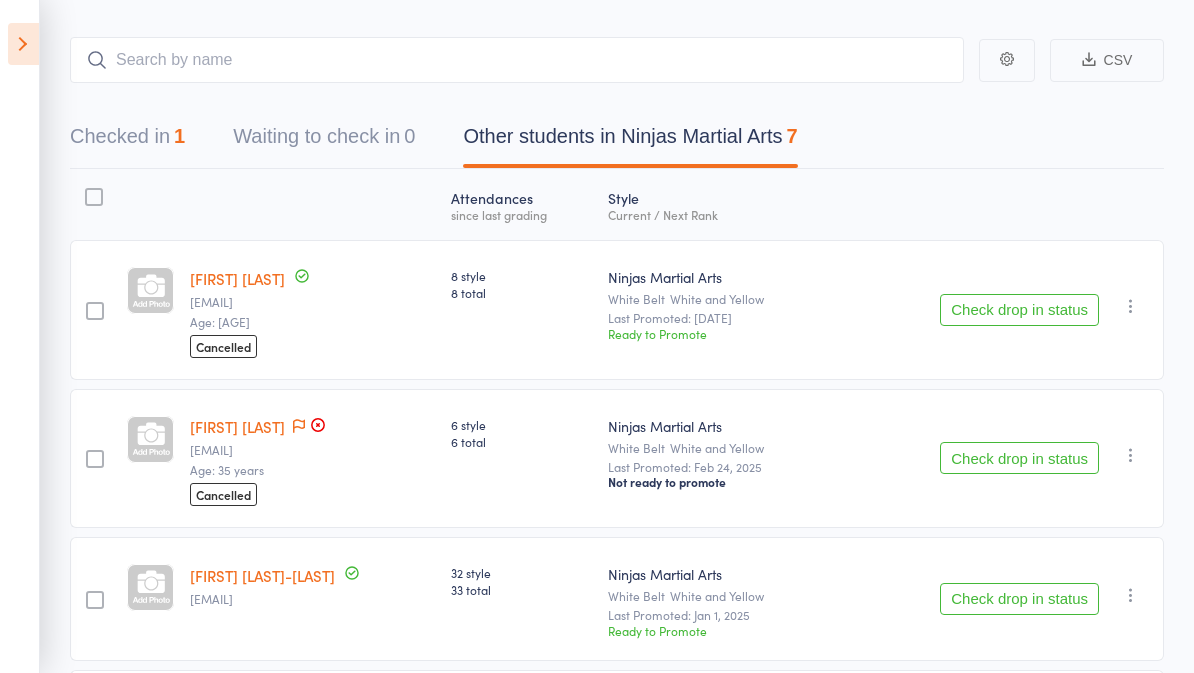 click on "Checked in  1" at bounding box center (127, 141) 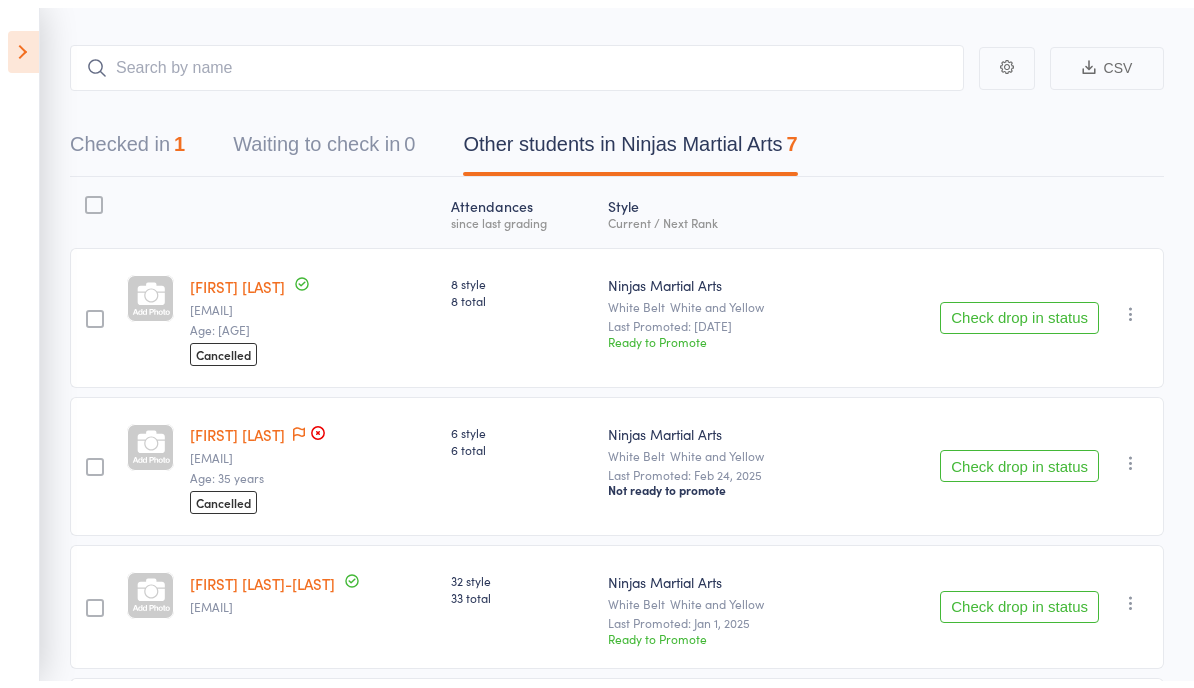 scroll, scrollTop: 14, scrollLeft: 0, axis: vertical 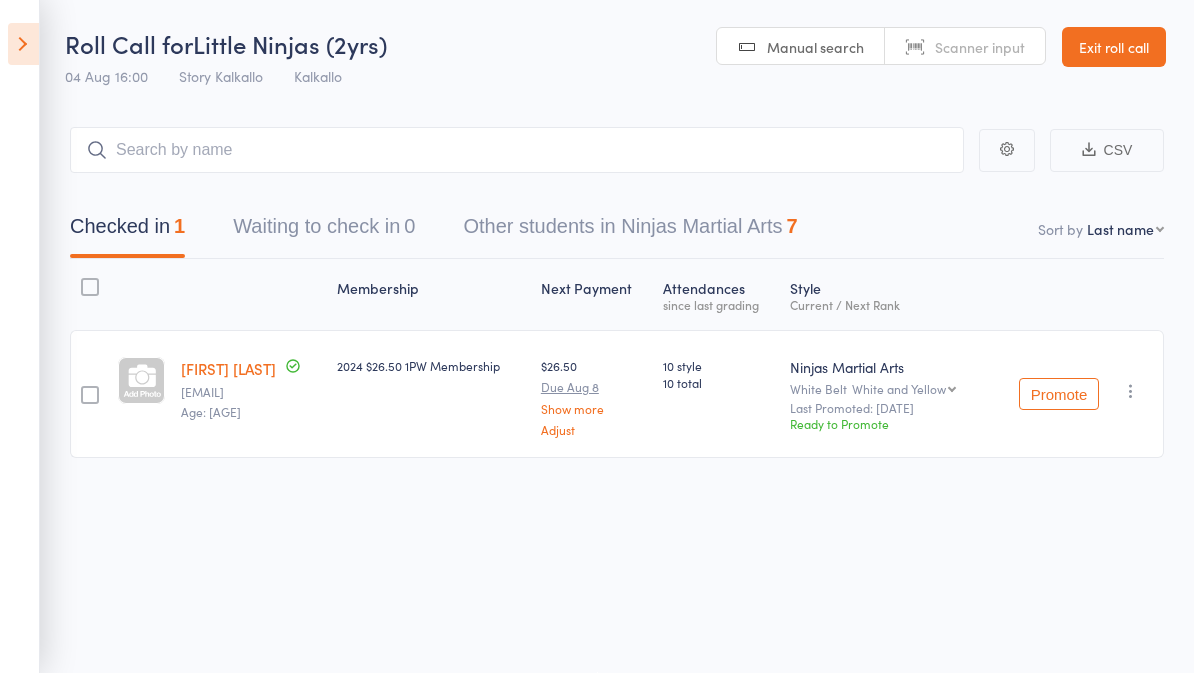 click at bounding box center (23, 44) 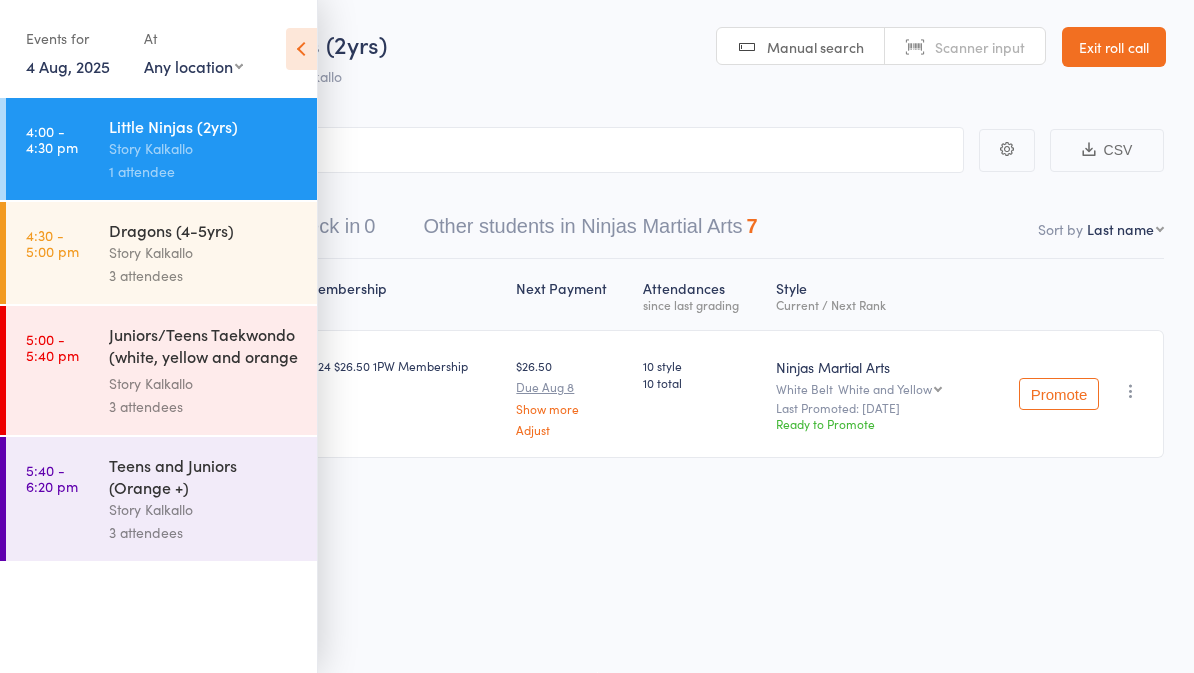 click on "Story Kalkallo" at bounding box center (204, 252) 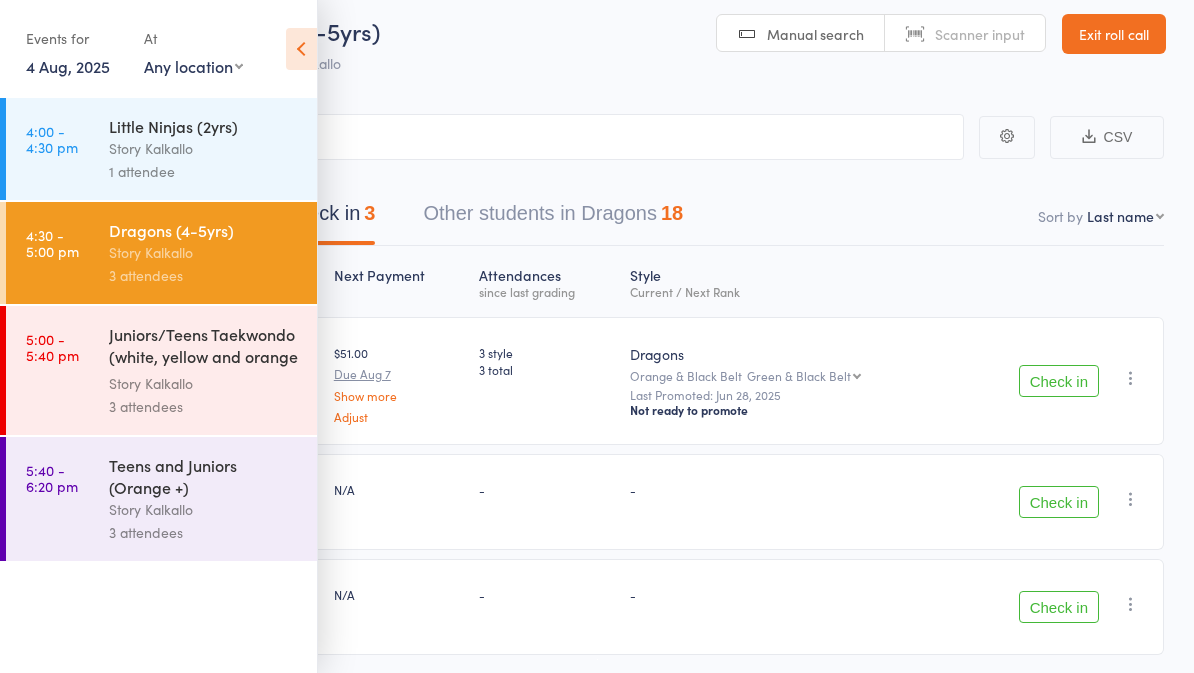 click at bounding box center (301, 49) 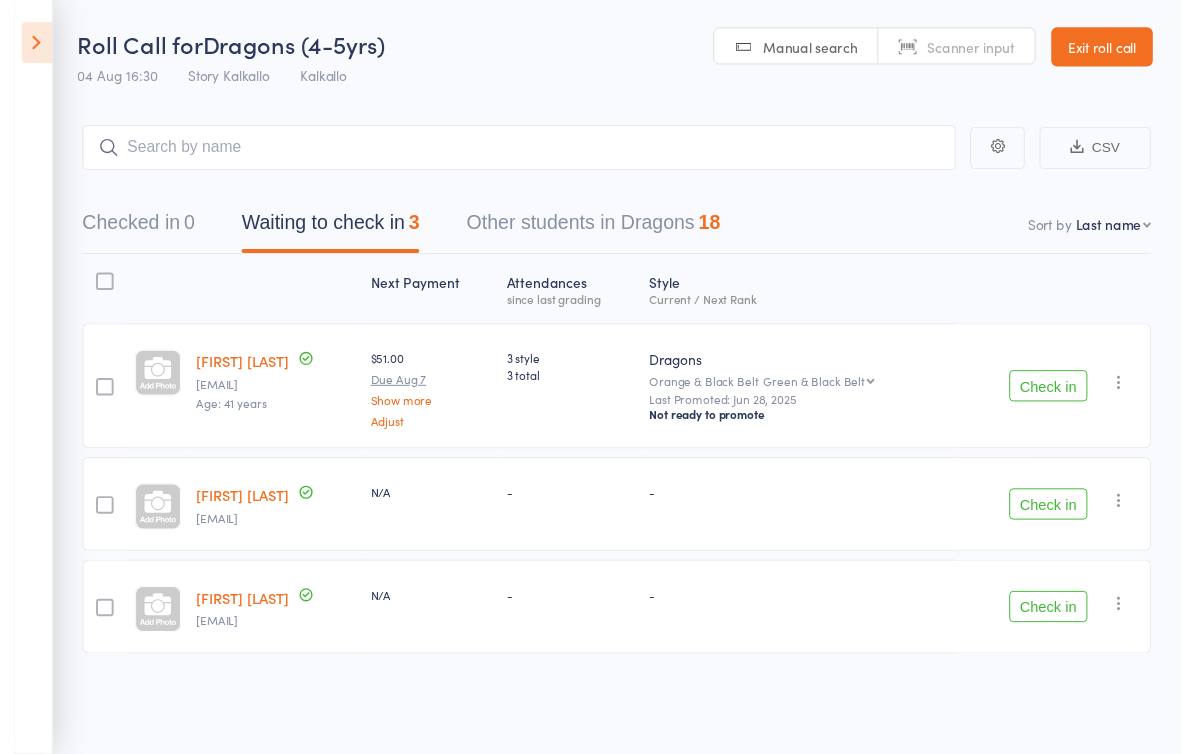 scroll, scrollTop: 0, scrollLeft: 0, axis: both 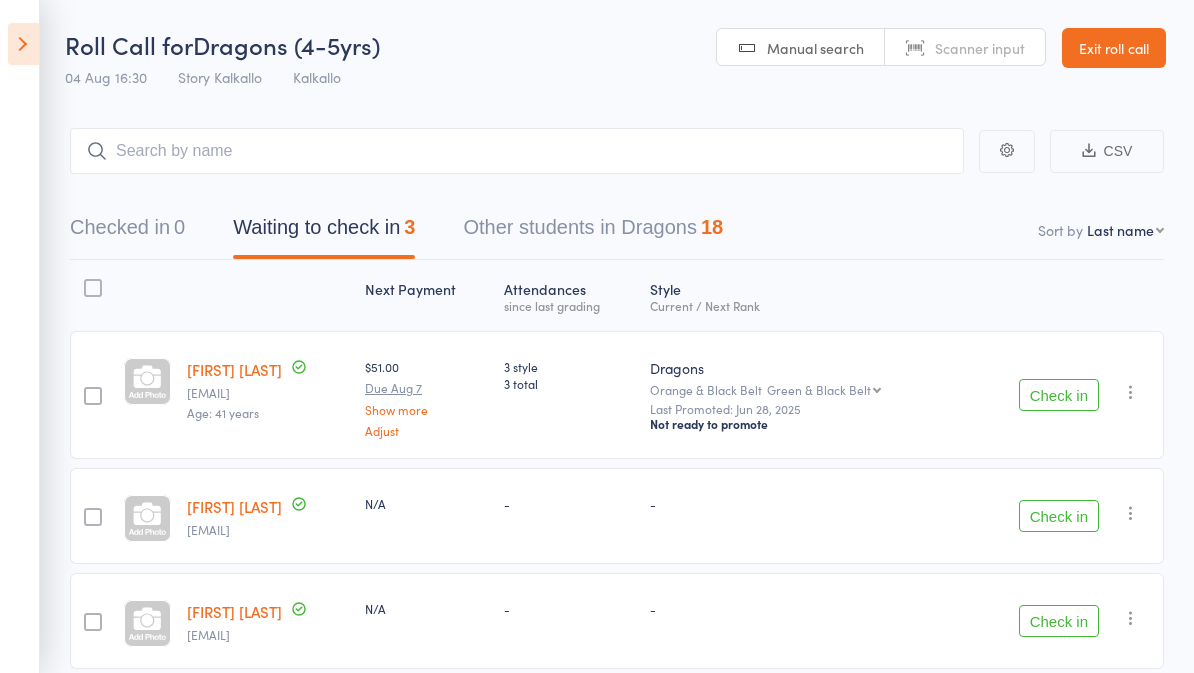 click at bounding box center (23, 44) 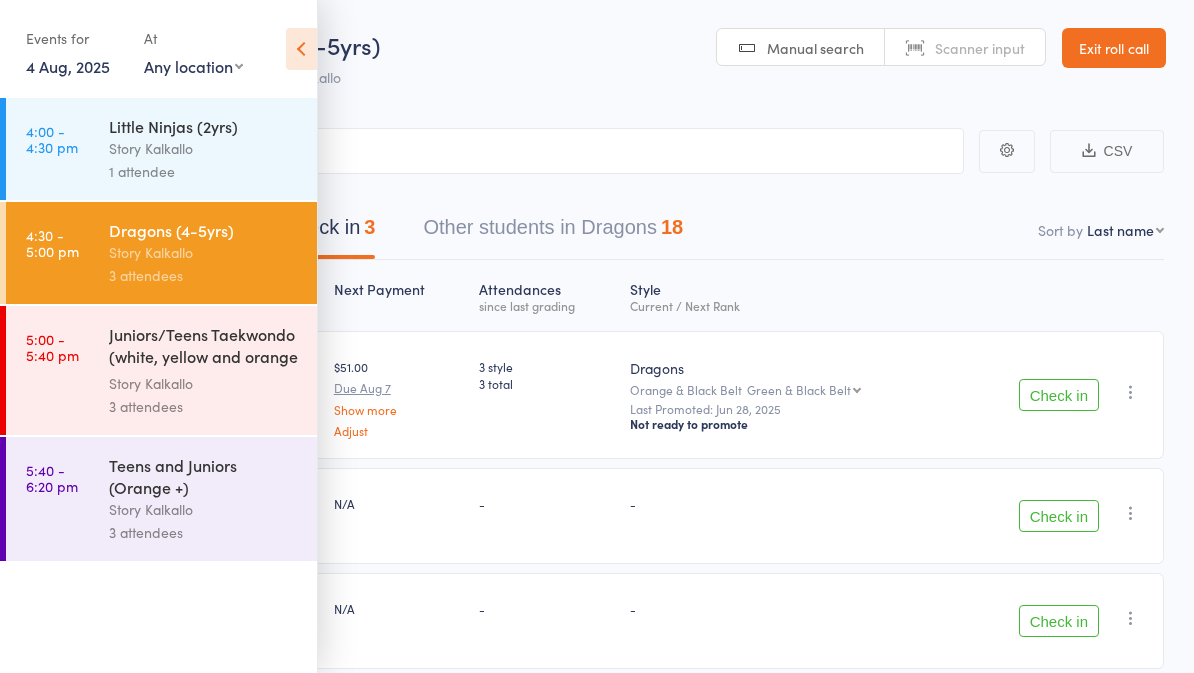 click on "Juniors/Teens Taekwondo (white, yellow and orange ..." at bounding box center [204, 347] 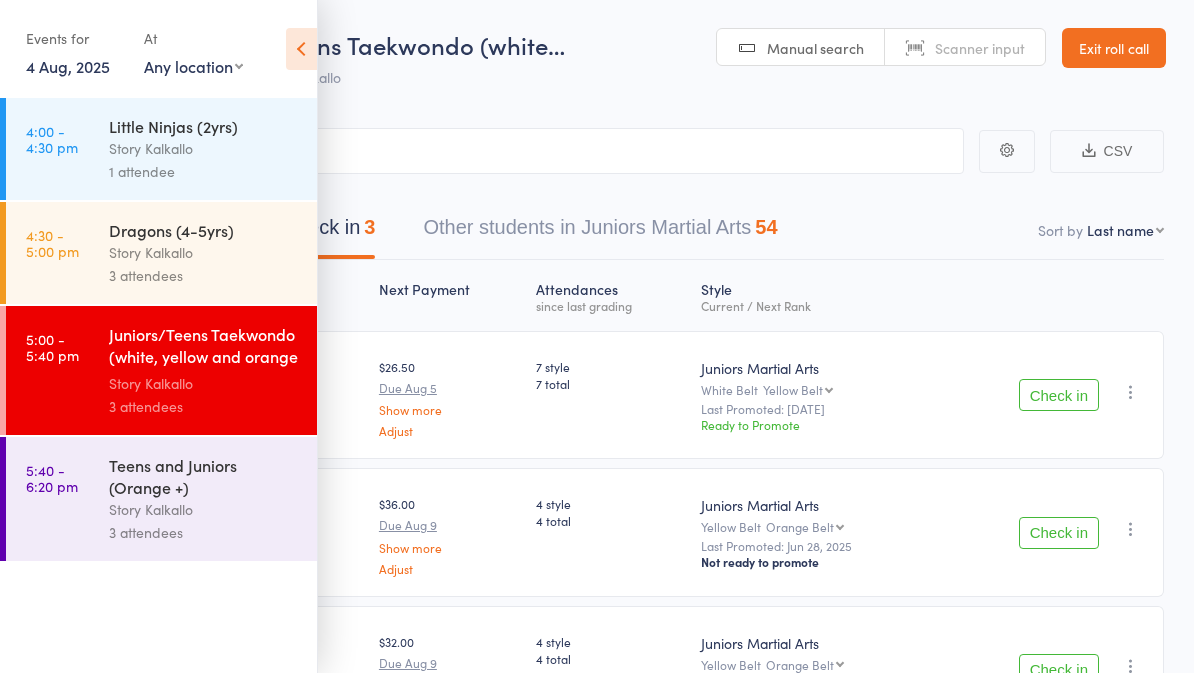click at bounding box center (301, 49) 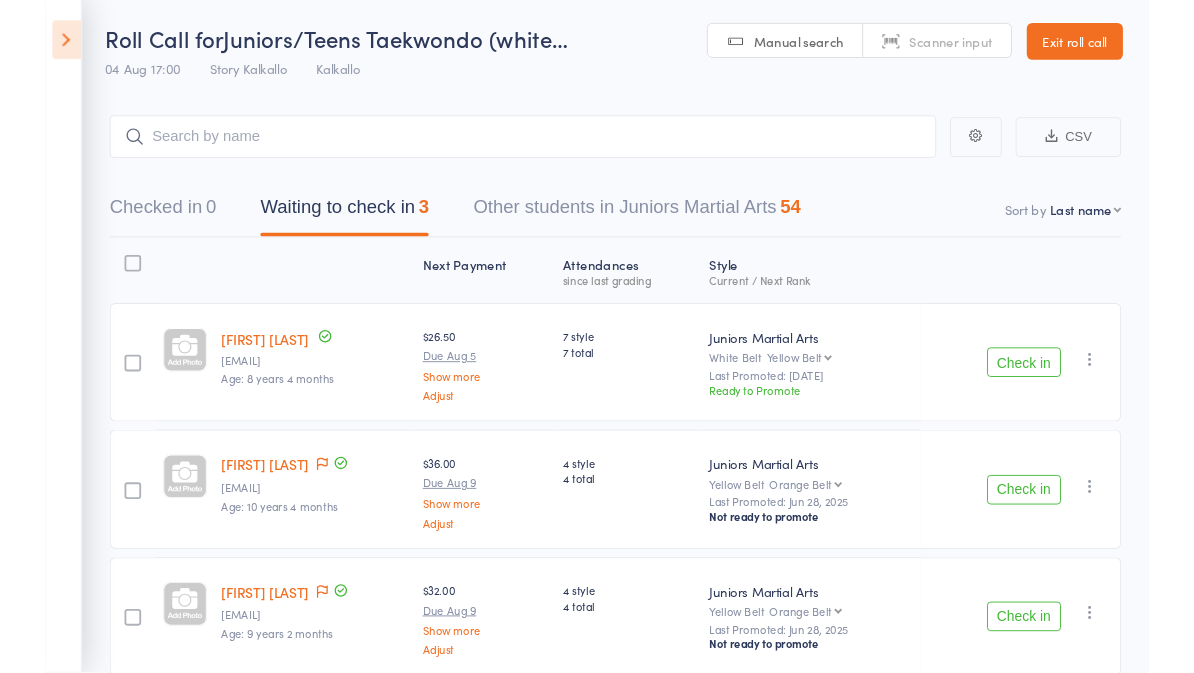 scroll, scrollTop: 25, scrollLeft: 0, axis: vertical 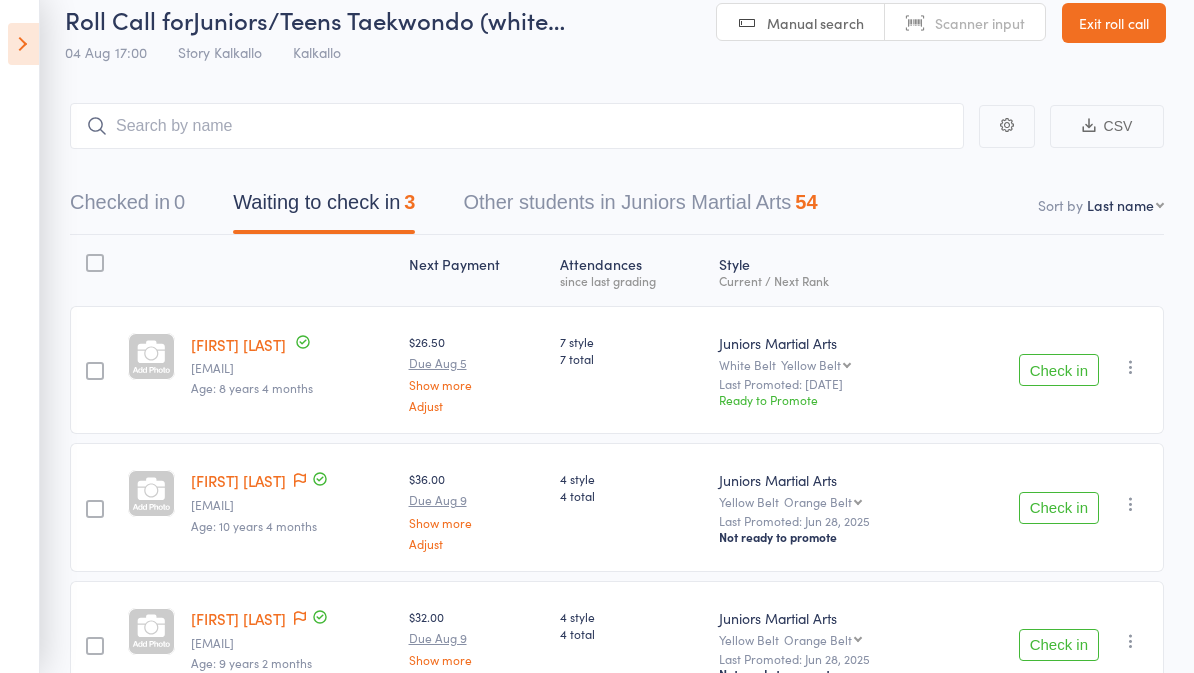 click at bounding box center [23, 44] 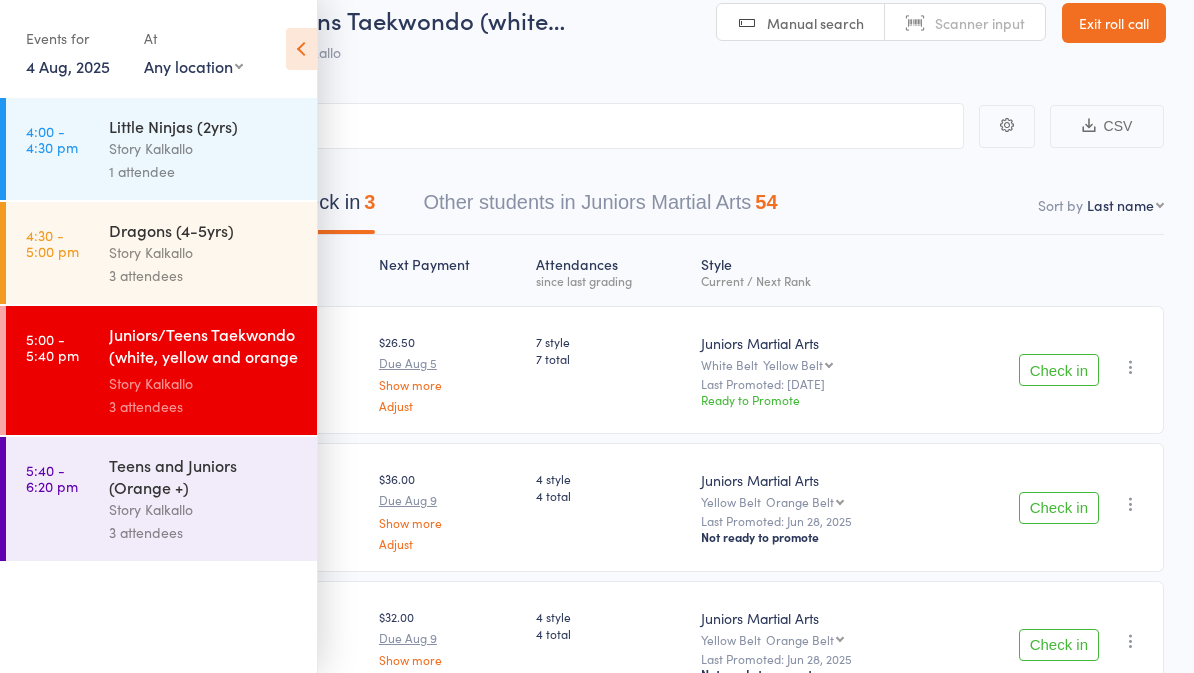 click on "Story Kalkallo" at bounding box center (204, 509) 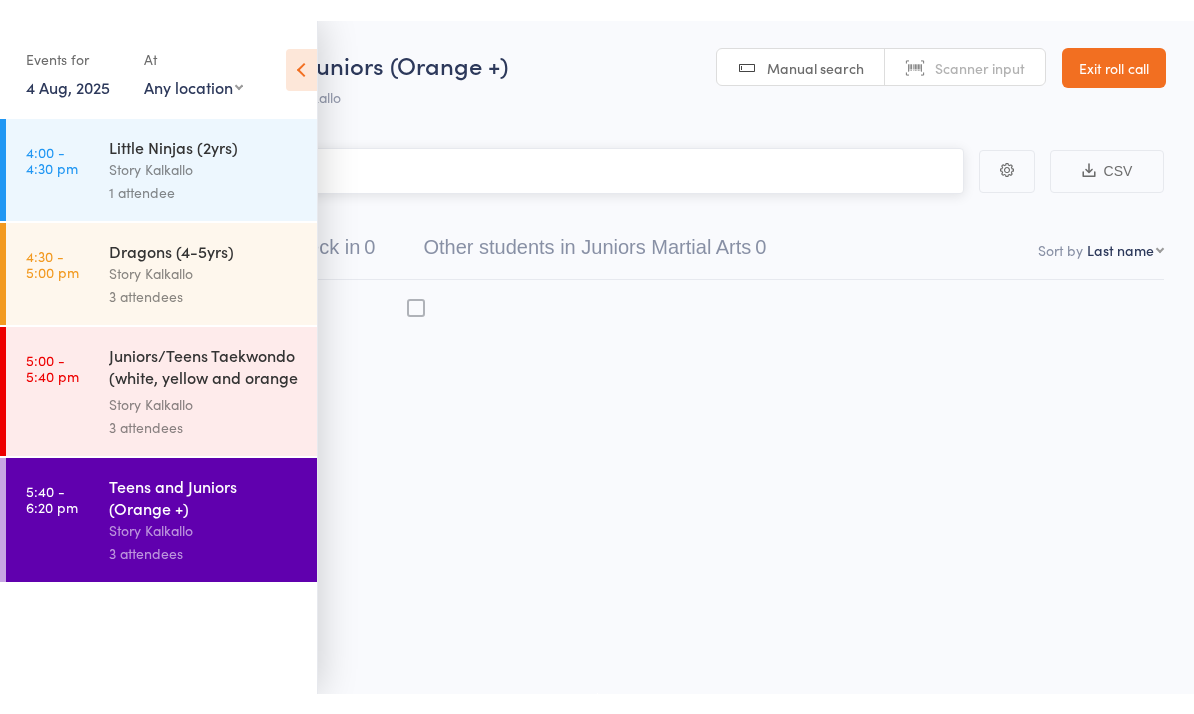 scroll, scrollTop: 14, scrollLeft: 0, axis: vertical 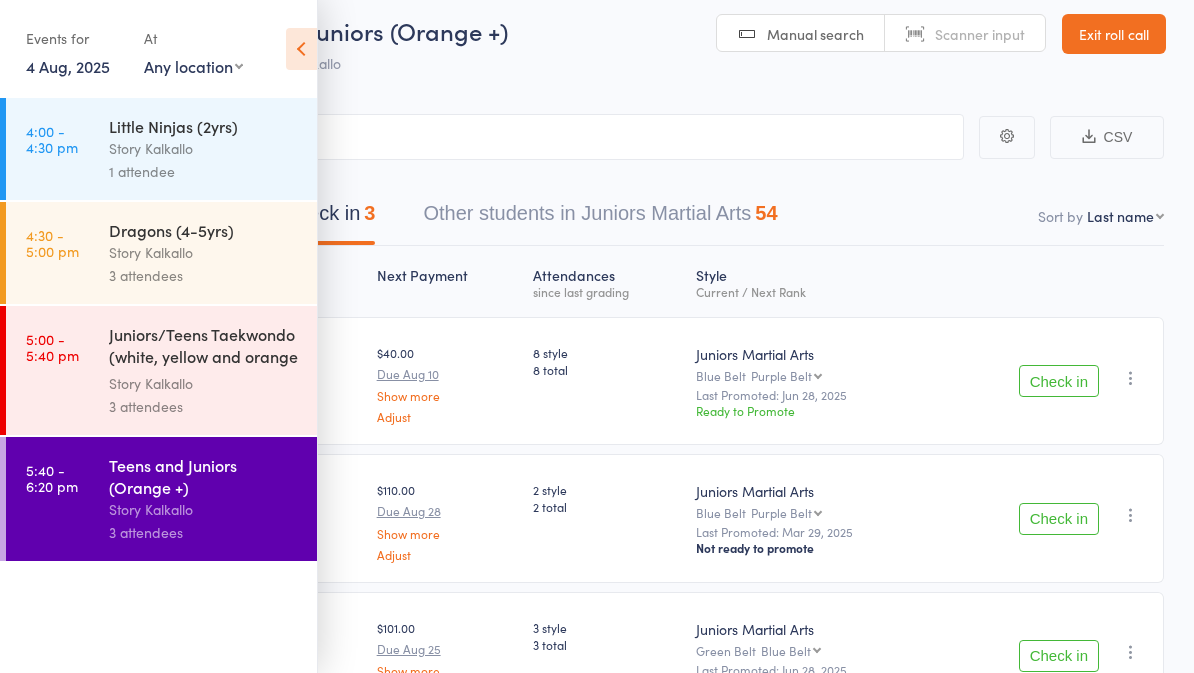 click at bounding box center (301, 49) 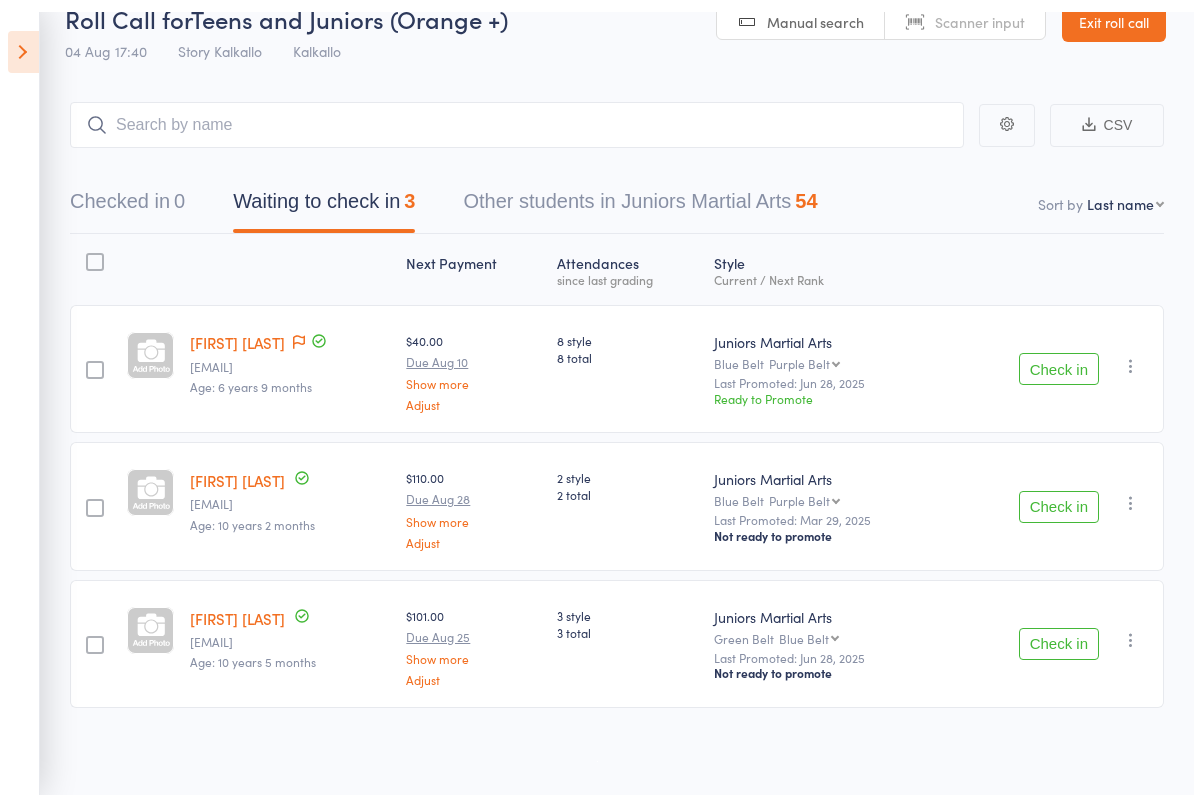 scroll, scrollTop: 15, scrollLeft: 0, axis: vertical 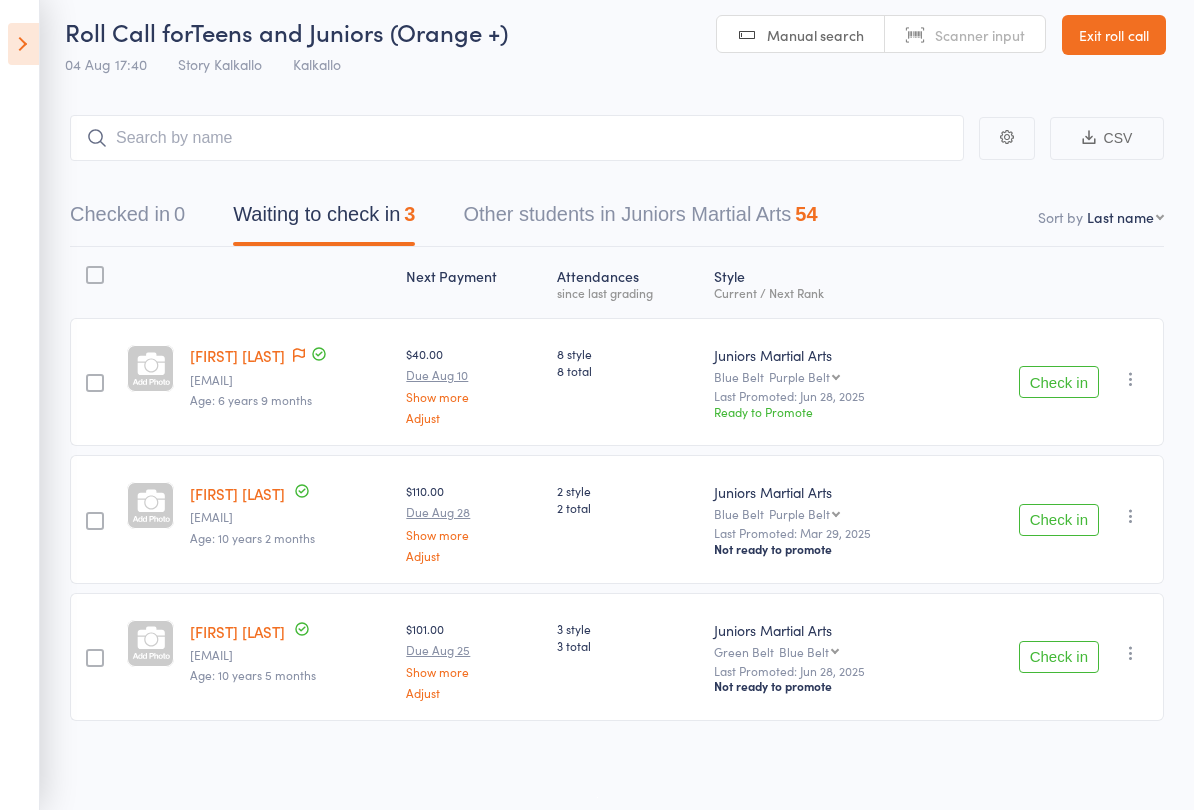 click at bounding box center (23, 44) 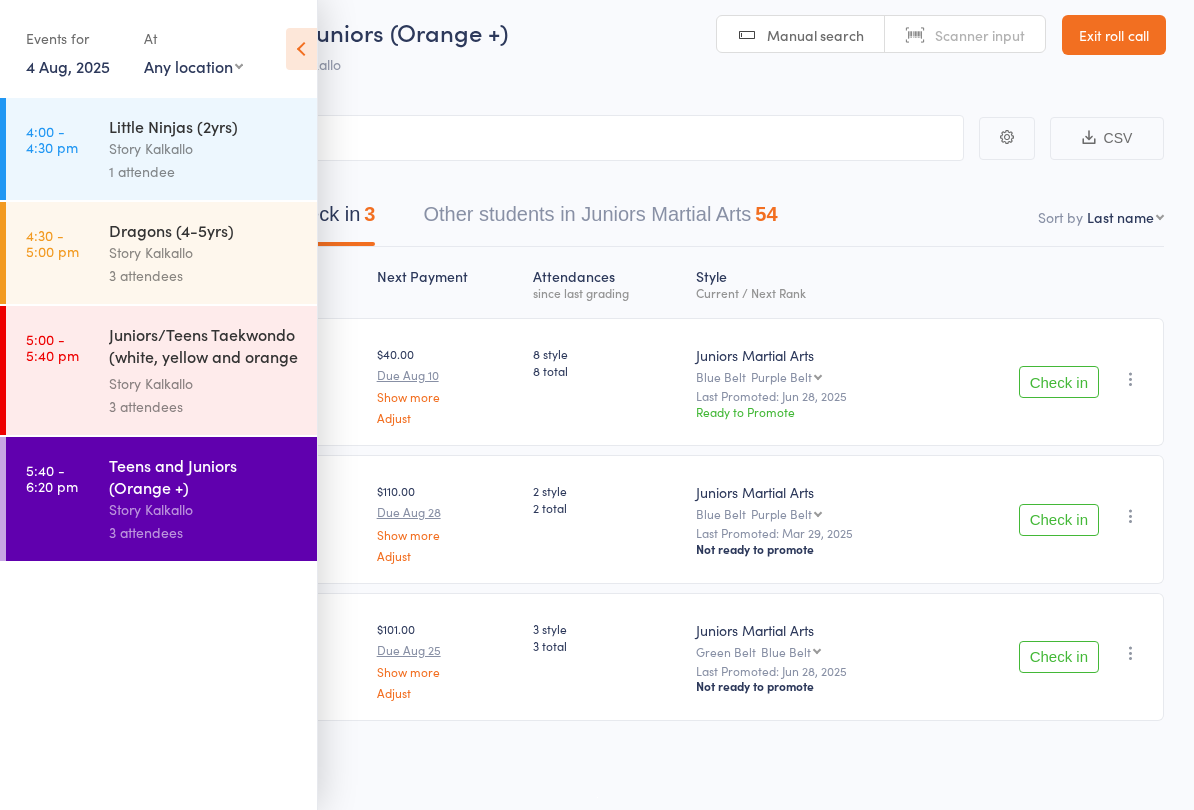 click on "1 attendee" at bounding box center (204, 171) 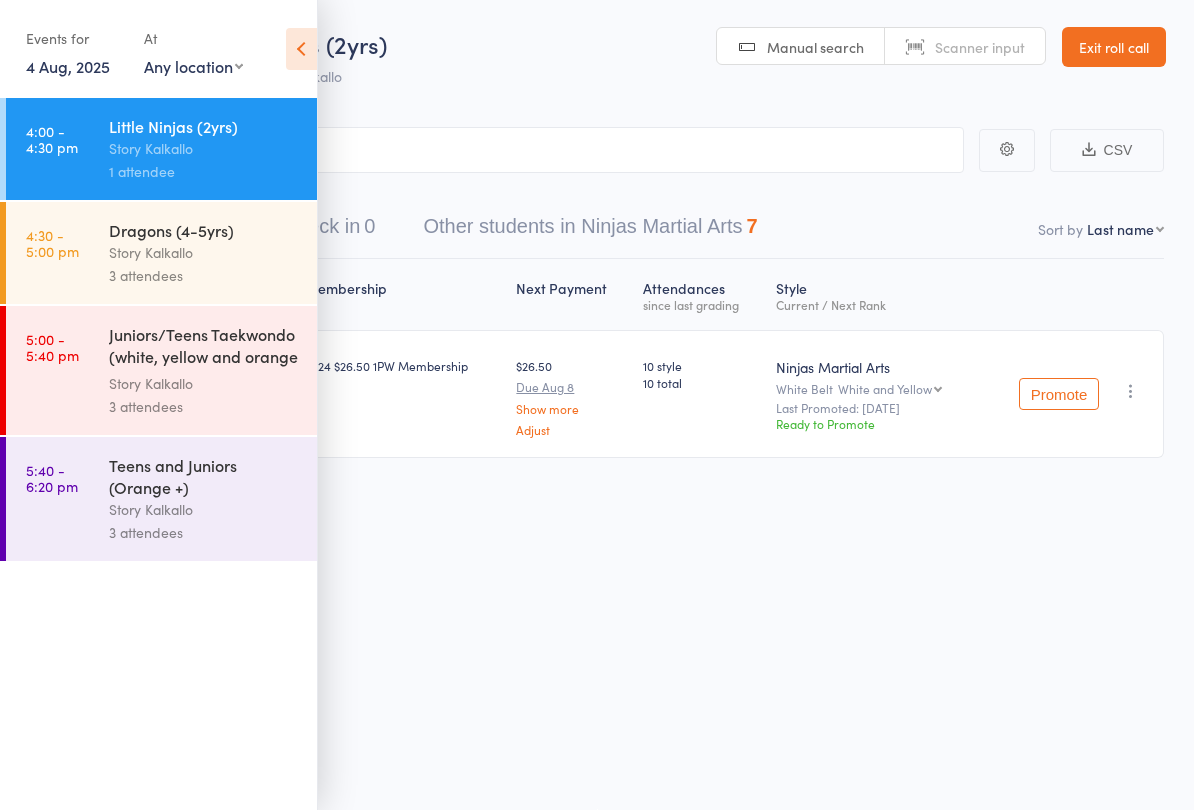 click at bounding box center (301, 49) 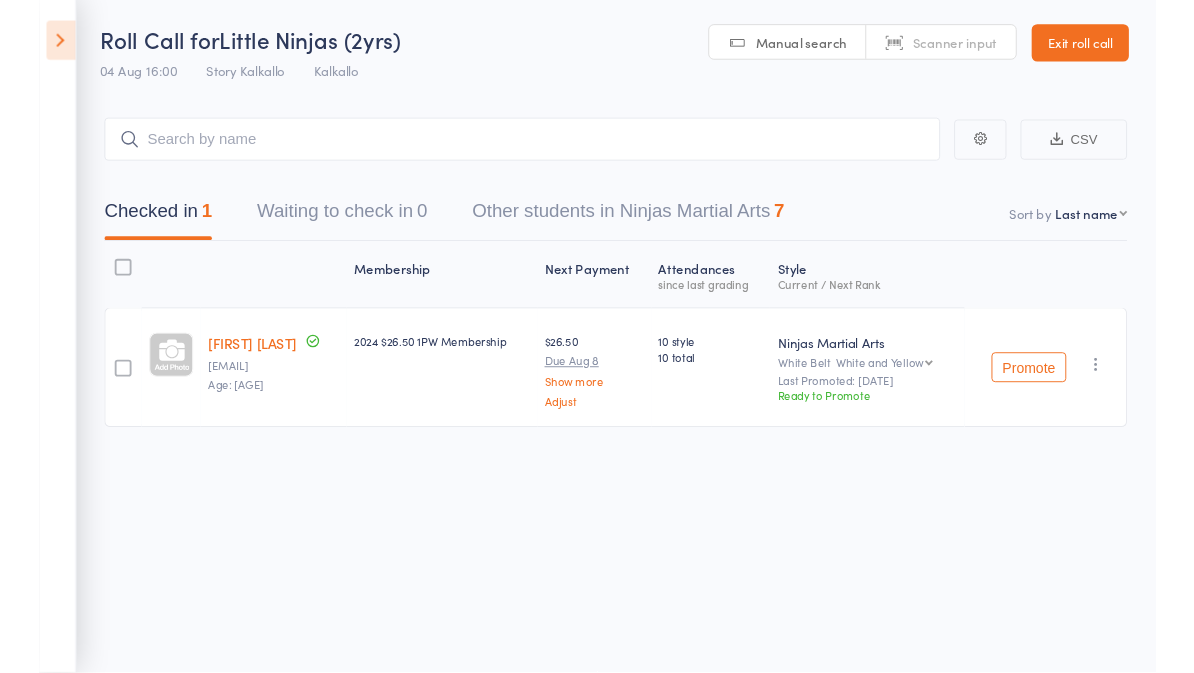 scroll, scrollTop: 14, scrollLeft: 0, axis: vertical 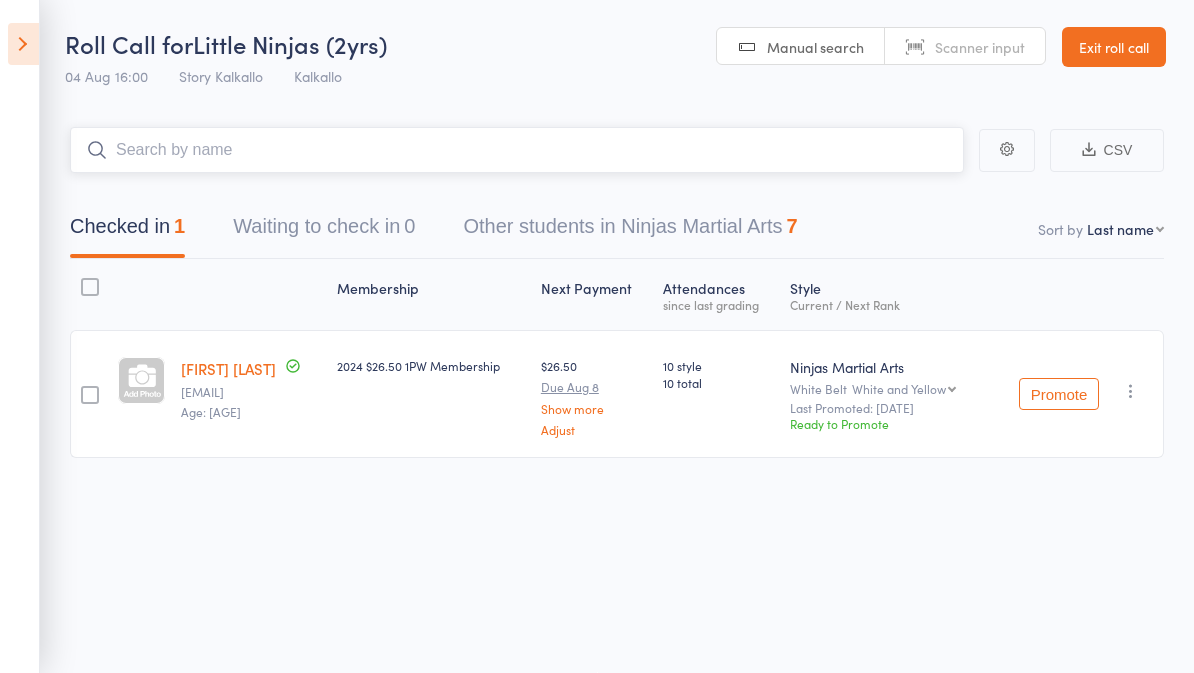 click at bounding box center [517, 150] 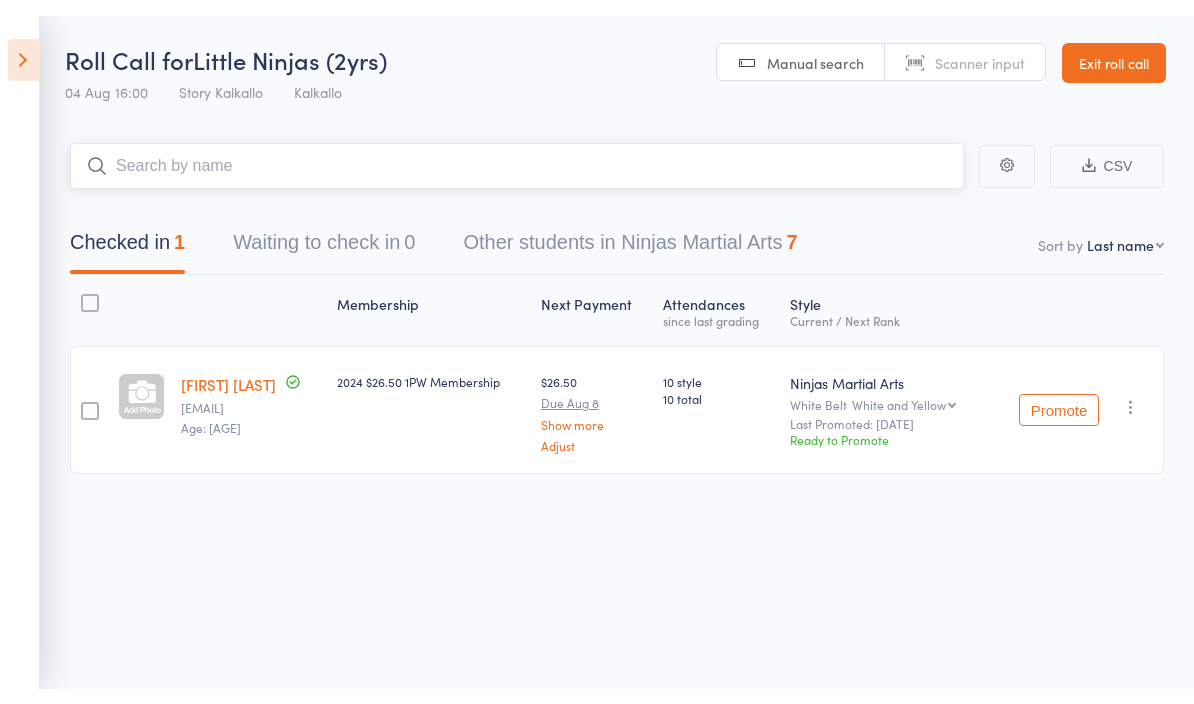 scroll, scrollTop: 0, scrollLeft: 0, axis: both 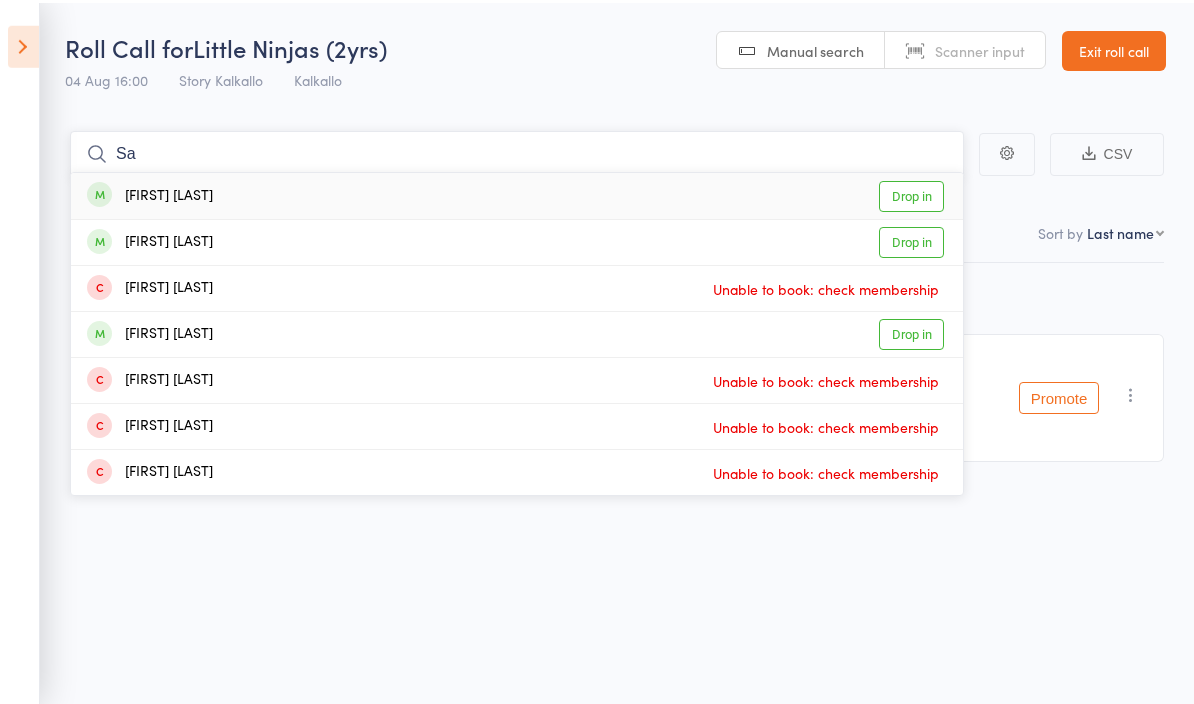 type on "S" 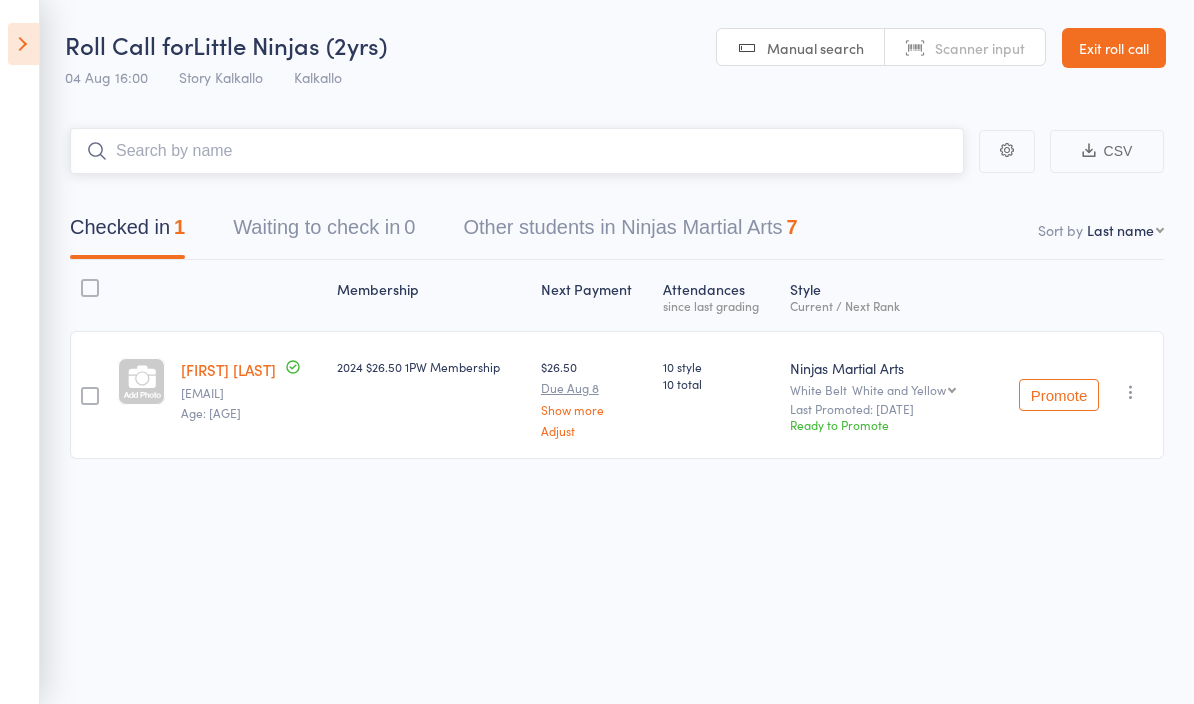 type on "S" 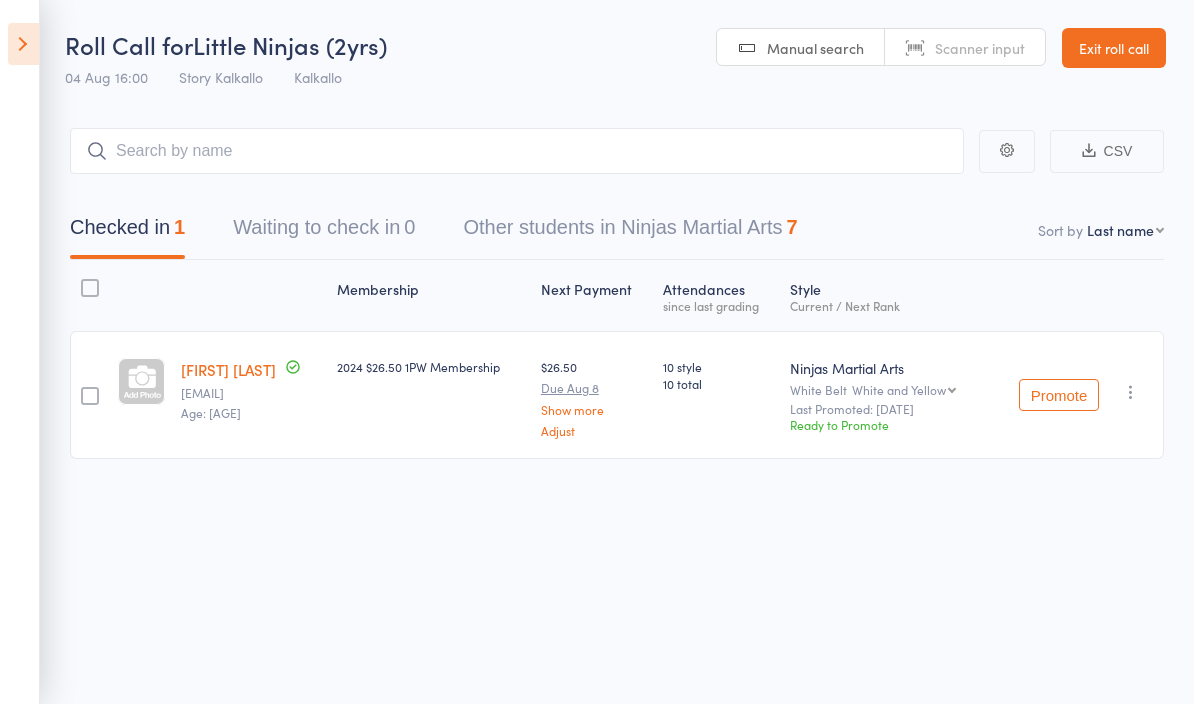 click on "Roll Call for  Little Ninjas (2yrs) [DATE] [TIME]  [CITY]  [CITY]  Manual search Scanner input Exit roll call" at bounding box center [597, 49] 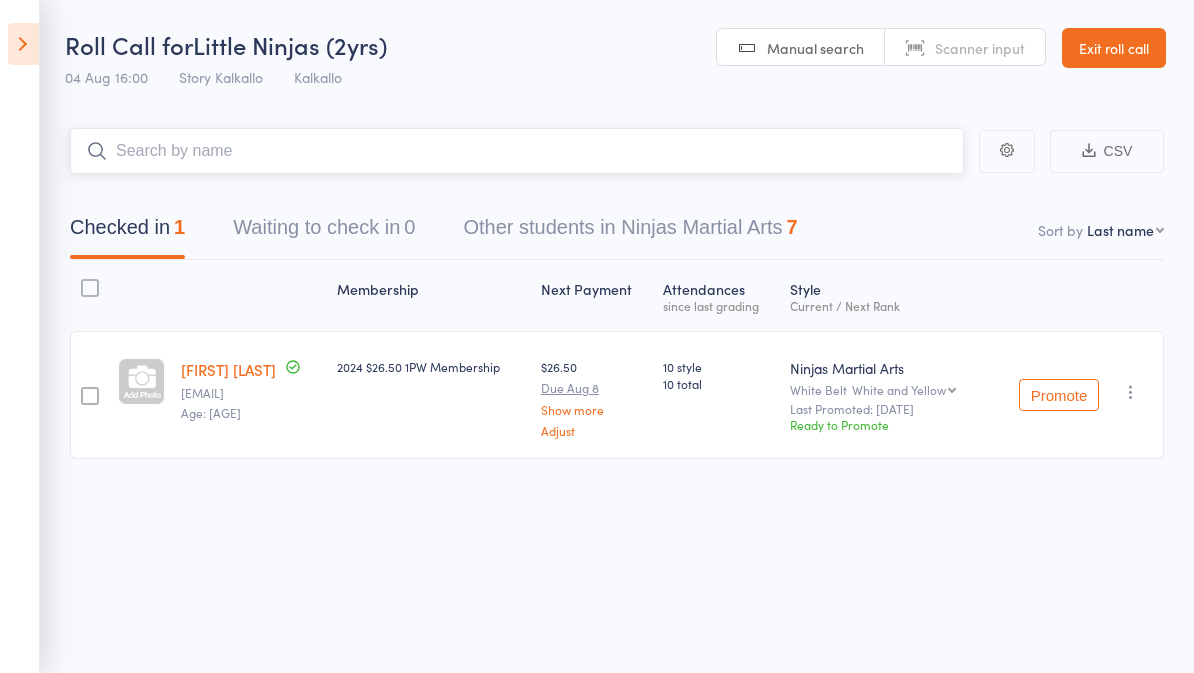 click at bounding box center (517, 151) 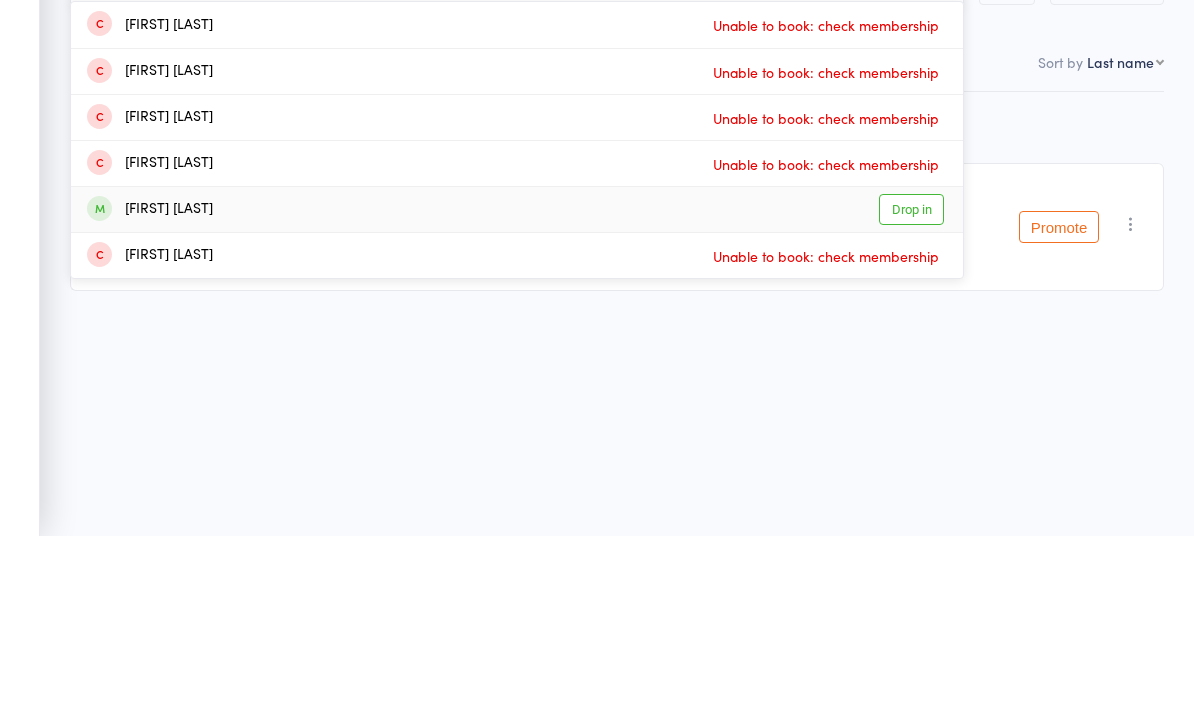 type on "Mans" 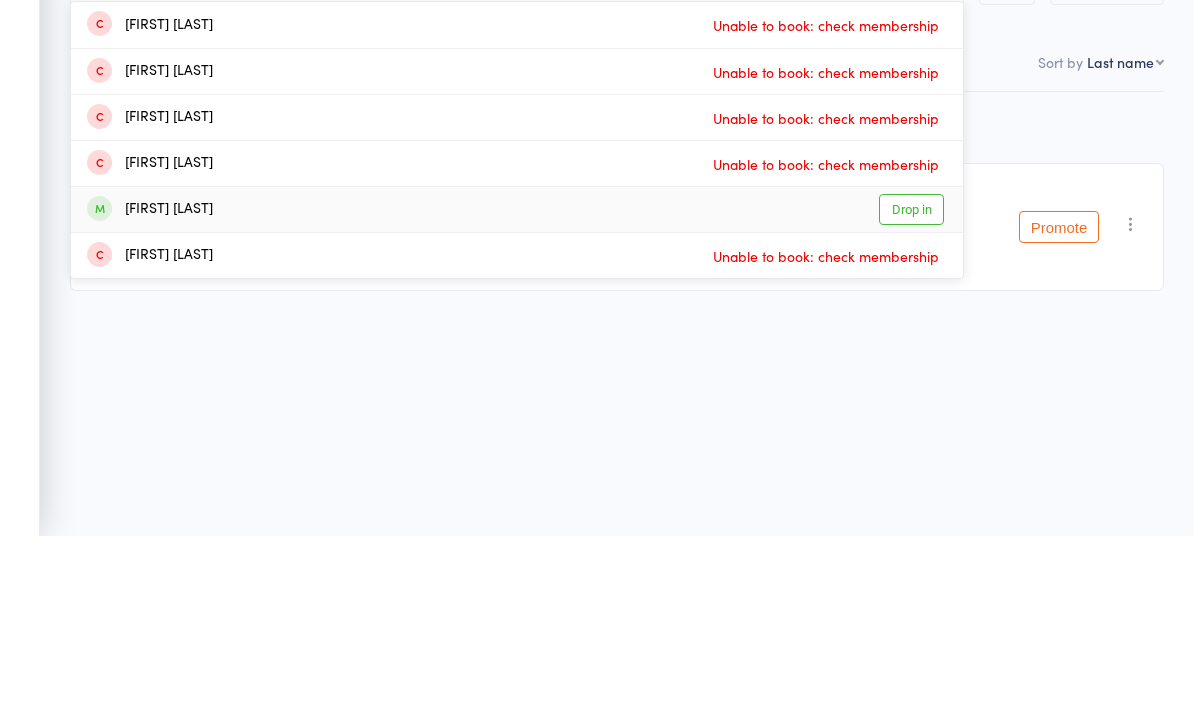 click on "Drop in" at bounding box center [911, 377] 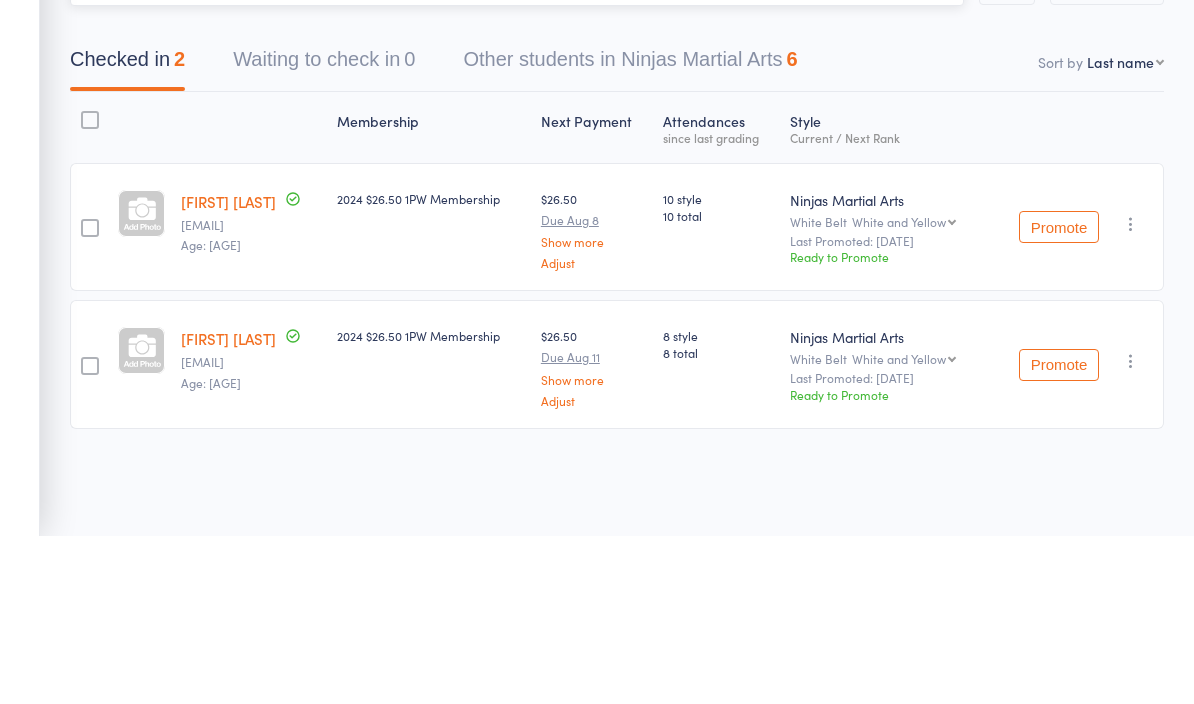 click on "Checked in 2 Waiting to check in 0 Other students in Ninjas Martial Arts 6" at bounding box center [617, 232] 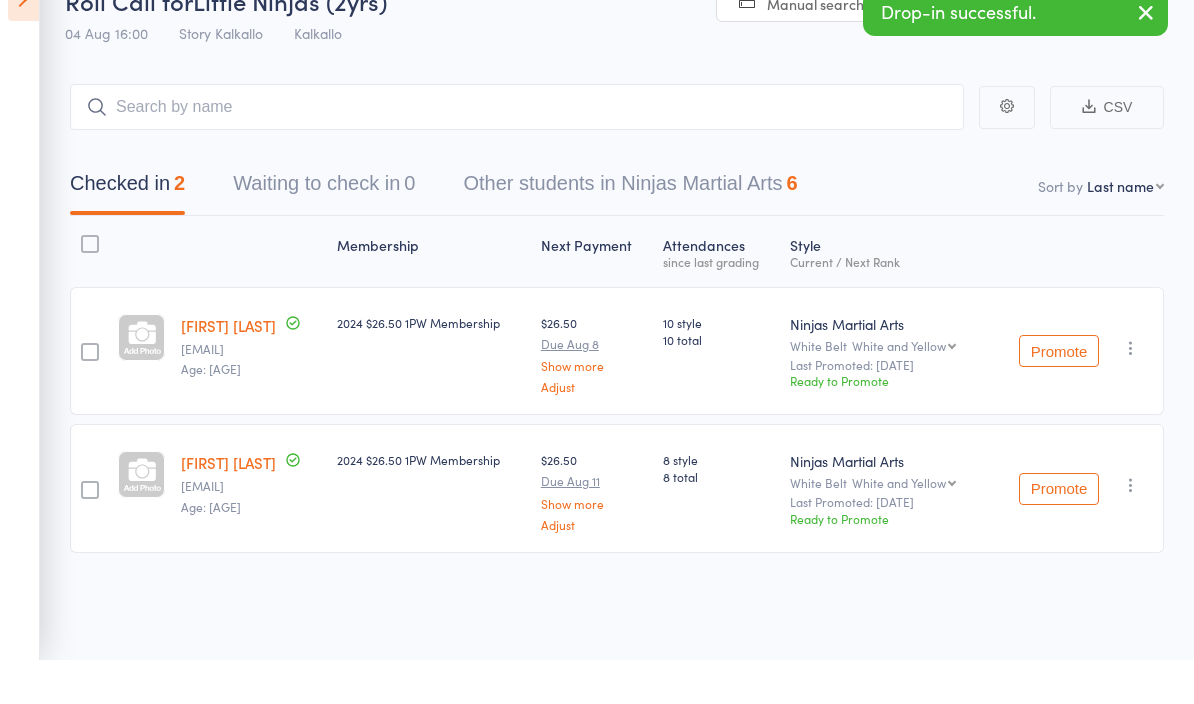click on "CSV
Checked in  2 Waiting to check in  0 Other students in Ninjas Martial Arts   6
Sort by   Last name First name Last name Birthday today? Behind on payments? Check in time Next payment date Next payment amount Membership name Membership expires Ready to grade Style and Rank Style attendance count All attendance count Last Promoted Membership Next Payment Atten­dances since last grading Style Current / Next Rank [FIRST] [LAST]    [EMAIL] Age: [AGE] years [MONTHS] 2024 [PRICE] [MEMBERSHIP] [PRICE] Due [DATE]  Show more Adjust 10 style 10 total Ninjas Martial Arts  White Belt   White and Yellow   White and Yellow  White and green belt  Last Promoted: [DATE] Ready to Promote Promote Undo check-in Promote Send message Add Note Add Task Add Flag Remove Mark absent
[FIRST] [LAST]    [EMAIL] Age: [AGE] years [MONTHS] 2024 [PRICE] [MEMBERSHIP] [PRICE] Due [DATE]  Show more Adjust 8 style 8 total Ninjas Martial Arts  White Belt   White and Yellow   Promote" at bounding box center [597, 392] 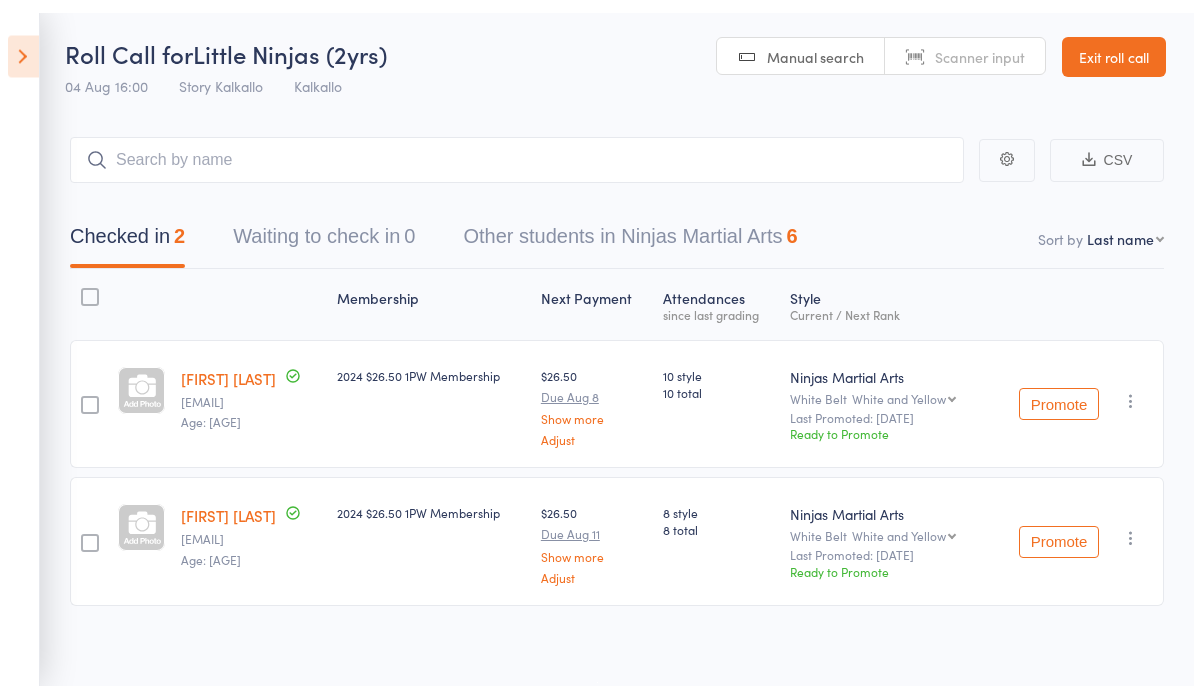 scroll, scrollTop: 0, scrollLeft: 0, axis: both 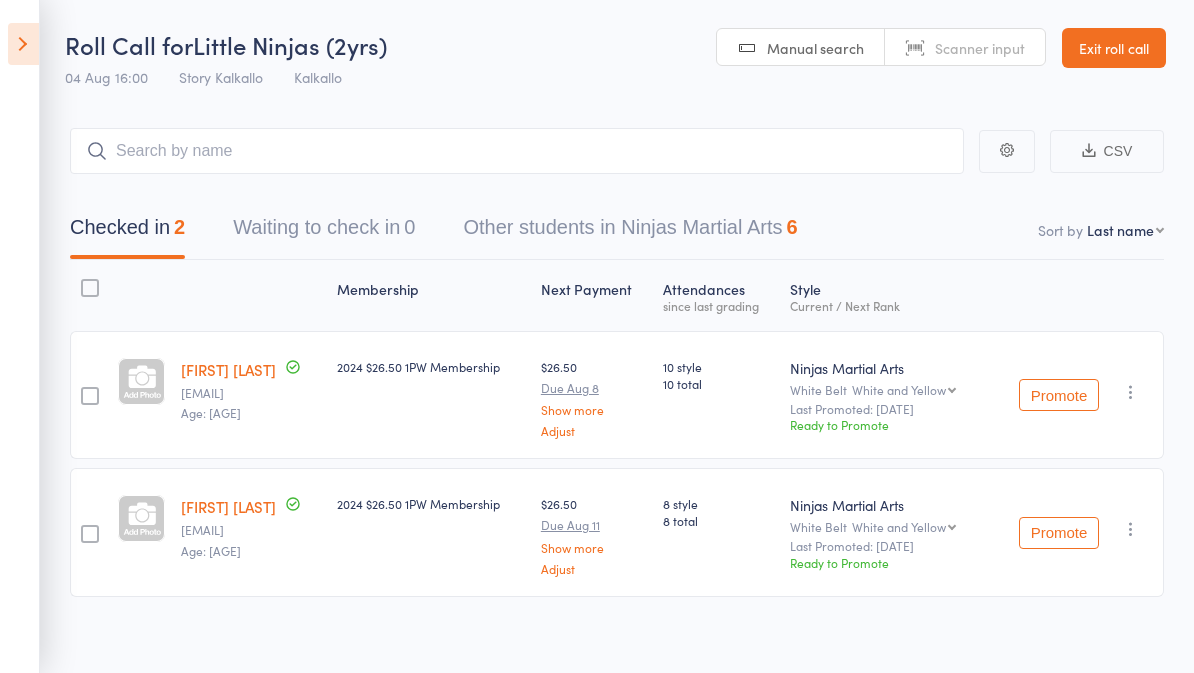 click at bounding box center [23, 44] 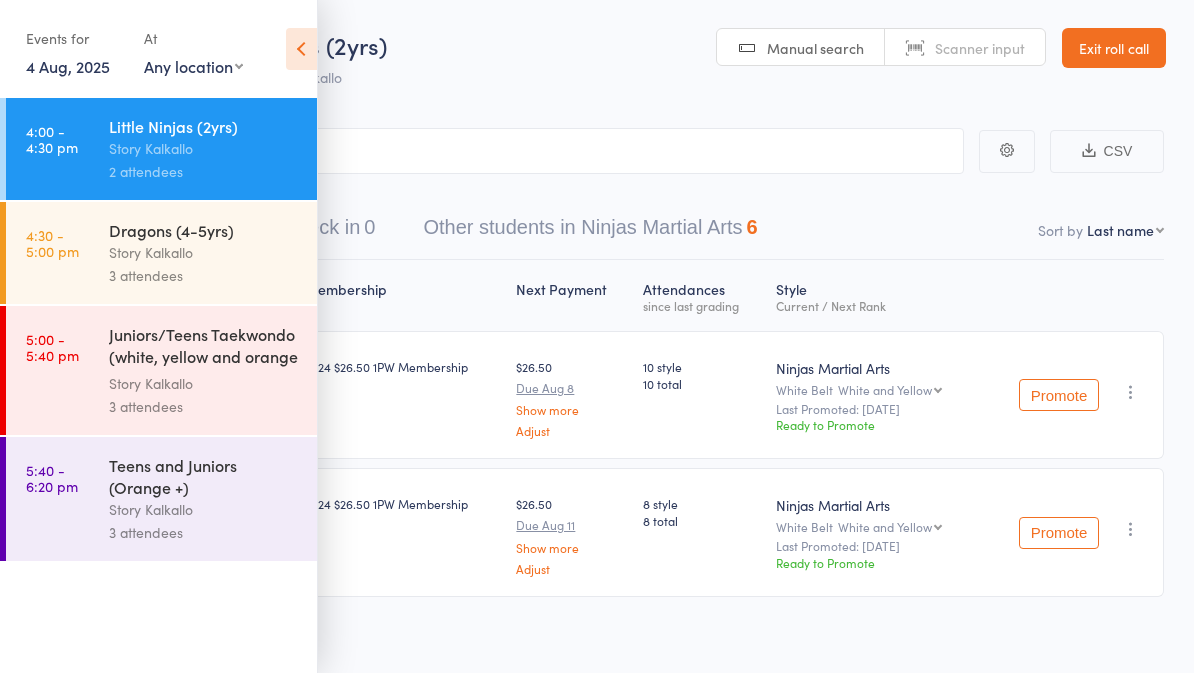 click on "Dragons (4-5yrs)" at bounding box center [204, 230] 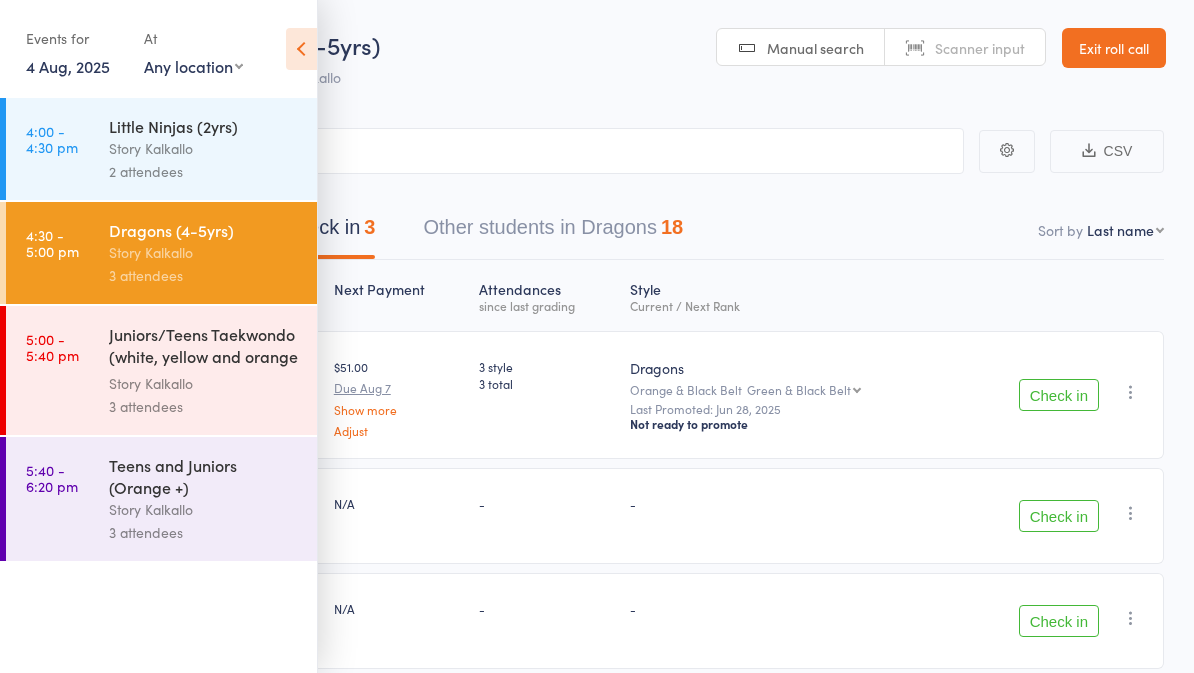 click at bounding box center [301, 49] 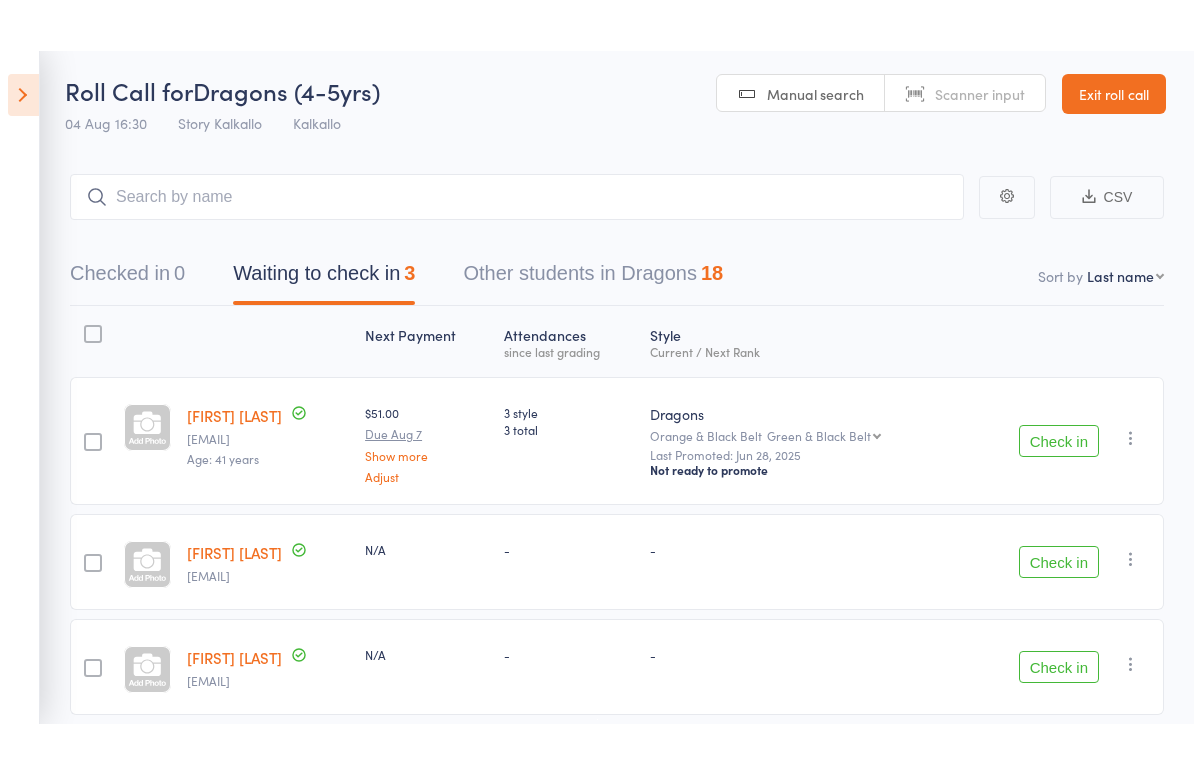 scroll, scrollTop: 0, scrollLeft: 0, axis: both 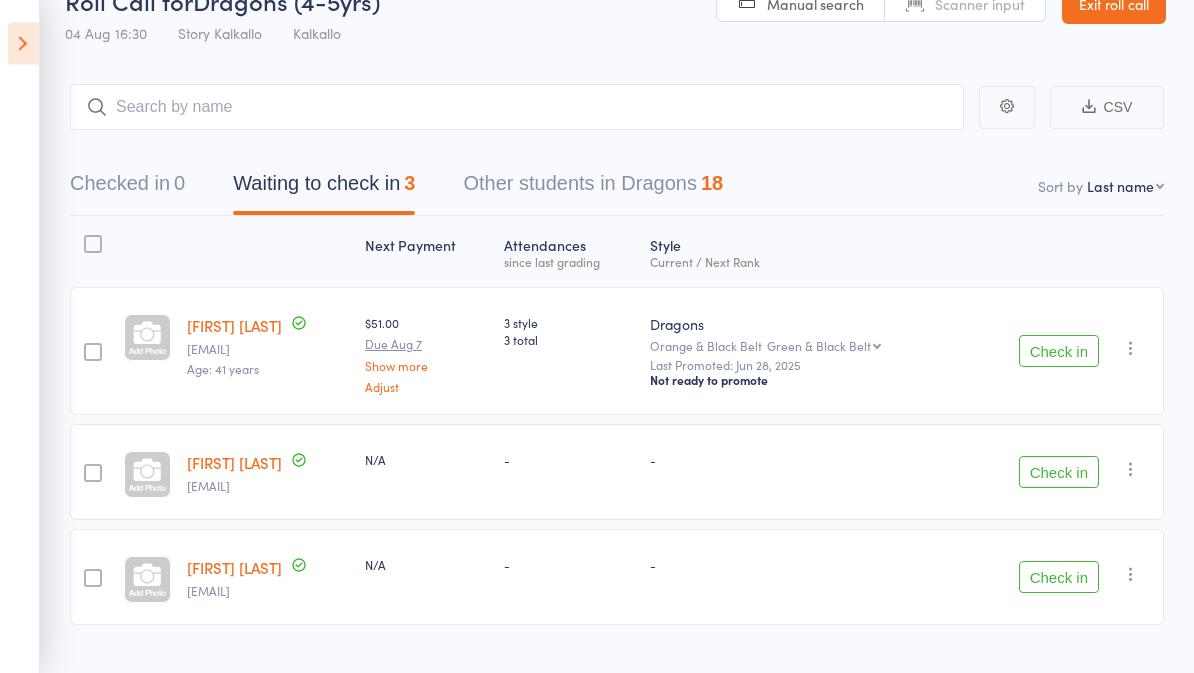 click on "Other students in Dragons  18" at bounding box center [593, 189] 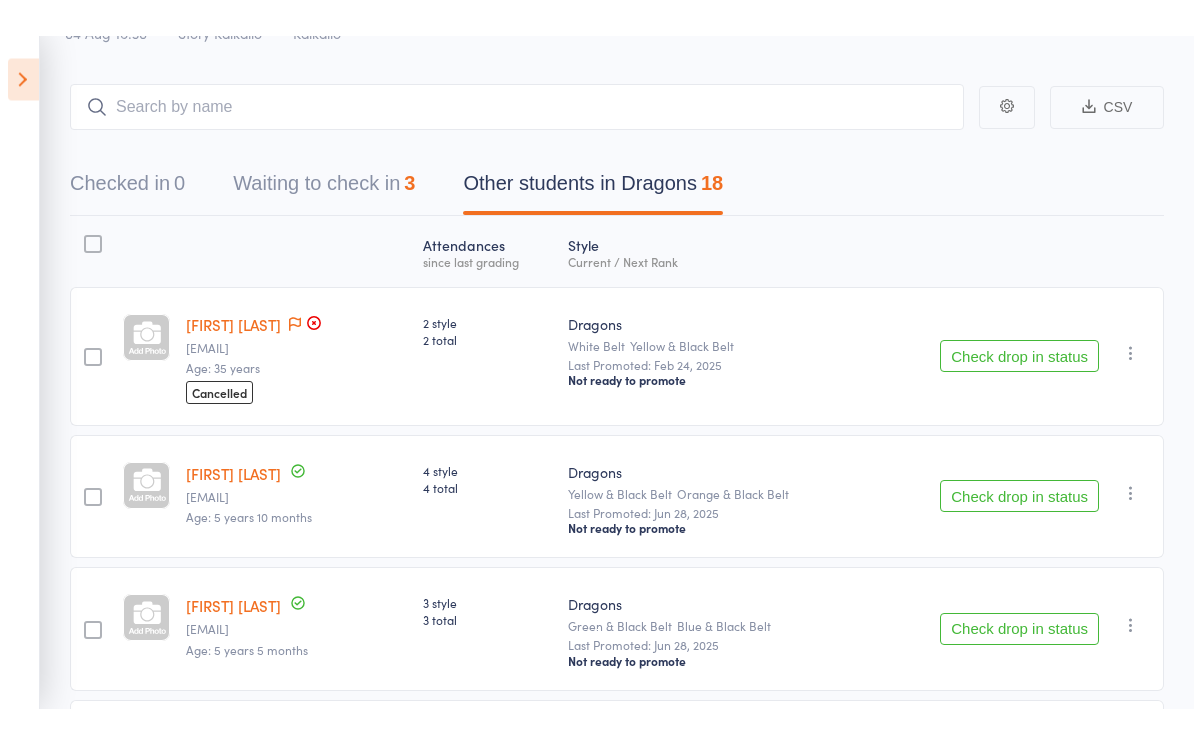 scroll, scrollTop: 0, scrollLeft: 0, axis: both 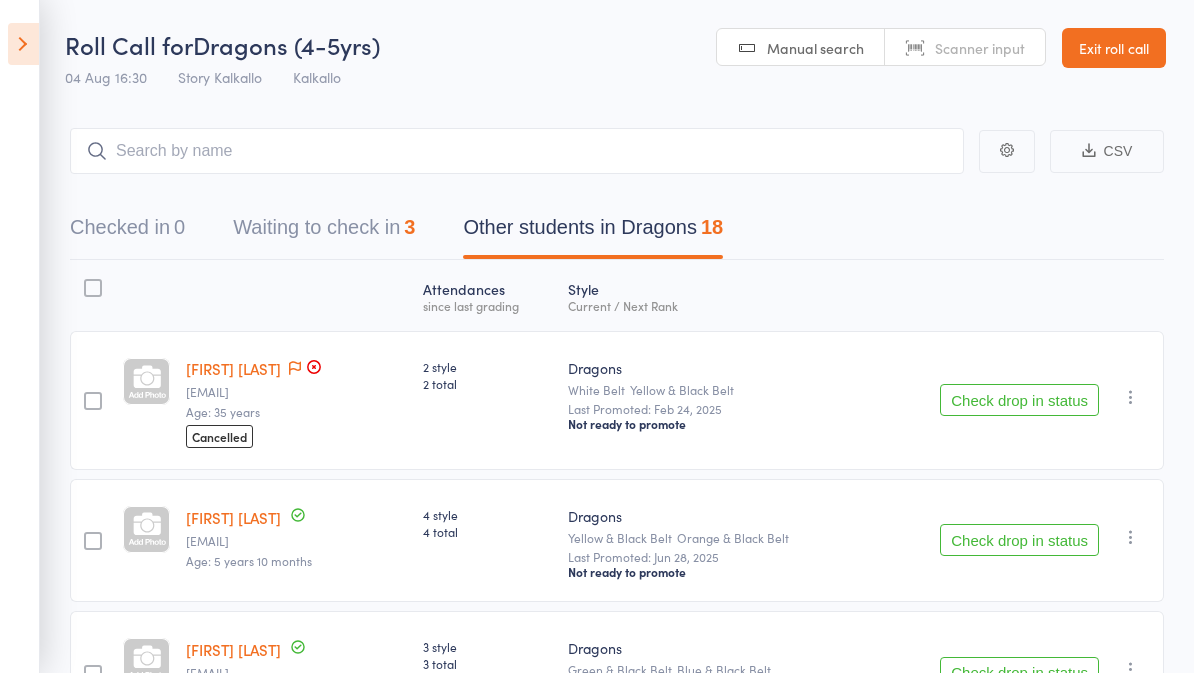 click on "Waiting to check in  3" at bounding box center [324, 232] 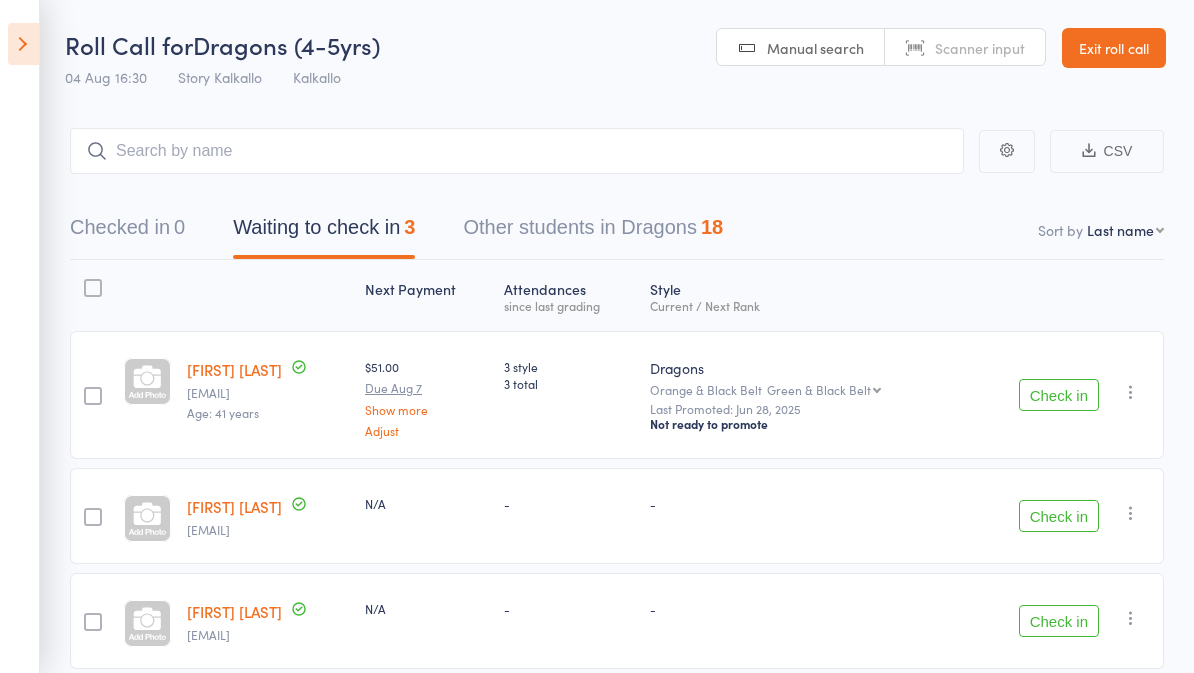 click on "Waiting to check in  3" at bounding box center (324, 232) 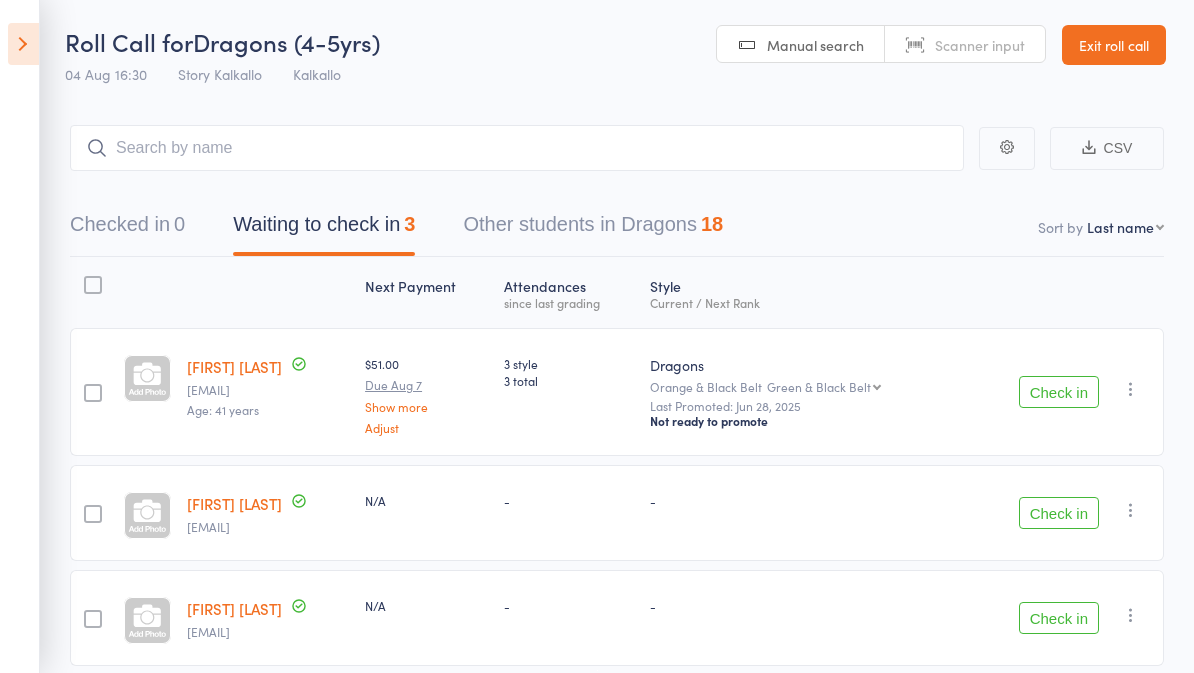 scroll, scrollTop: 2, scrollLeft: 0, axis: vertical 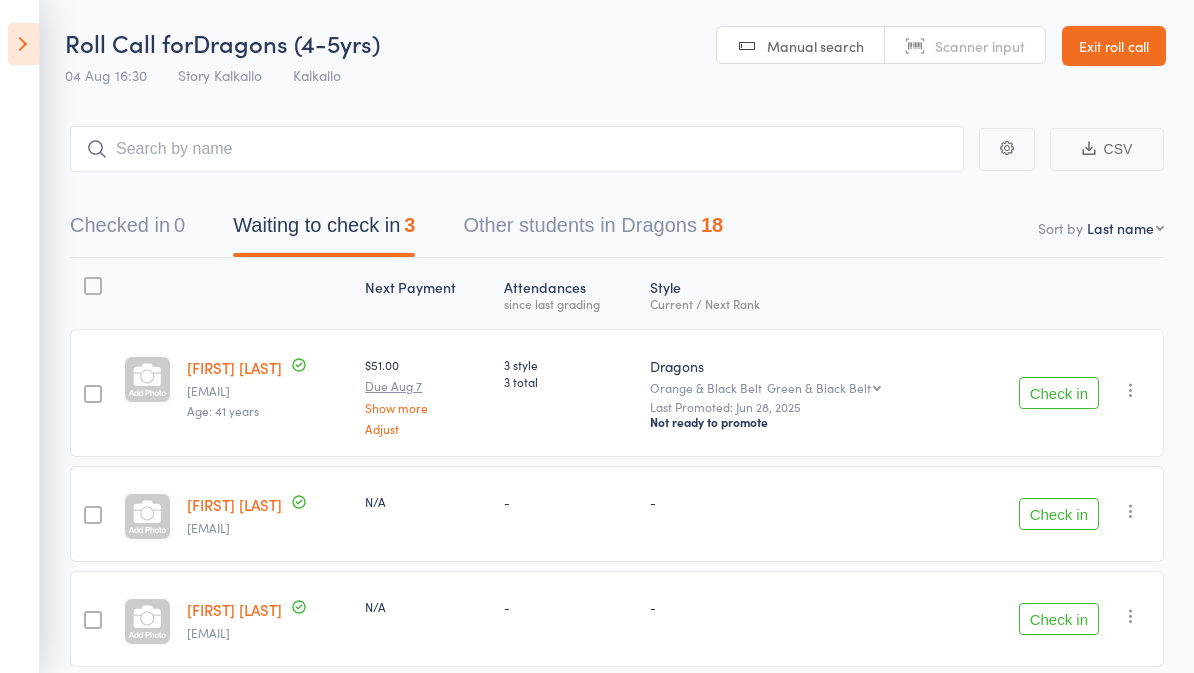 click at bounding box center [23, 44] 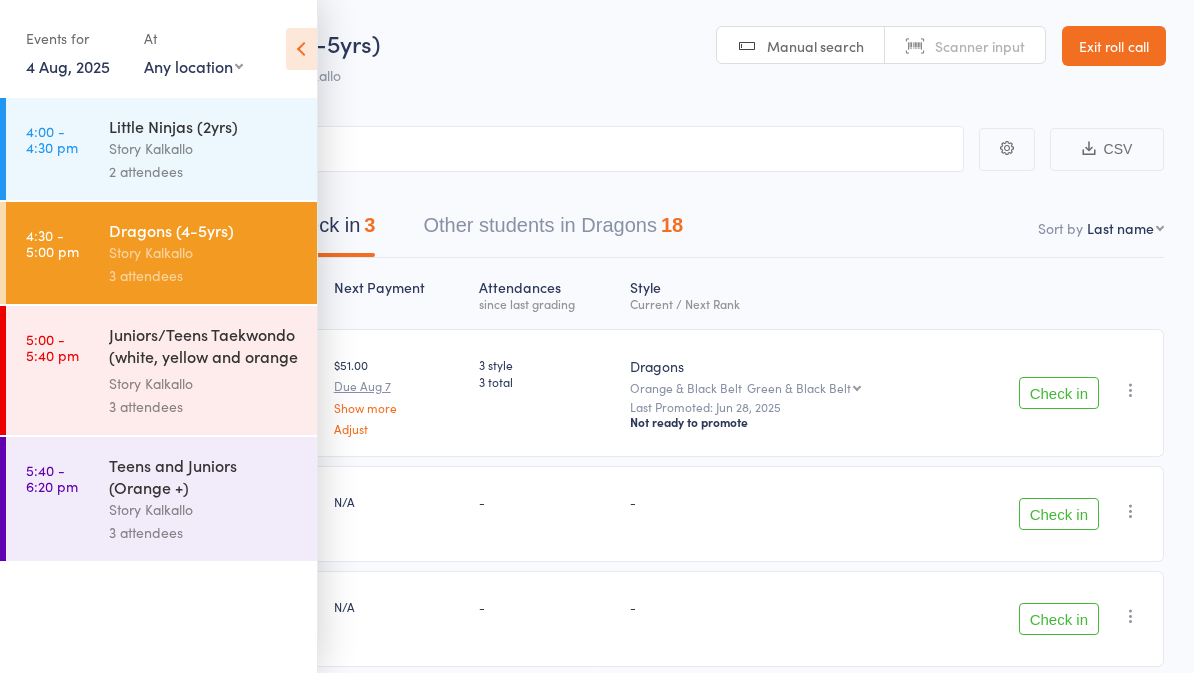 click on "Story Kalkallo" at bounding box center [204, 148] 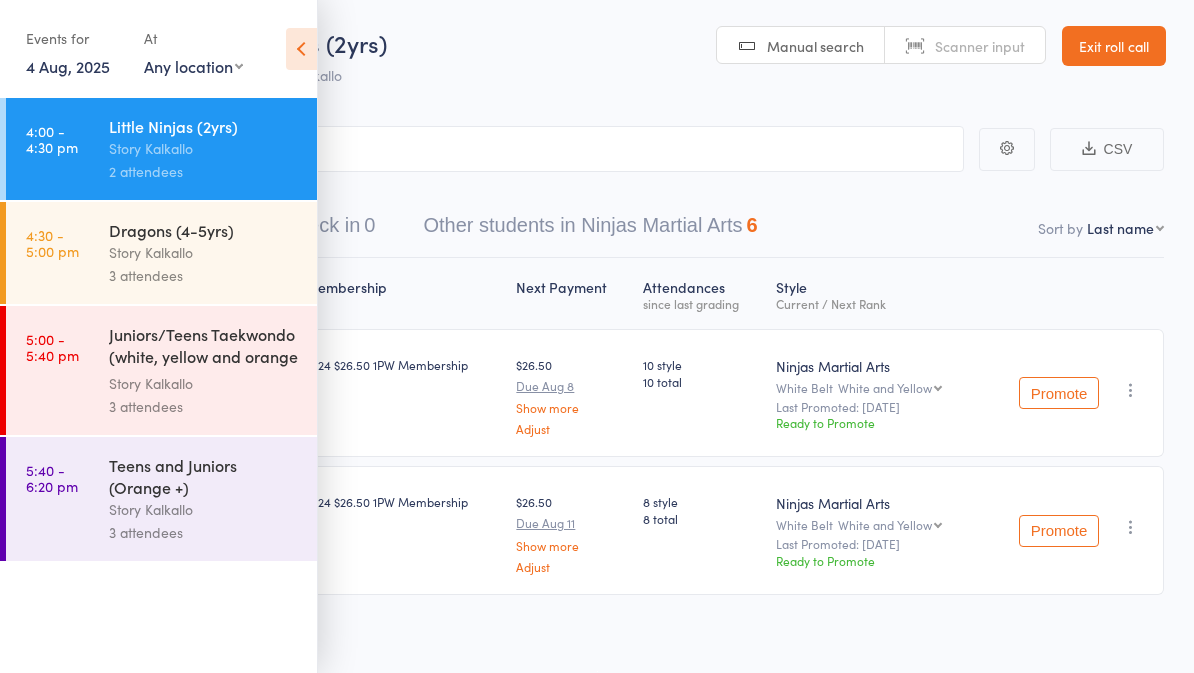 click at bounding box center [301, 49] 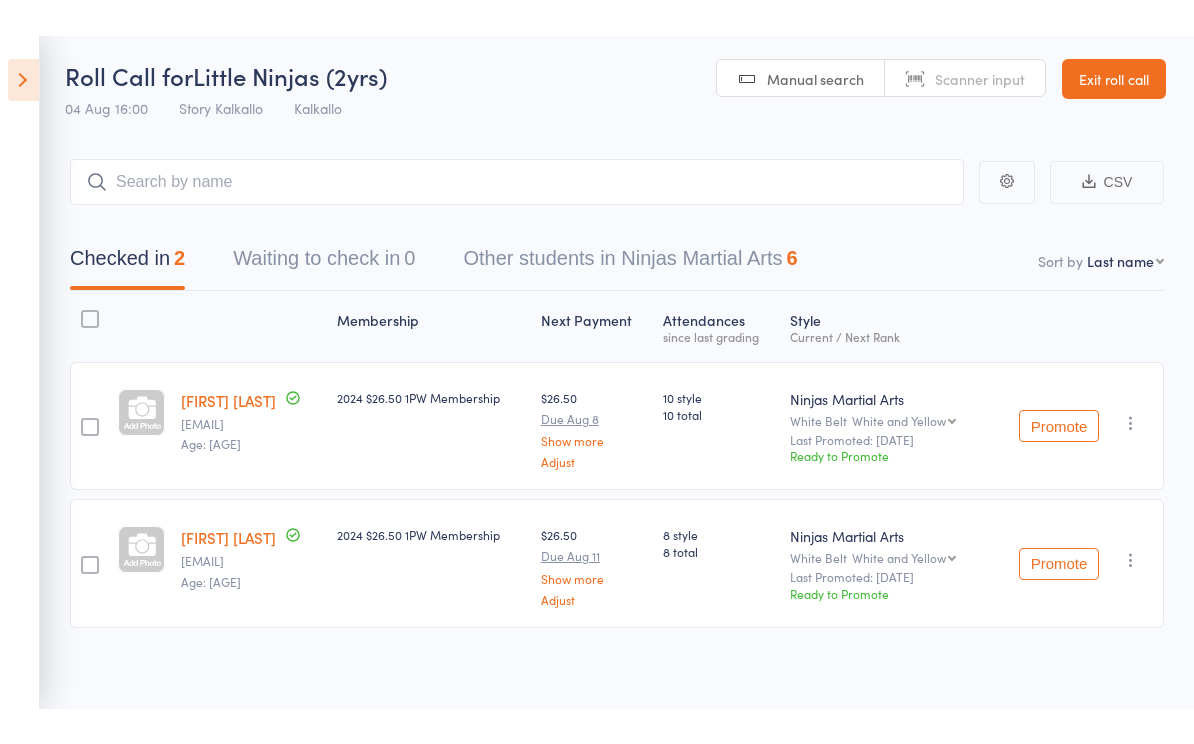 scroll, scrollTop: 0, scrollLeft: 0, axis: both 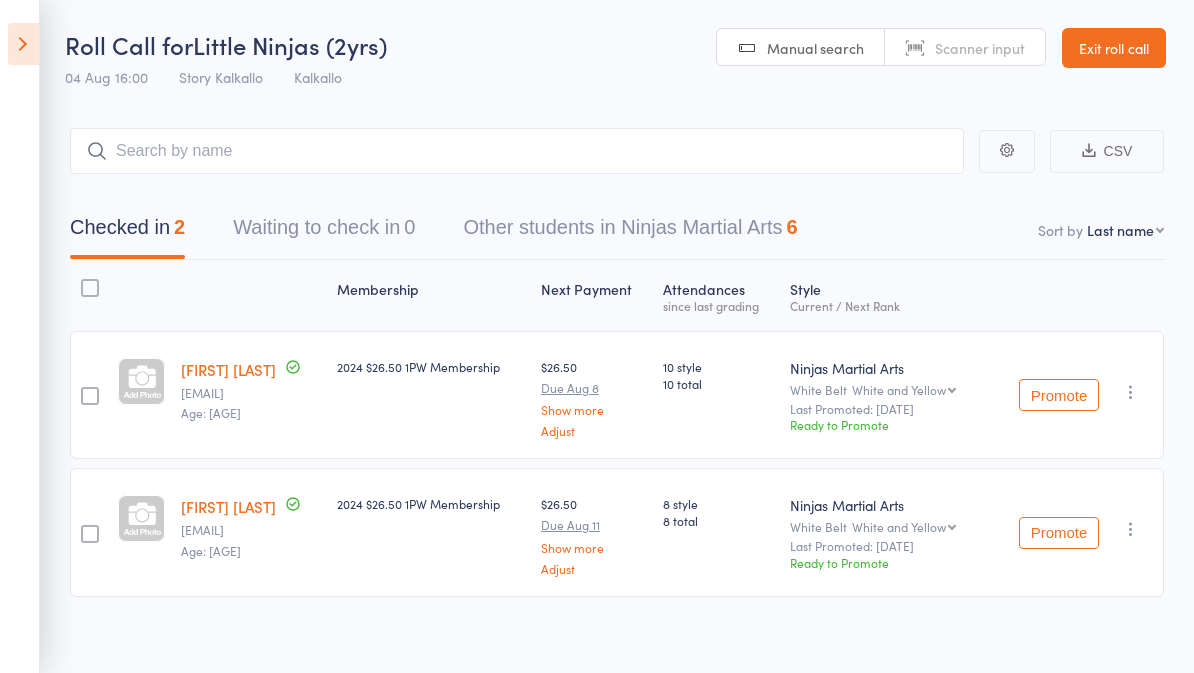 click at bounding box center (23, 44) 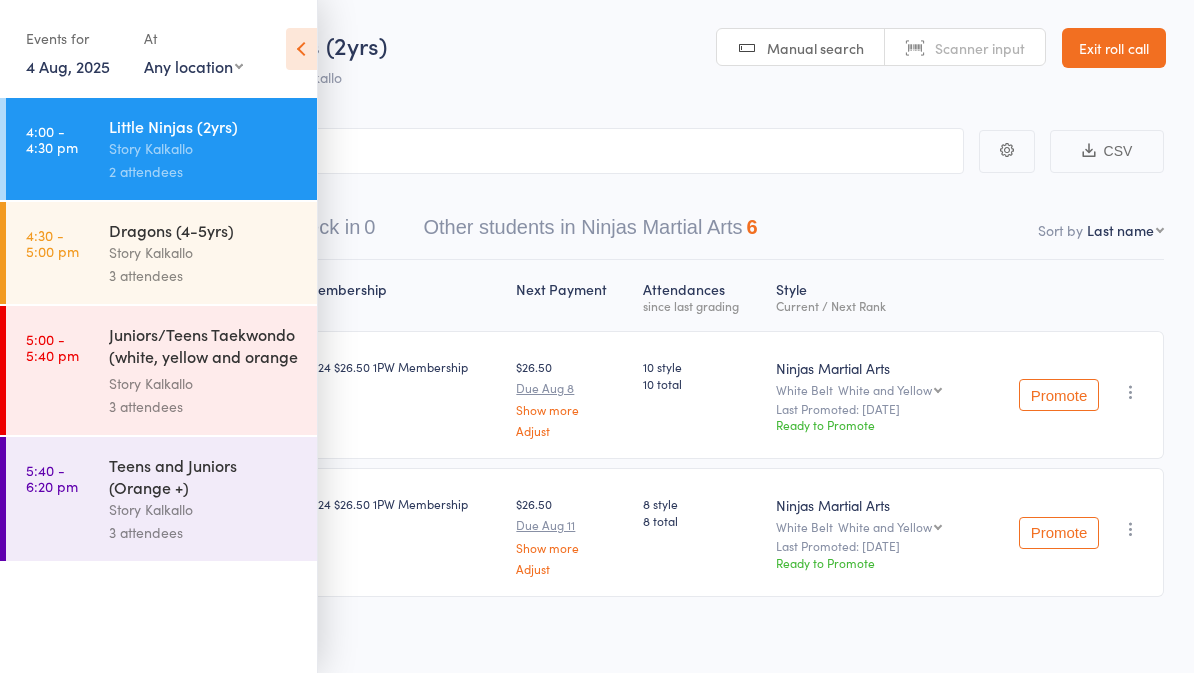 click on "Dragons (4-5yrs)" at bounding box center (204, 230) 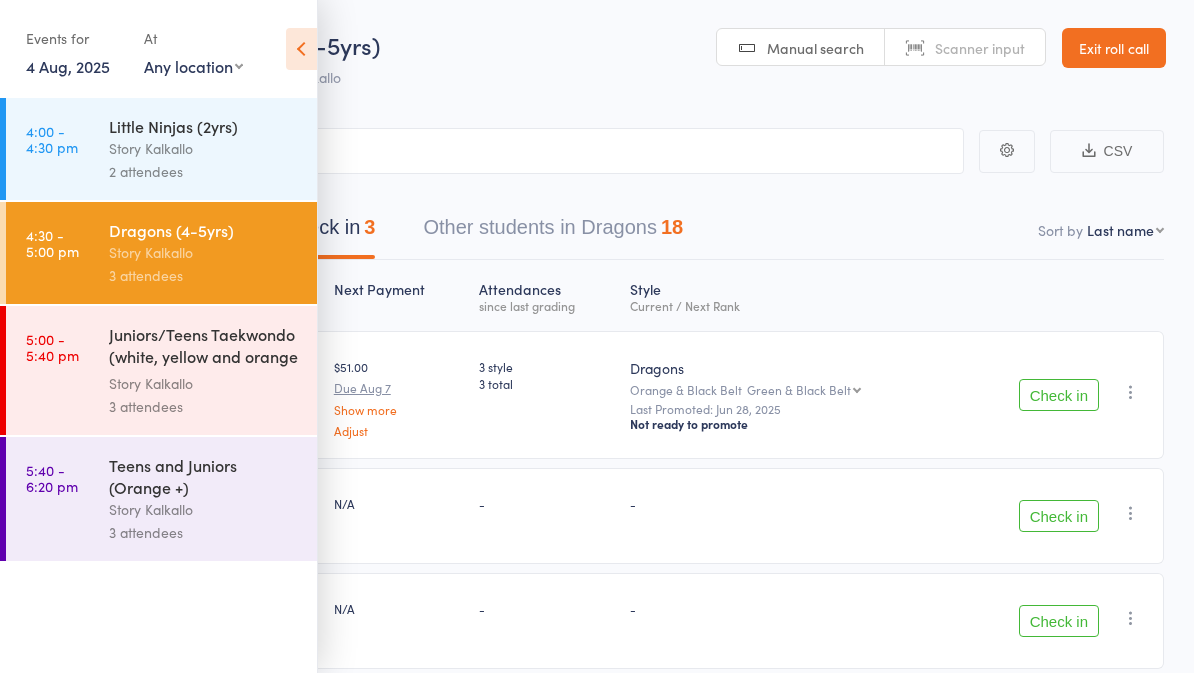 click at bounding box center [301, 49] 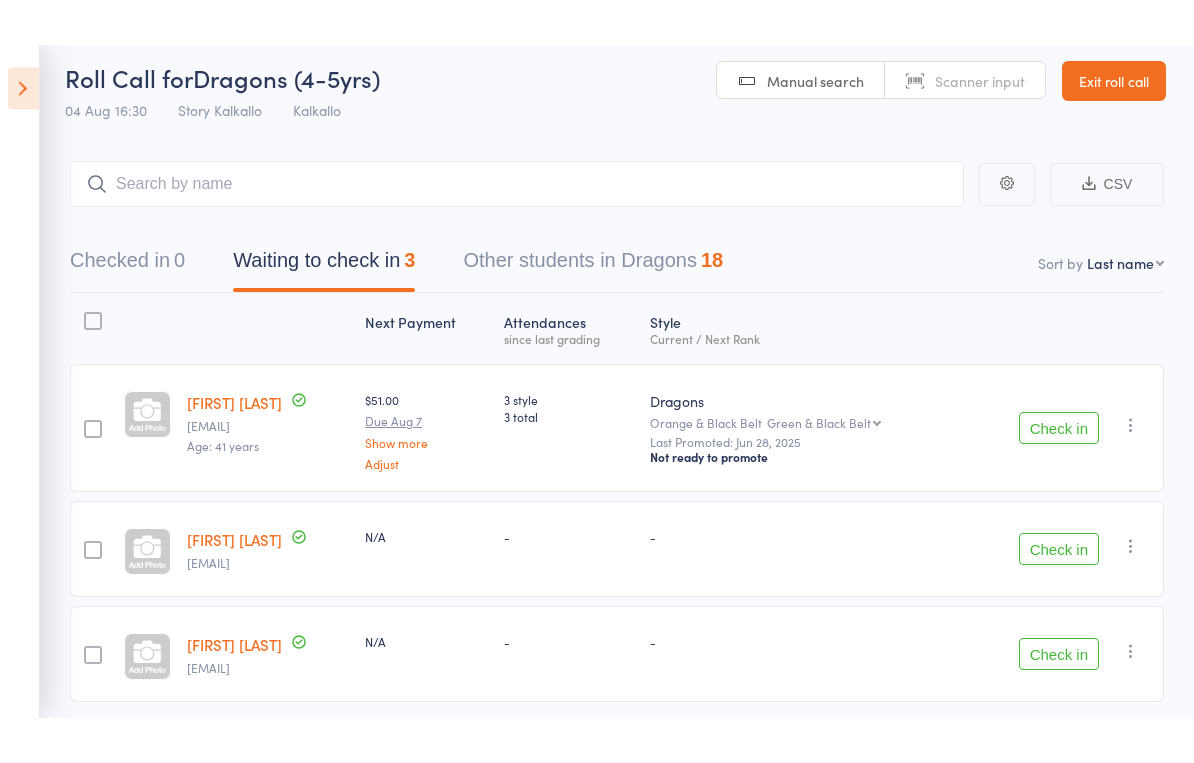scroll, scrollTop: 0, scrollLeft: 0, axis: both 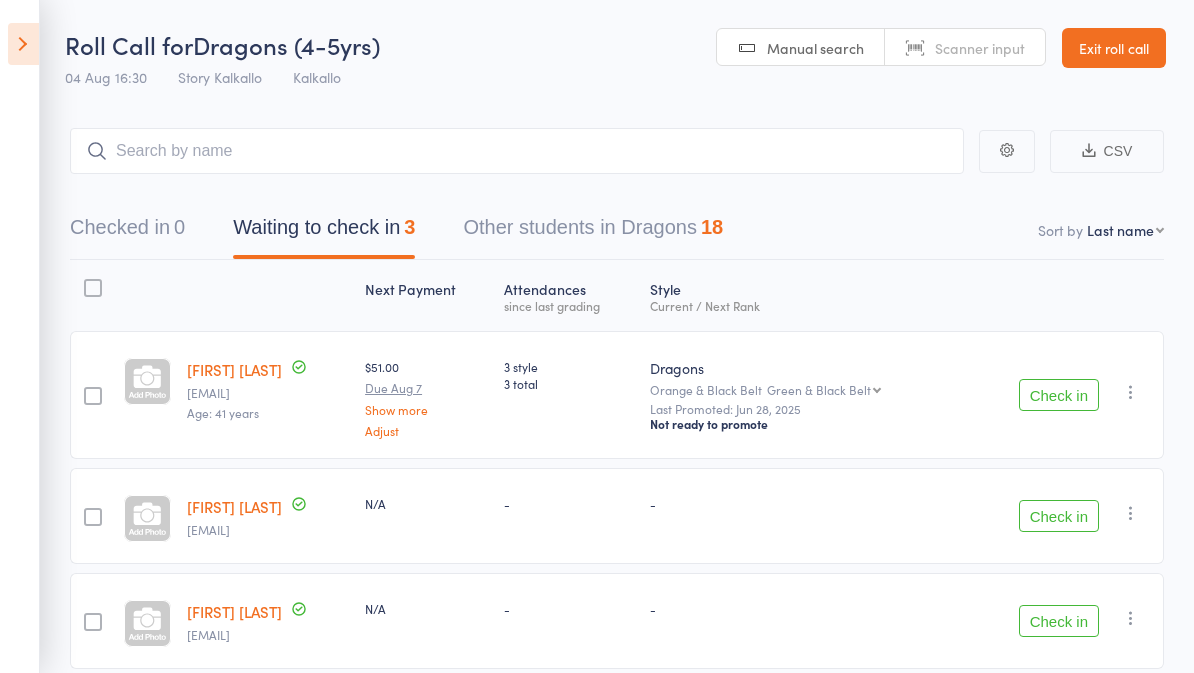 click on "Other students in Dragons  18" at bounding box center (593, 232) 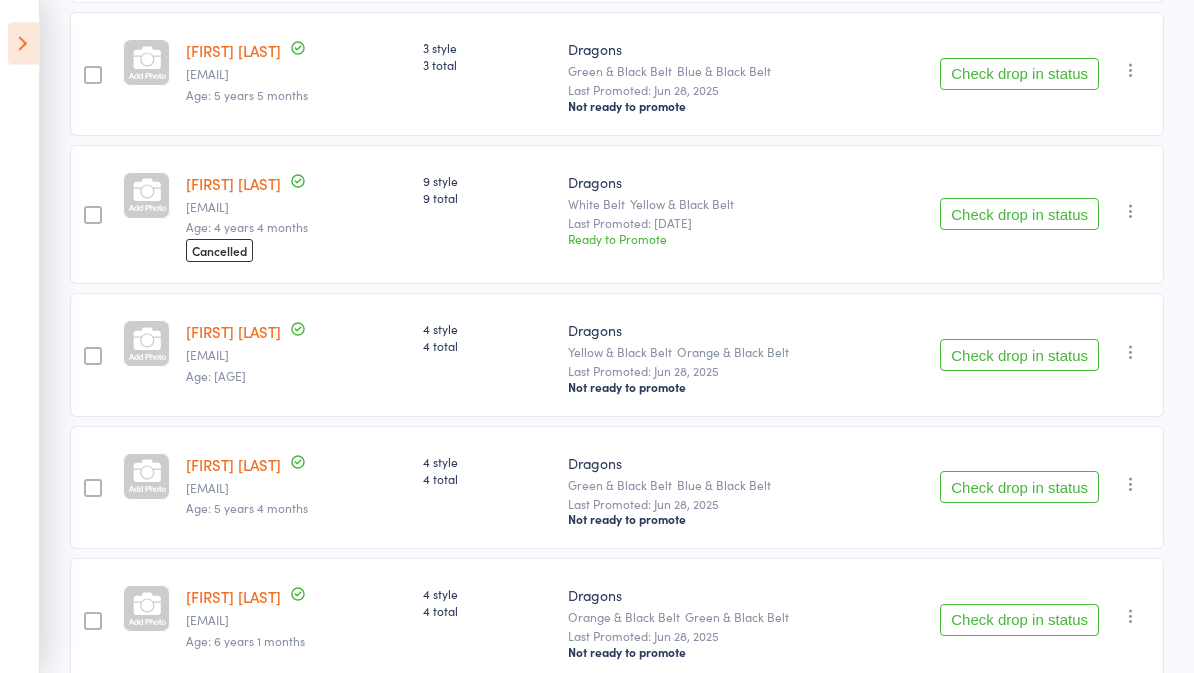 scroll, scrollTop: 595, scrollLeft: 0, axis: vertical 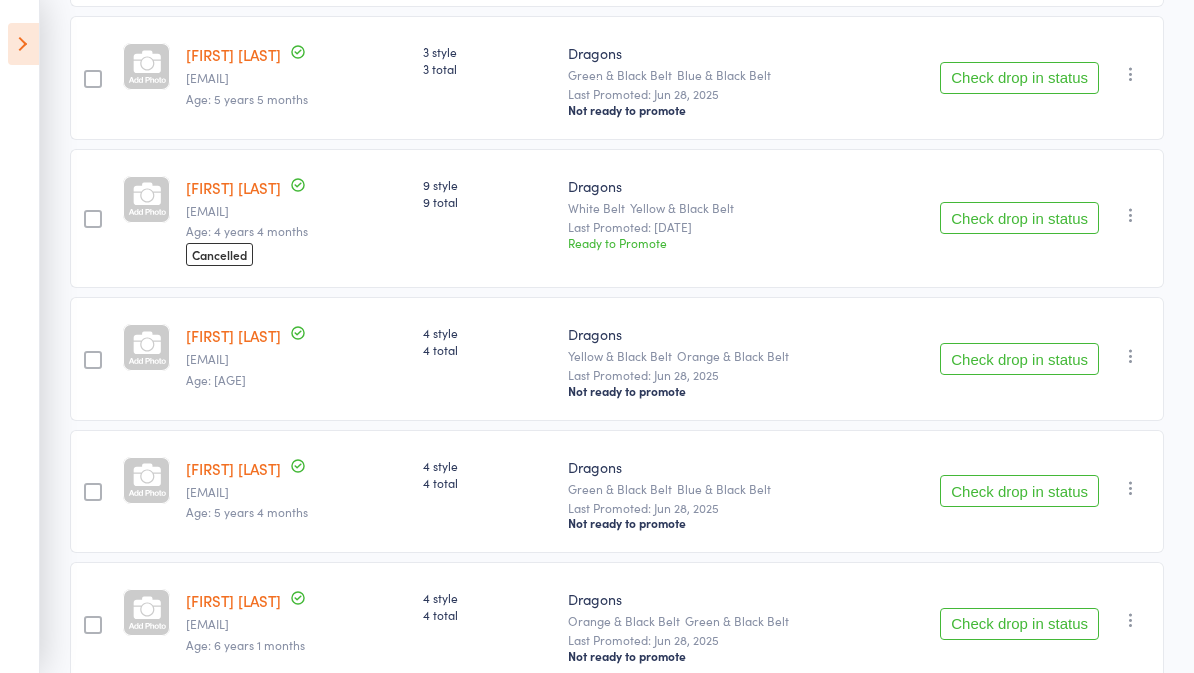 click at bounding box center [23, 44] 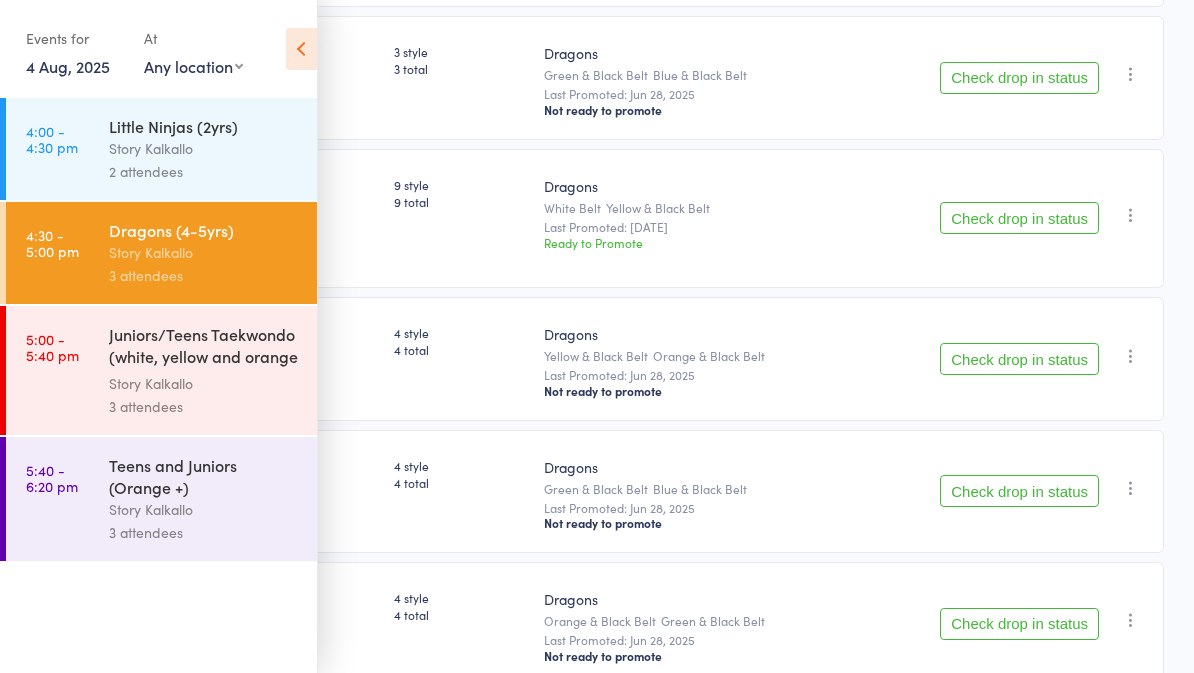 scroll, scrollTop: 594, scrollLeft: 0, axis: vertical 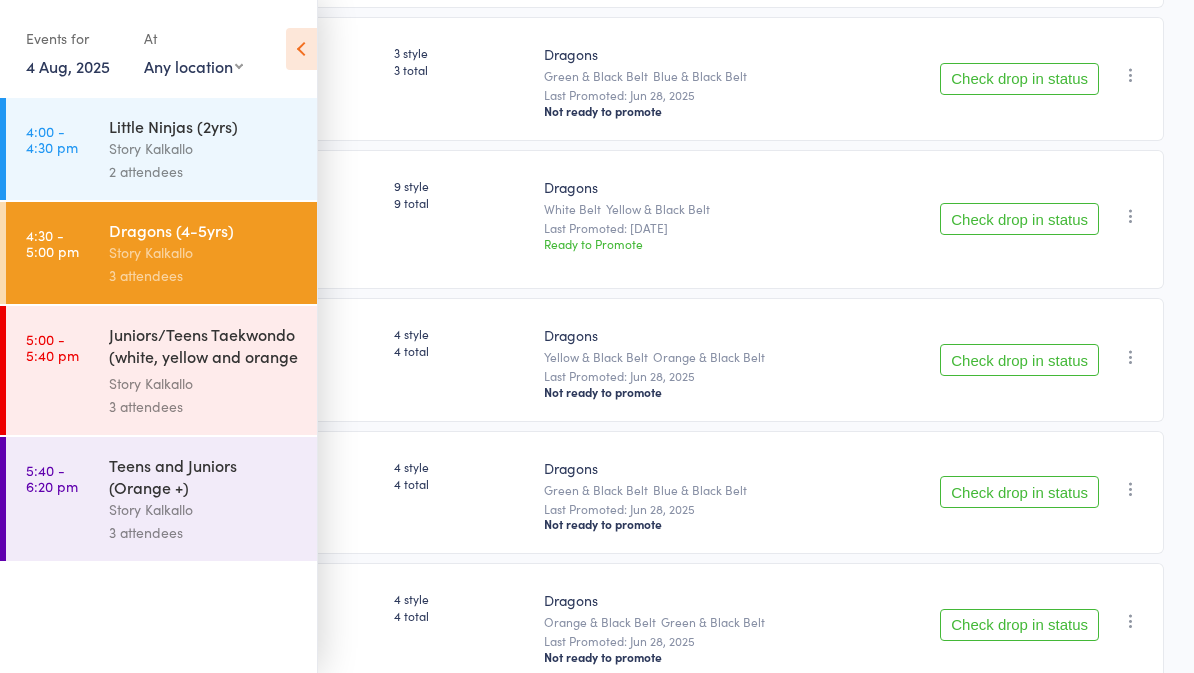 click at bounding box center [301, 49] 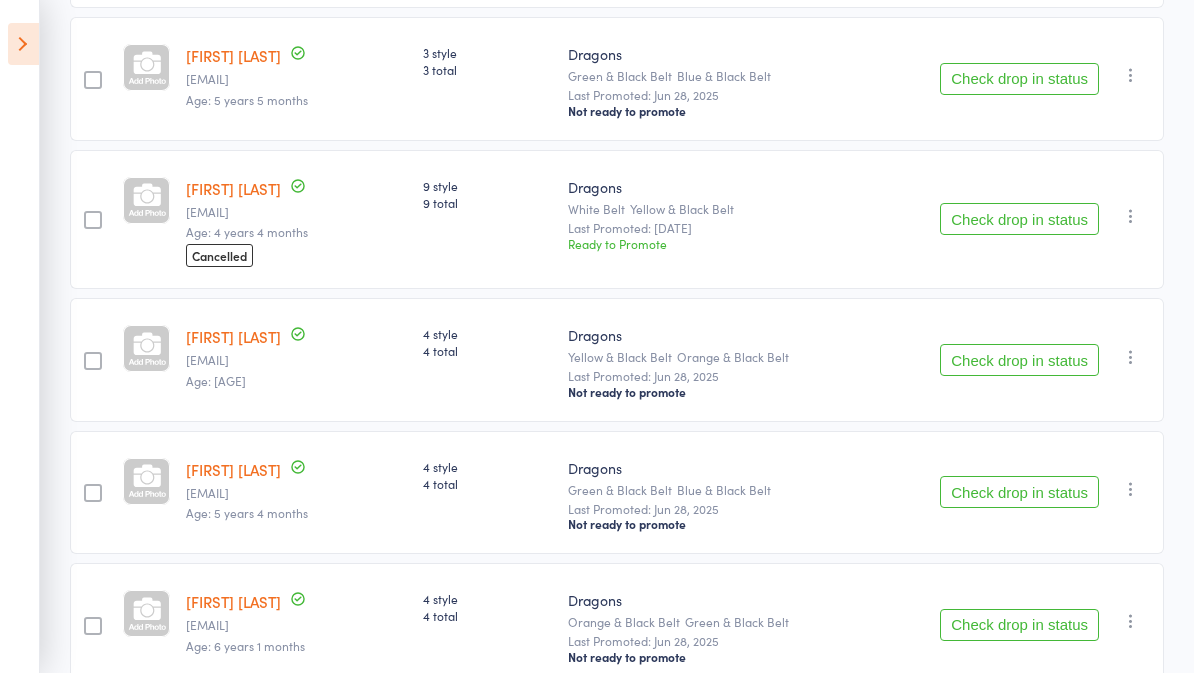 click at bounding box center (23, 44) 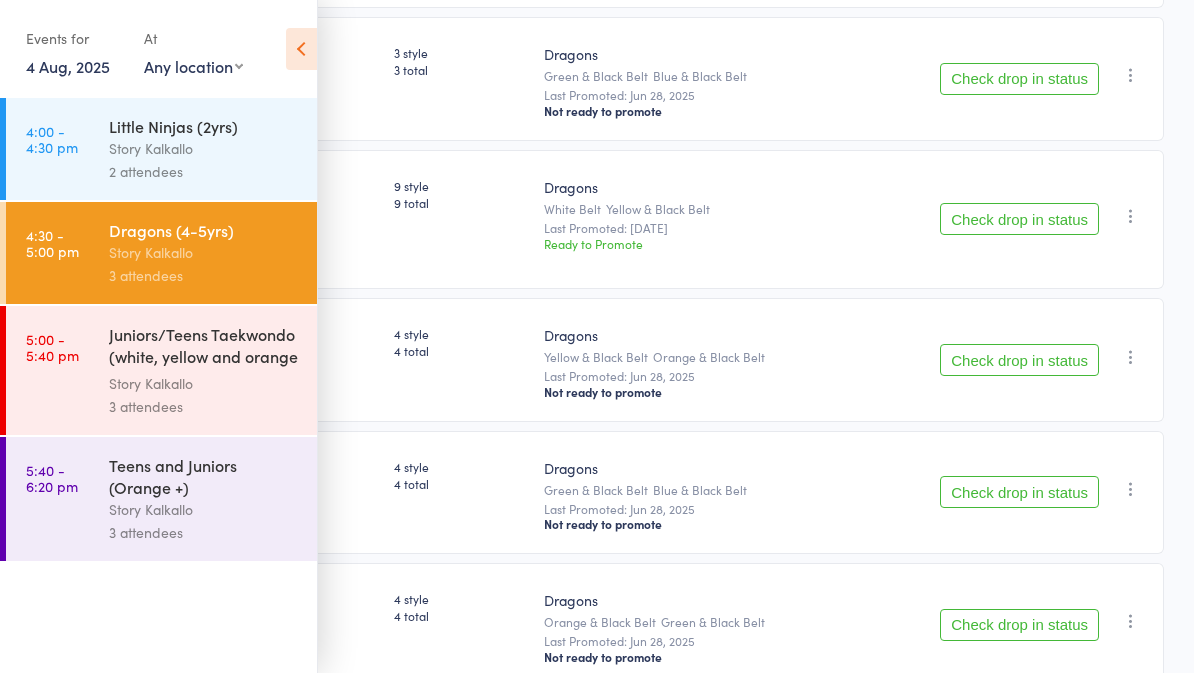 click at bounding box center (301, 49) 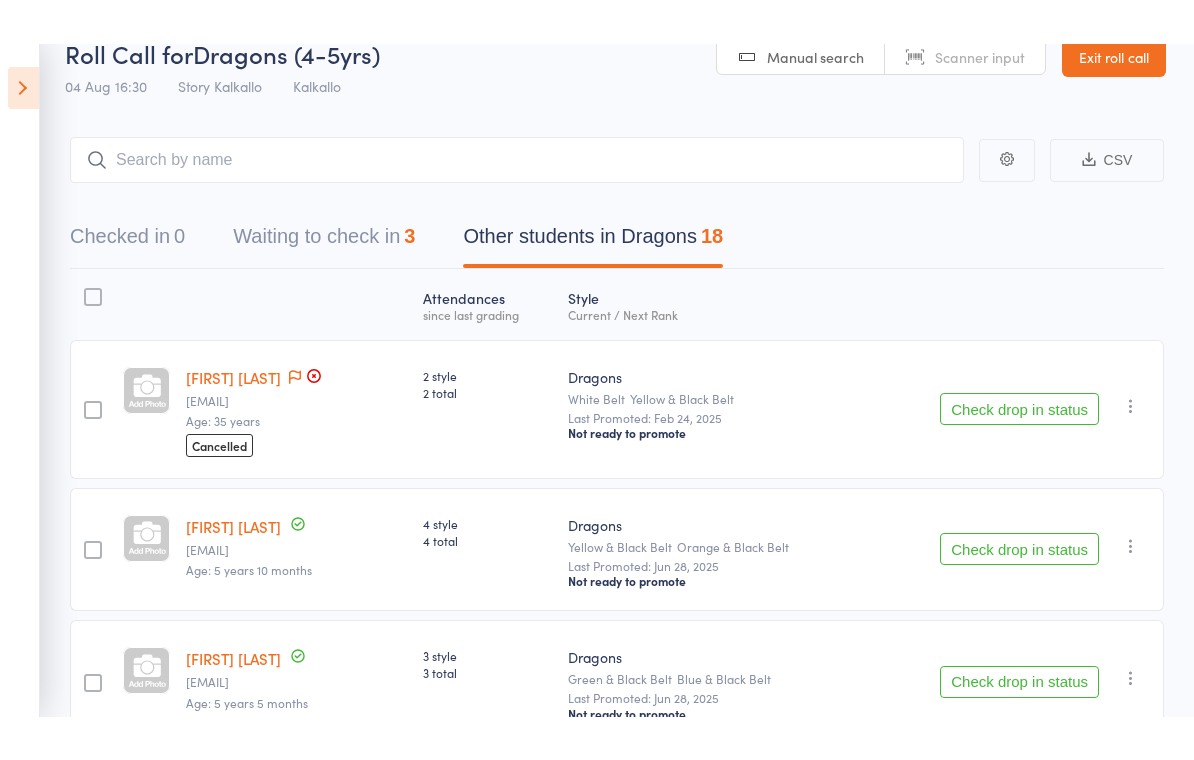 scroll, scrollTop: 0, scrollLeft: 0, axis: both 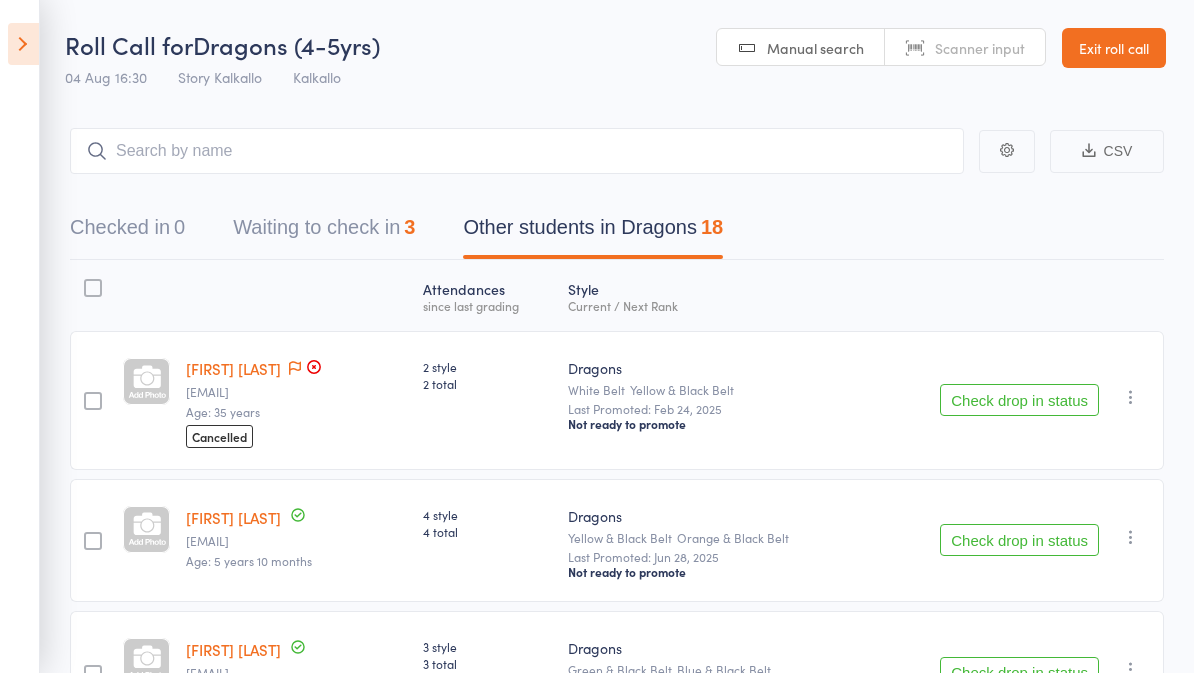 click on "Checked in  0" at bounding box center [127, 232] 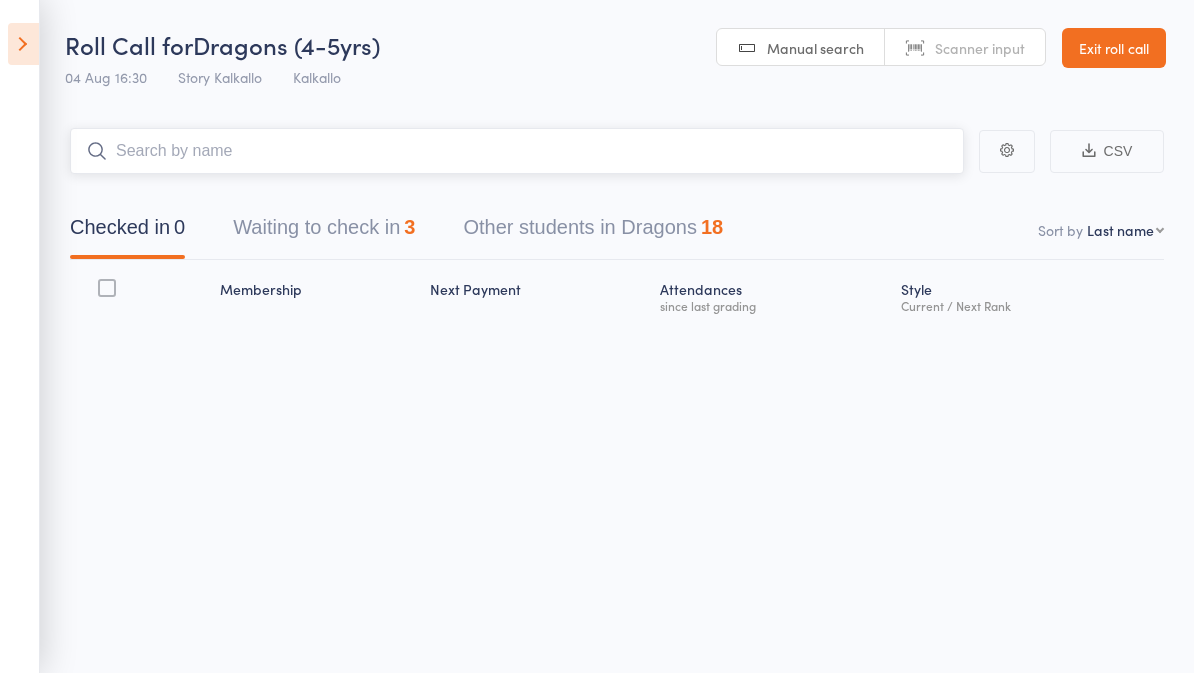 click at bounding box center [517, 151] 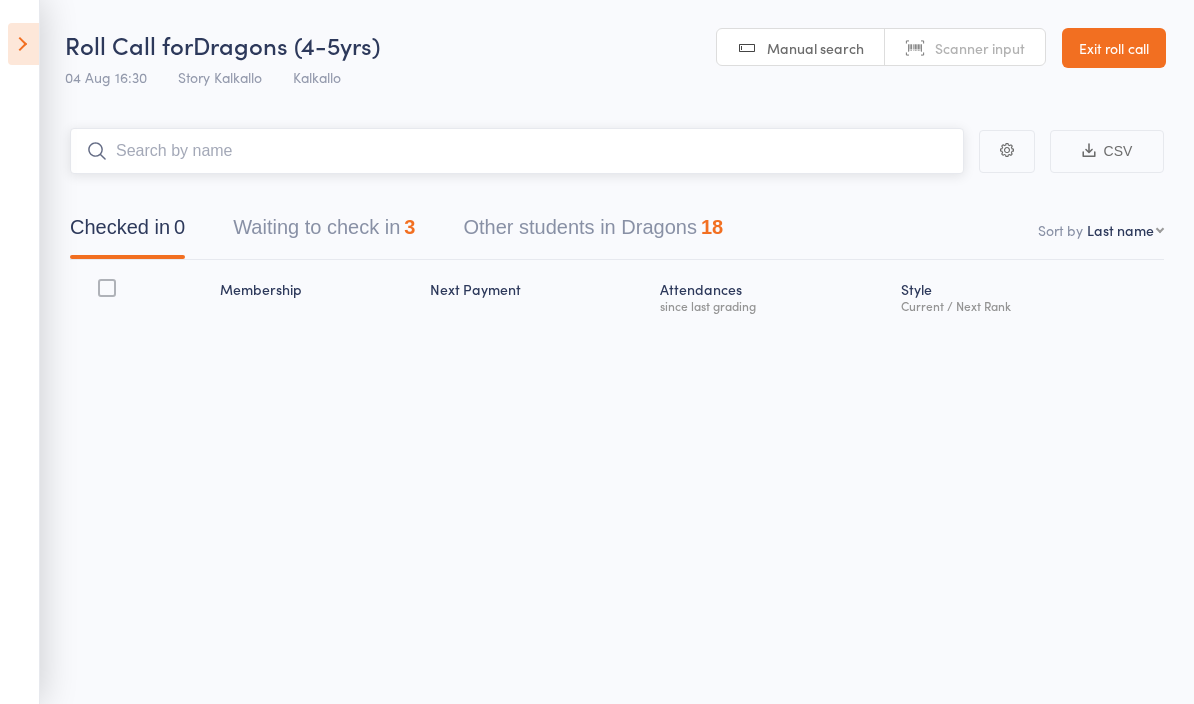 click on "Waiting to check in  3" at bounding box center (324, 232) 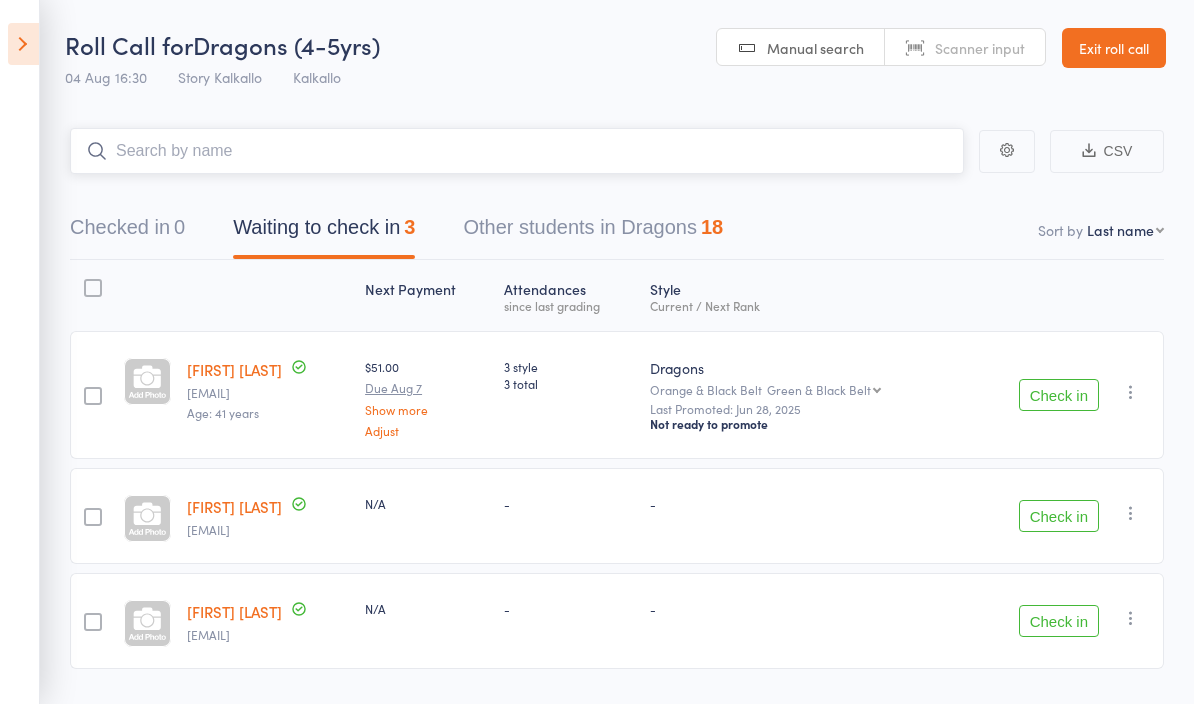 click at bounding box center [517, 151] 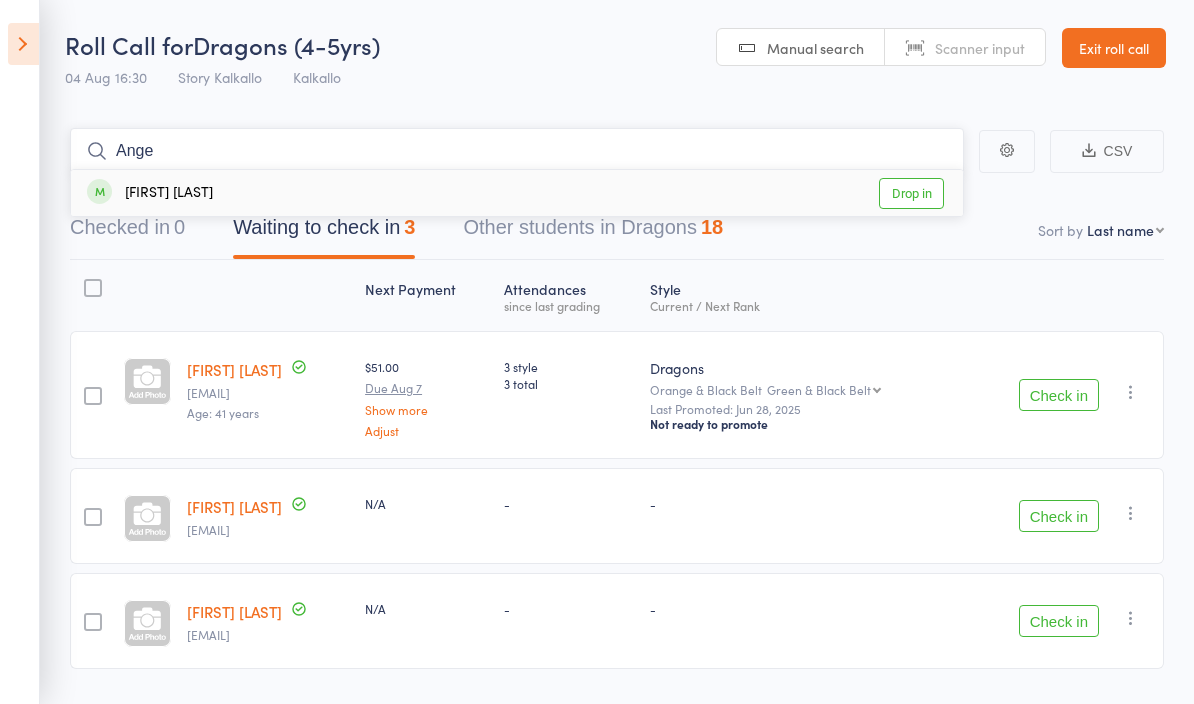 click on "Other students in Dragons  18" at bounding box center [593, 232] 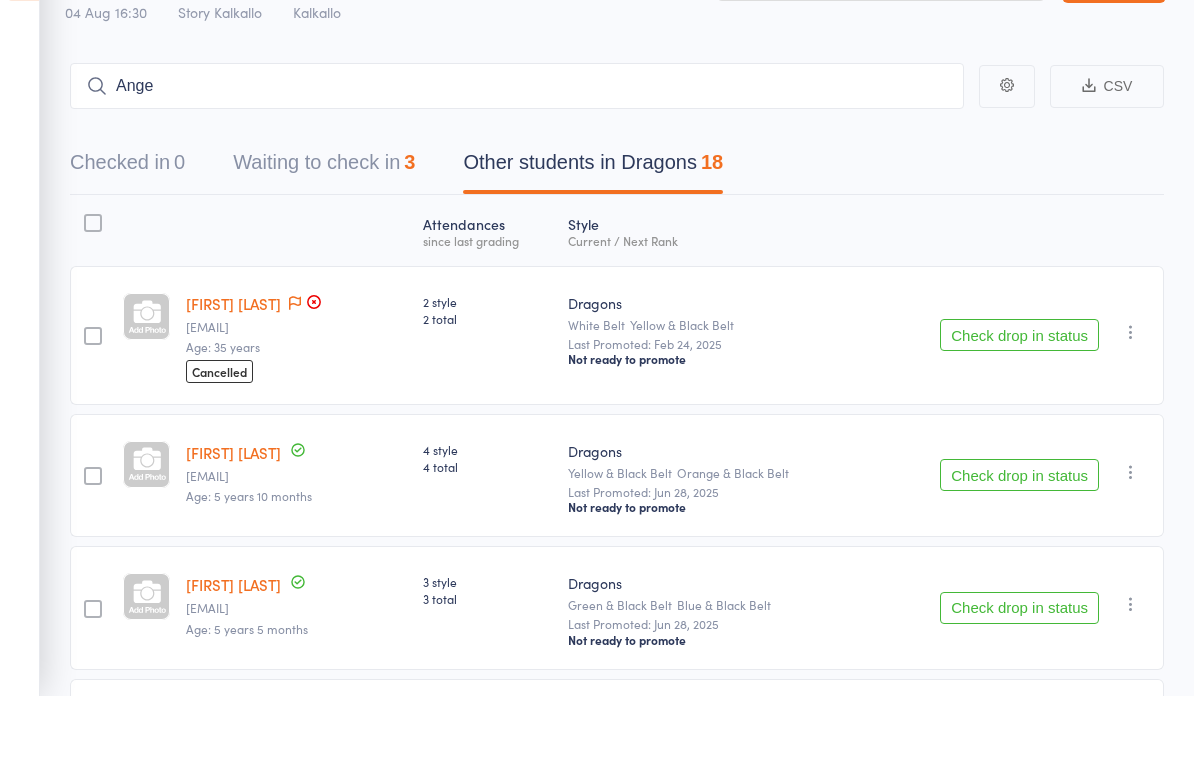 click on "CSV
Checked in 0 Waiting to check in 3 Other students in Dragons 18
Atten­dances since last grading Style Current / Next Rank [FIRST] [LAST] [EMAIL] Age: [AGE] Cancelled 2 style 2 total Dragons White Belt Yellow & Black Belt Last Promoted: [DATE] Not ready to promote Check drop in status Send message Add Note Add Task Add Flag
[FIRST] [LAST] [EMAIL] Age: [AGE] 4 style 4 total Dragons Yellow & Black Belt Orange & Black Belt Last Promoted: [DATE] Not ready to promote Check drop in status Send message Add Note Add Task Add Flag
[FIRST] [LAST] [EMAIL] Age: [AGE] 3 style 3 total Dragons Green & Black Belt Blue & Black Belt Last Promoted: [DATE] Not ready to promote Check drop in status Send message Add Note Add Task Add Flag
[FIRST] [LAST] [EMAIL] Age: [AGE] Cancelled 9 style 9 total Dragons White Belt Yellow & Black Belt Last Promoted: [DATE]" at bounding box center [597, 1495] 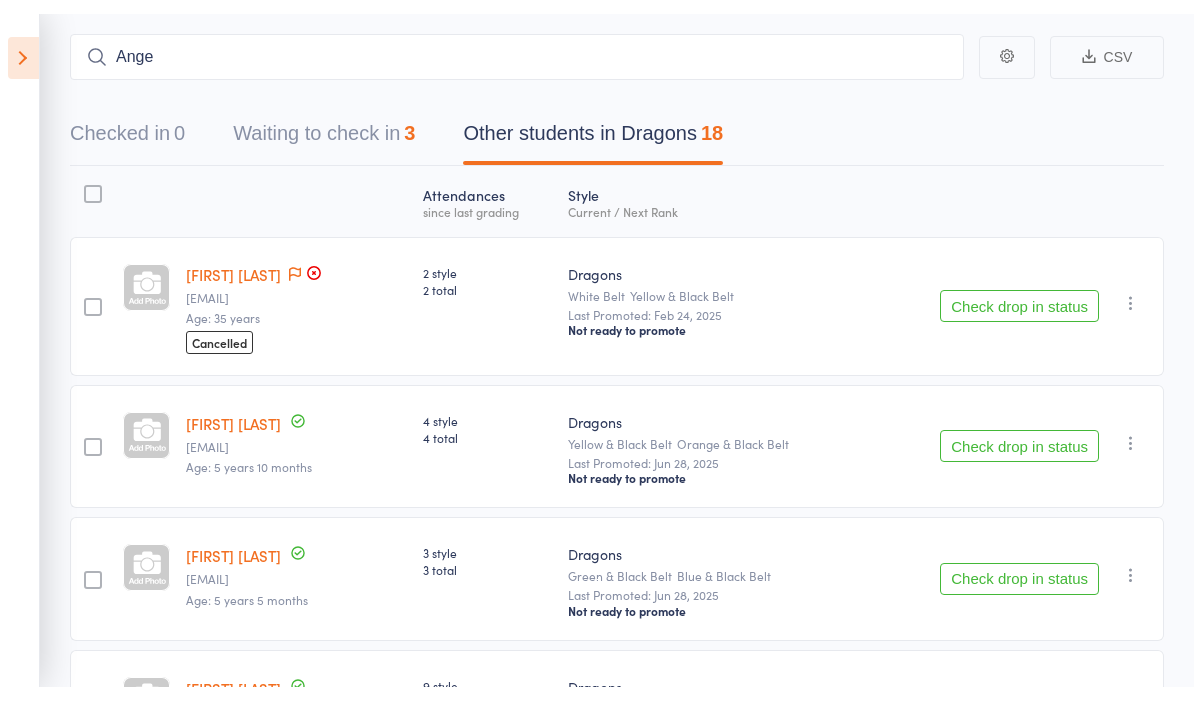 scroll, scrollTop: 0, scrollLeft: 0, axis: both 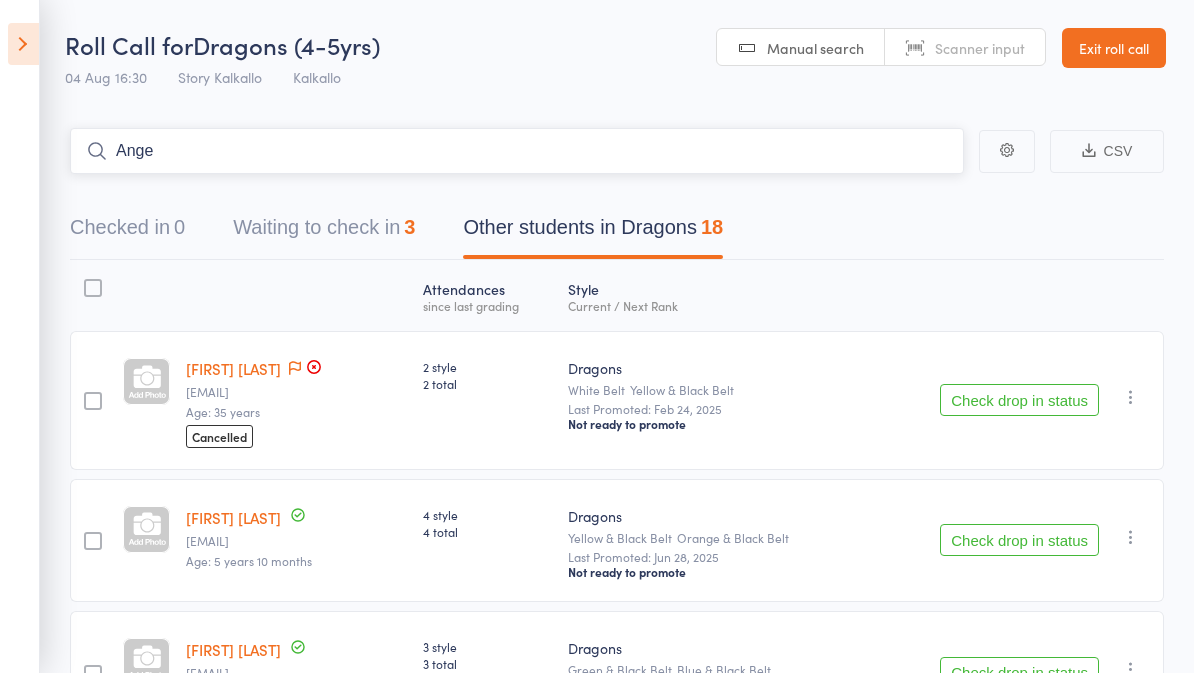 click on "Ange" at bounding box center [517, 151] 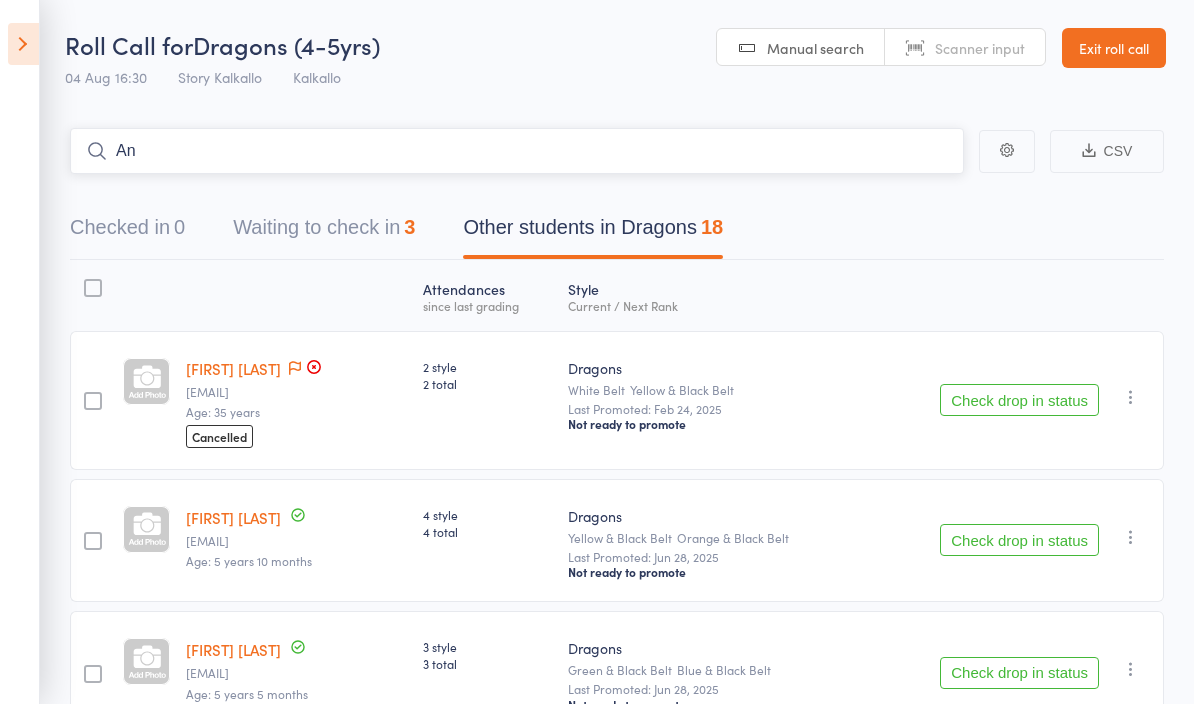 type on "A" 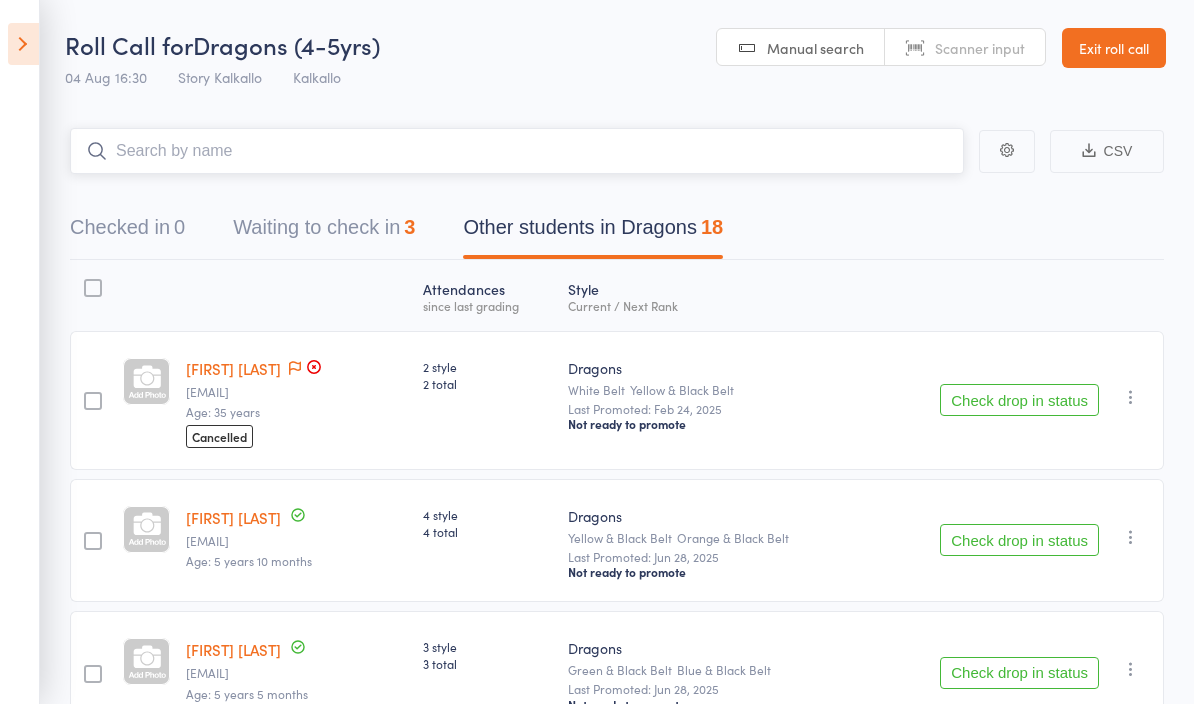 type 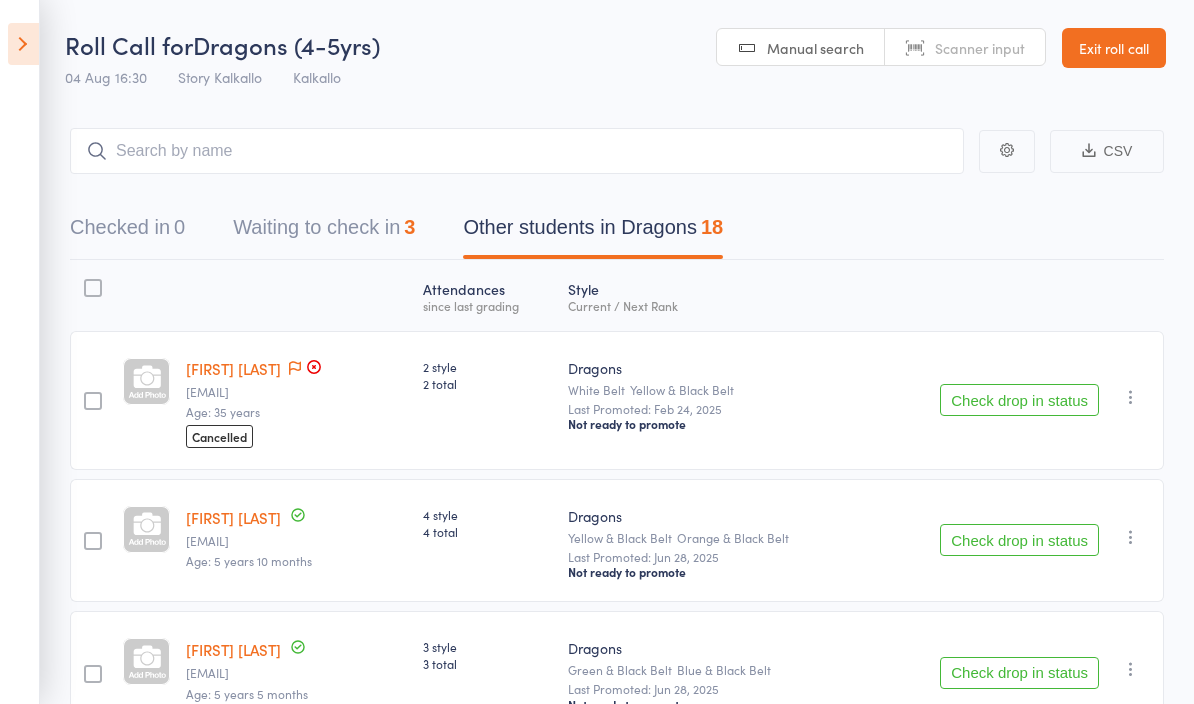 click at bounding box center (23, 44) 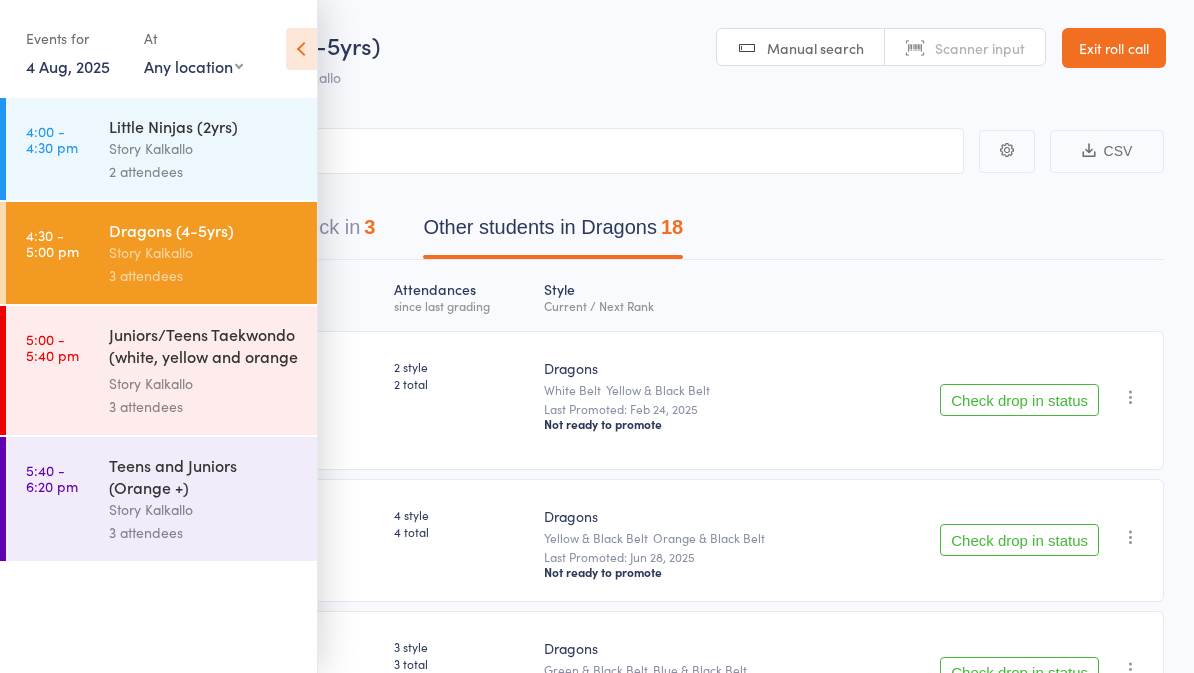 click on "Little Ninjas (2yrs)" at bounding box center [204, 126] 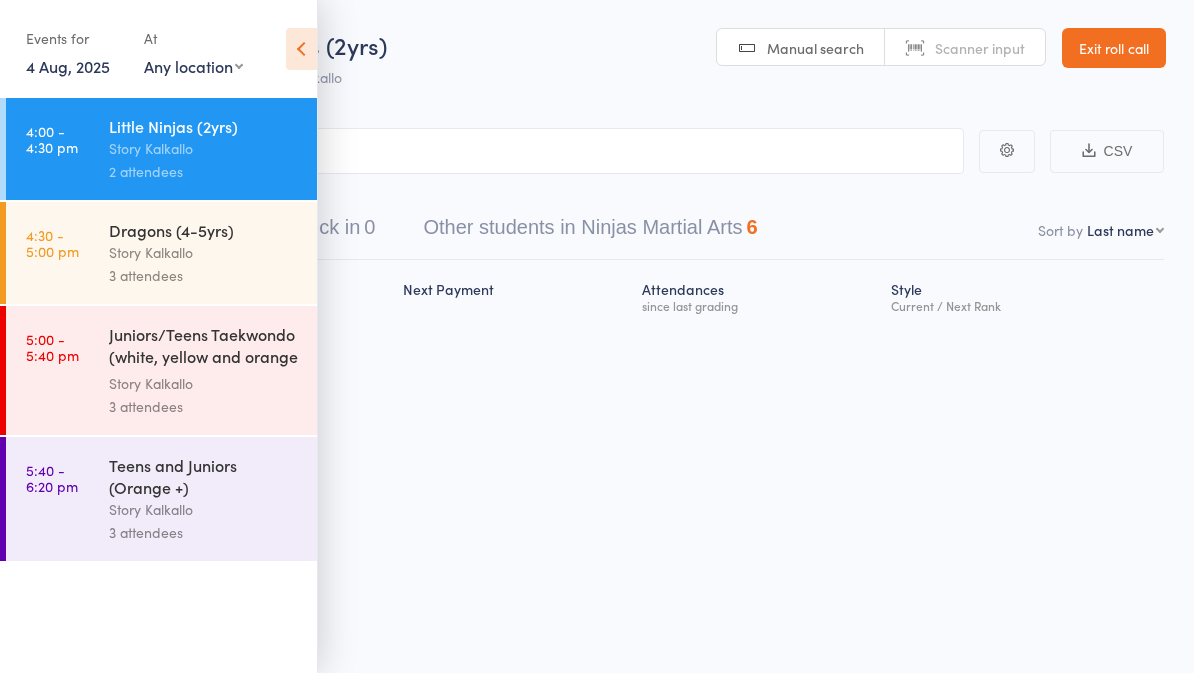 click at bounding box center (301, 49) 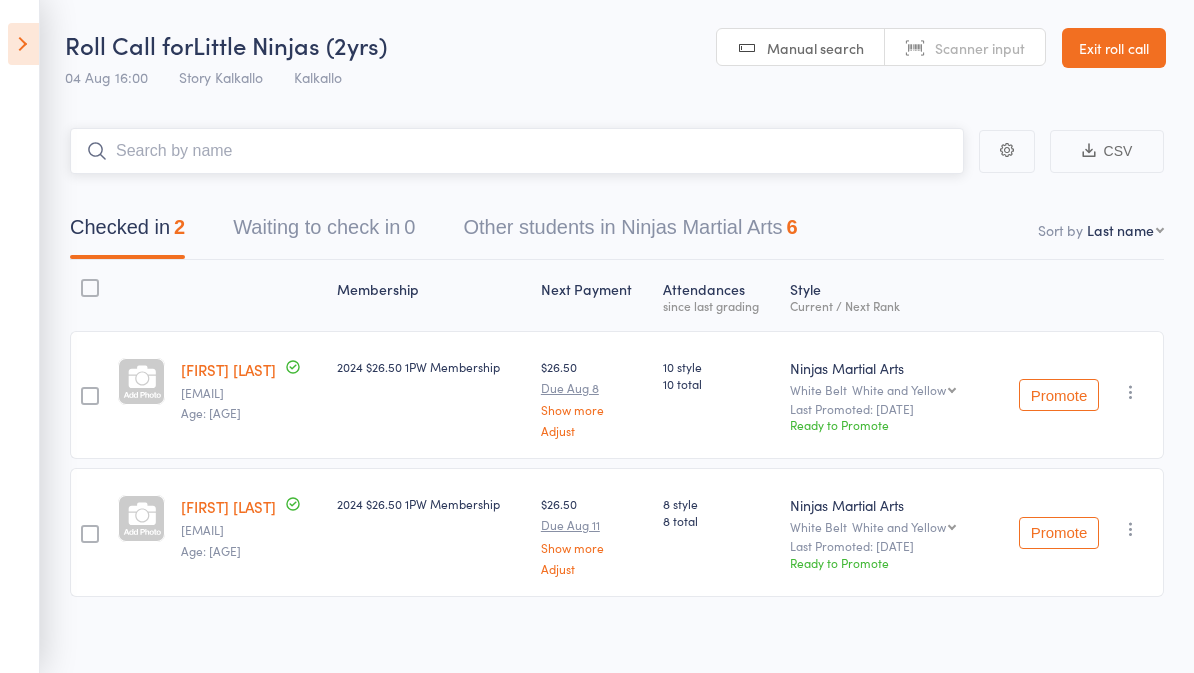click at bounding box center [517, 151] 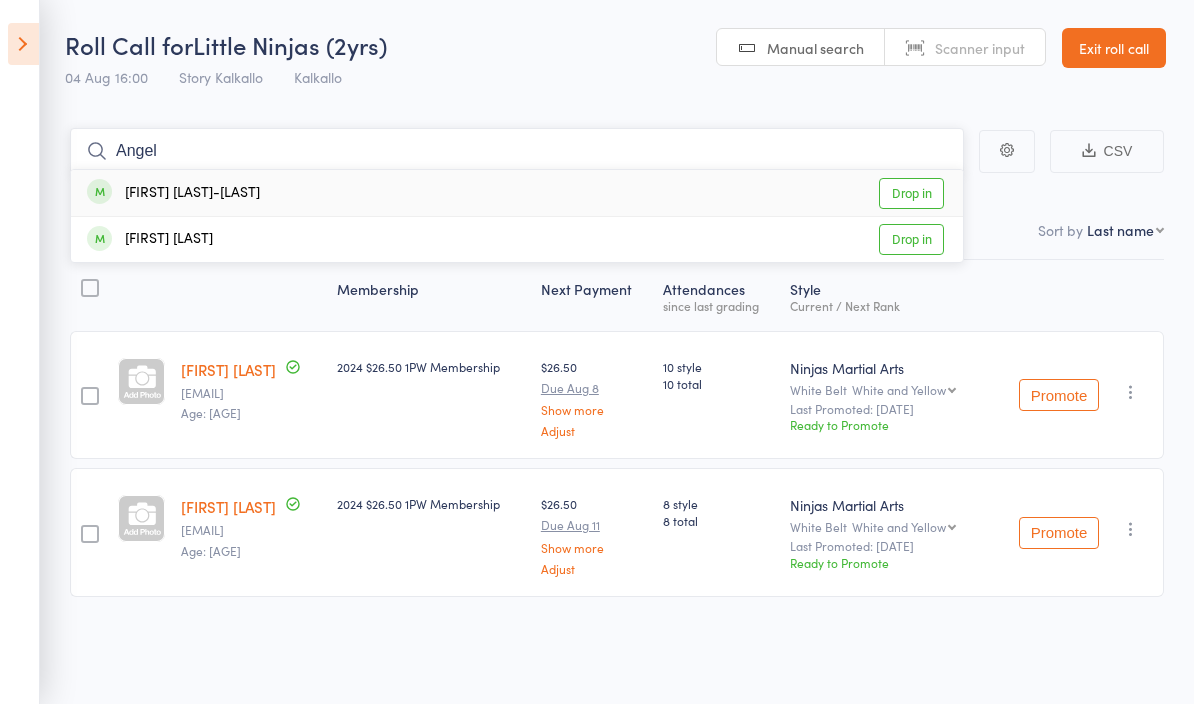 type on "Angel" 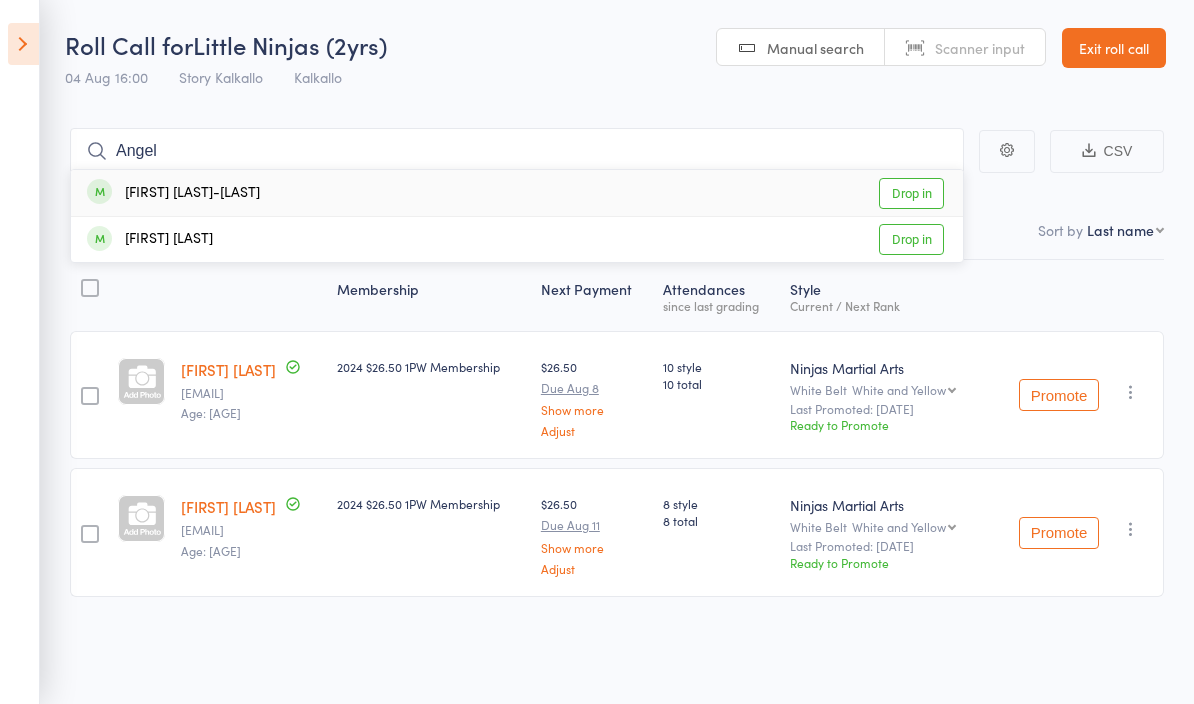 click on "Drop in" at bounding box center (911, 193) 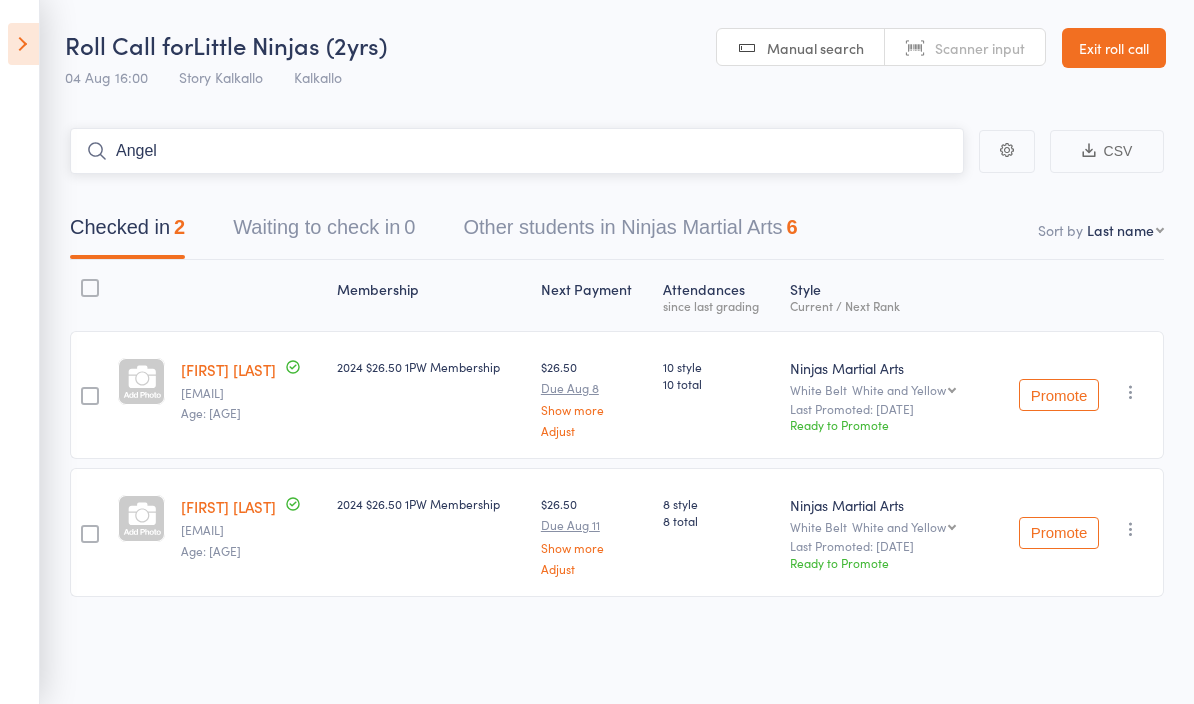 type 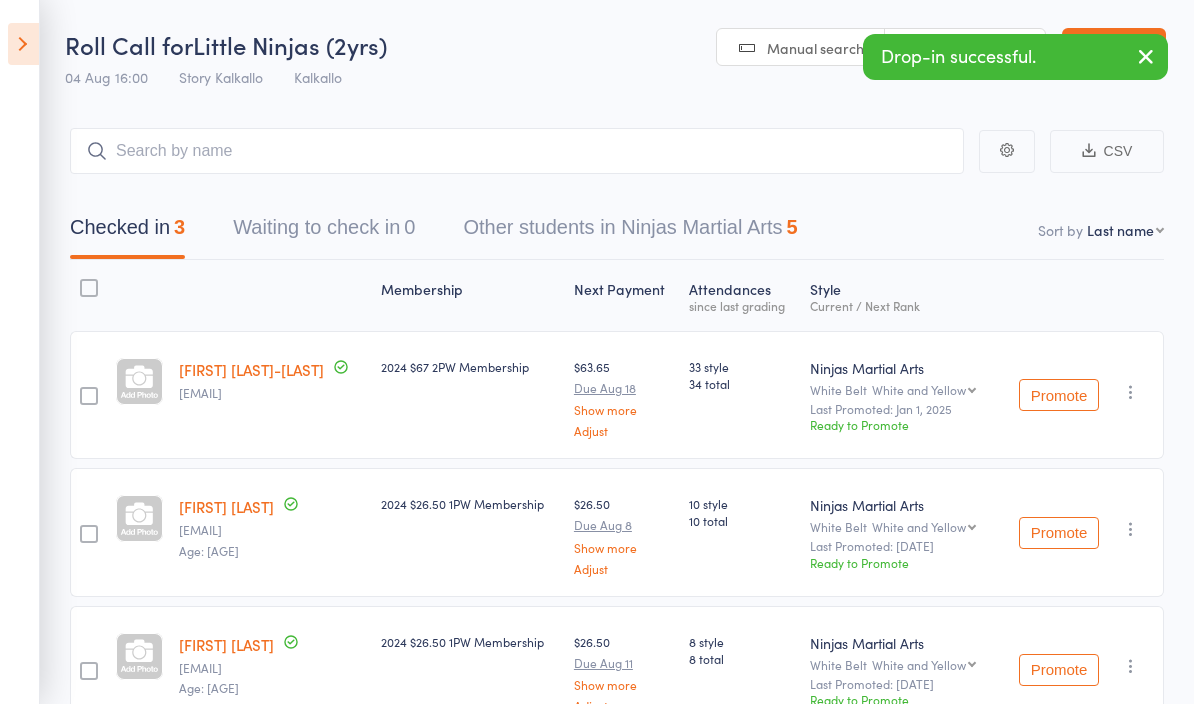 click on "Roll Call for  Little Ninjas (2yrs) [DATE] [TIME]  [CITY]  [CITY]  Manual search Scanner input Exit roll call" at bounding box center [597, 49] 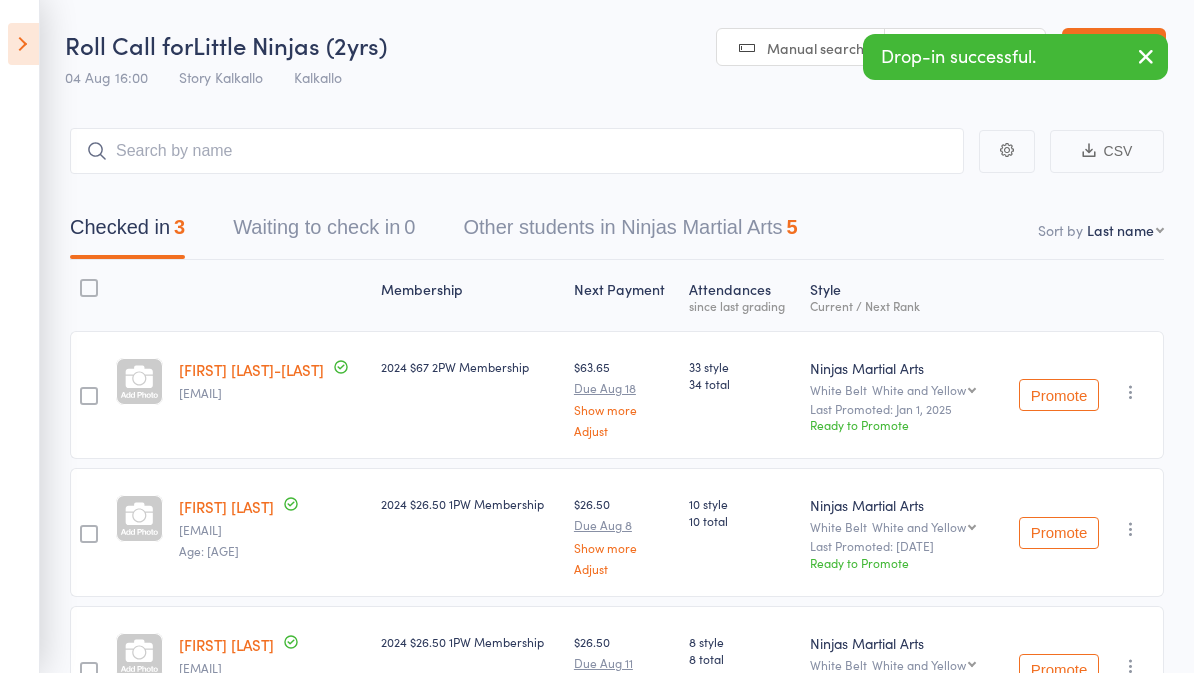 click at bounding box center [23, 44] 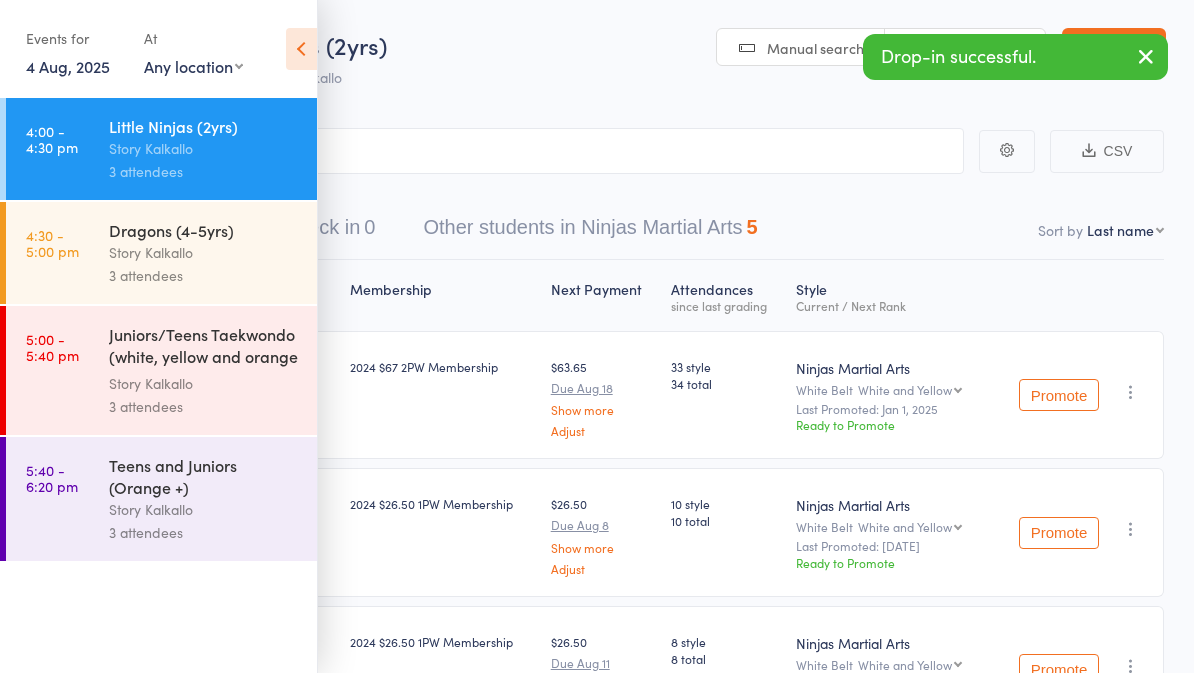 click on "5:00 - 5:40 pm" at bounding box center [52, 347] 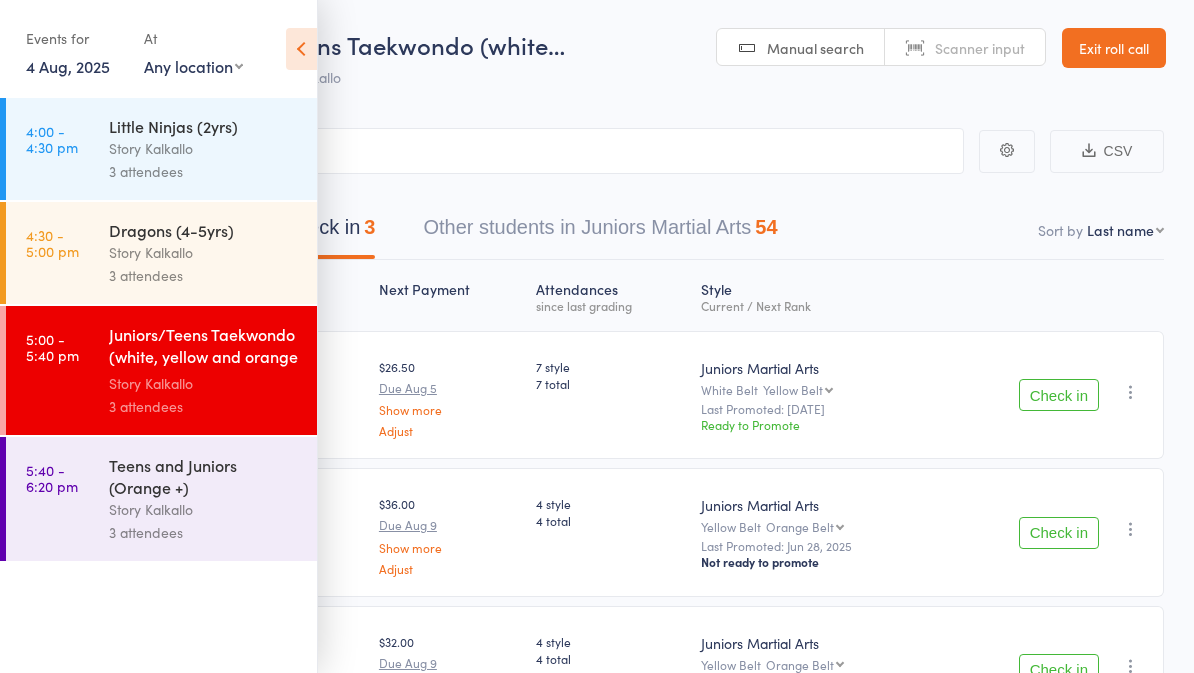 click on "Events for 4 Aug, 2025 4 Aug, 2025
August 2025
Sun Mon Tue Wed Thu Fri Sat
31
27
28
29
30
31
01
02
32
03
04
05
06
07
08
09
33
10
11
12
13
14
15
16
34
17
18
19
20
21
22
23
35
24
25
26
27
28
29
30" at bounding box center (158, 50) 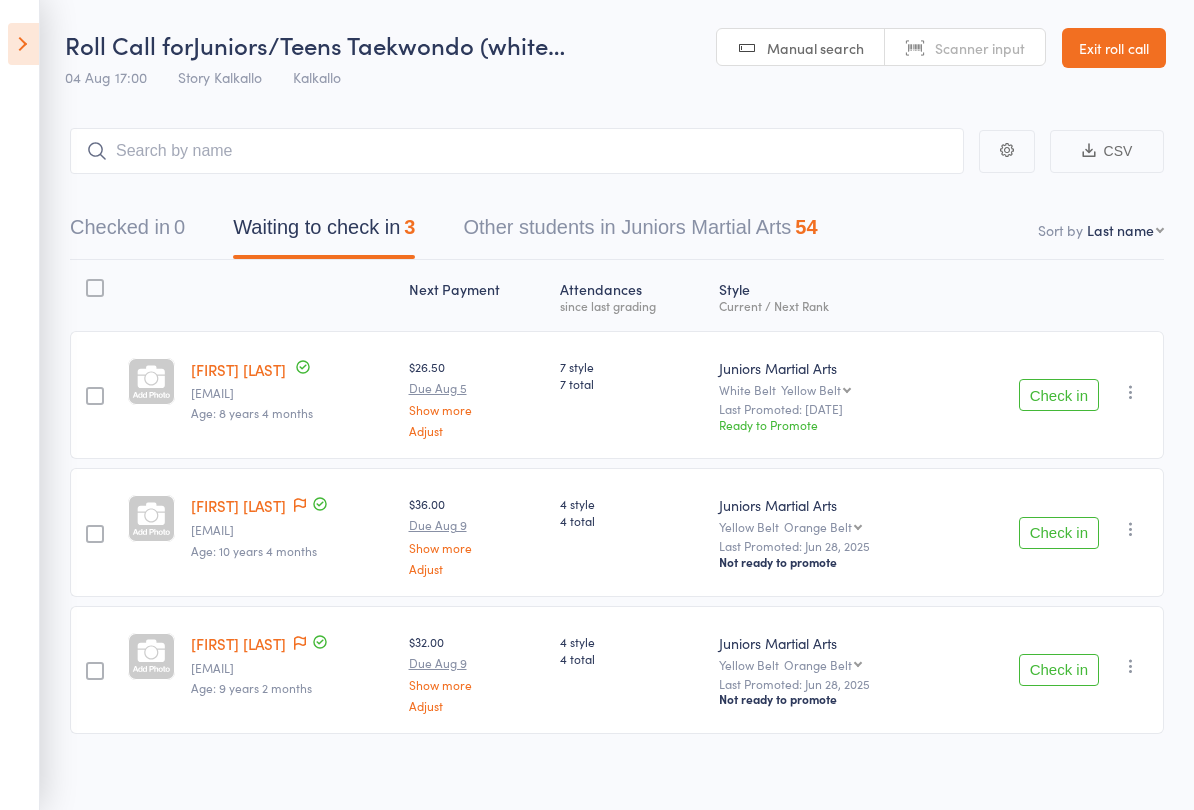 click on "CSV
Checked in  0 Waiting to check in  3 Other students in Juniors Martial Arts  54
Sort by   Last name First name Last name Birthday today? Behind on payments? Check in time Next payment date Next payment amount Membership name Membership expires Ready to grade Style and Rank Style attendance count All attendance count Last Promoted Next Payment Atten­dances since last grading Style Current / Next Rank [FIRST] [LAST]    [EMAIL] Age: [AGE] years [MONTHS] [PRICE] Due [DATE]  Show more Adjust 7 style 7 total Juniors Martial Arts White Belt  Yellow Belt  Yellow Belt Orange Belt Green Belt Blue Belt Purple Belt Red Belt Brown Belt Brown & Black Belt Cho Dan Bo Black Belt 1st Poom 2nd Poom Stage 1 2nd Poom Stage 2 2nd Poom Stage 3 Black Belt 2nd Poom 3rd Poom Stage 1 3rd Poom Stage 2 3rd Poom Stage 3 3rd Poom Stage 4 3rd Poom Stage 5 3rd Poom Stage 6 3rd Poom Stage 7 Black Belt 3rd Poom Last Promoted: [DATE] Ready to Promote Check in Check in Promote Send message Add Note Add Task Remove" at bounding box center [597, 460] 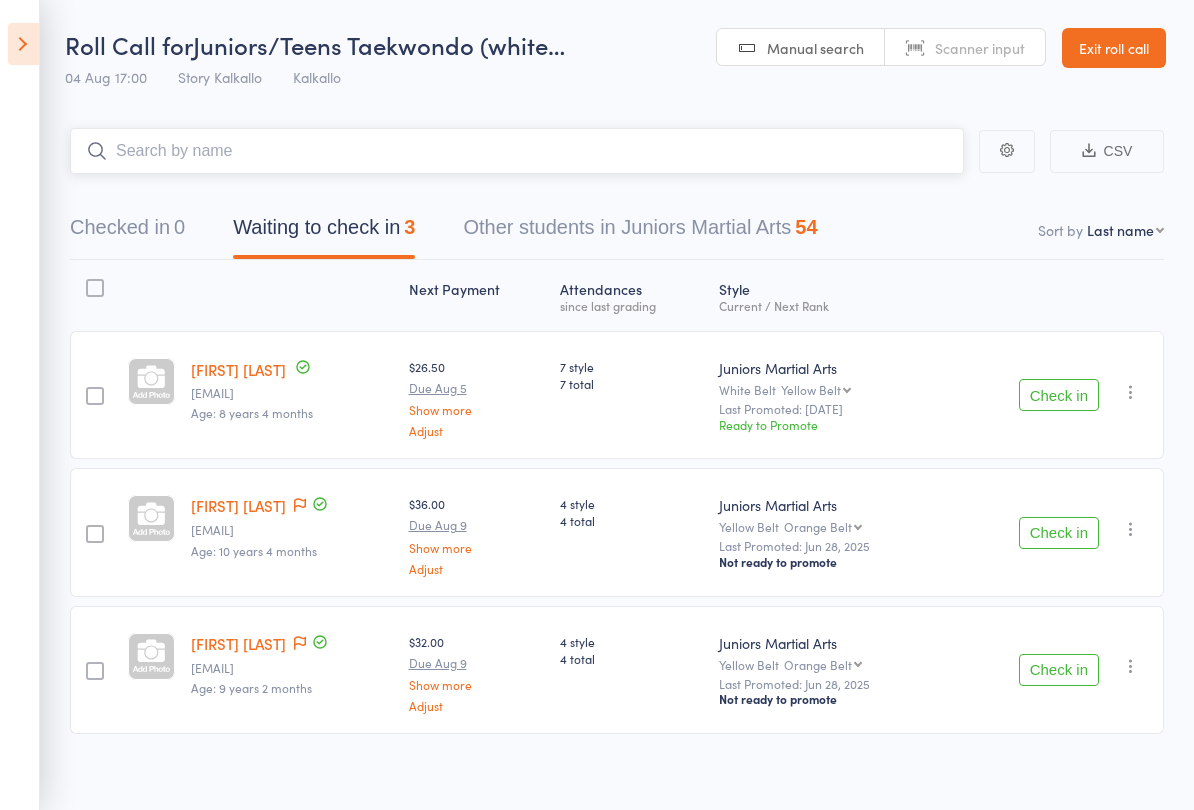 click at bounding box center [517, 151] 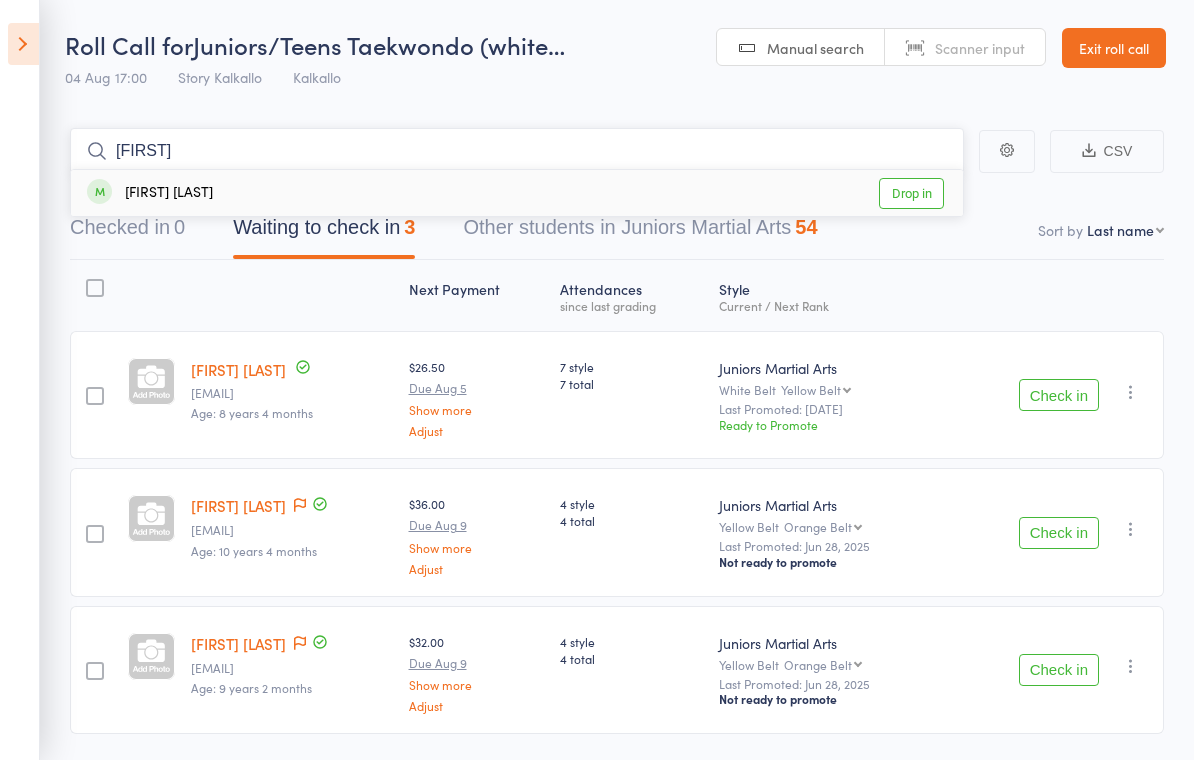 type on "[FIRST]" 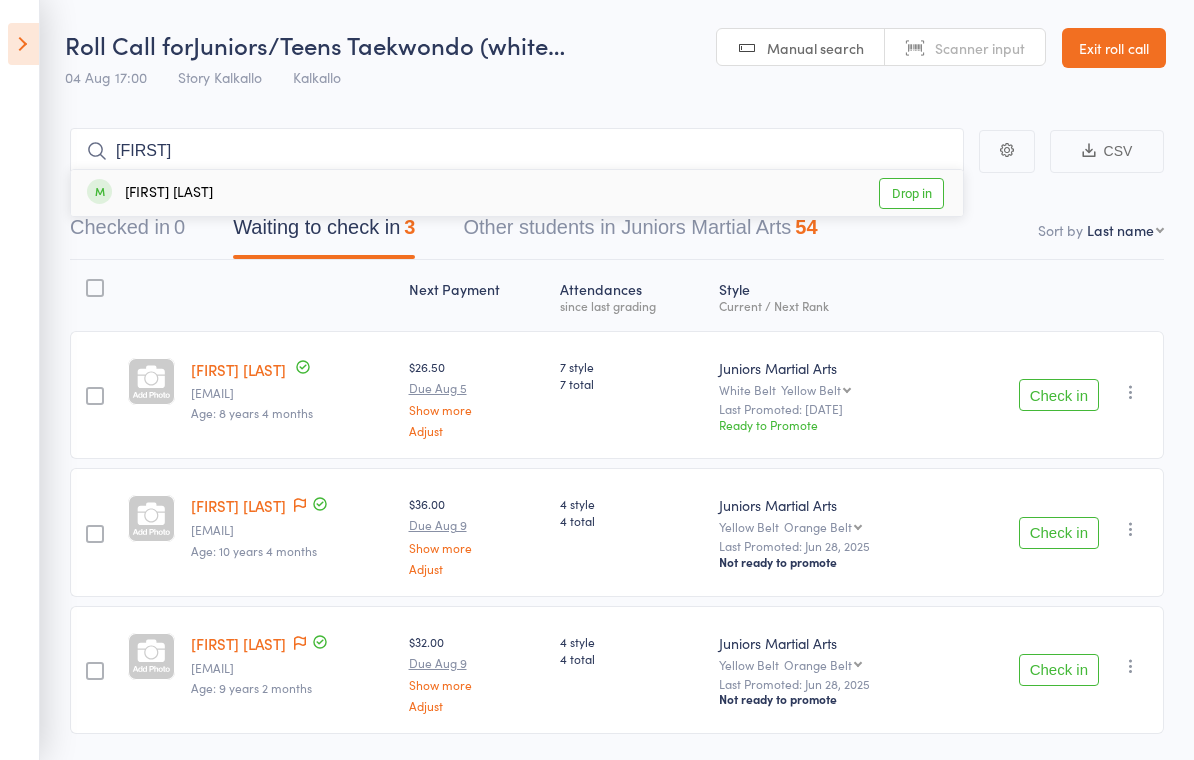 click on "Drop in" at bounding box center [911, 193] 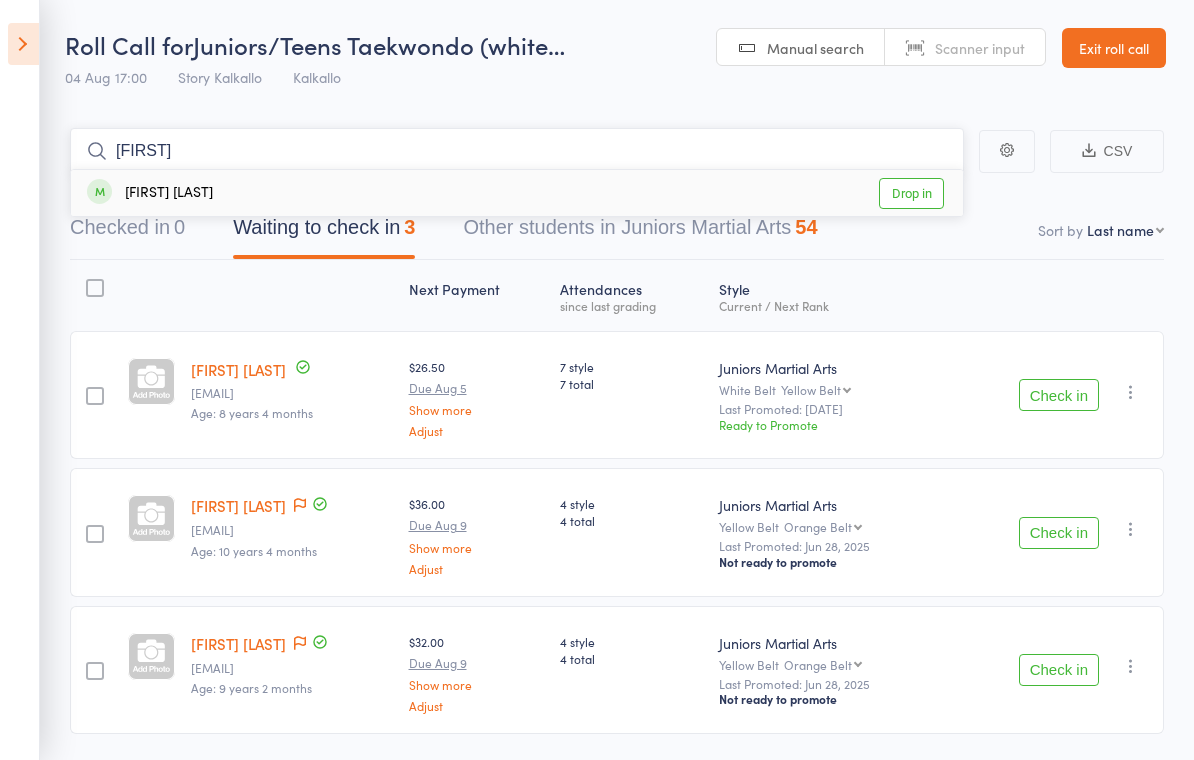 type 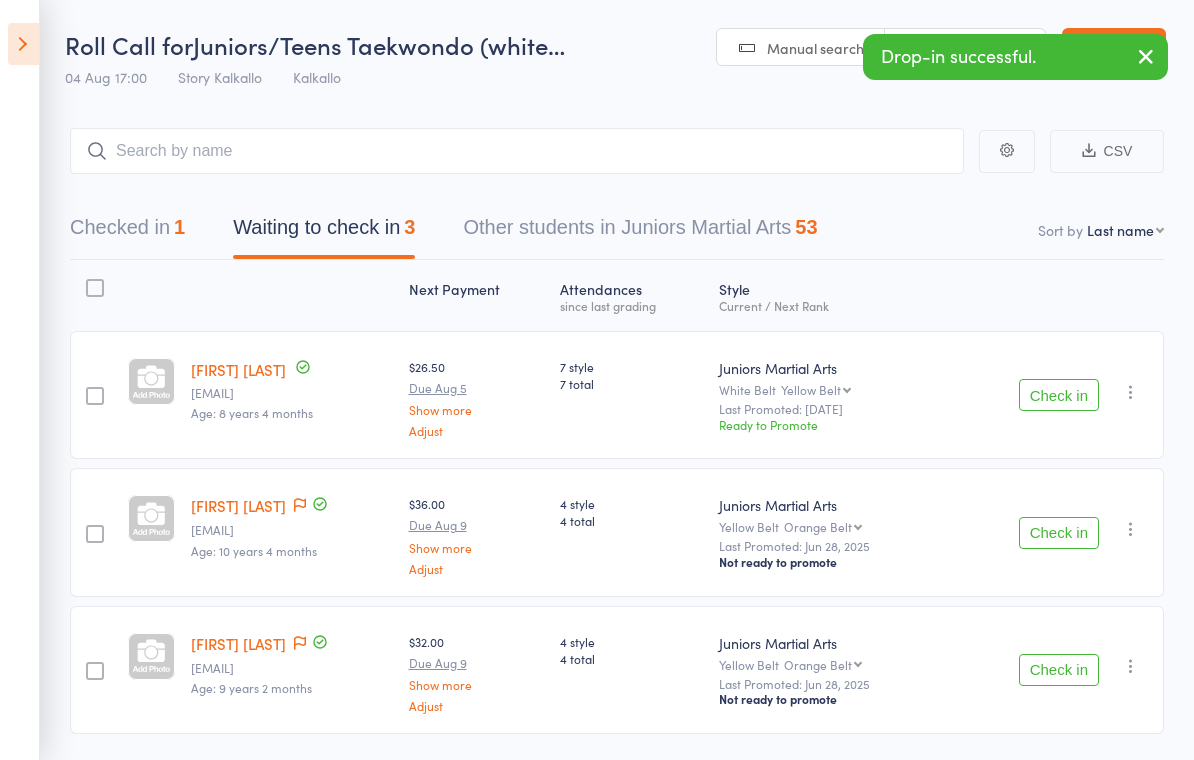 click on "Roll Call for Juniors/Teens Taekwondo (white… 04 Aug 17:00 Story Kalkallo Kalkallo Manual search Scanner input Exit roll call" at bounding box center [597, 49] 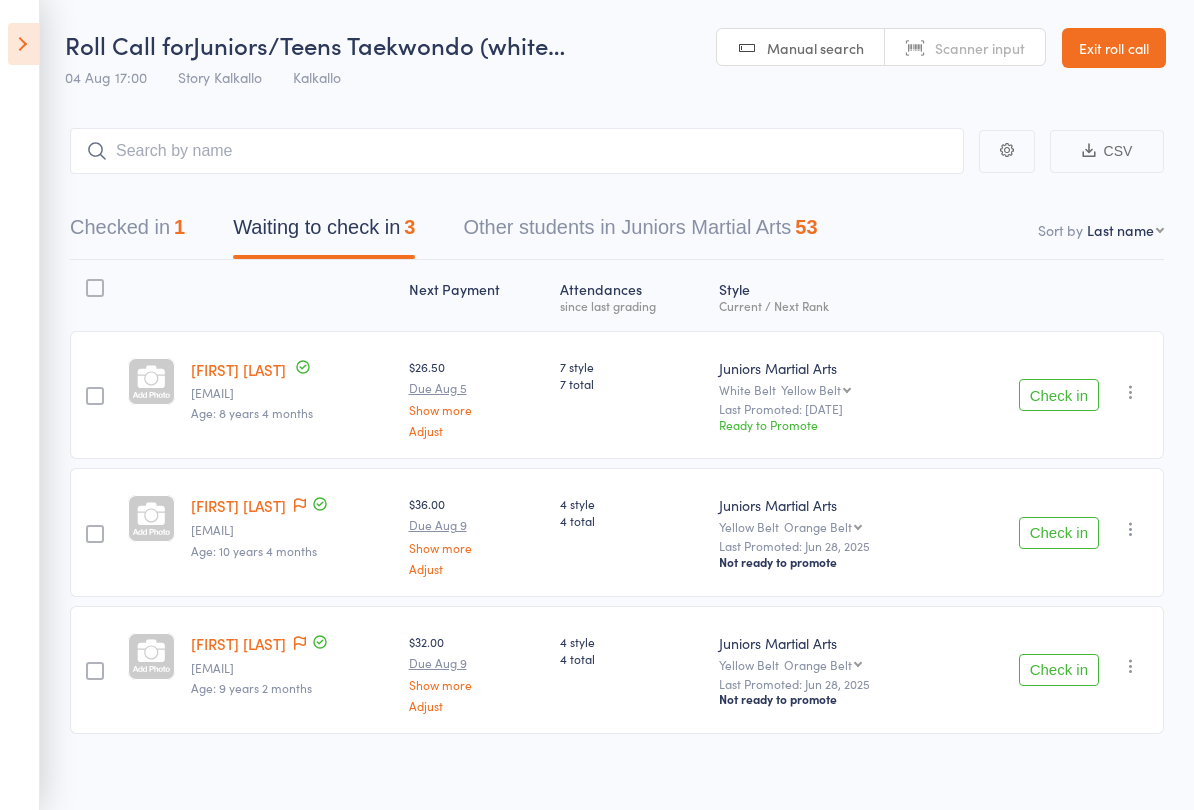 click at bounding box center [23, 44] 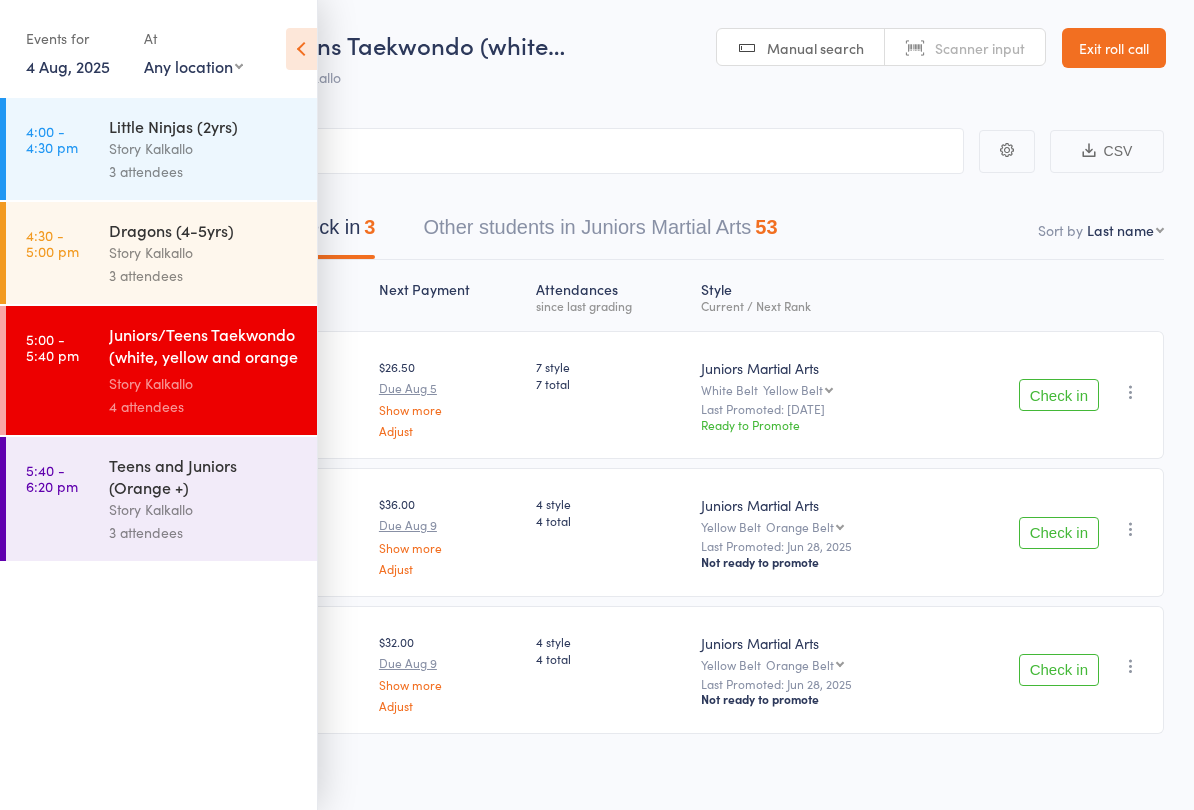 click at bounding box center (301, 49) 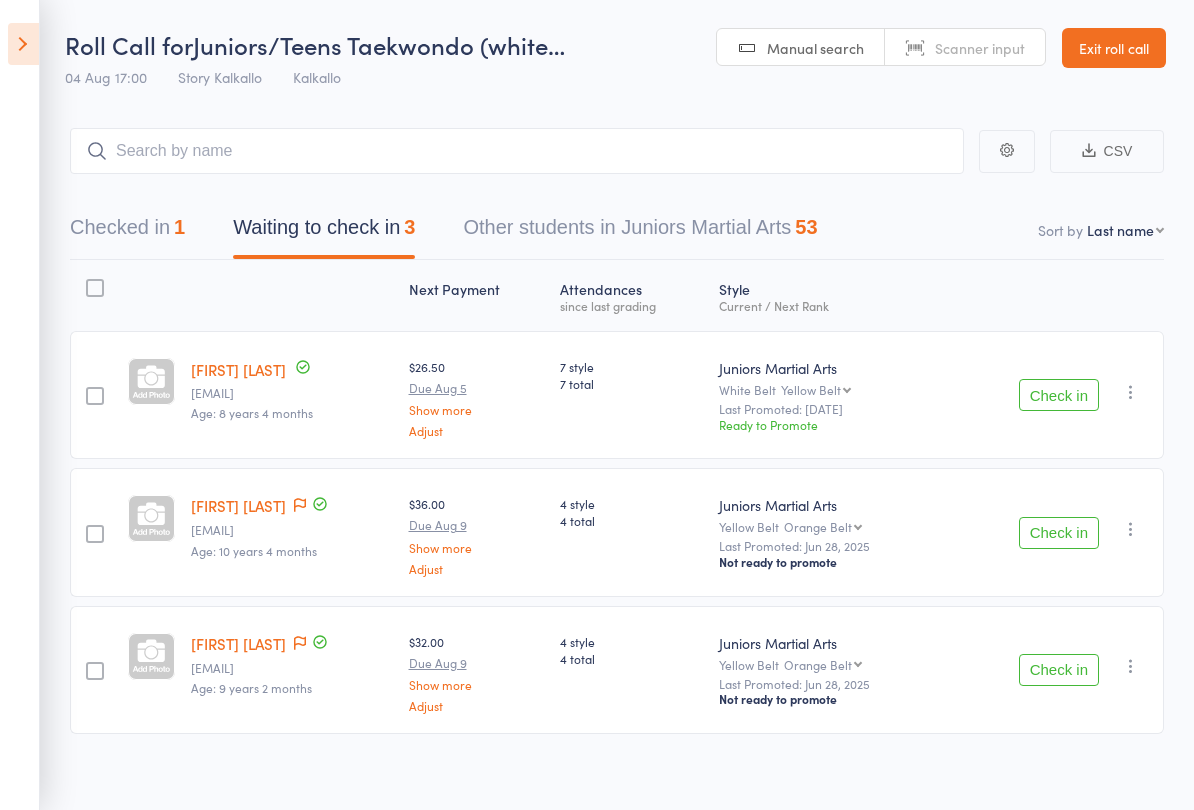 click on "Checked in  1" at bounding box center (127, 232) 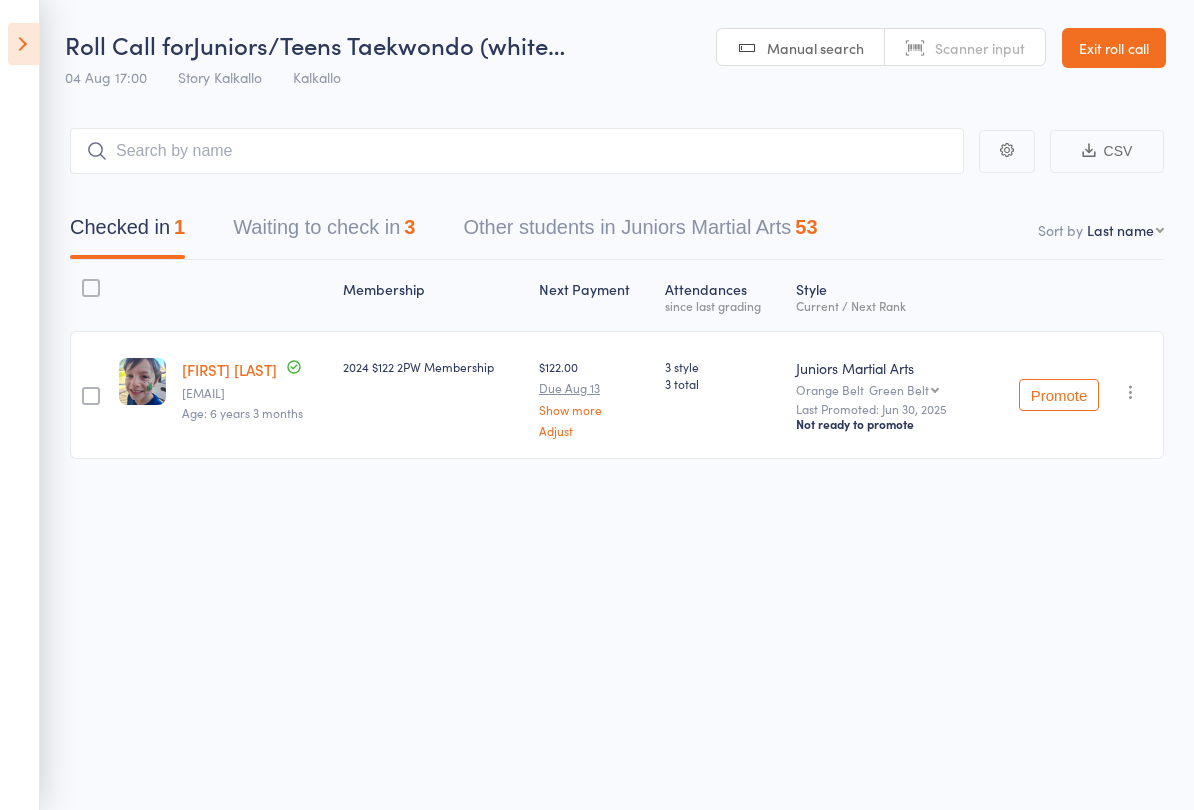 click at bounding box center [23, 44] 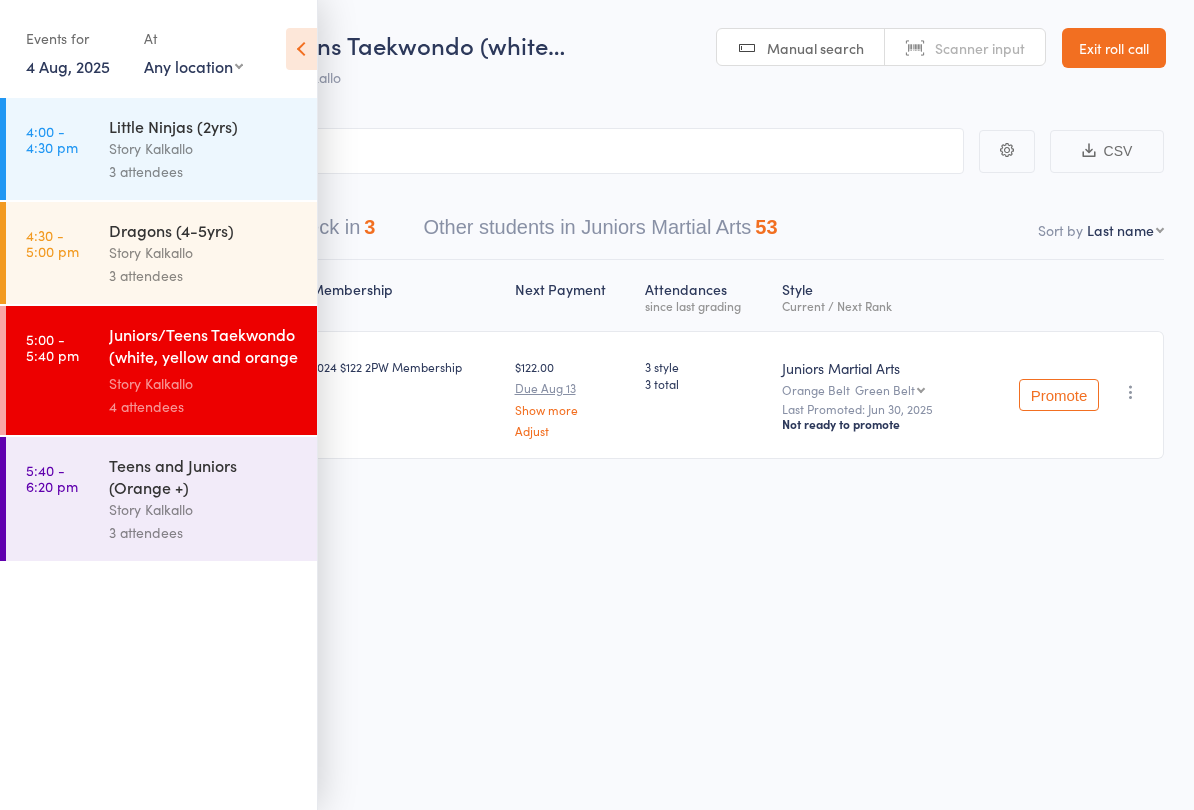 click on "Story Kalkallo" at bounding box center (204, 252) 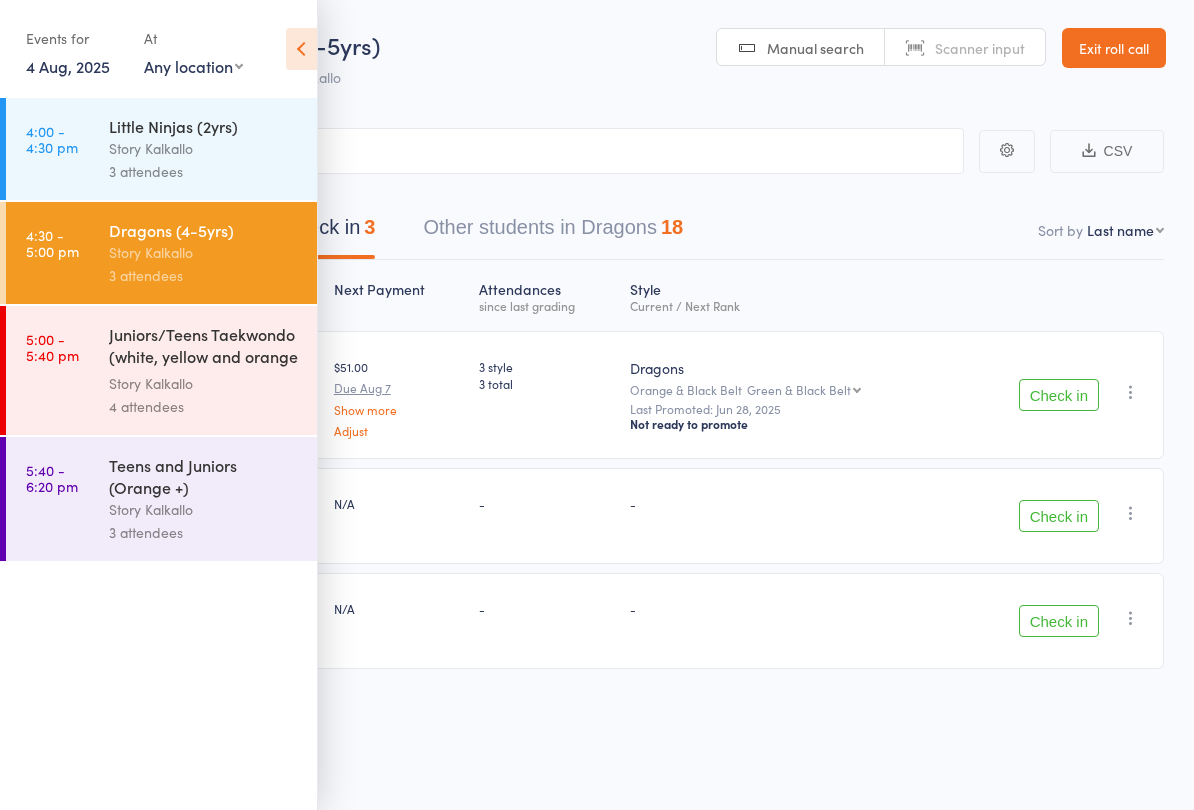 click at bounding box center (301, 49) 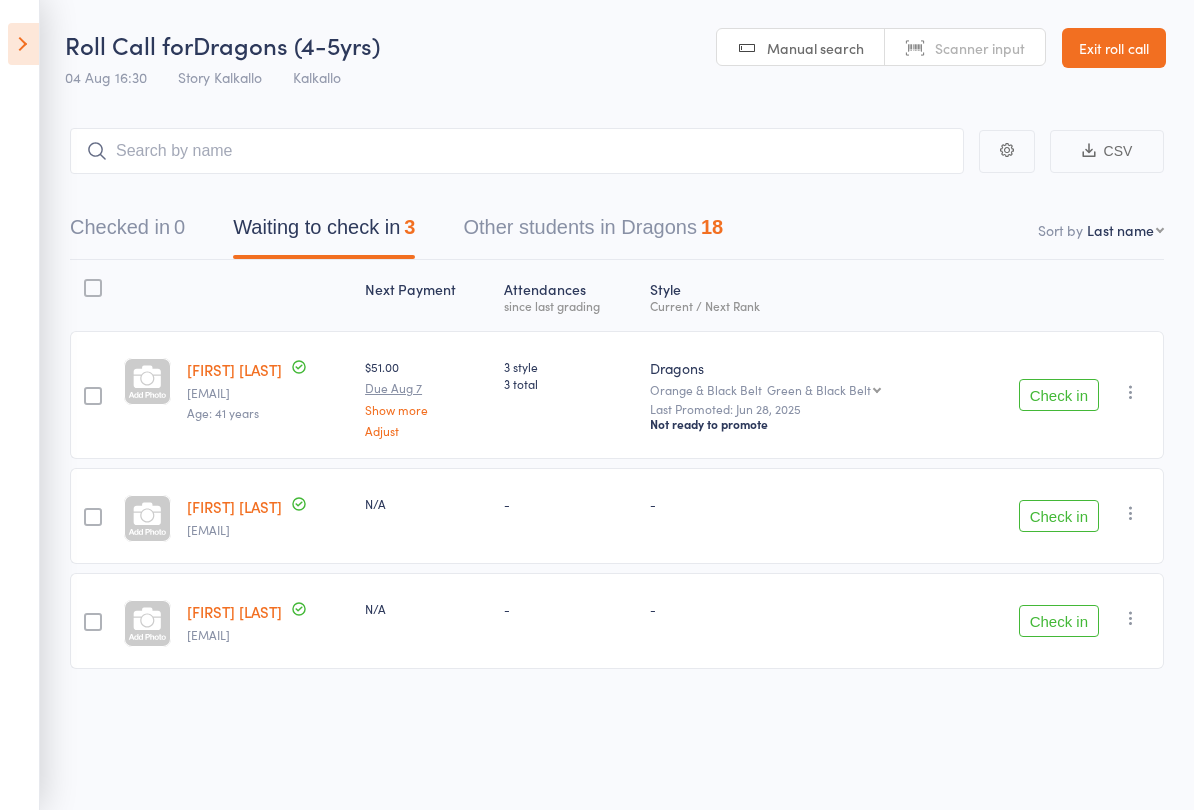 click at bounding box center (517, 151) 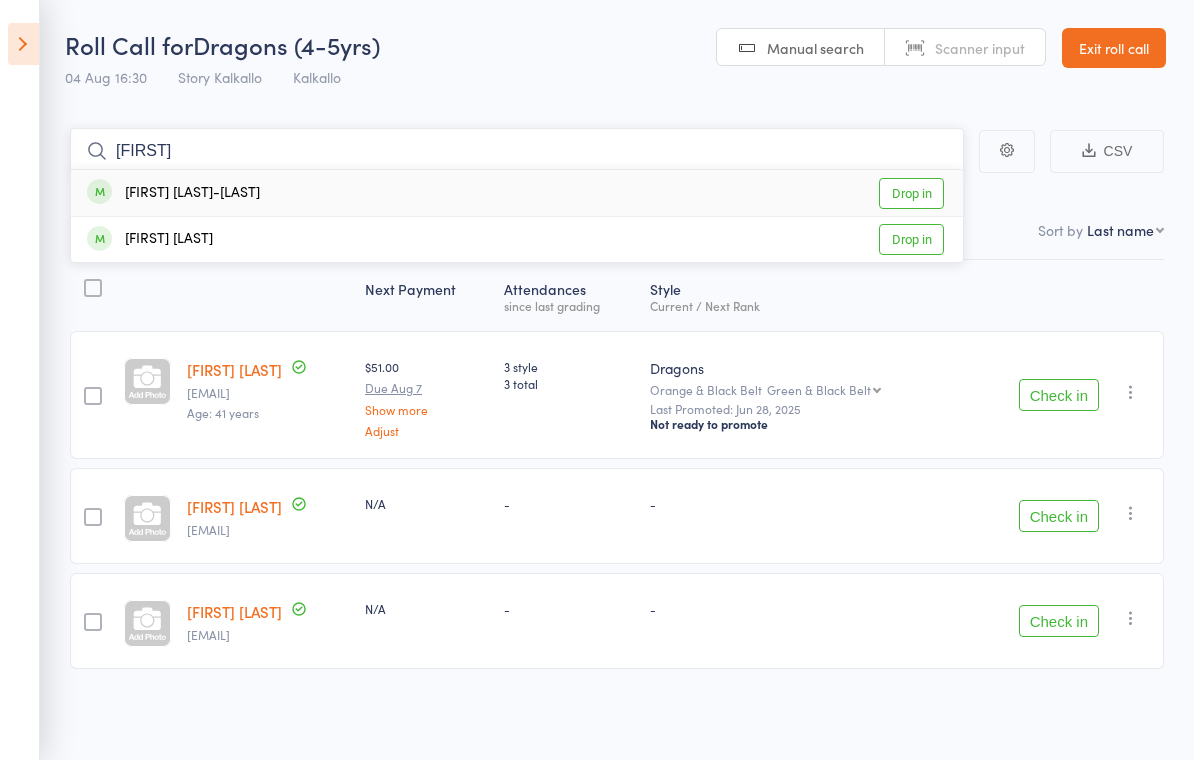 type on "[FIRST]" 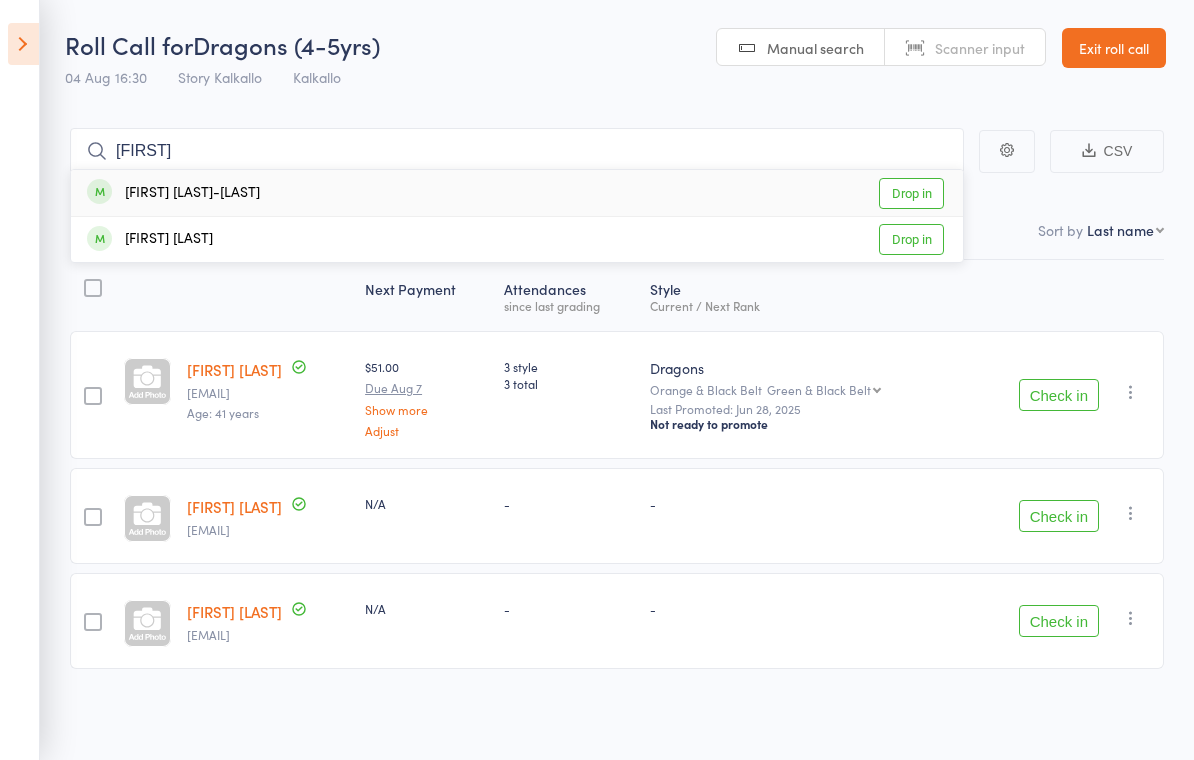 click on "Drop in" at bounding box center (911, 193) 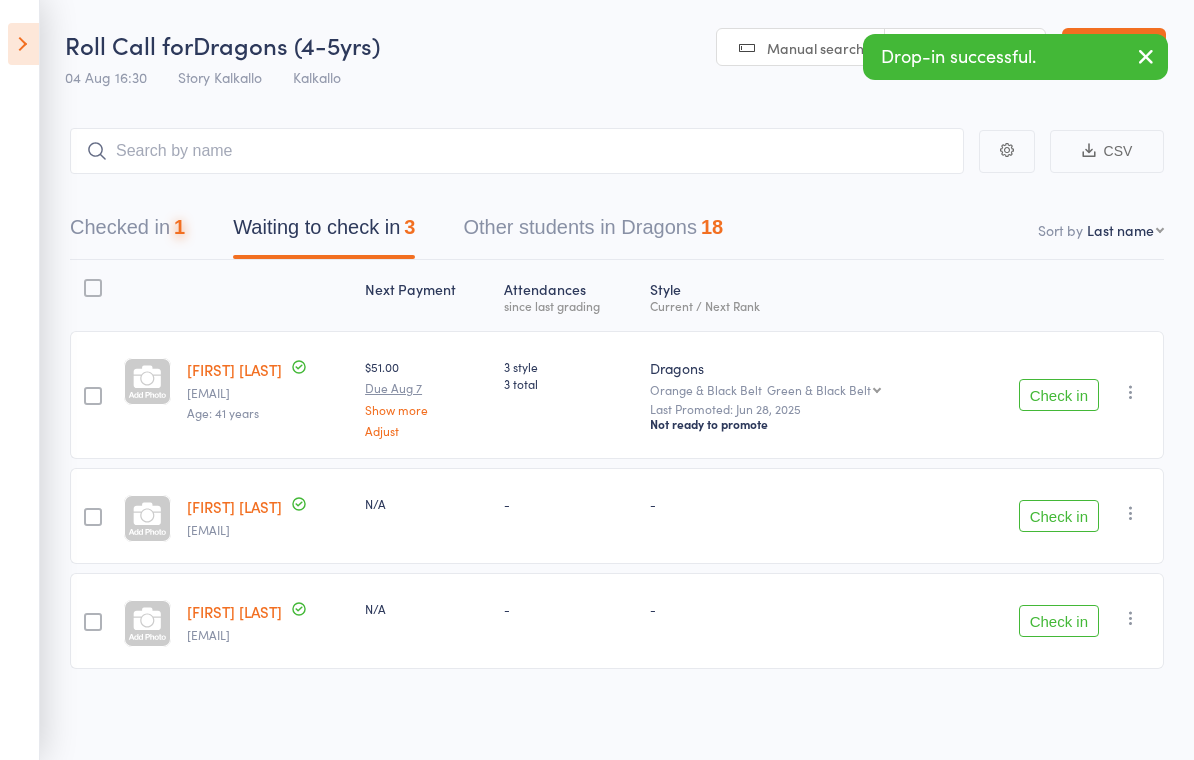 click on "Roll Call for Dragons (4-5yrs) 04 Aug 16:30 Story Kalkallo Kalkallo Manual search Scanner input Exit roll call" at bounding box center [597, 49] 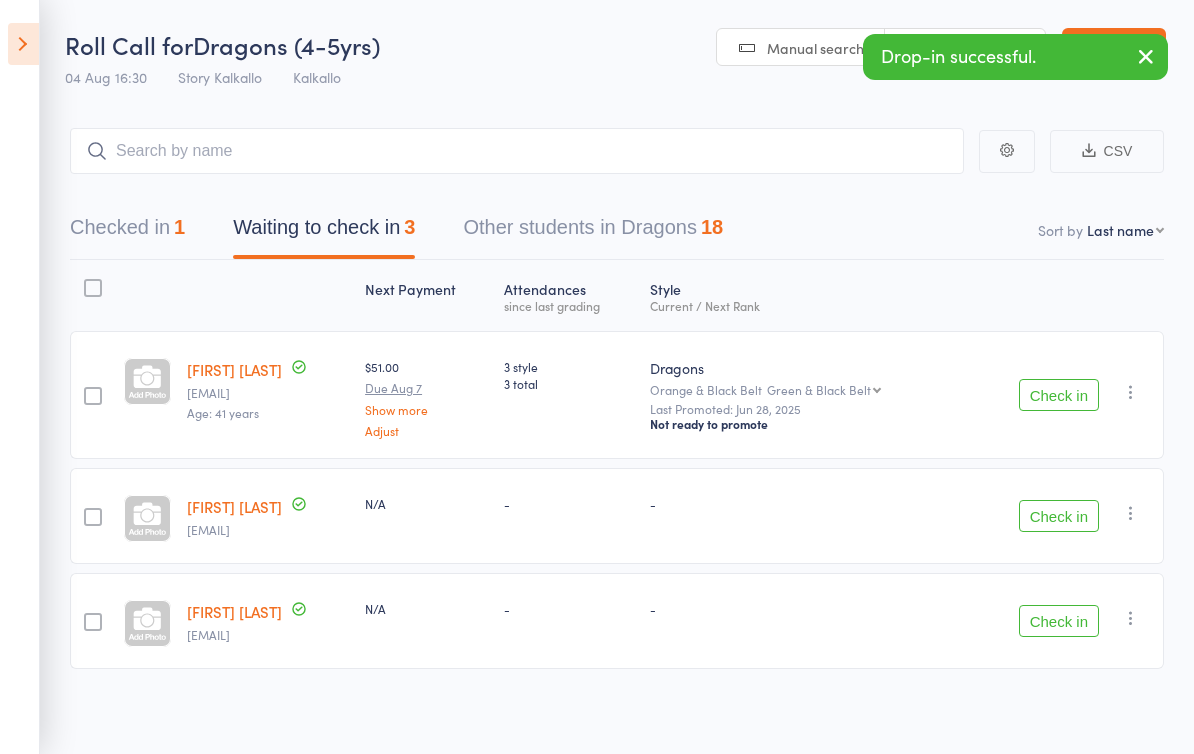 click on "1" at bounding box center (179, 227) 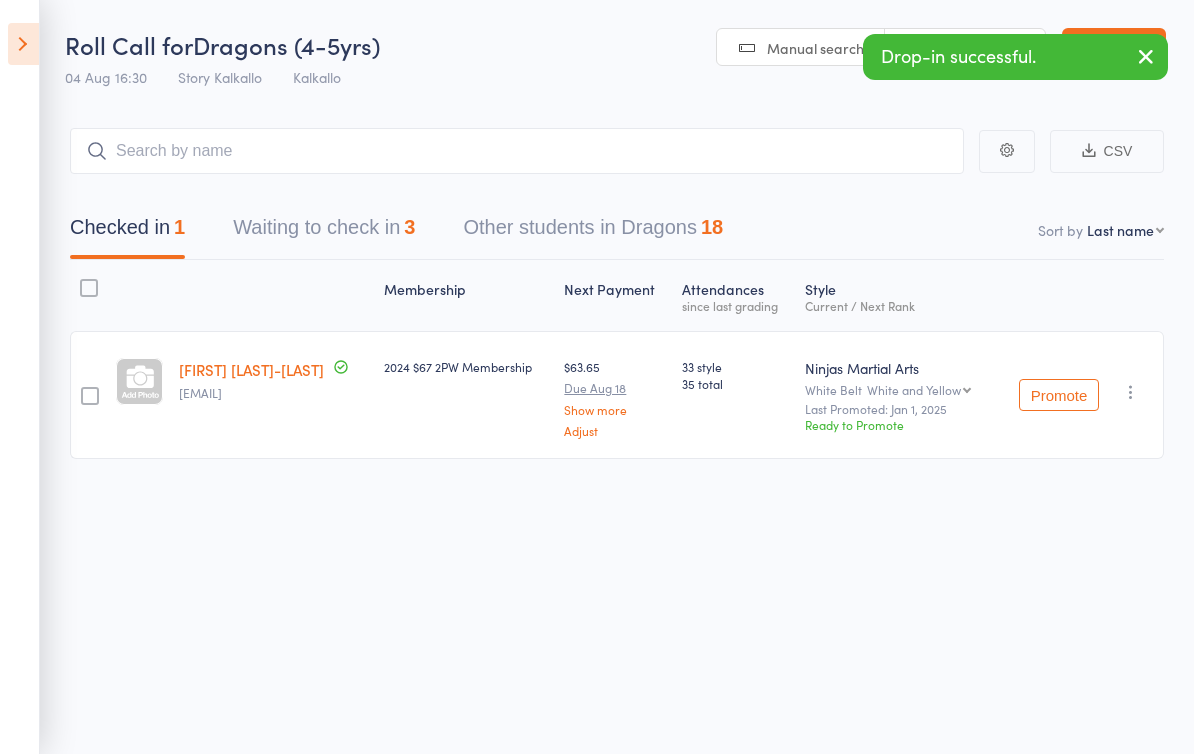 click on "Roll Call for Dragons (4-5yrs) 04 Aug 16:30 Story Kalkallo Kalkallo Manual search Scanner input Exit roll call" at bounding box center (597, 49) 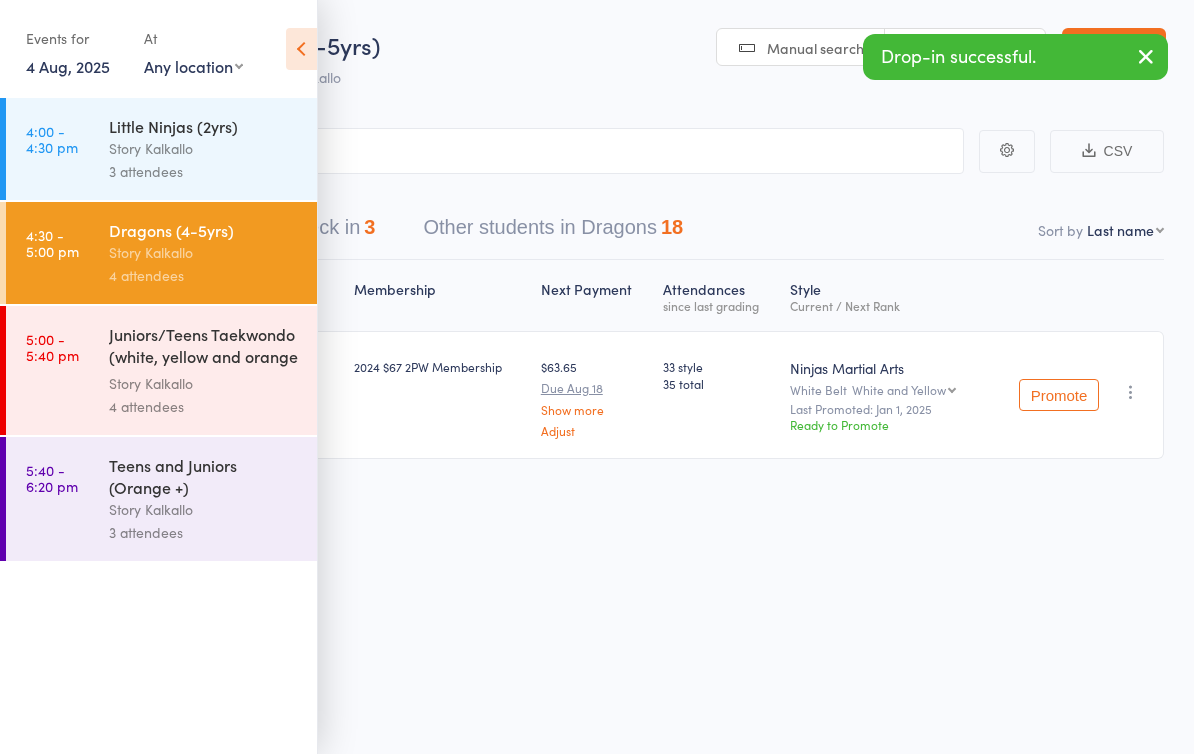 click on "Little Ninjas (2yrs)" at bounding box center [204, 126] 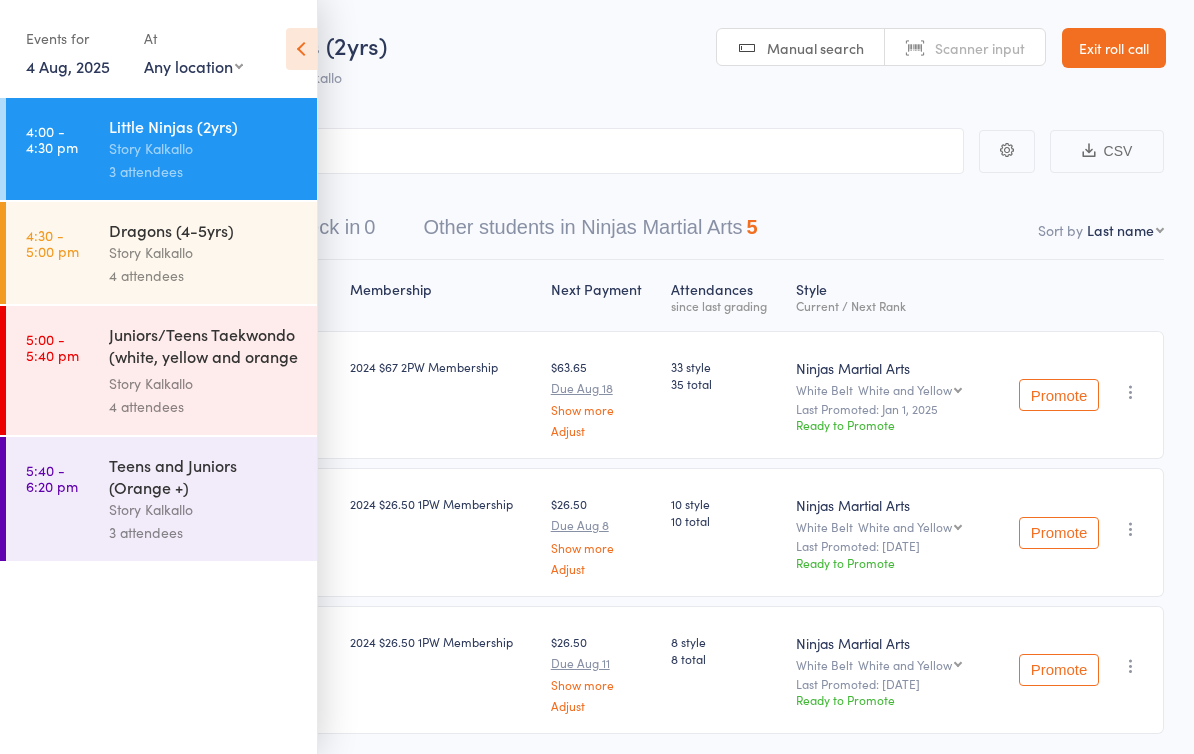 click at bounding box center (301, 49) 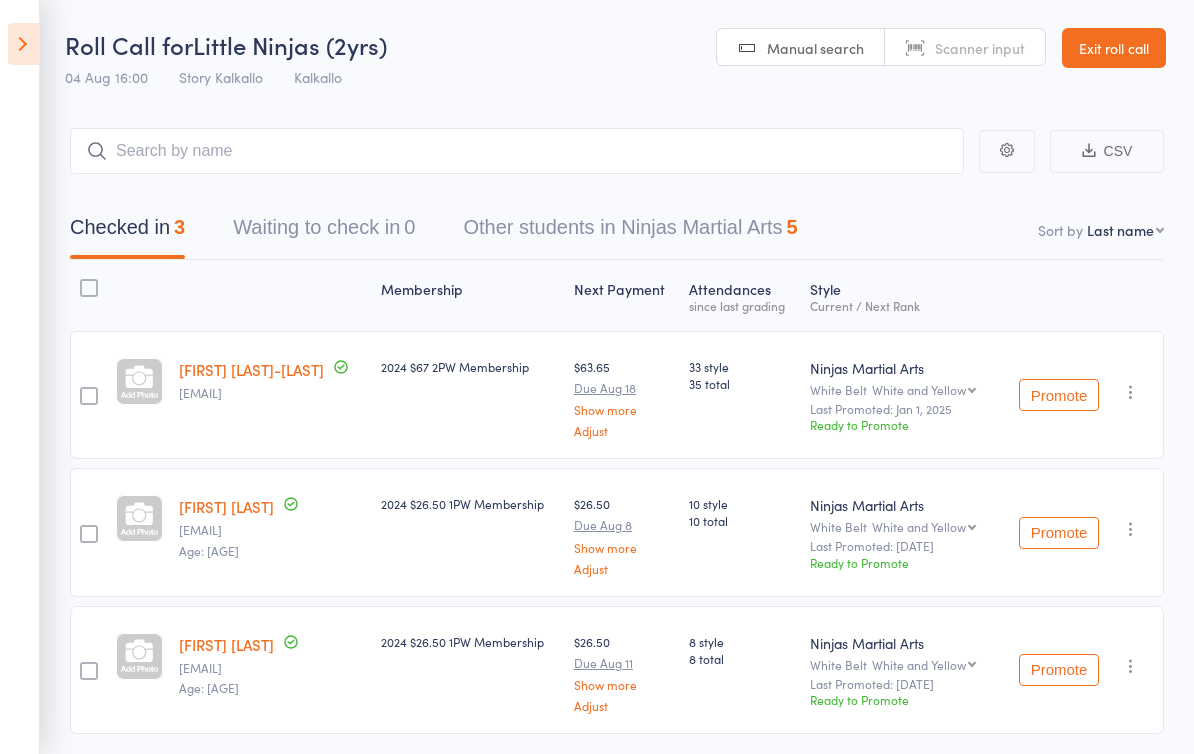 click at bounding box center [1131, 392] 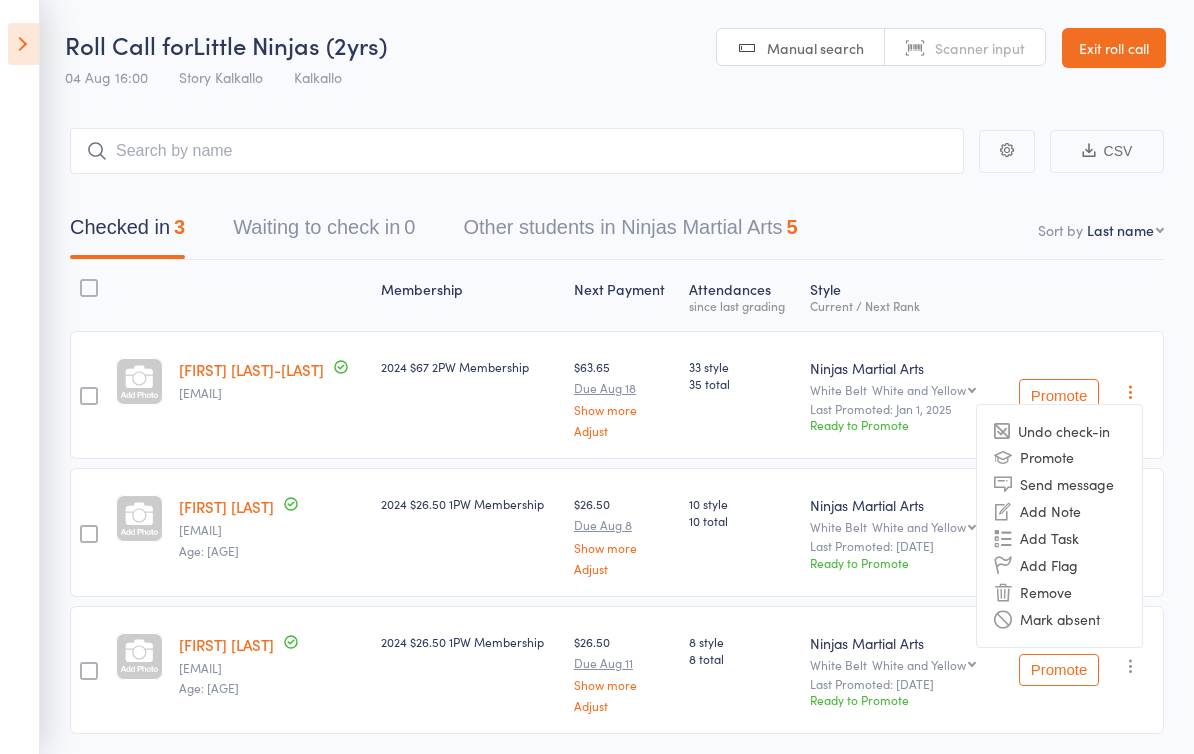 click on "Remove" at bounding box center [1059, 592] 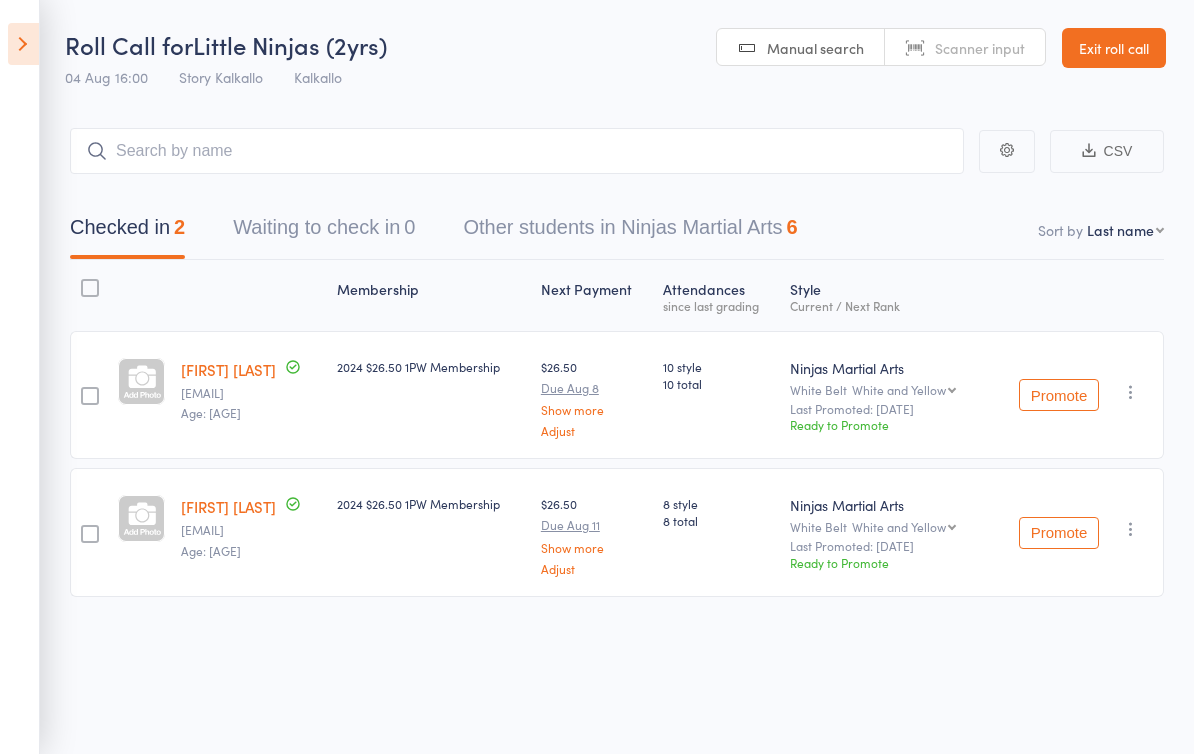 click at bounding box center [23, 44] 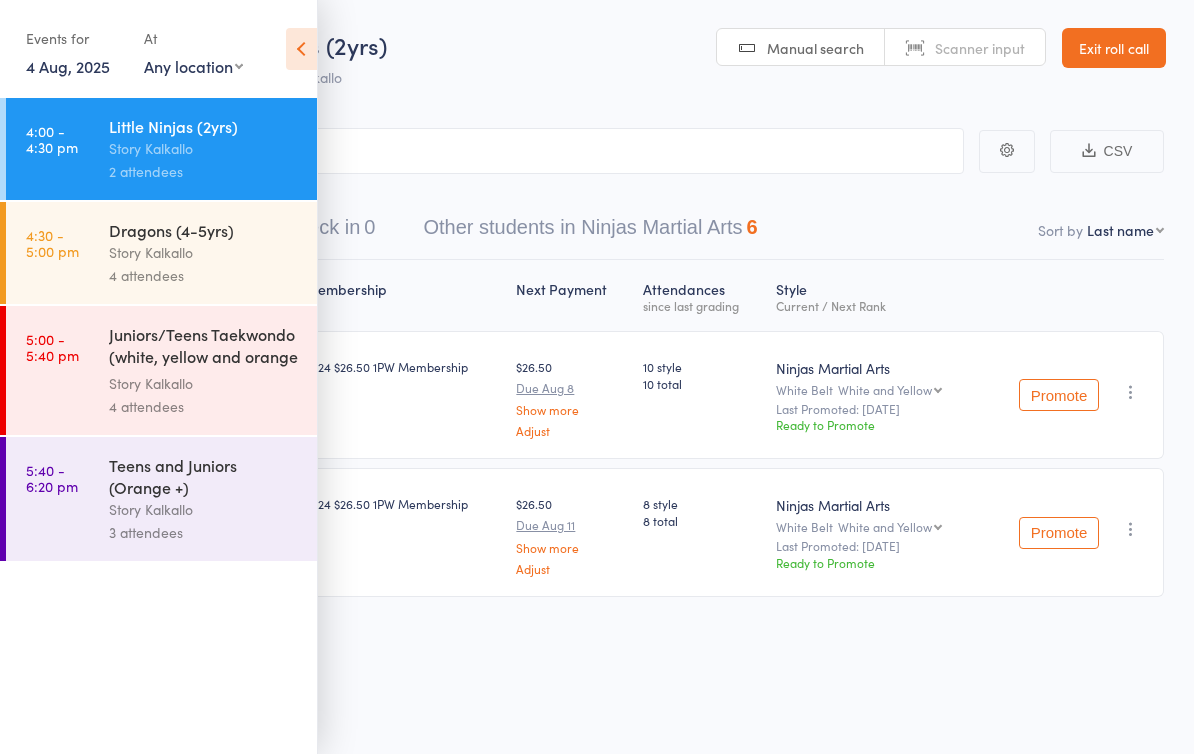 click on "Story Kalkallo" at bounding box center (204, 252) 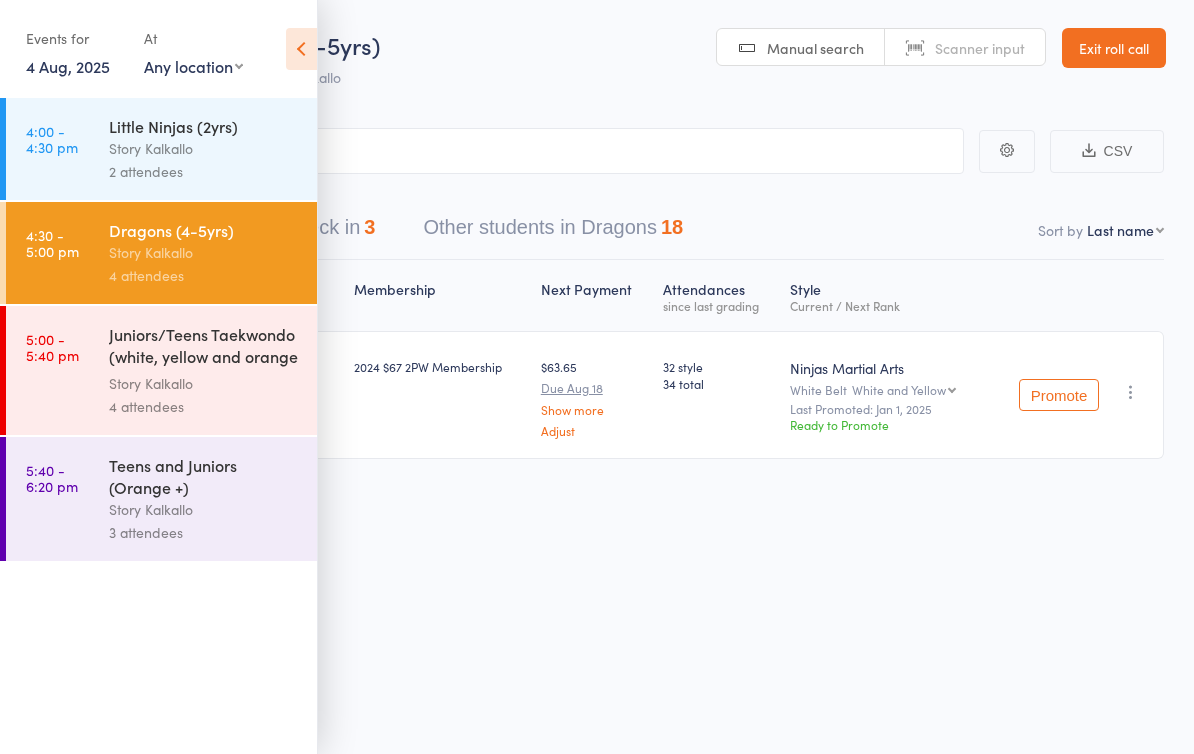 click at bounding box center [301, 49] 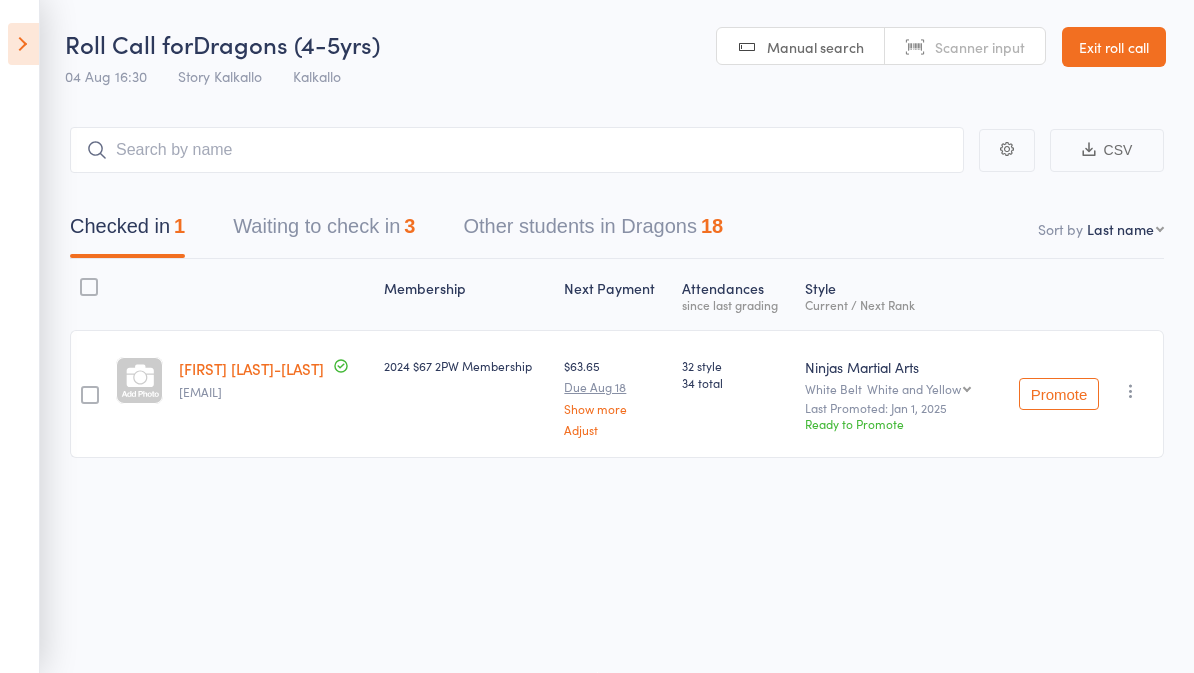 scroll, scrollTop: 0, scrollLeft: 0, axis: both 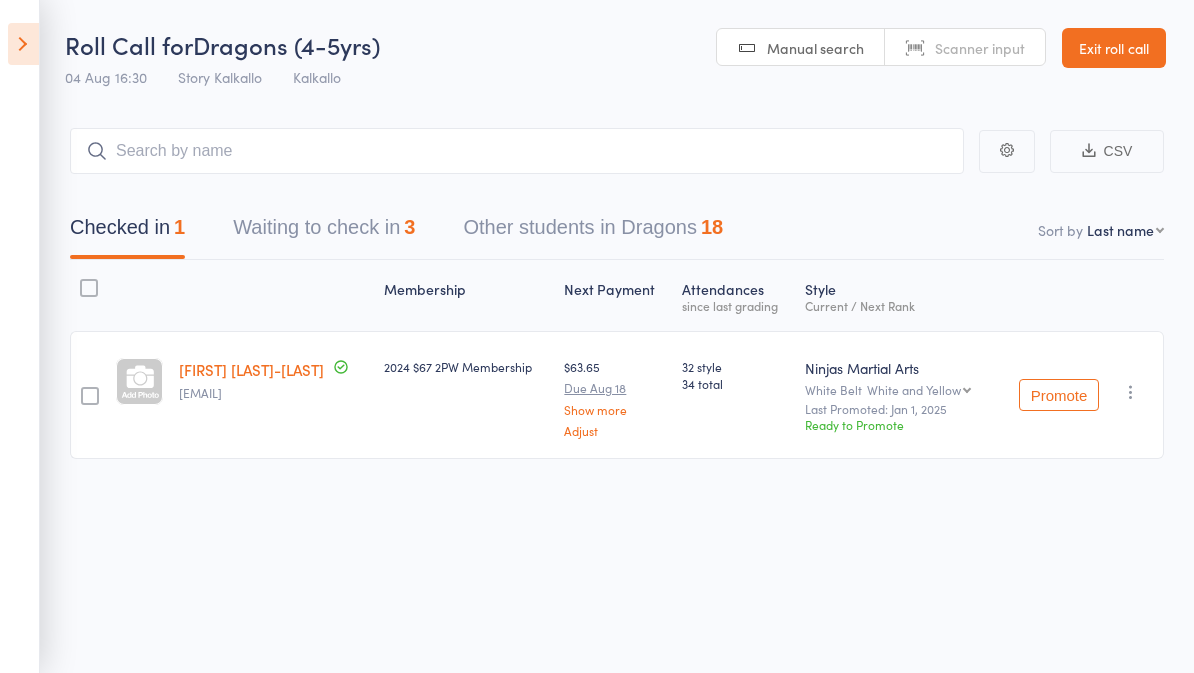 click on "Waiting to check in  3" at bounding box center [324, 232] 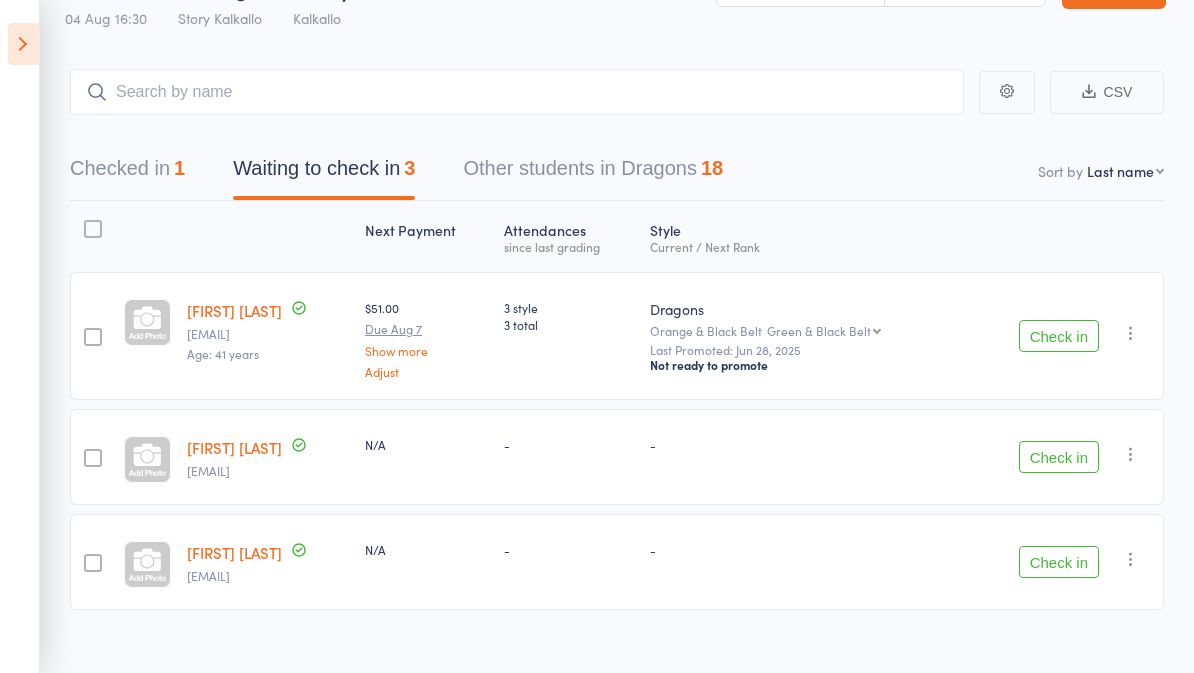 scroll, scrollTop: 57, scrollLeft: 0, axis: vertical 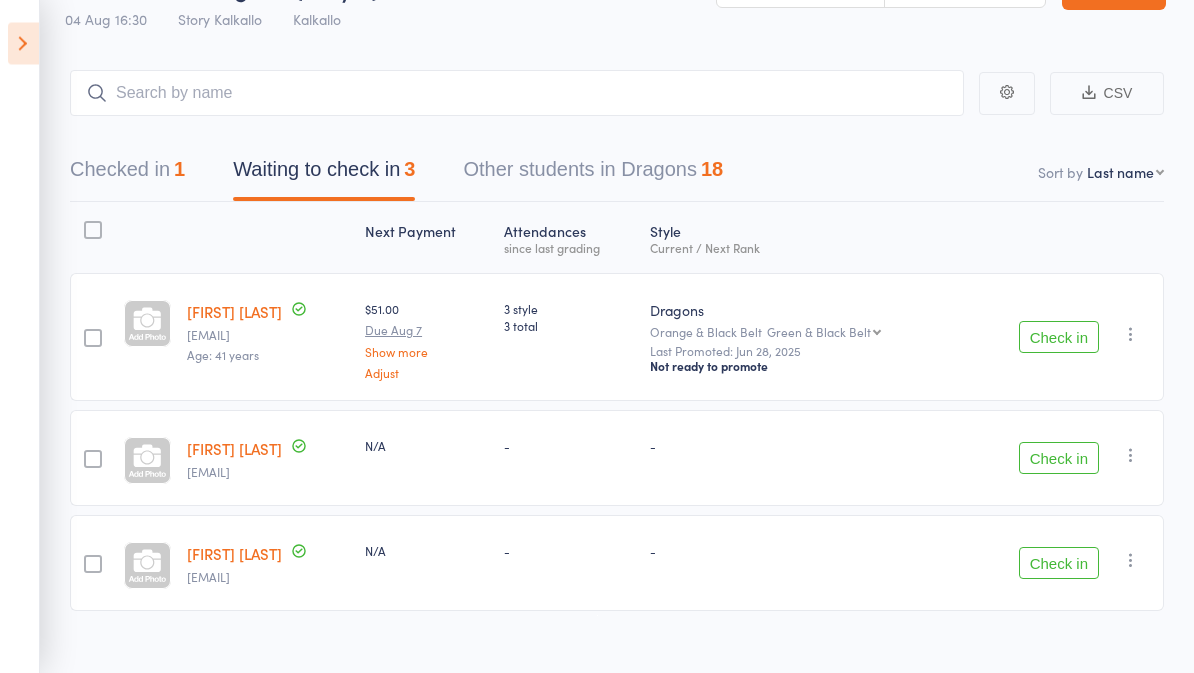 click at bounding box center (23, 44) 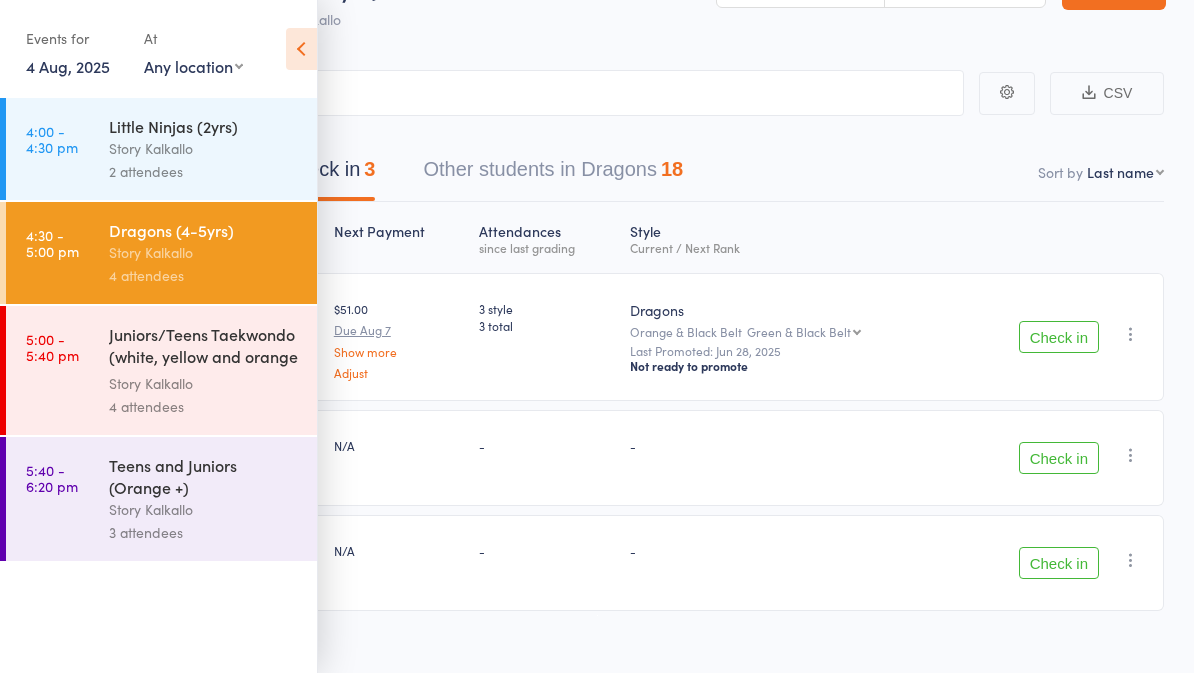 click on "Juniors/Teens Taekwondo (white, yellow and orange ..." at bounding box center [204, 347] 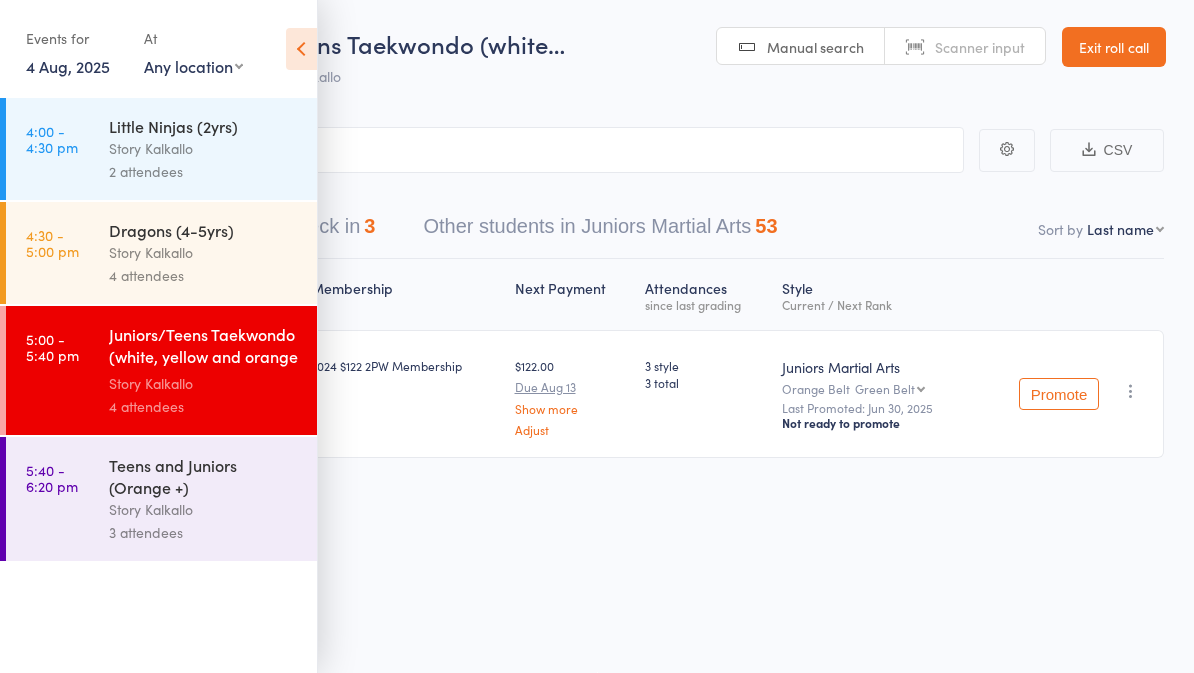 click at bounding box center (301, 49) 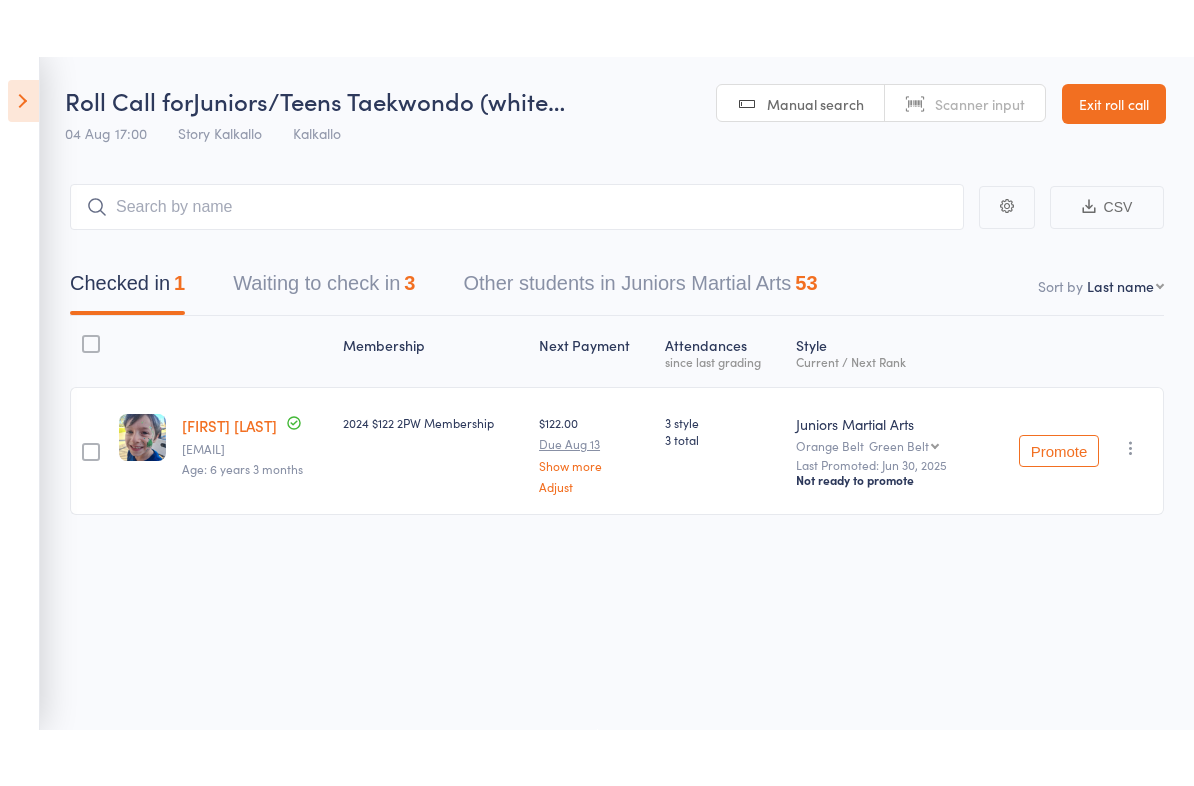 scroll, scrollTop: 0, scrollLeft: 0, axis: both 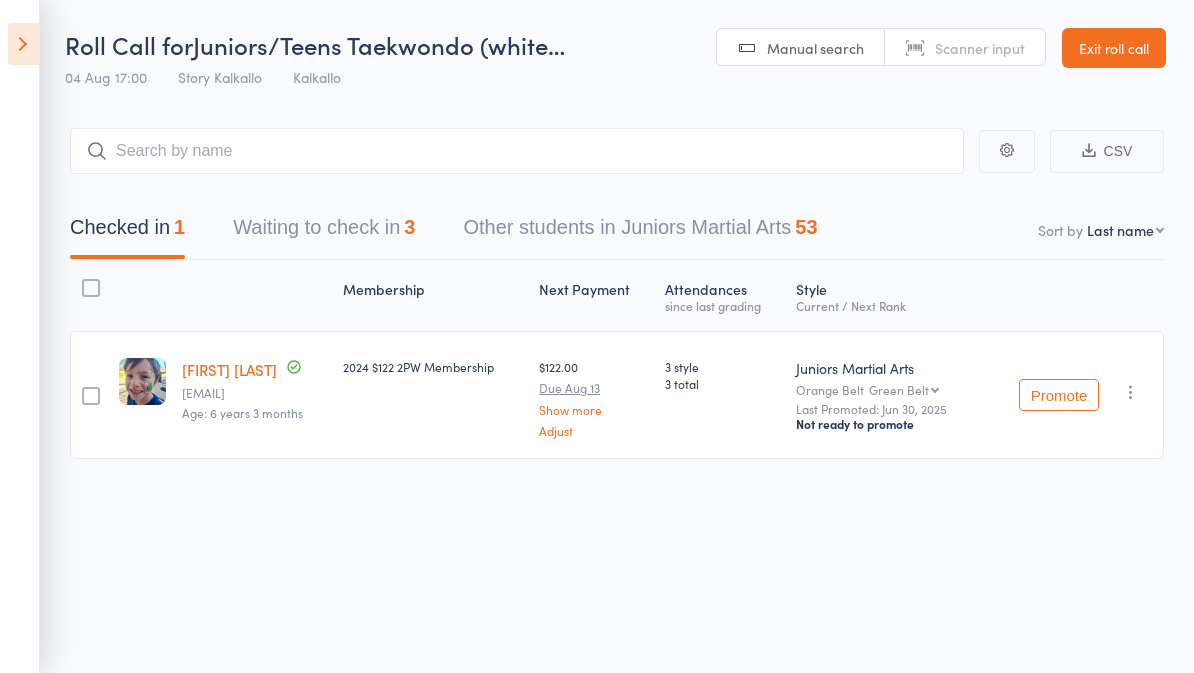 click at bounding box center [23, 44] 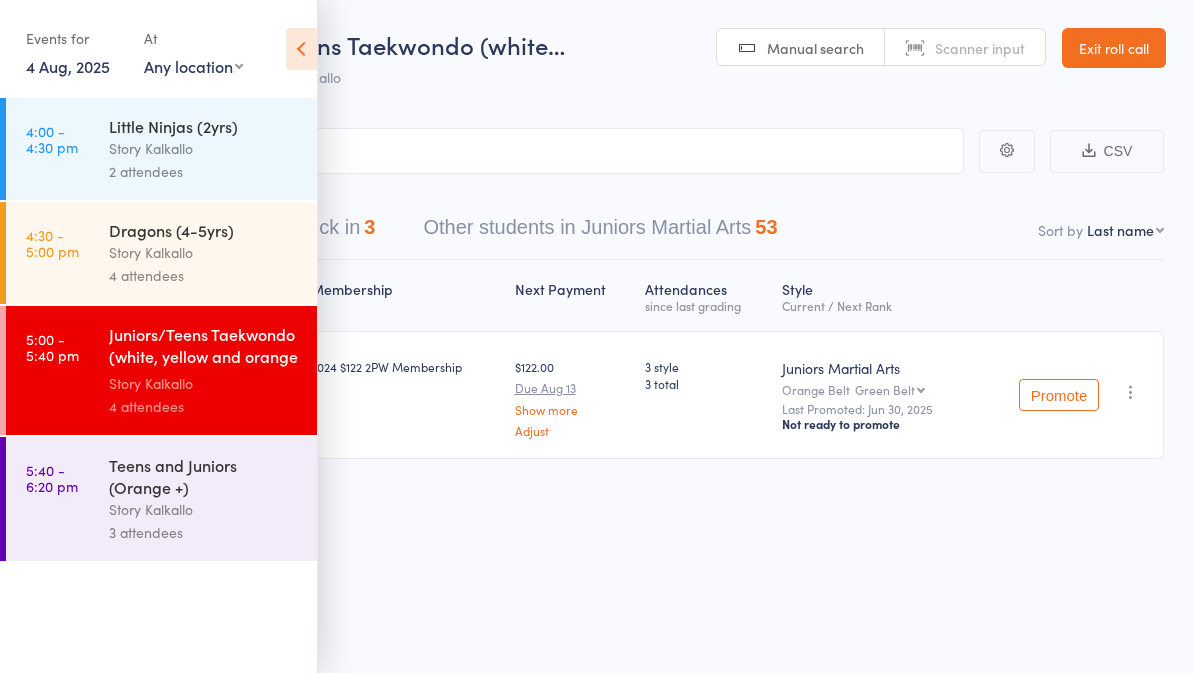 click at bounding box center (301, 49) 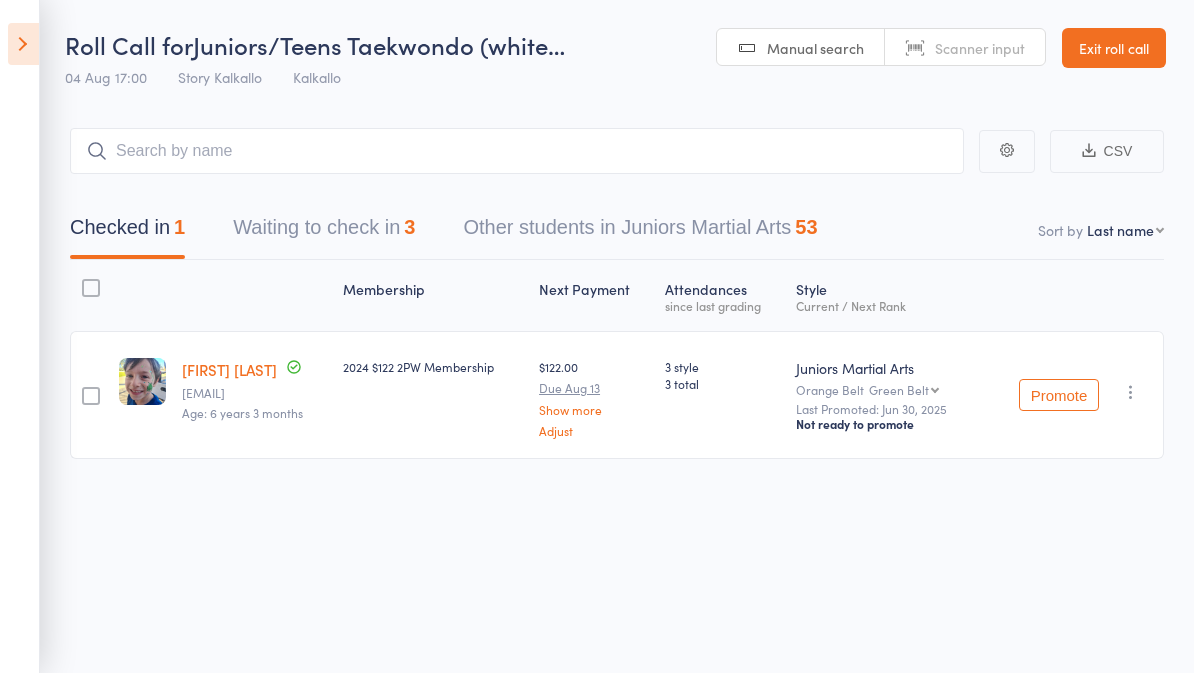 click on "Waiting to check in  3" at bounding box center [324, 232] 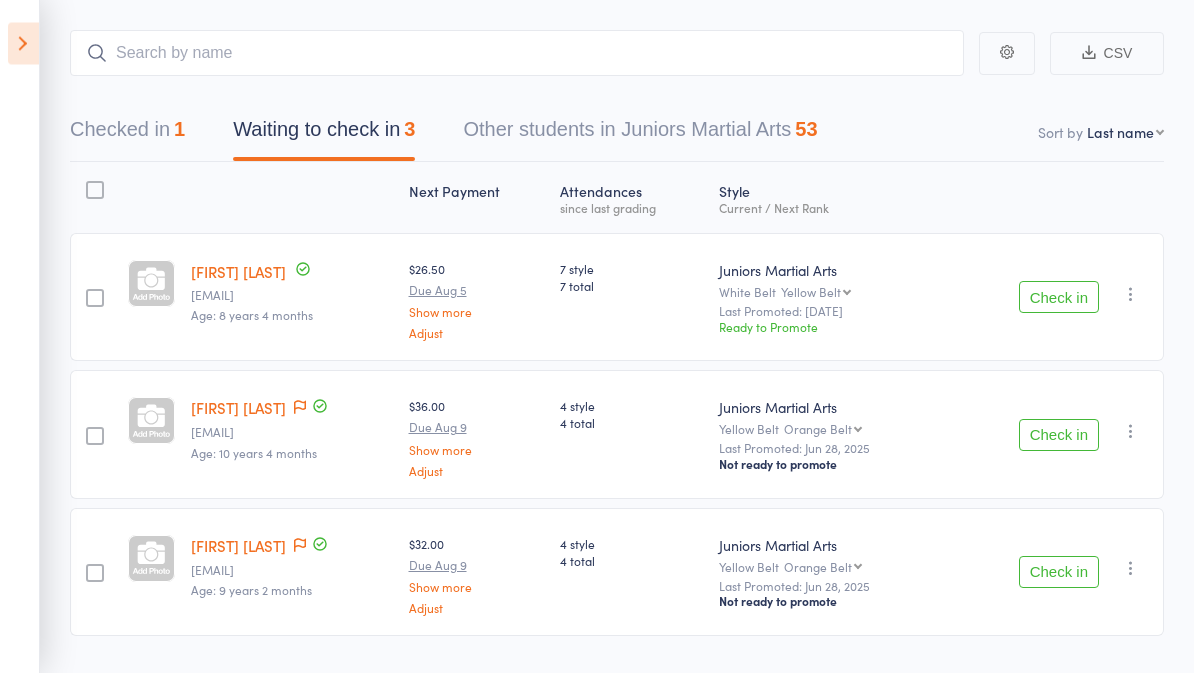 click on "Checked in  1" at bounding box center (127, 135) 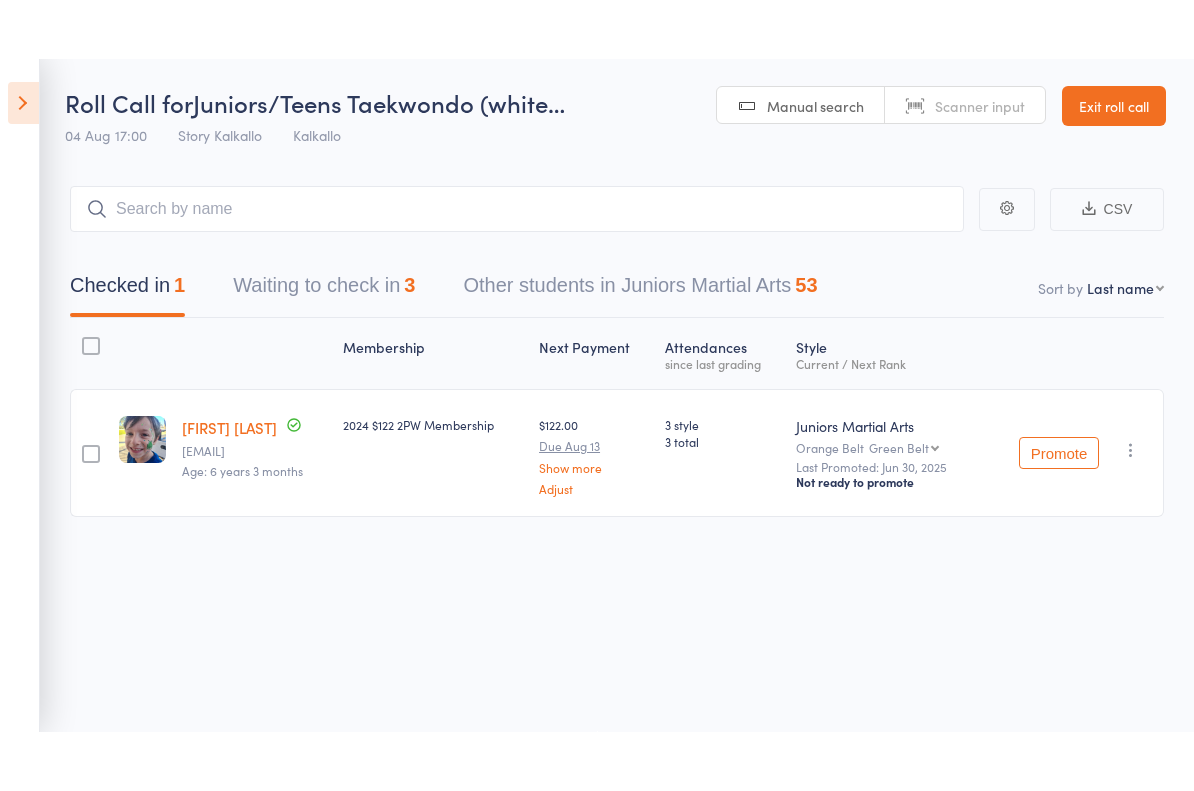 scroll, scrollTop: 0, scrollLeft: 0, axis: both 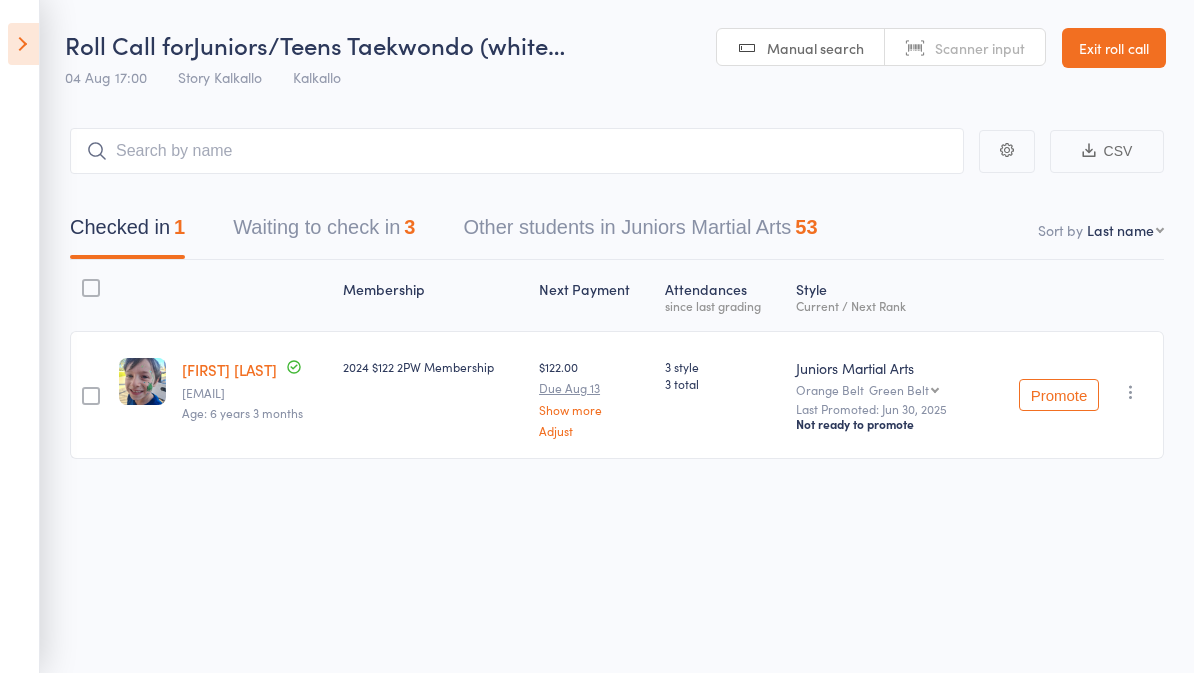click on "Waiting to check in  3" at bounding box center [324, 232] 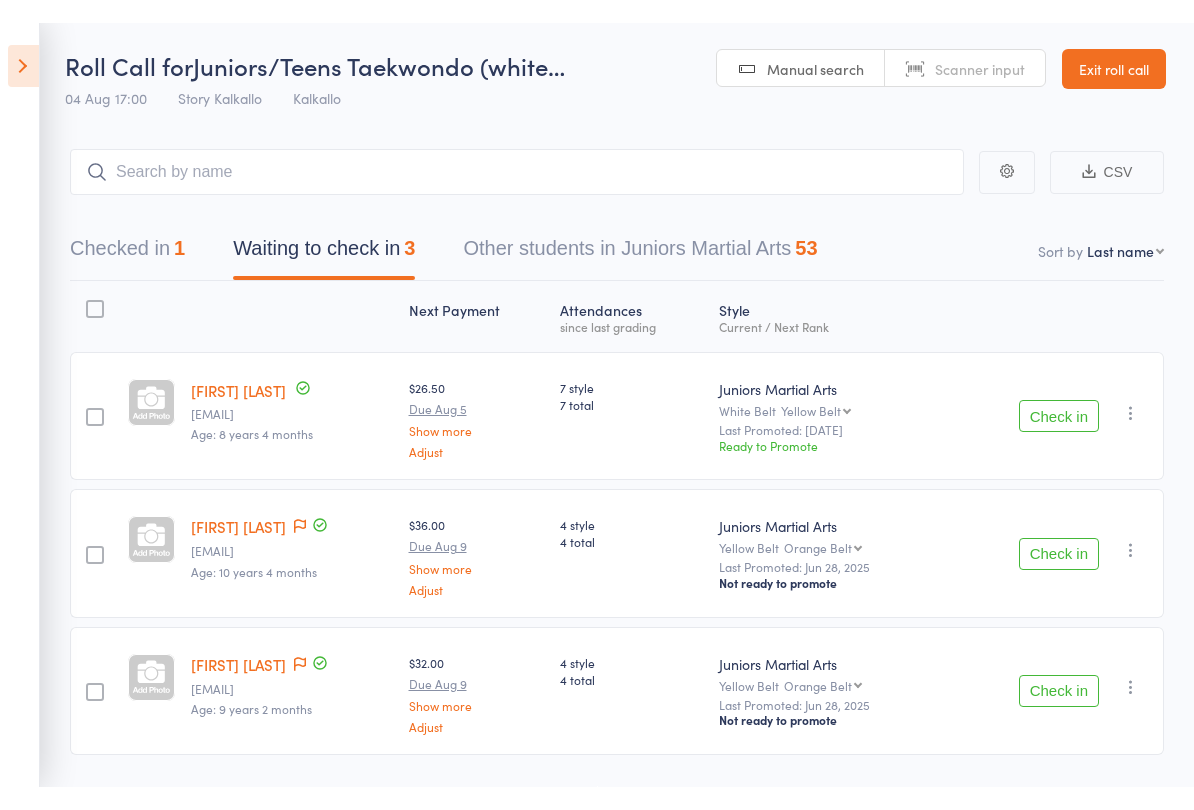 scroll, scrollTop: 0, scrollLeft: 0, axis: both 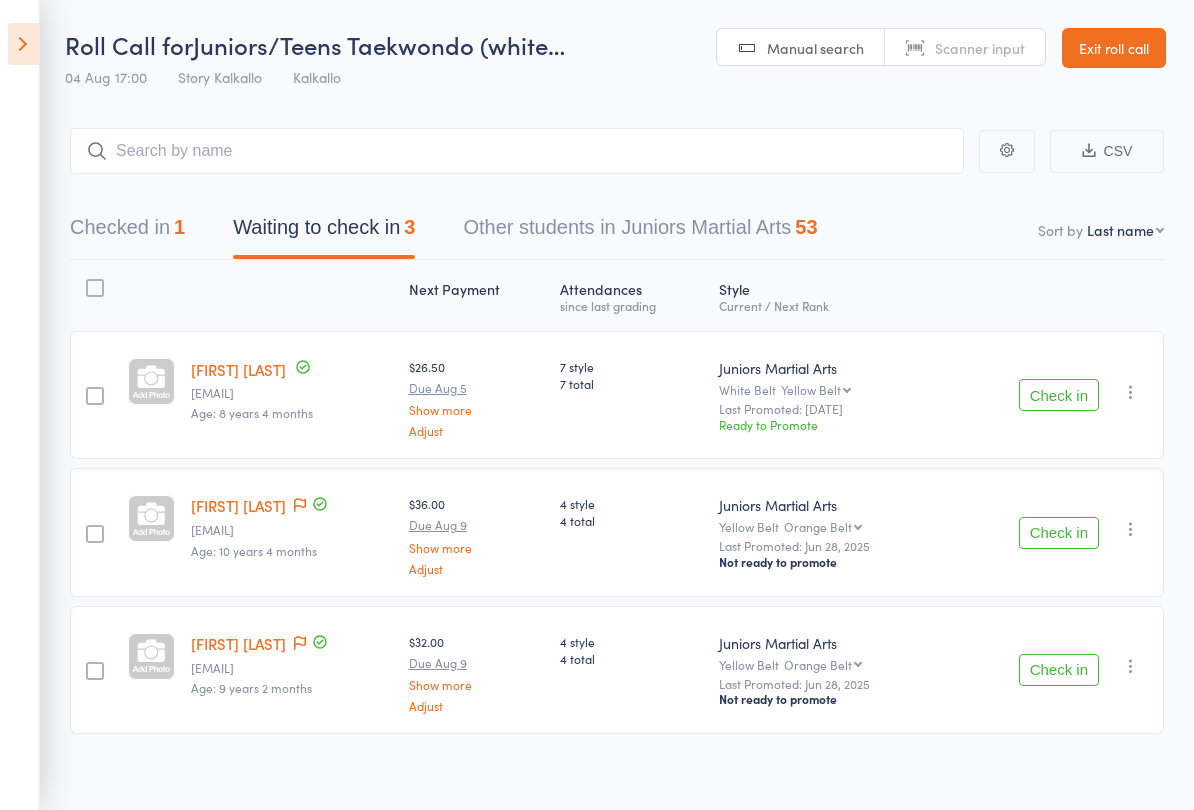 click on "Checked in  1" at bounding box center (127, 232) 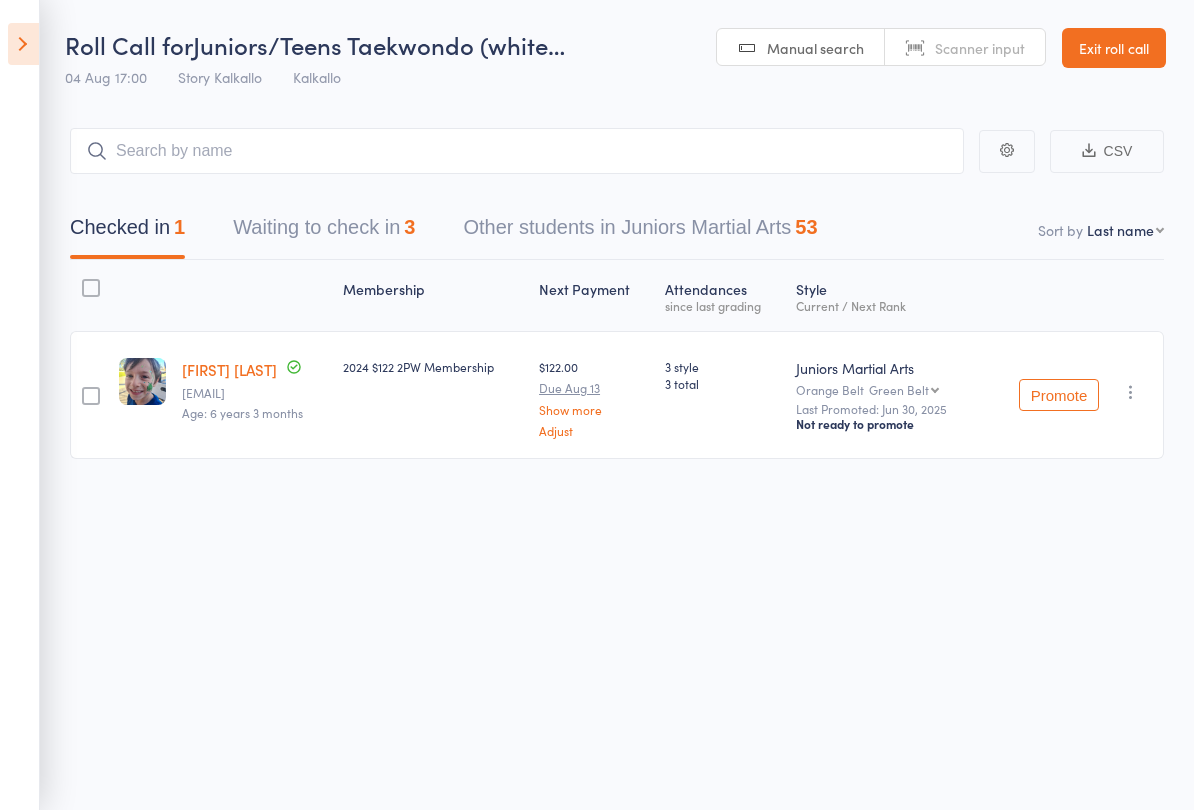 click at bounding box center [23, 44] 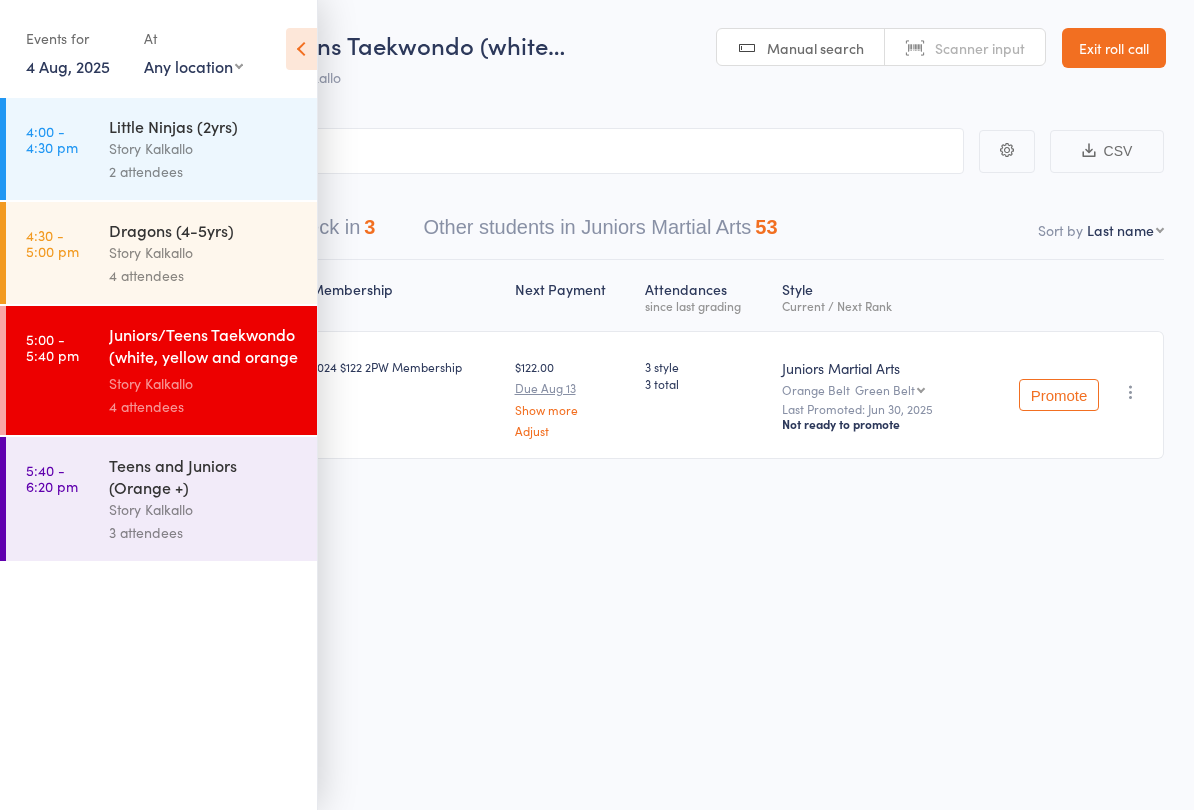 click on "Dragons (4-5yrs)" at bounding box center (204, 230) 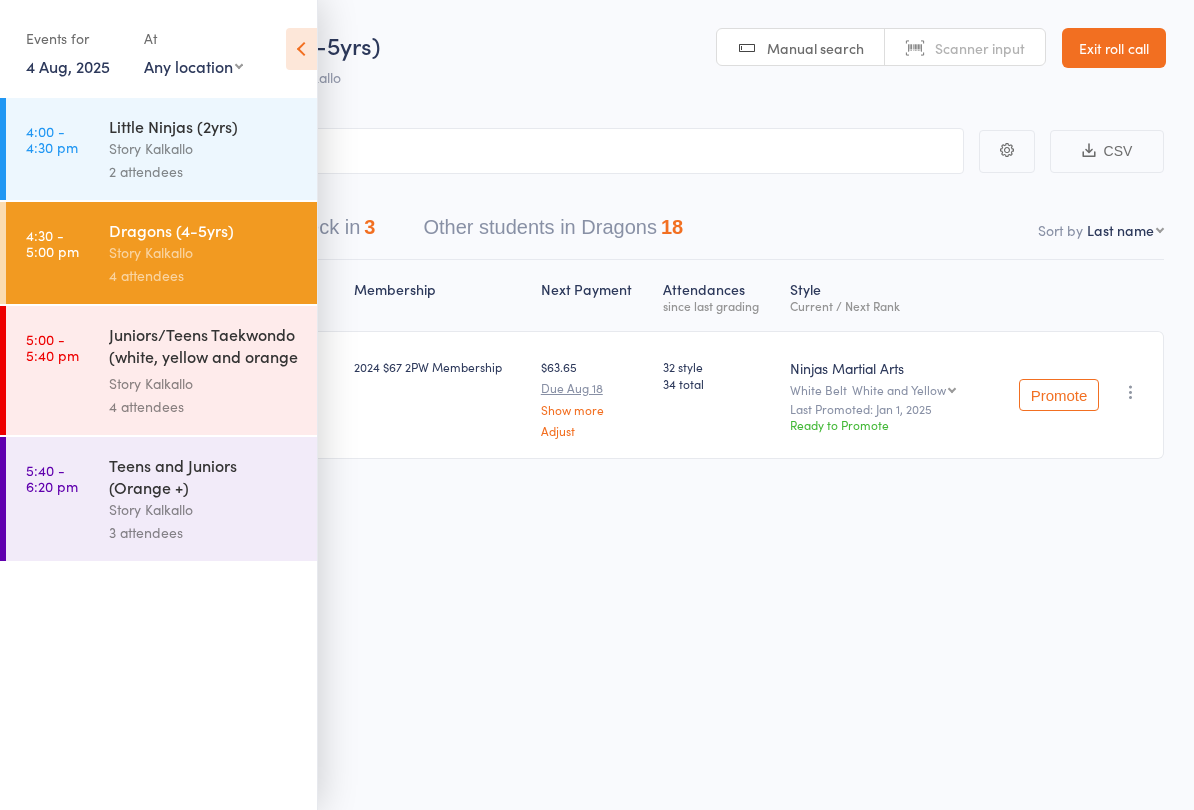 click at bounding box center (301, 49) 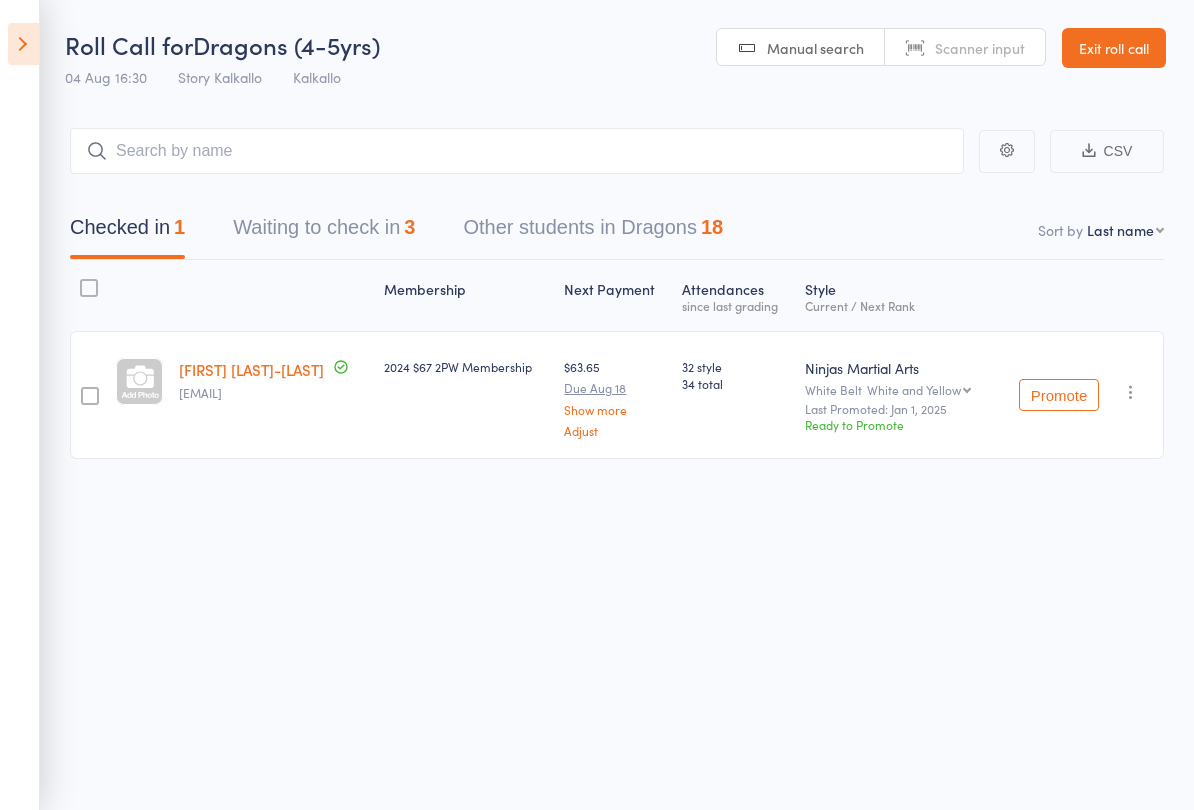 click on "Waiting to check in  3" at bounding box center (324, 232) 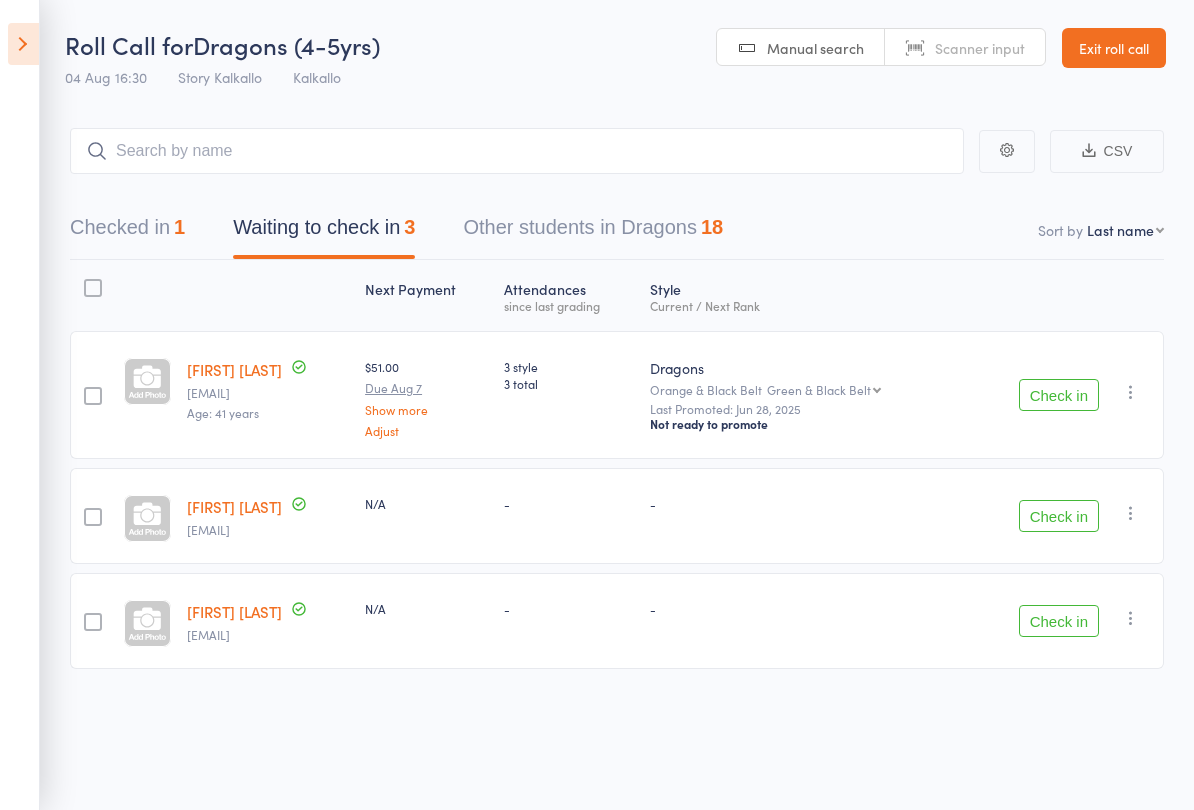 click on "Checked in  1" at bounding box center [127, 232] 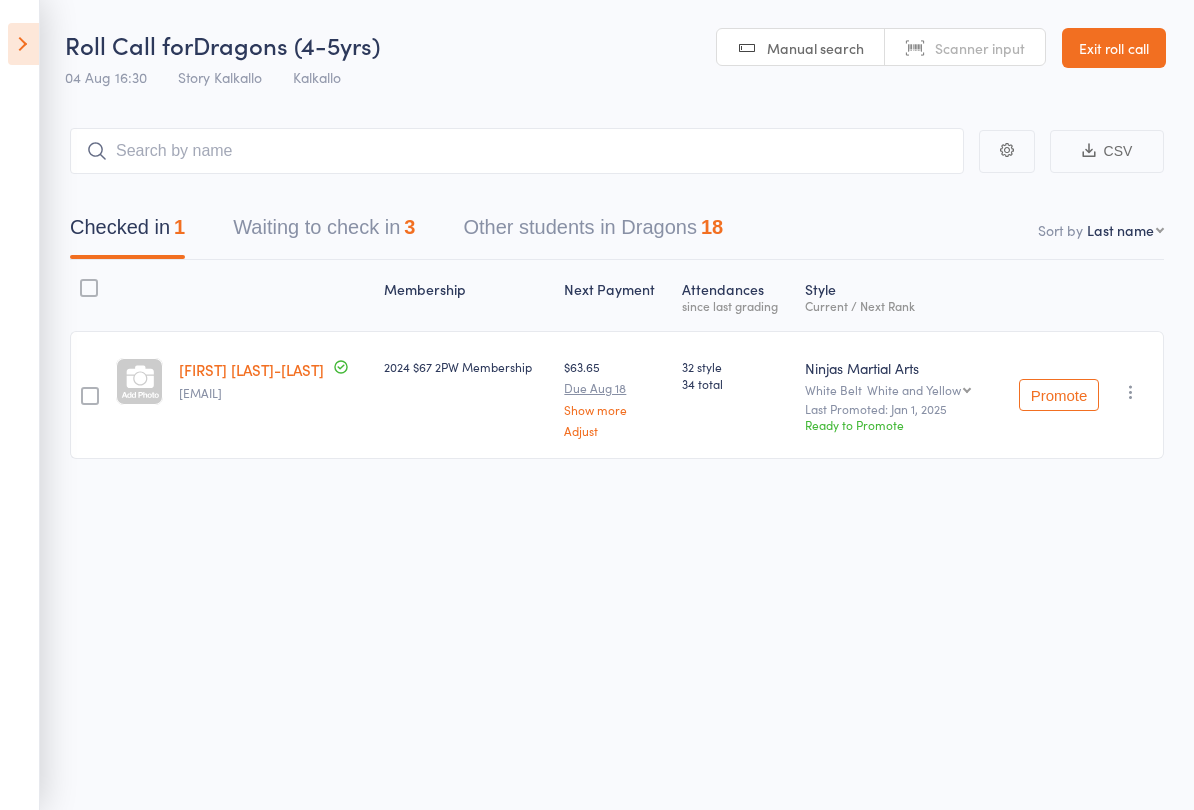 click at bounding box center (23, 44) 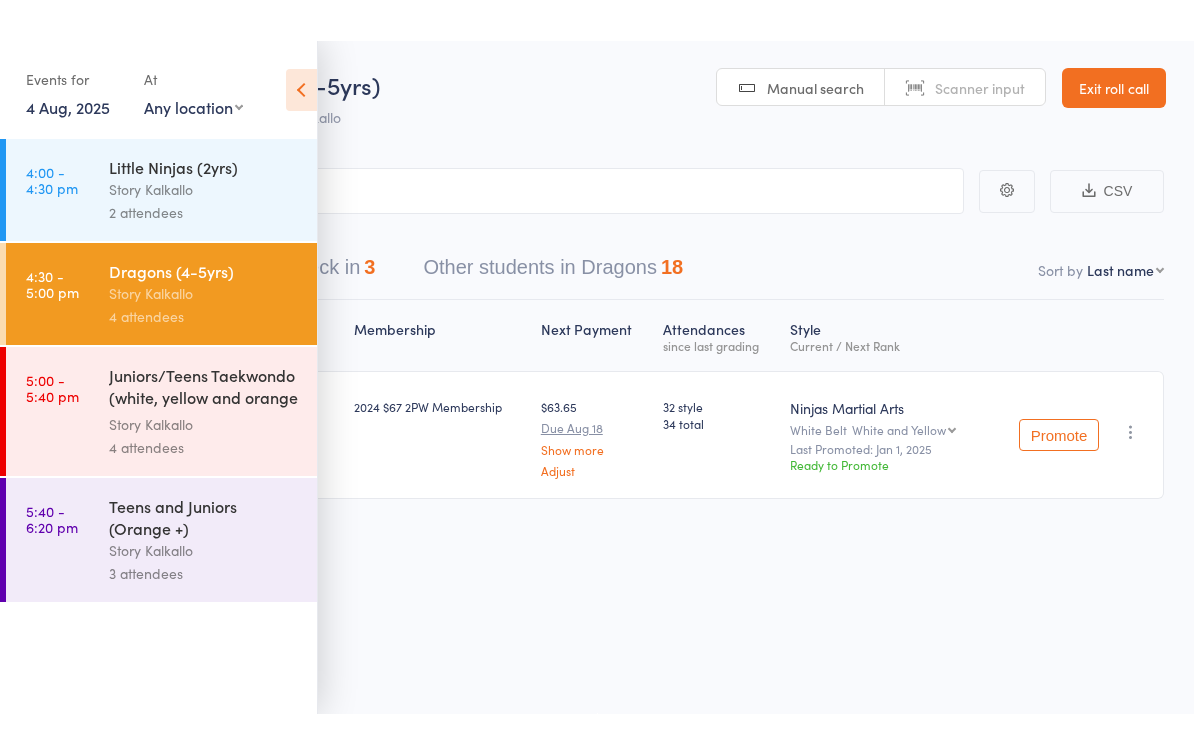 scroll, scrollTop: 0, scrollLeft: 0, axis: both 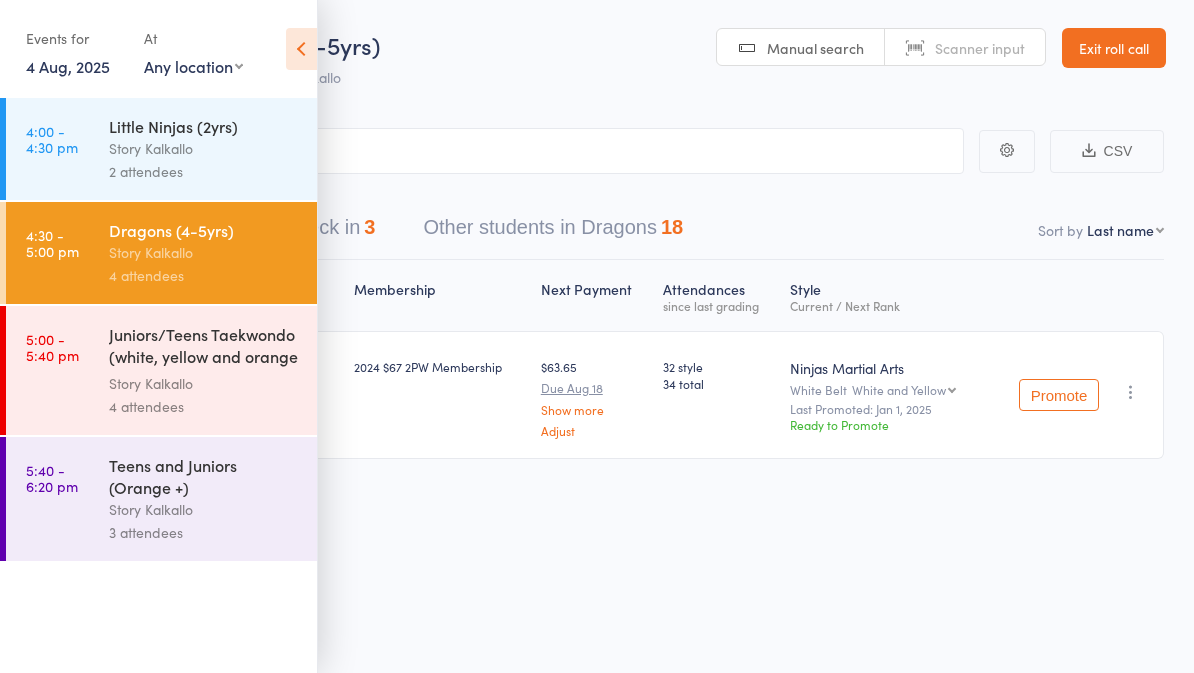 click at bounding box center [301, 49] 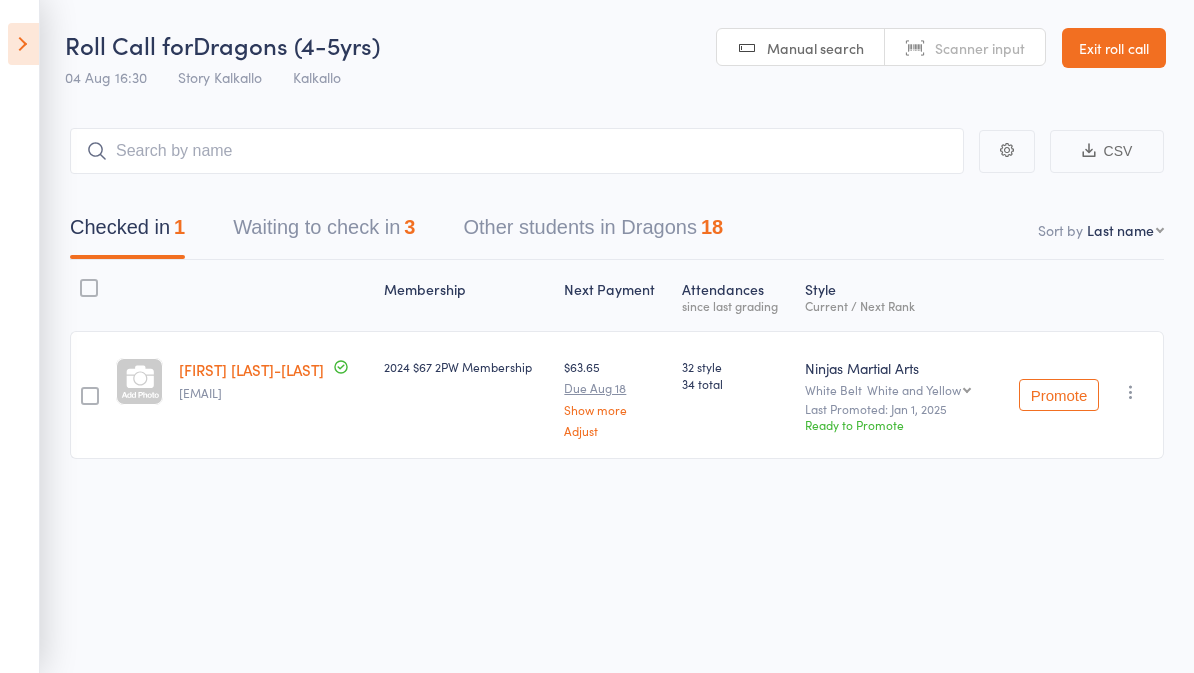 click on "Waiting to check in  3" at bounding box center (324, 232) 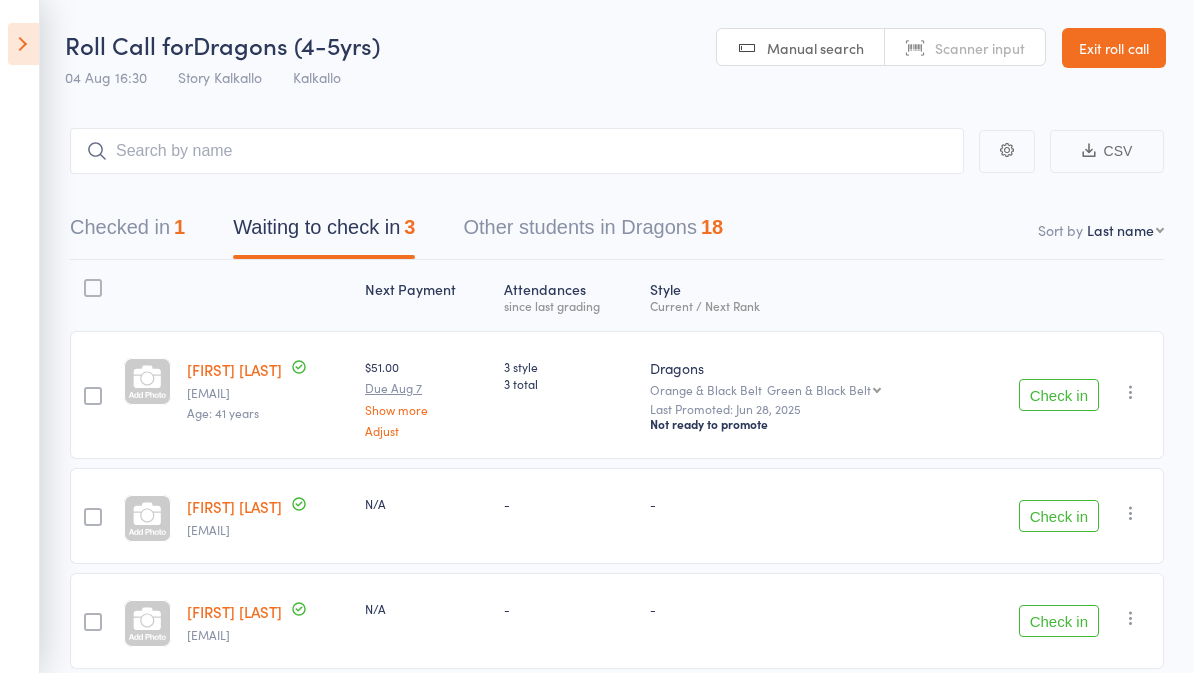 click on "Check in" at bounding box center [1059, 395] 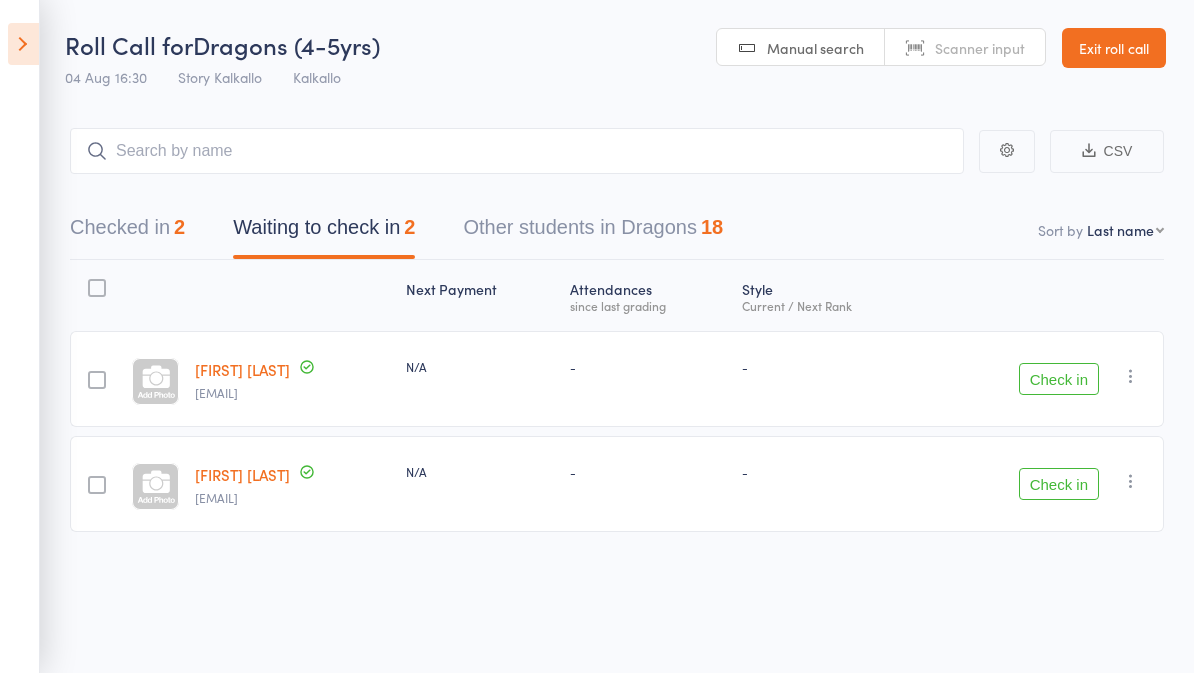 click at bounding box center [23, 44] 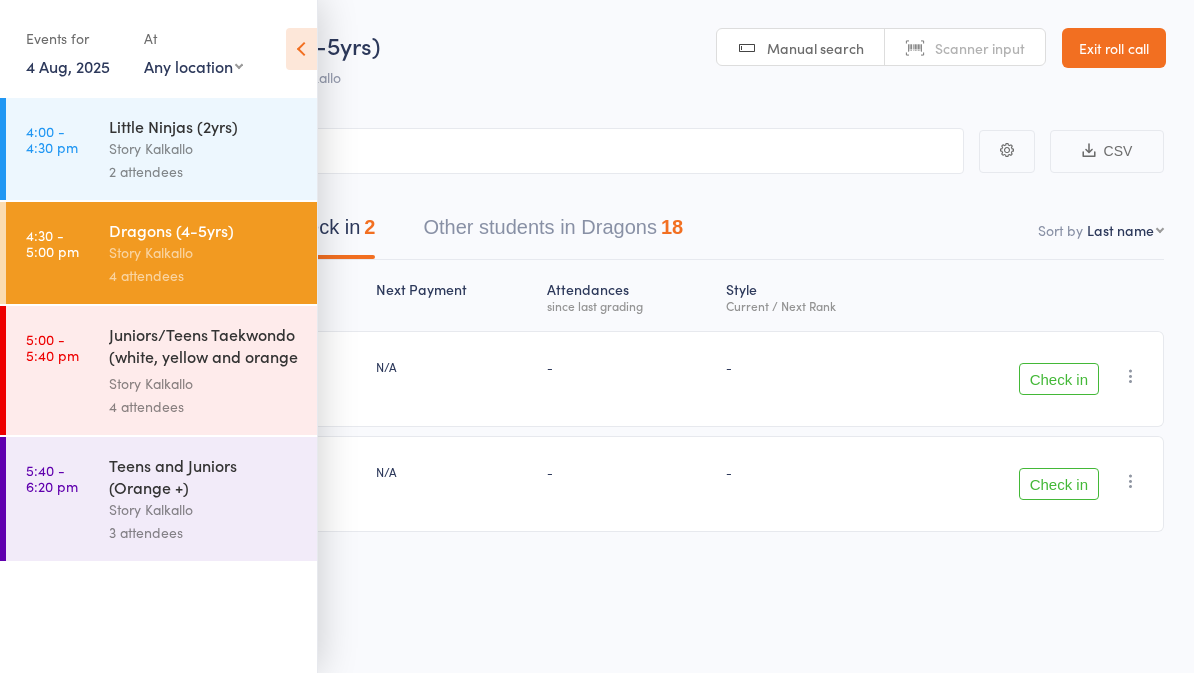 click at bounding box center (301, 49) 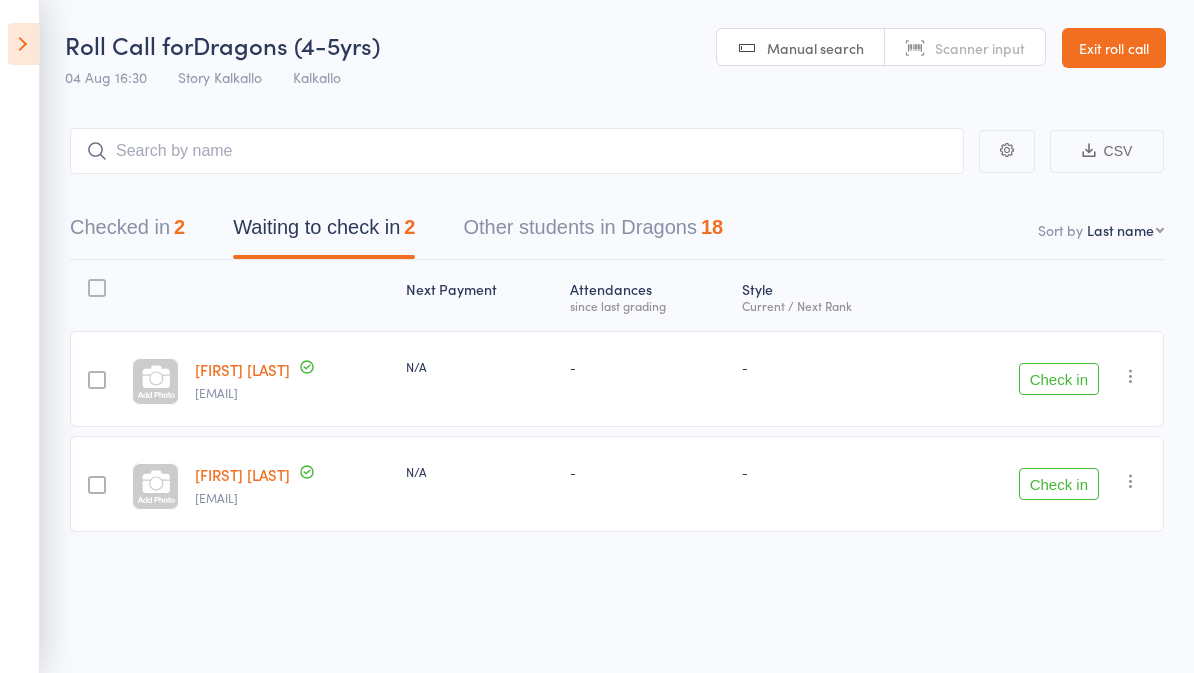 click on "Checked in  2" at bounding box center (127, 232) 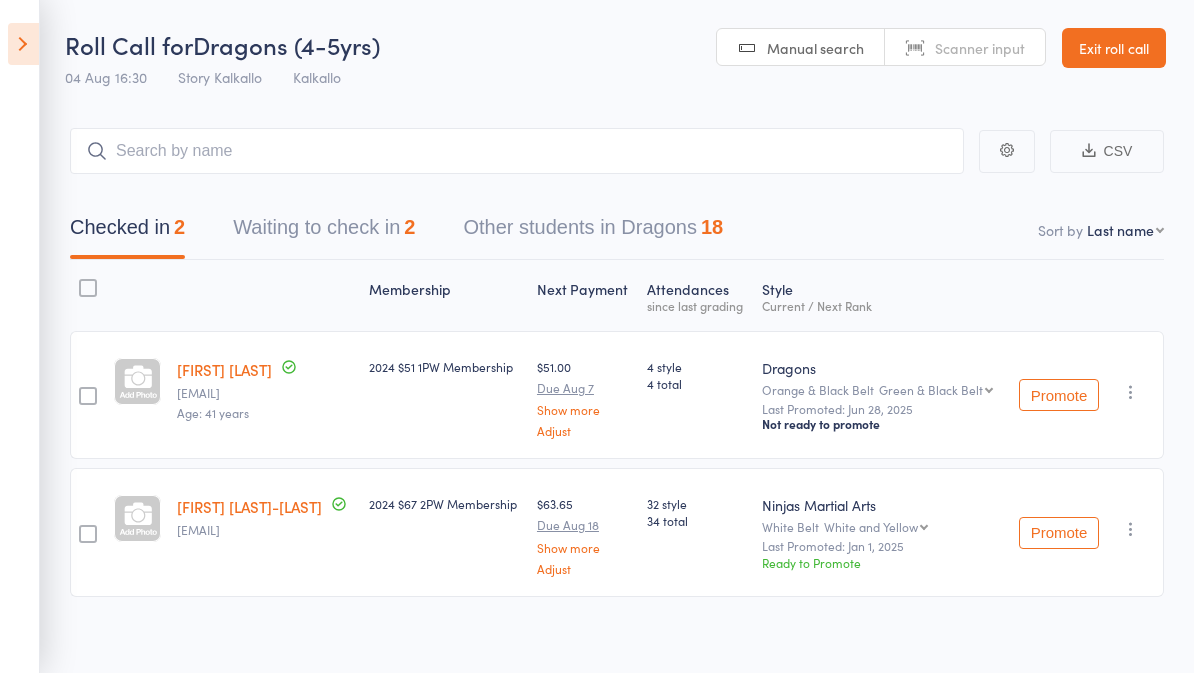 click on "Waiting to check in  2" at bounding box center [324, 232] 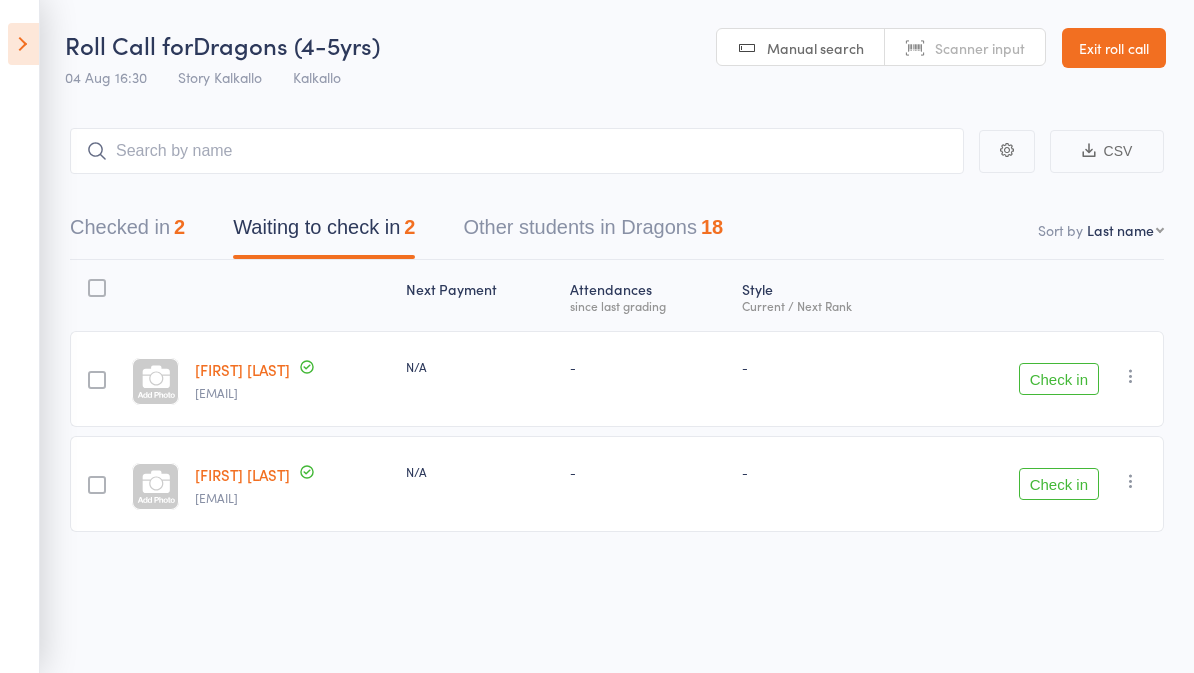 click on "Checked in  2" at bounding box center [127, 232] 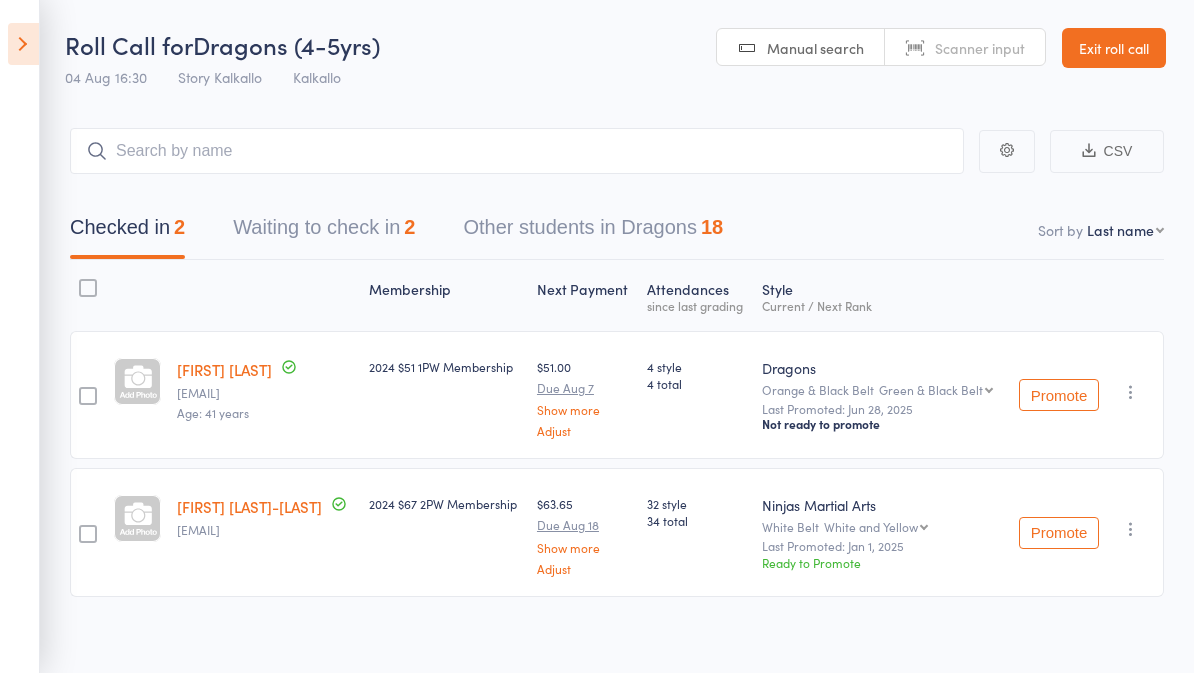 click on "Waiting to check in  2" at bounding box center [324, 232] 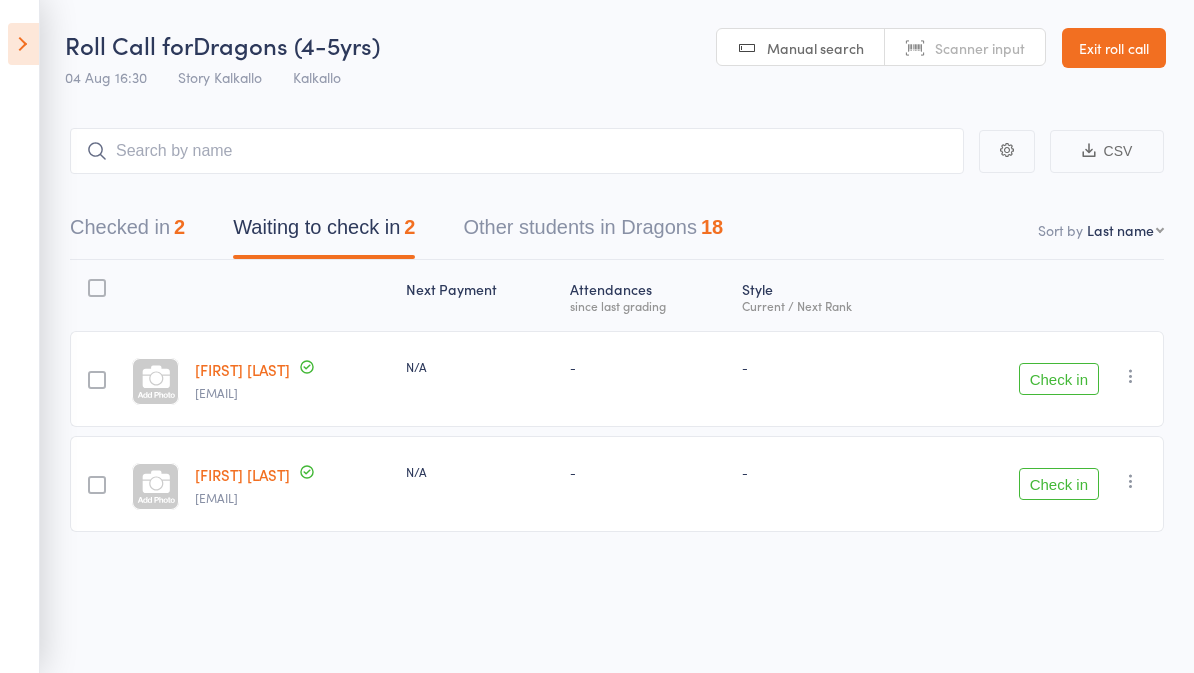 click at bounding box center [517, 151] 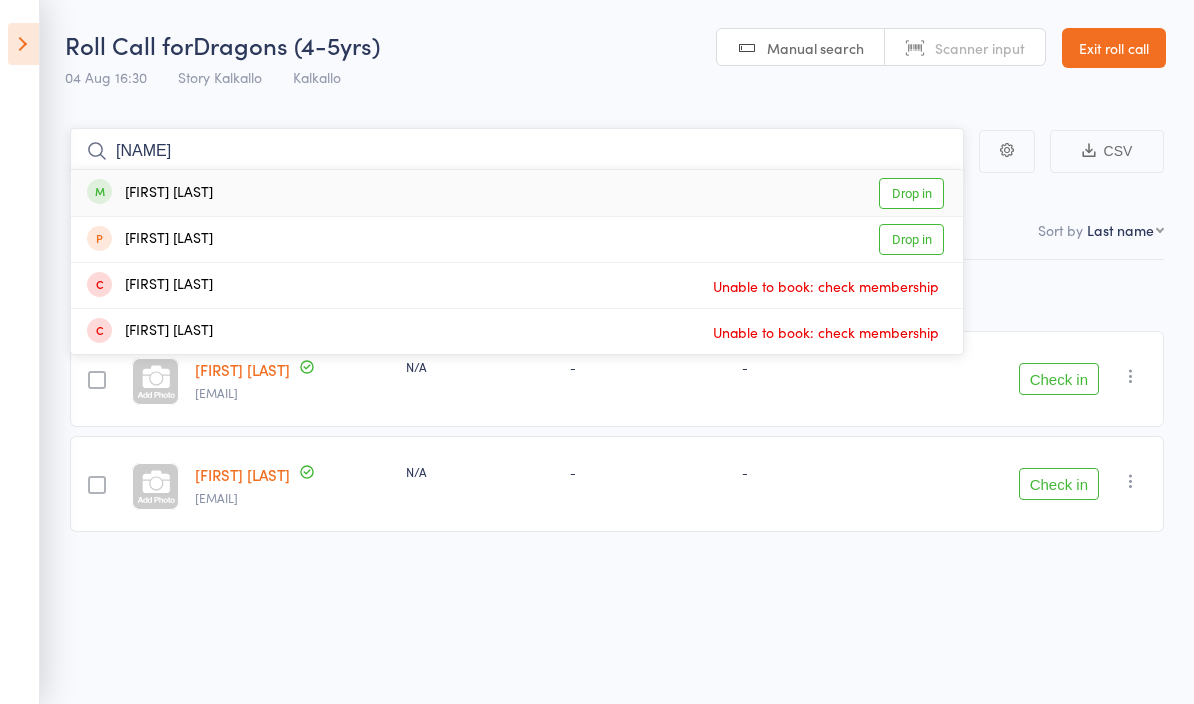 type on "[NAME]" 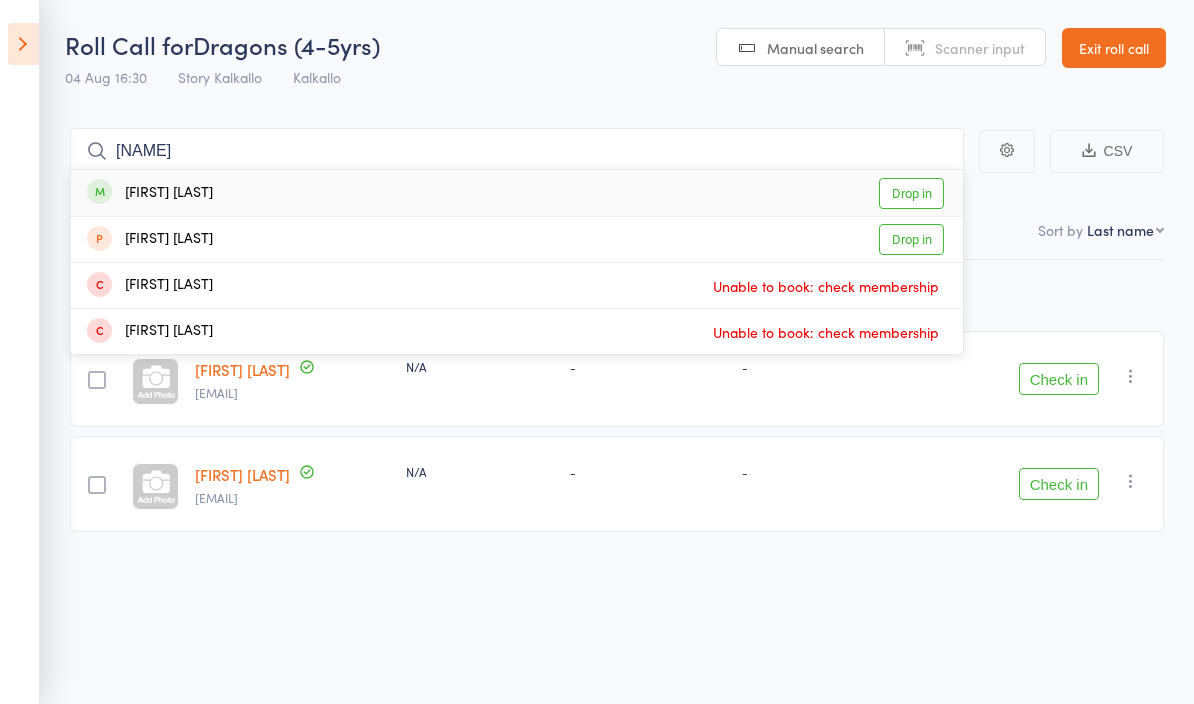 click on "Drop in" at bounding box center (911, 193) 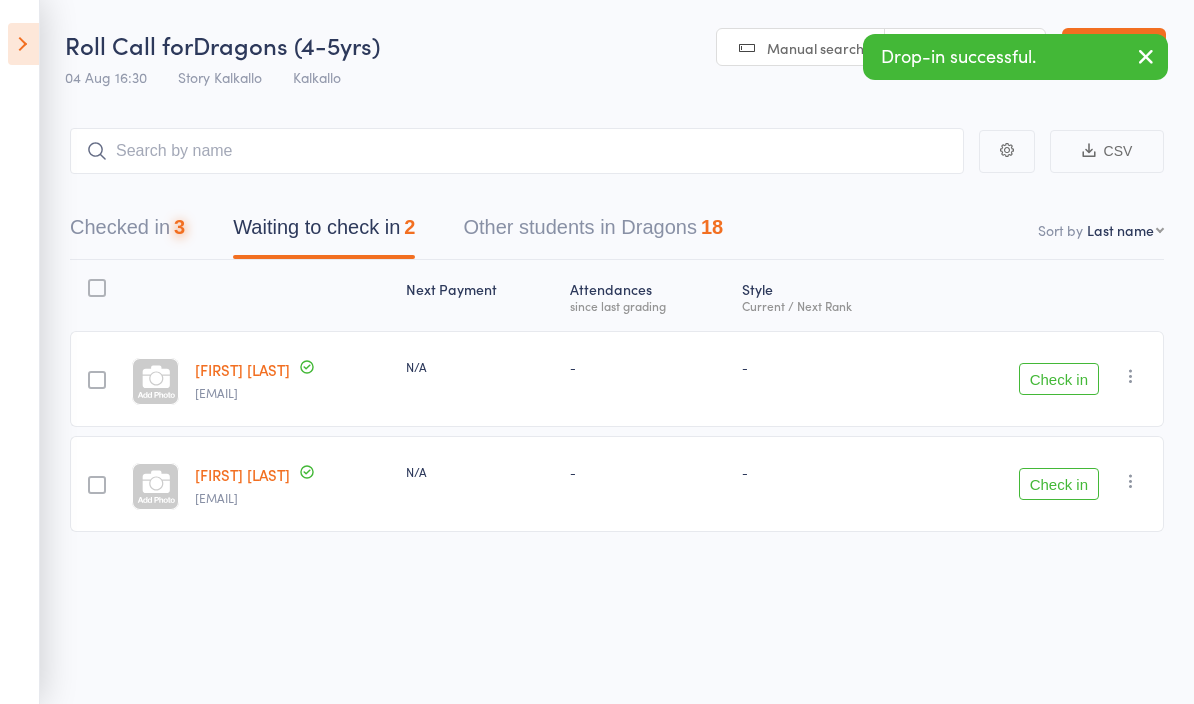 click on "Roll Call for Dragons (4-5yrs) 04 Aug 16:30 Story Kalkallo Kalkallo Manual search Scanner input Exit roll call" at bounding box center (597, 49) 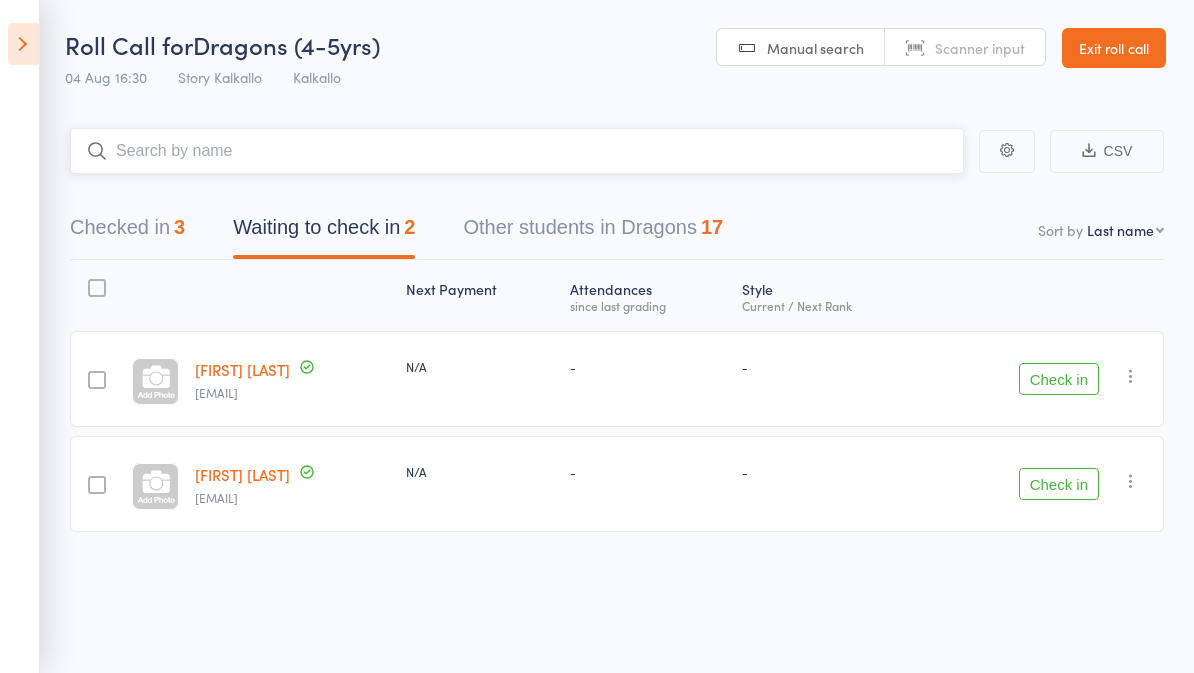 click at bounding box center (517, 151) 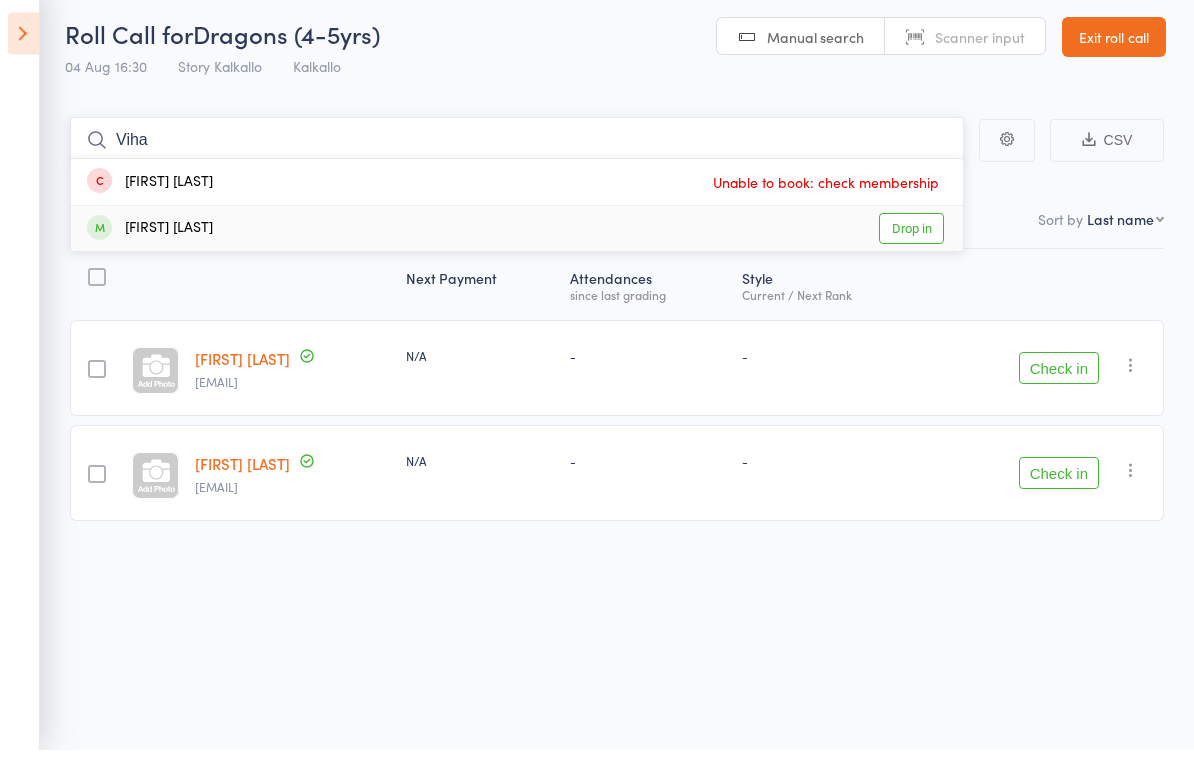 type on "Viha" 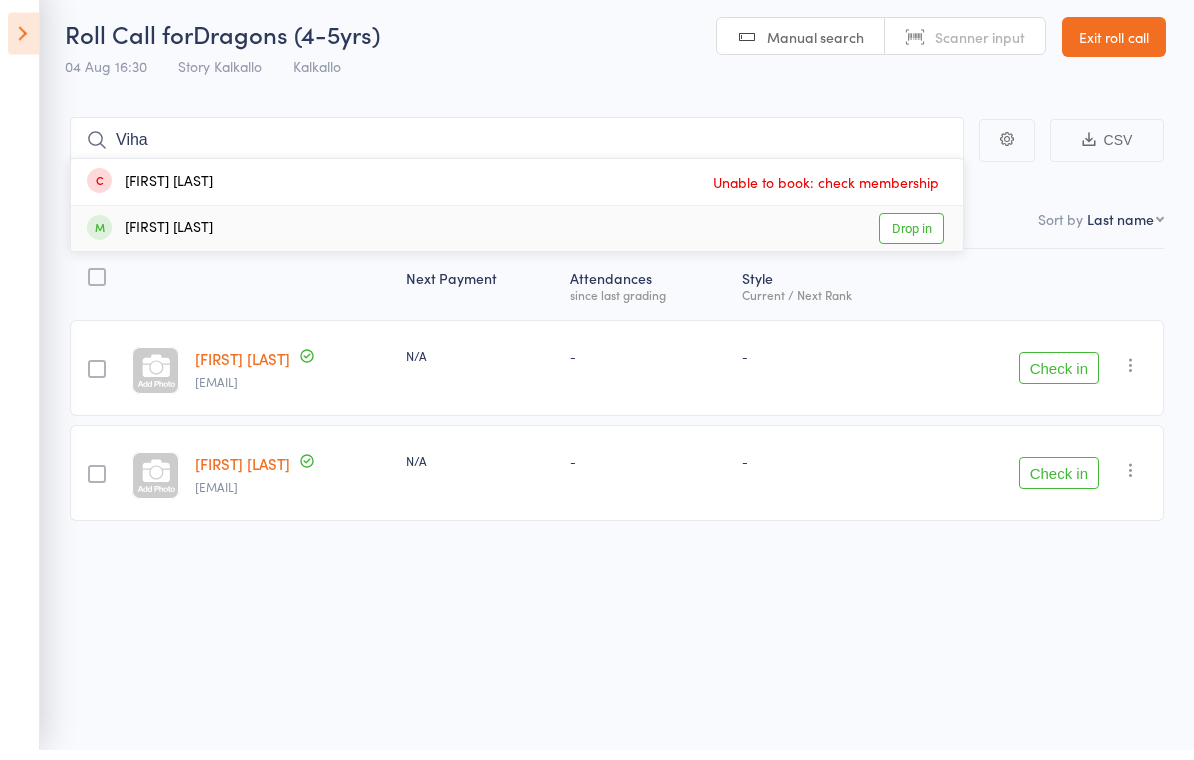 click on "Drop in" at bounding box center [911, 239] 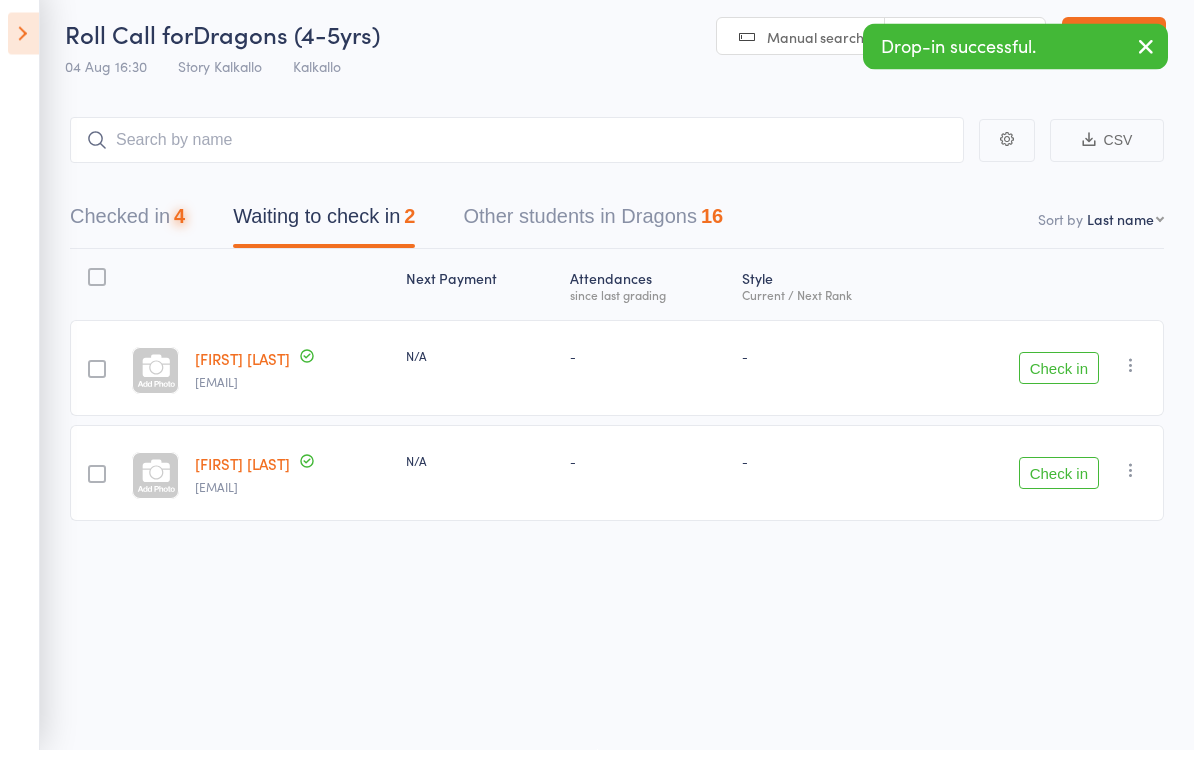click on "Roll Call for Dragons (4-5yrs) 04 Aug 16:30 Story Kalkallo Kalkallo Manual search Scanner input Exit roll call" at bounding box center (597, 49) 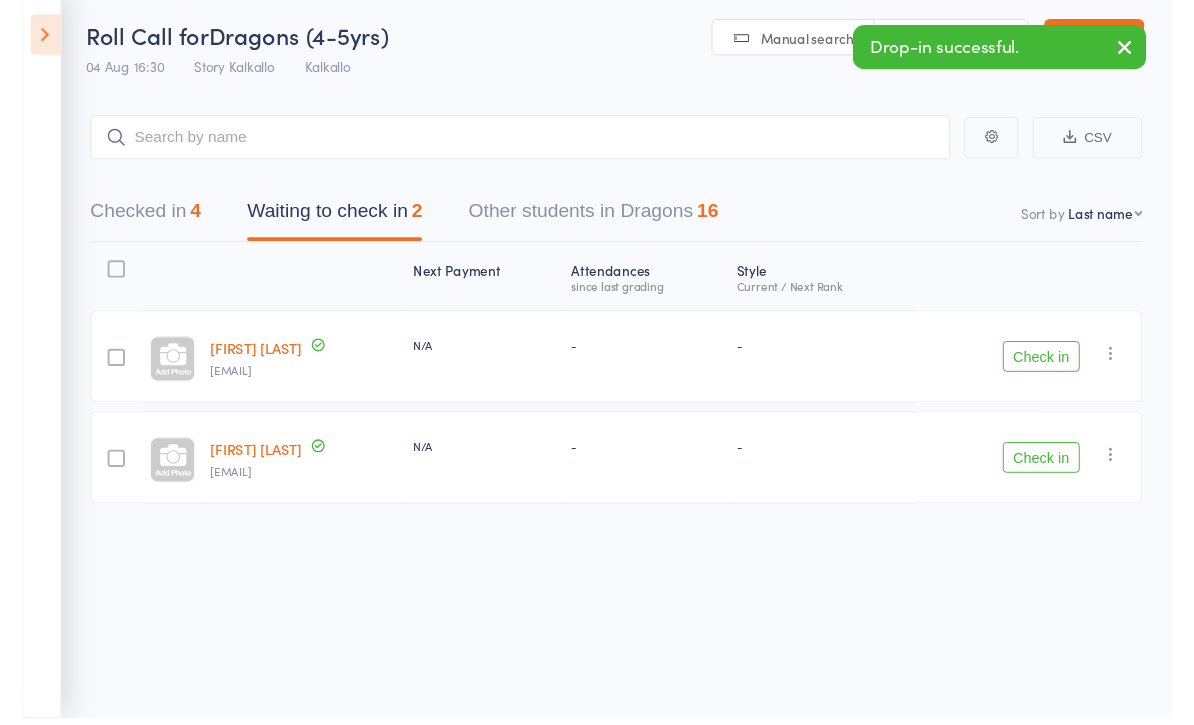 scroll, scrollTop: 8, scrollLeft: 0, axis: vertical 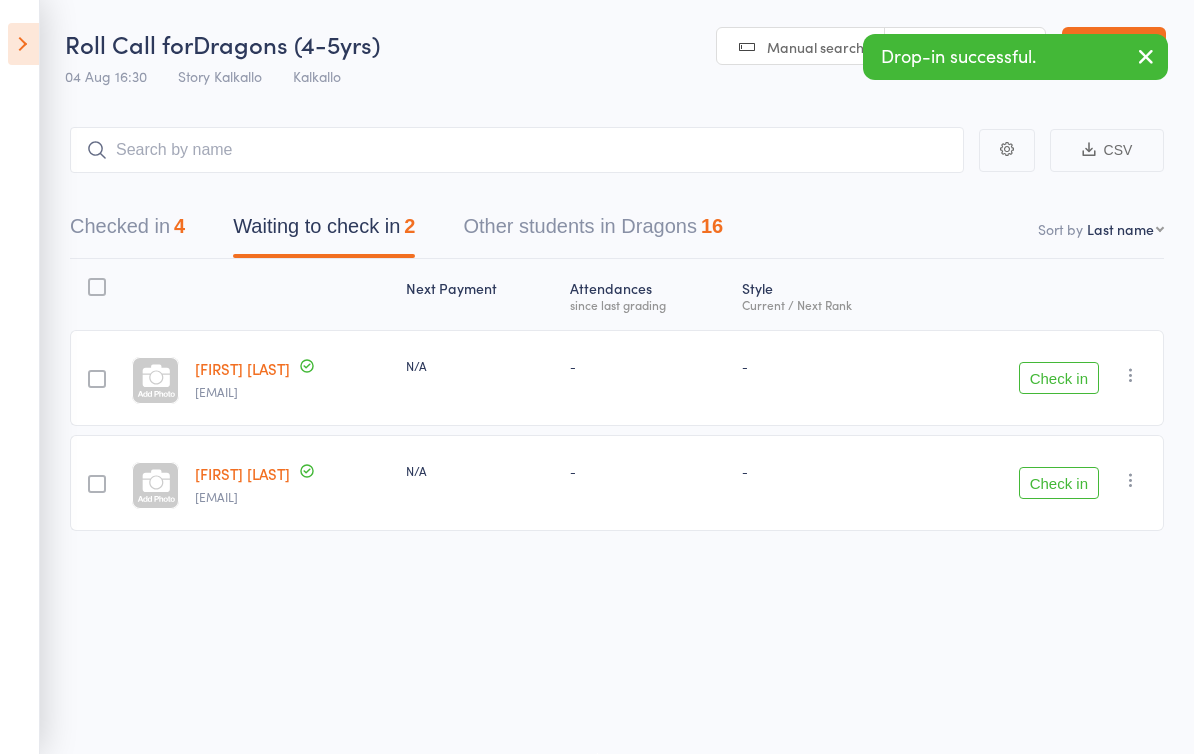click on "Checked in  4" at bounding box center (127, 231) 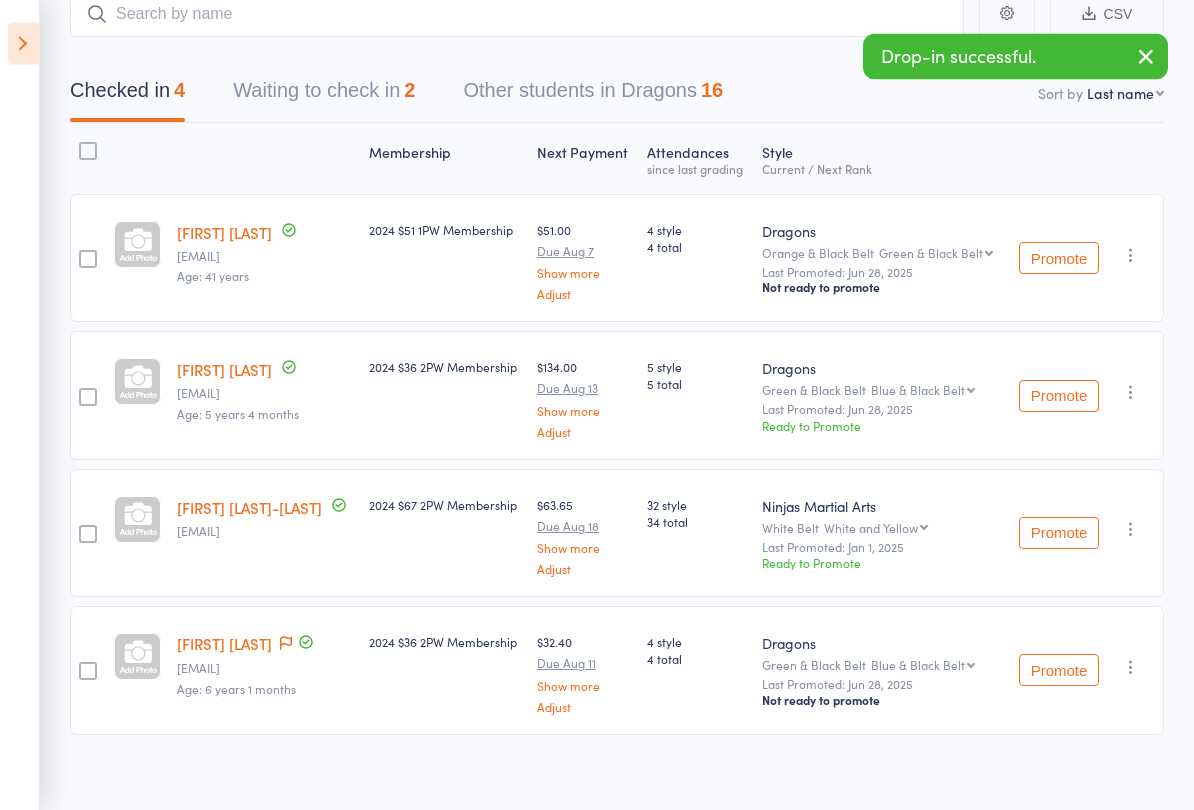 scroll, scrollTop: 137, scrollLeft: 0, axis: vertical 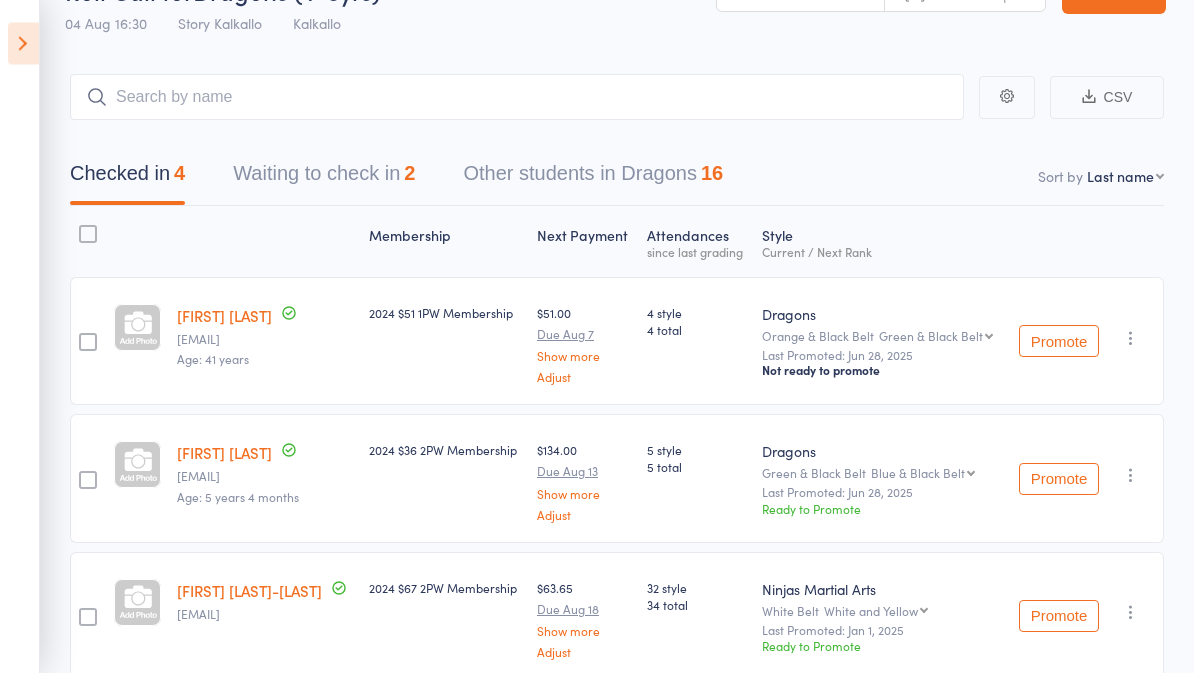 click on "Waiting to check in  2" at bounding box center (324, 179) 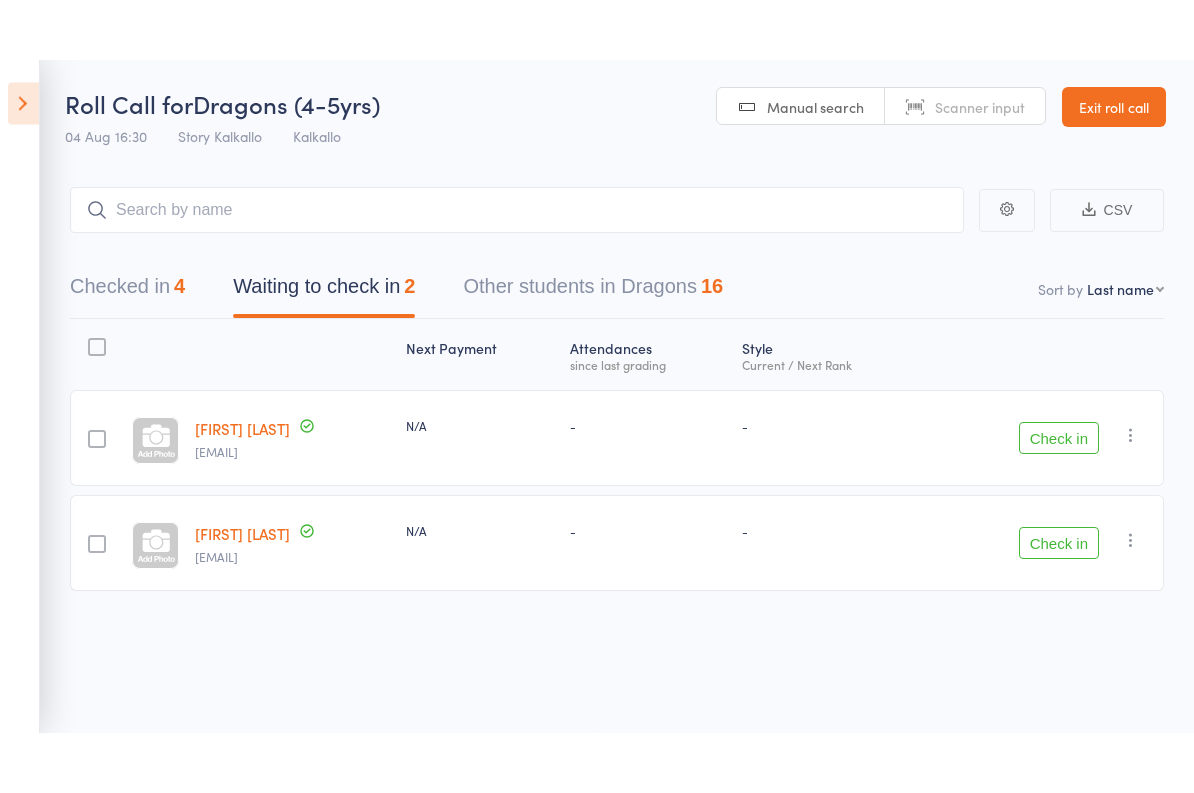 scroll, scrollTop: 14, scrollLeft: 0, axis: vertical 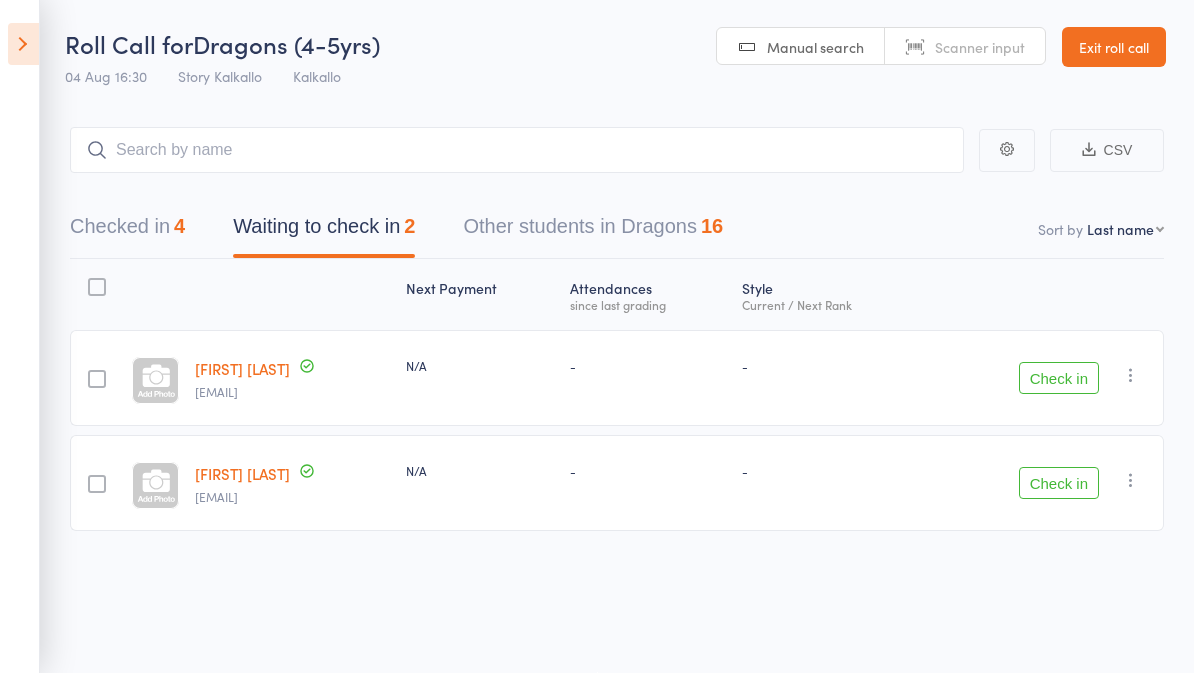 click on "4" at bounding box center [179, 226] 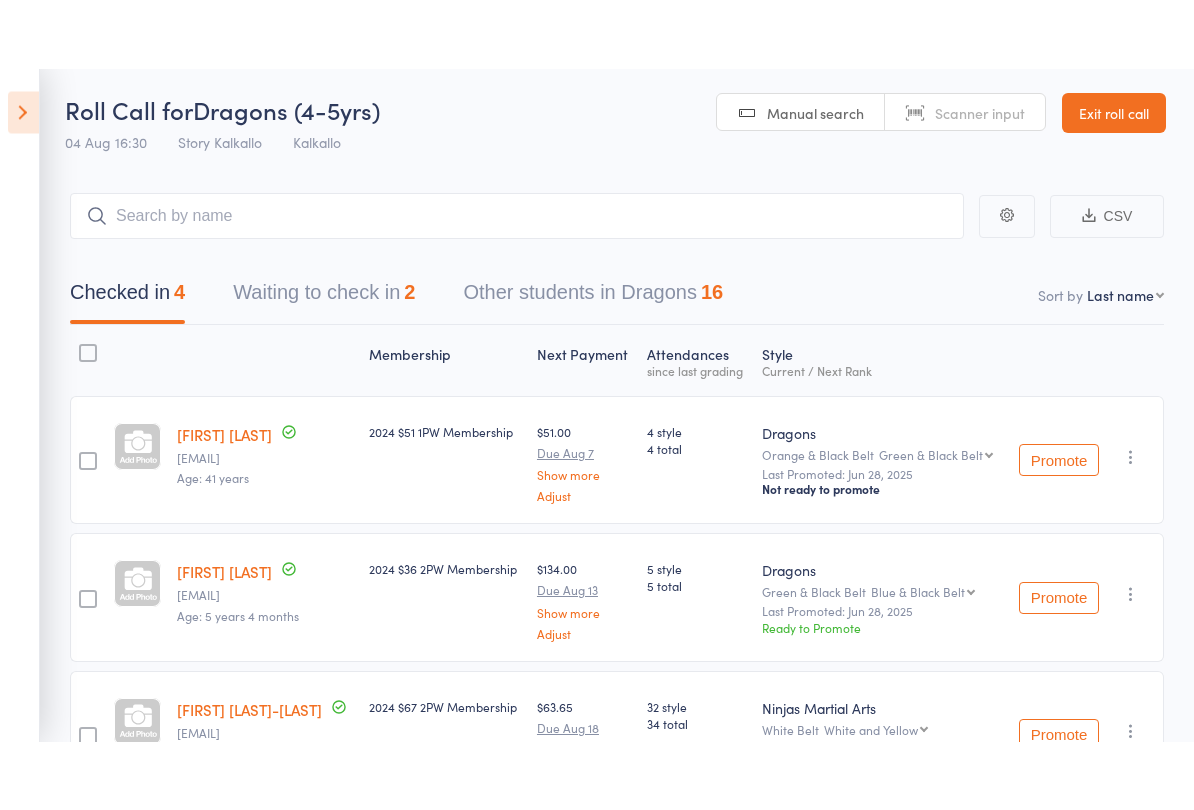 scroll, scrollTop: 0, scrollLeft: 0, axis: both 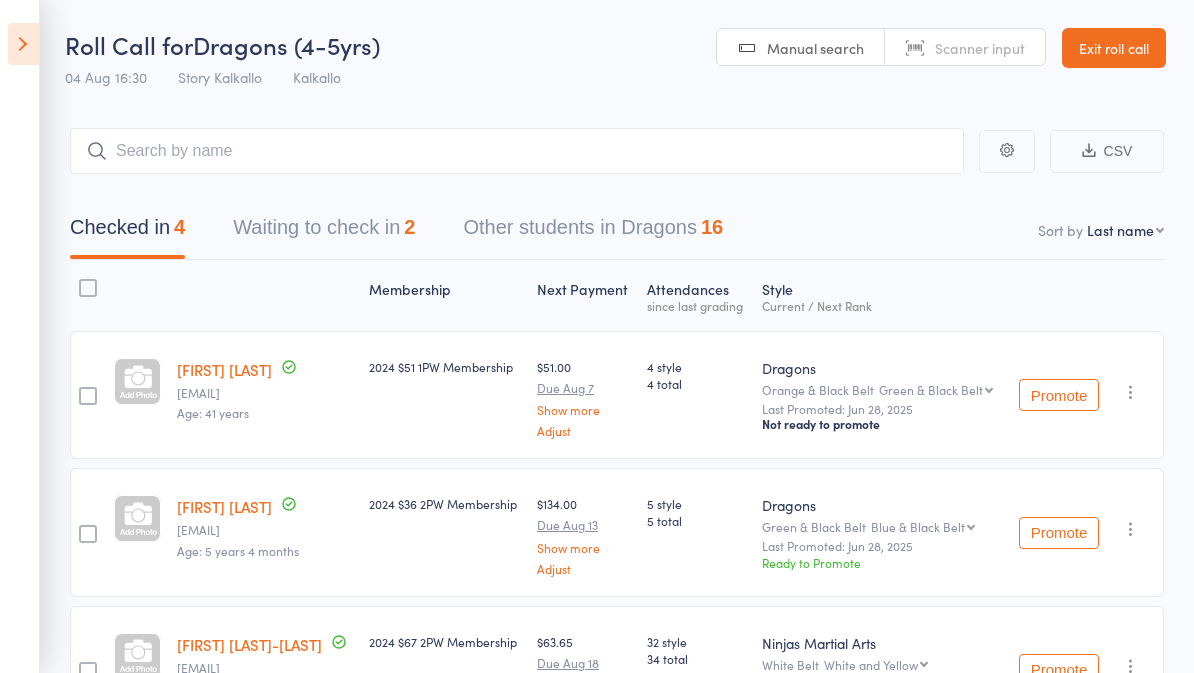 click on "CSV
Checked in  4 Waiting to check in  2 Other students in Dragons  16
Sort by   Last name First name Last name Birthday today? Behind on payments? Check in time Next payment date Next payment amount Membership name Membership expires Ready to grade Style and Rank Style attendance count All attendance count Last Promoted Membership Next Payment Atten­dances since last grading Style Current / Next Rank [FIRST] [LAST]    [EMAIL] Age: [AGE] years 2024 [PRICE] [MEMBERSHIP] [PRICE] Due [DATE]  Show more Adjust 4 style 4 total Dragons Orange & Black Belt  Green & Black Belt  Green & Black Belt Blue & Black Belt Purple & Black Belt Red & Black Belt Brown & Black Belt Samurai Yellow Belt Juniors Orange Belt  Last Promoted: [DATE] Not ready to promote Promote Undo check-in Promote Send message Add Note Add Task Add Flag Remove Mark absent
[FIRST] [LAST]    [EMAIL] Age: [AGE] years [MONTHS] 2024 [PRICE] [MEMBERSHIP] [PRICE] Due [DATE]  Show more Adjust 5 style 5 total Dragons Promote" at bounding box center (597, 529) 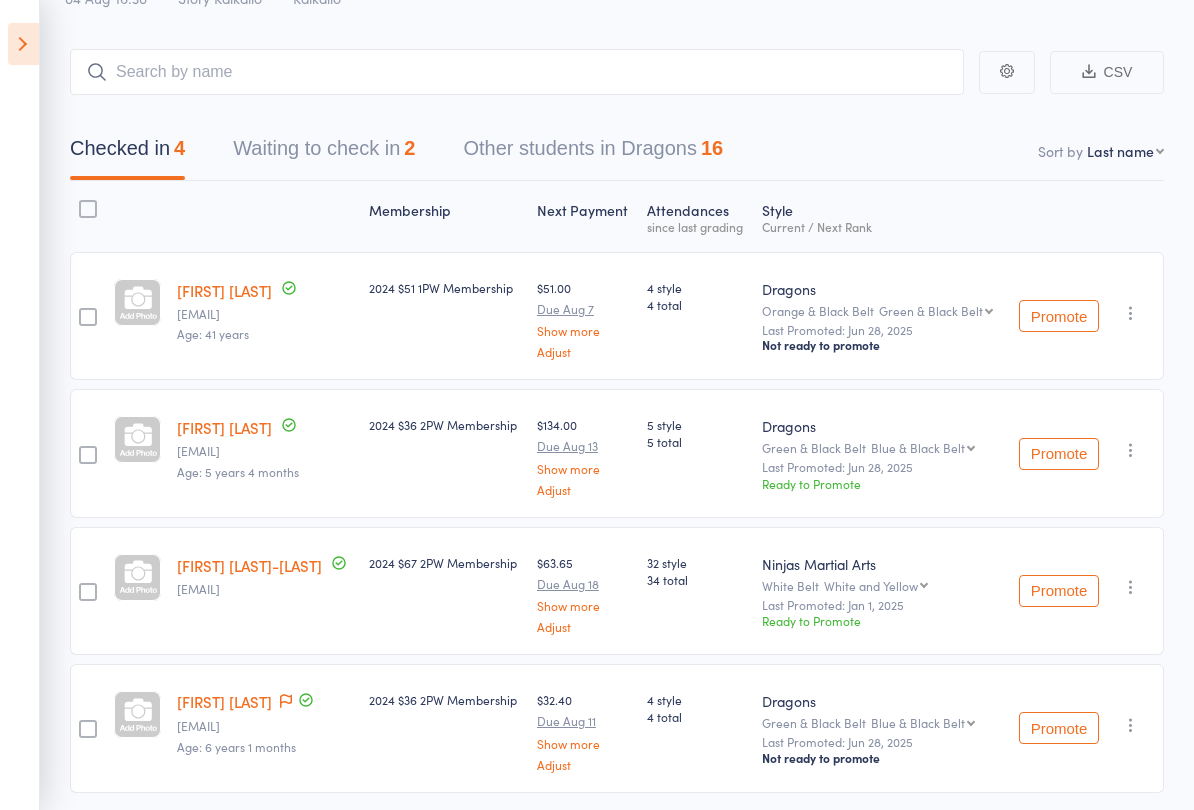 scroll, scrollTop: 81, scrollLeft: 0, axis: vertical 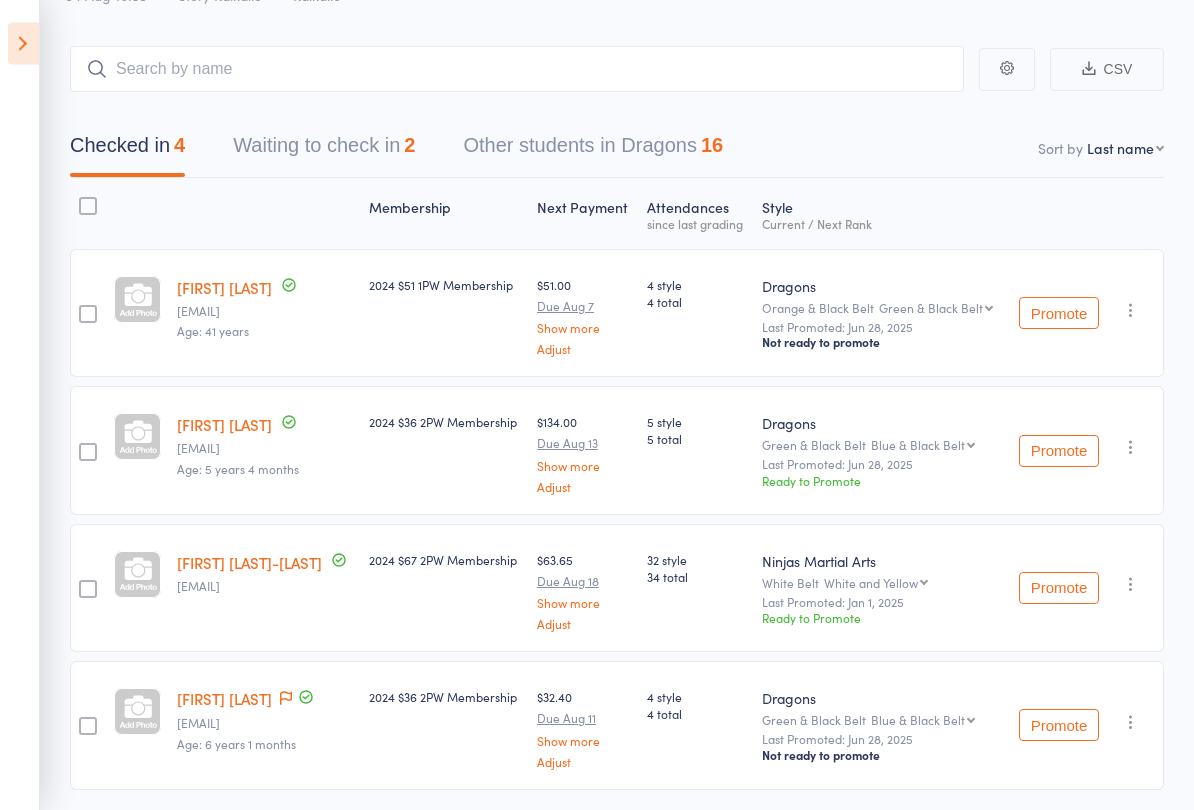 click on "Waiting to check in  2" at bounding box center (324, 151) 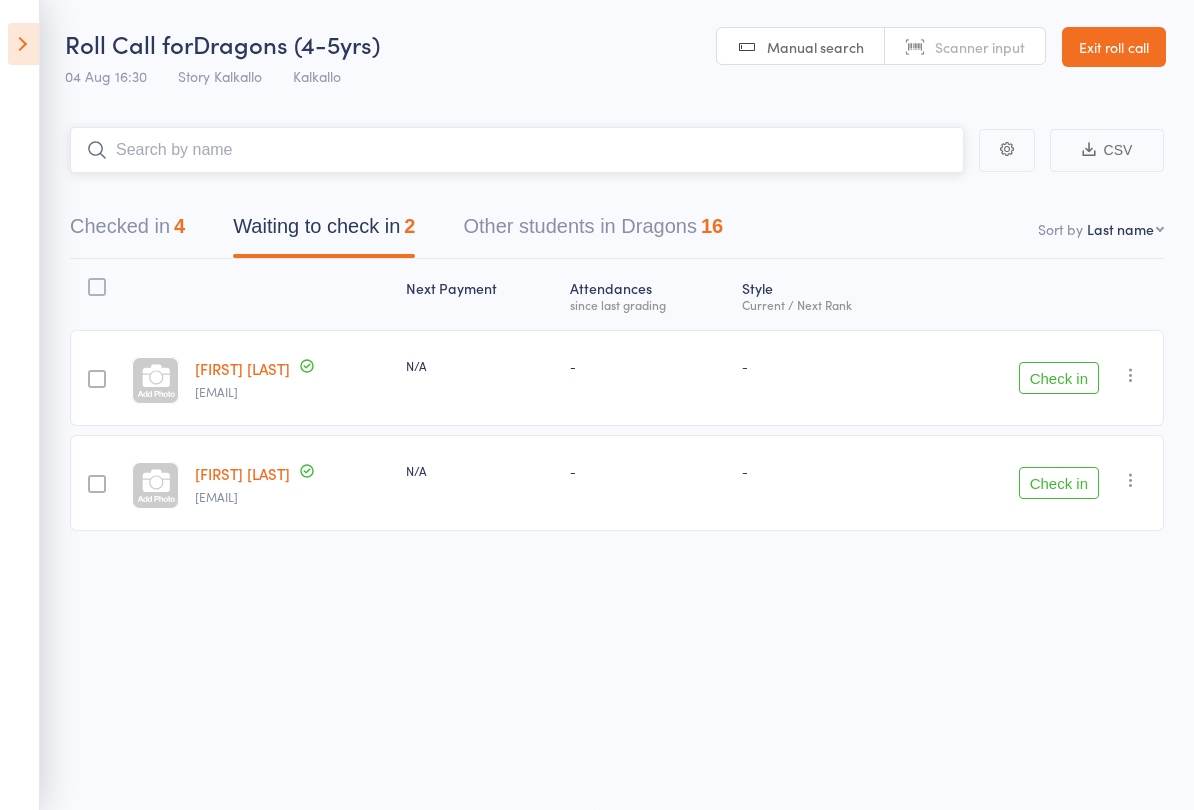 click at bounding box center [517, 150] 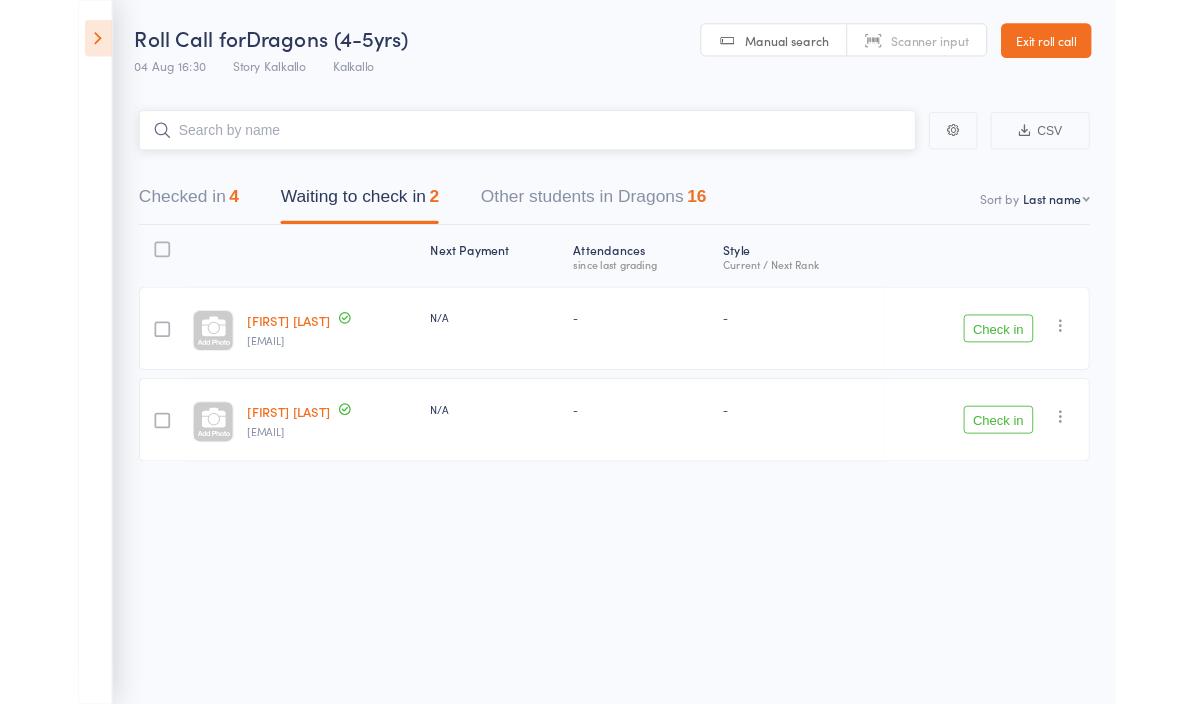 scroll, scrollTop: 0, scrollLeft: 0, axis: both 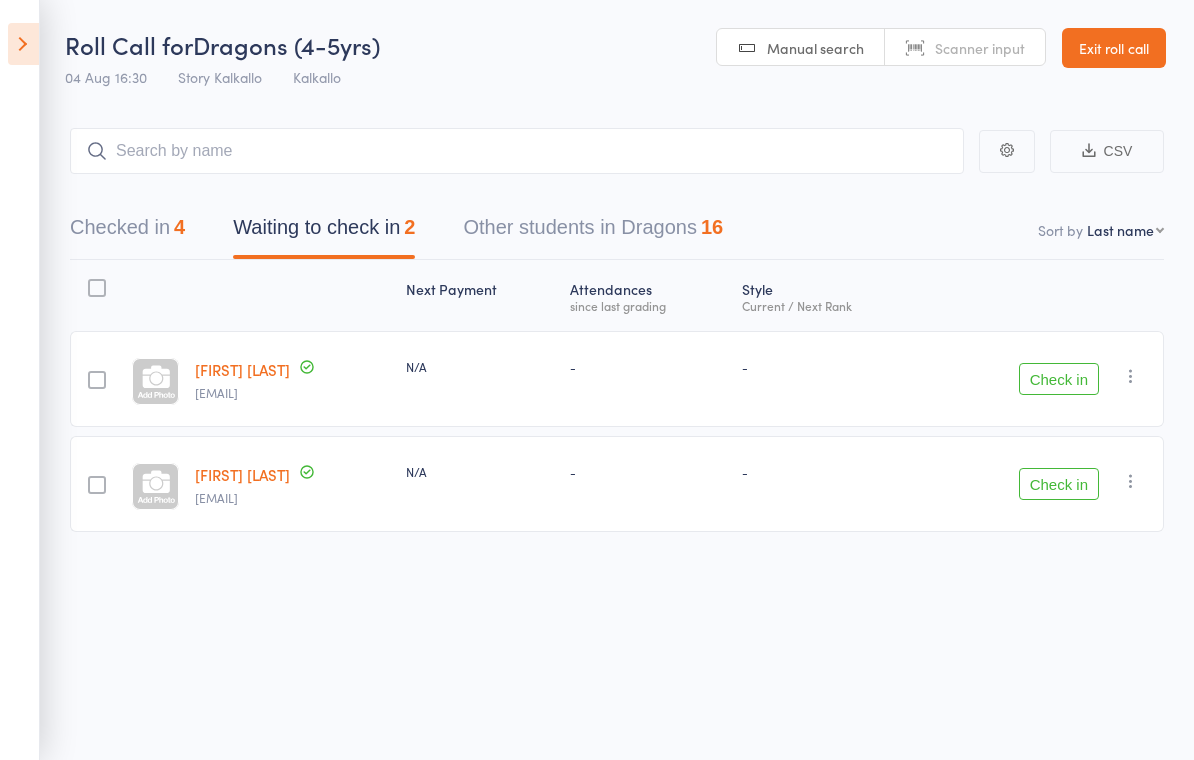 click on "Roll Call for Dragons (4-5yrs) 04 Aug 16:30 Story Kalkallo Kalkallo Manual search Scanner input Exit roll call" at bounding box center (597, 49) 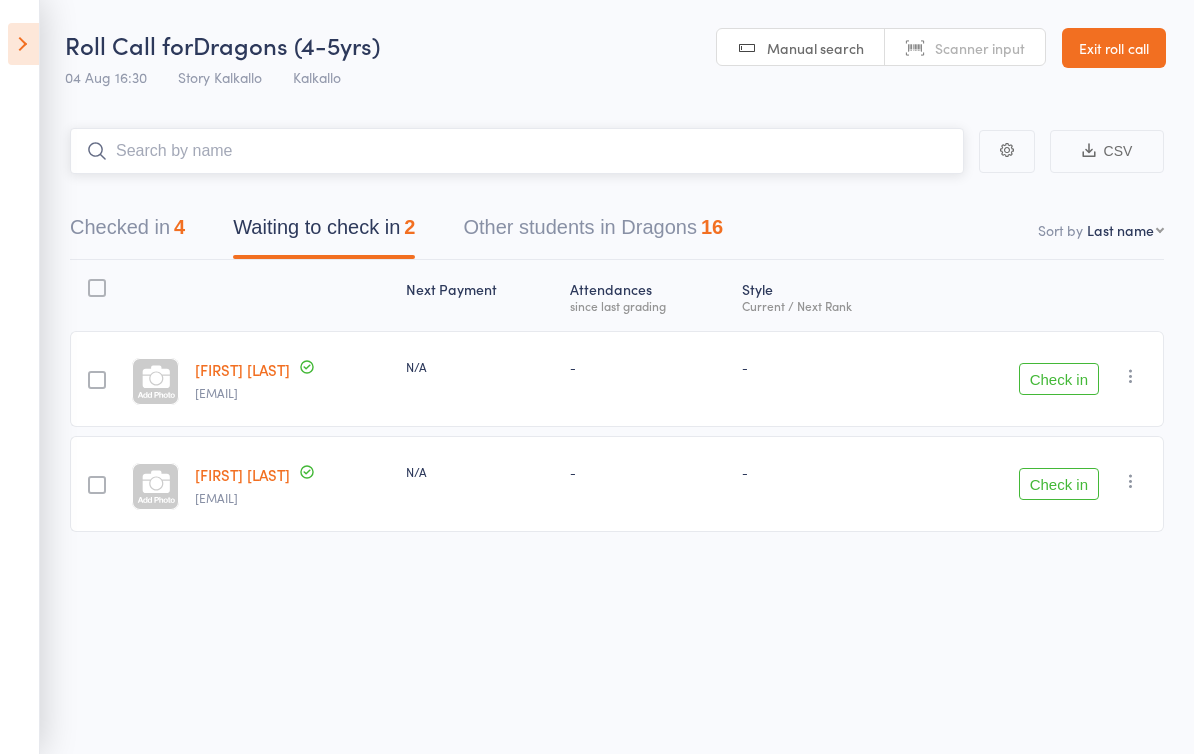 click at bounding box center (517, 151) 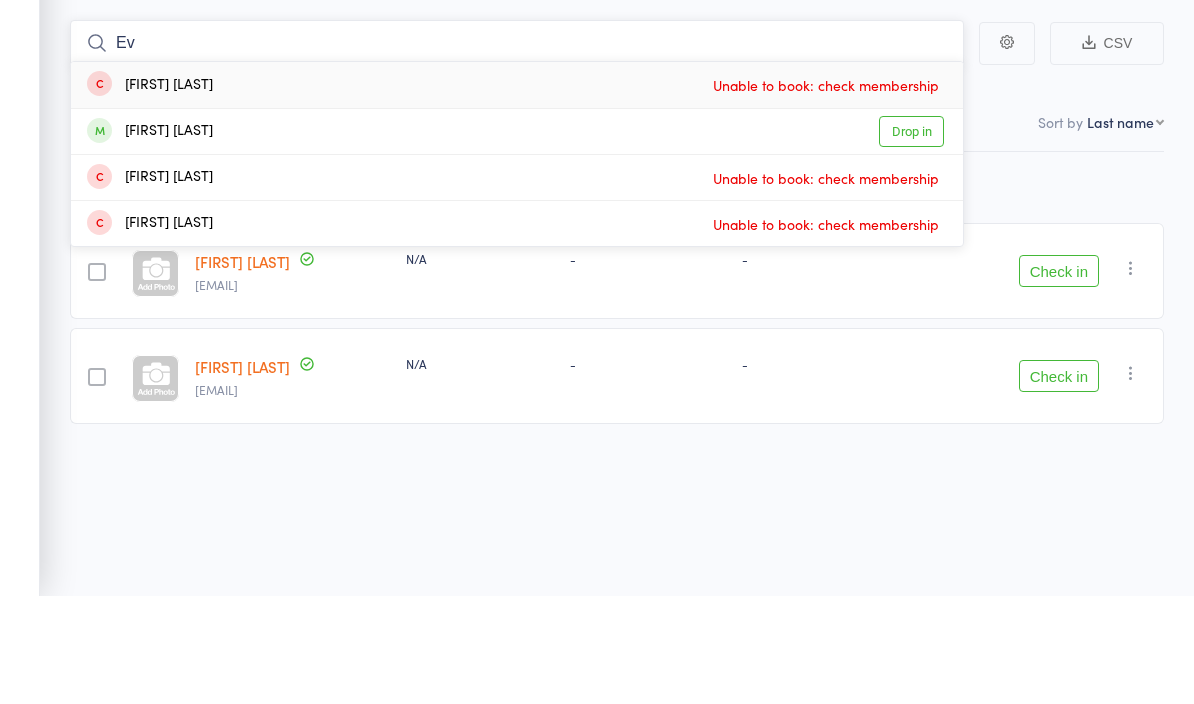 type on "E" 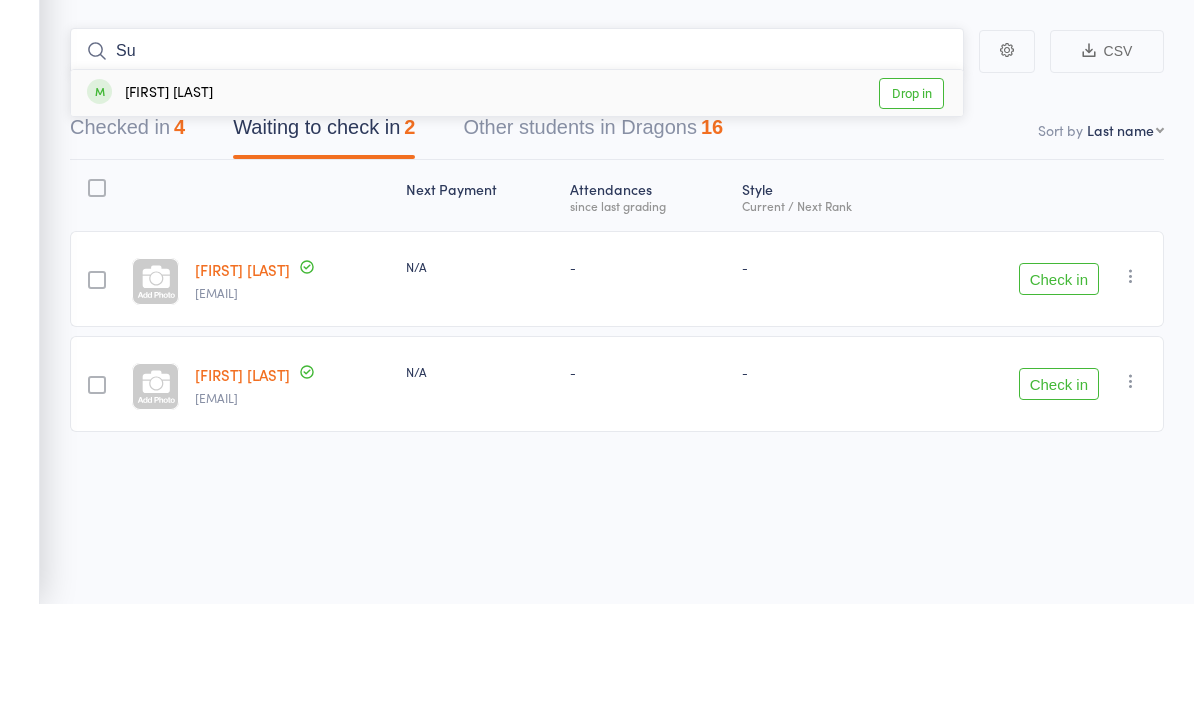 type on "S" 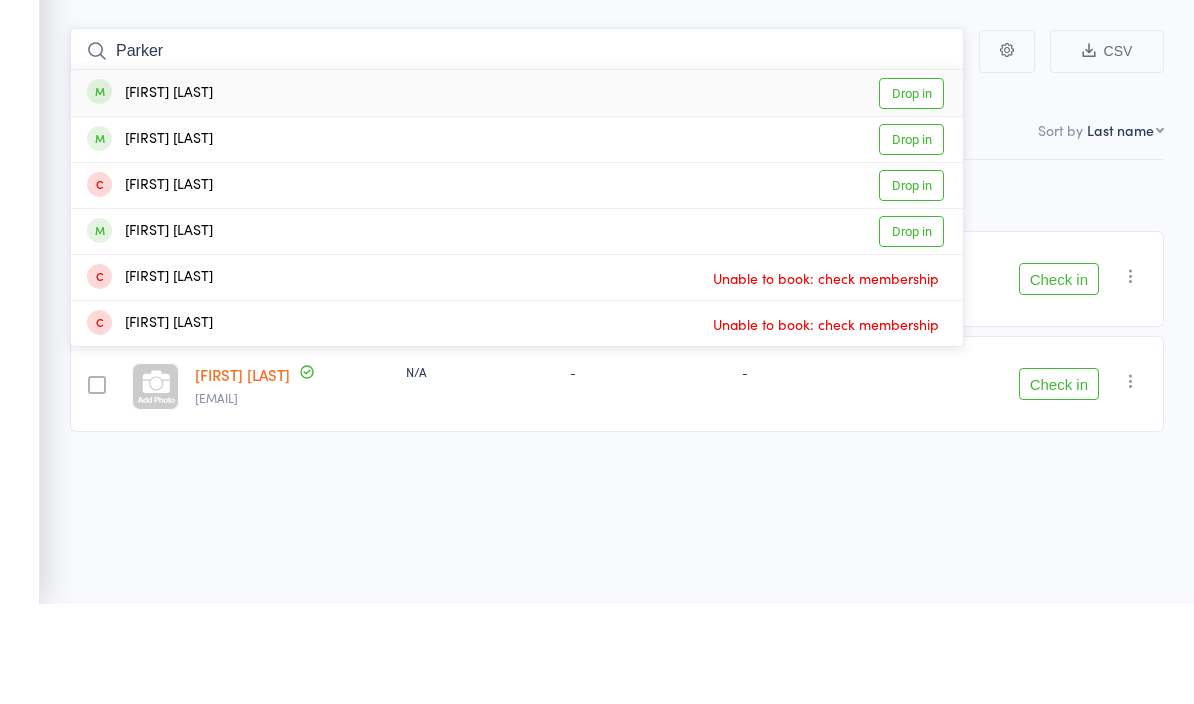 type on "Parker" 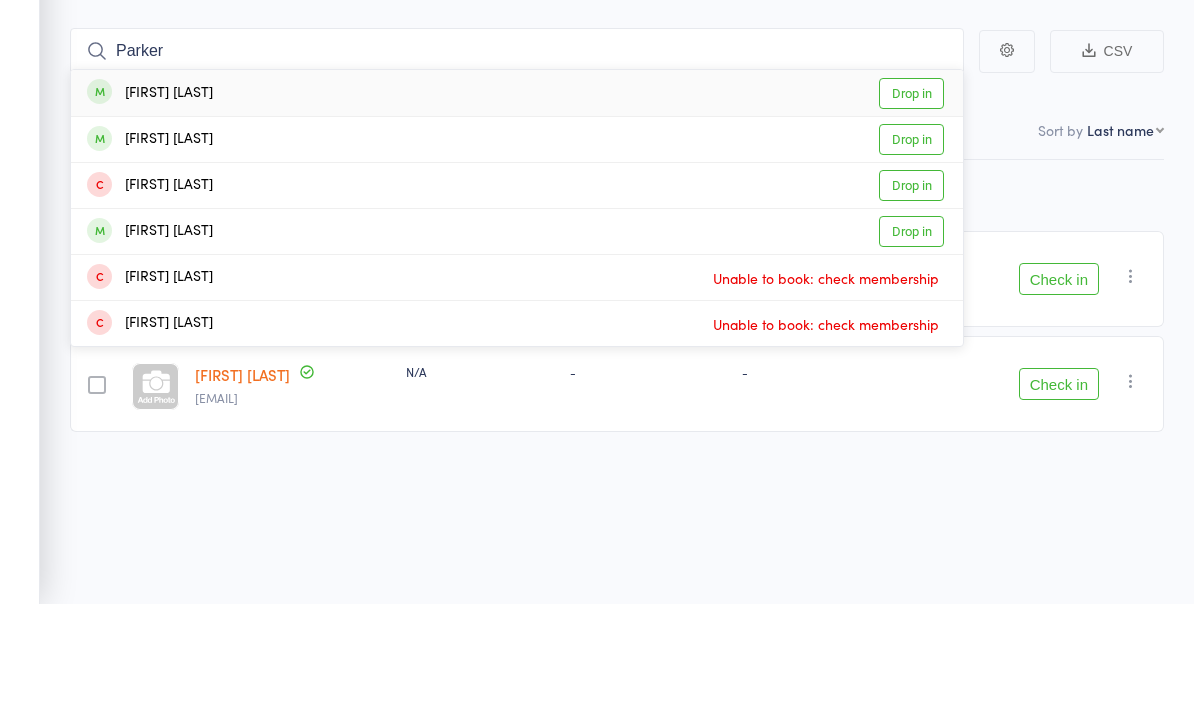 click on "Drop in" at bounding box center (911, 193) 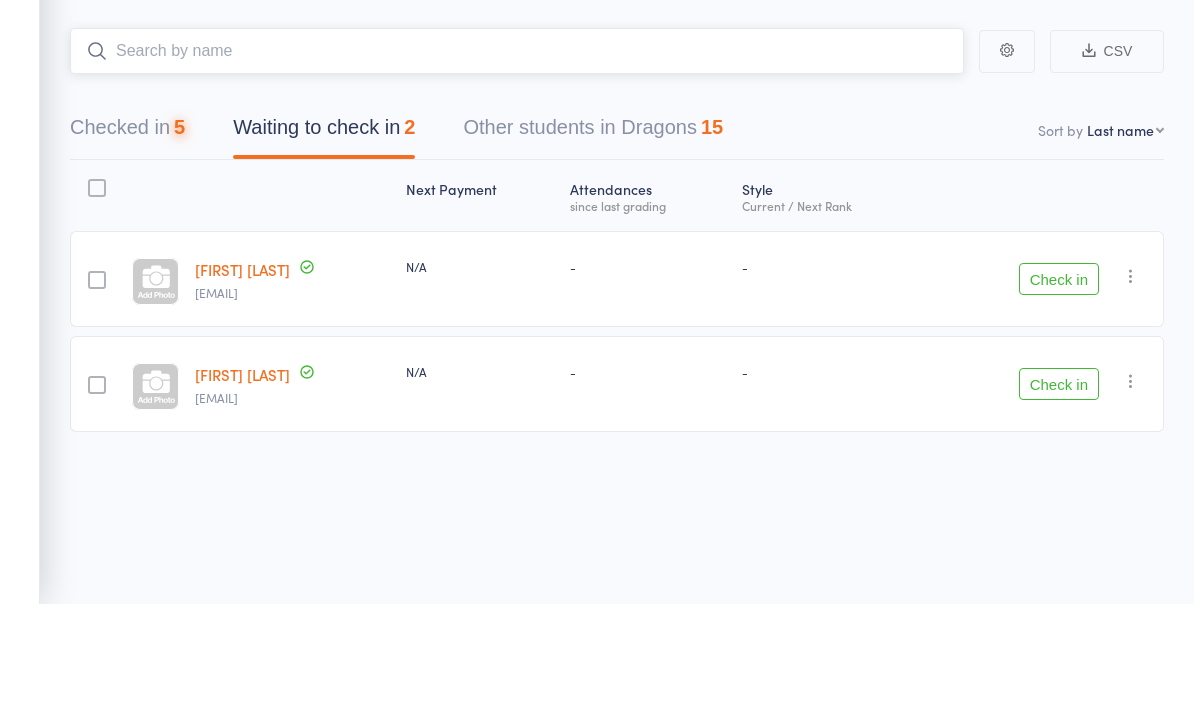 click on "Checked in 5 Waiting to check in 2 Other students in Dragons 15" at bounding box center (617, 232) 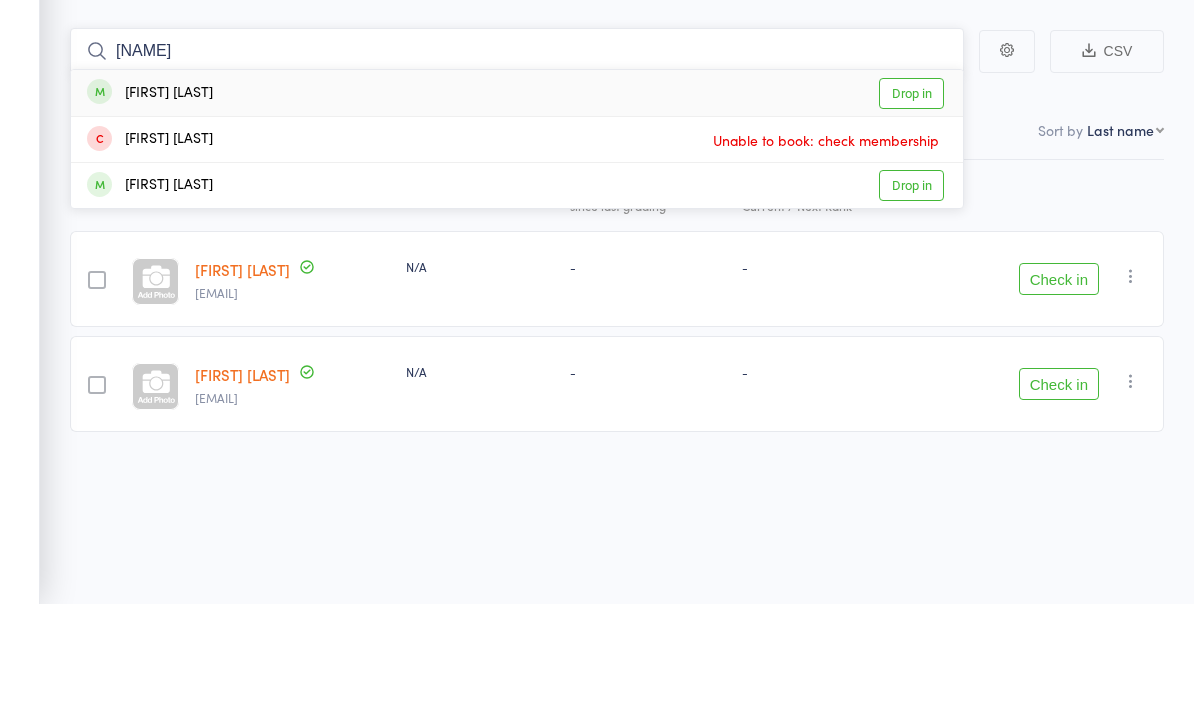 type on "[NAME]" 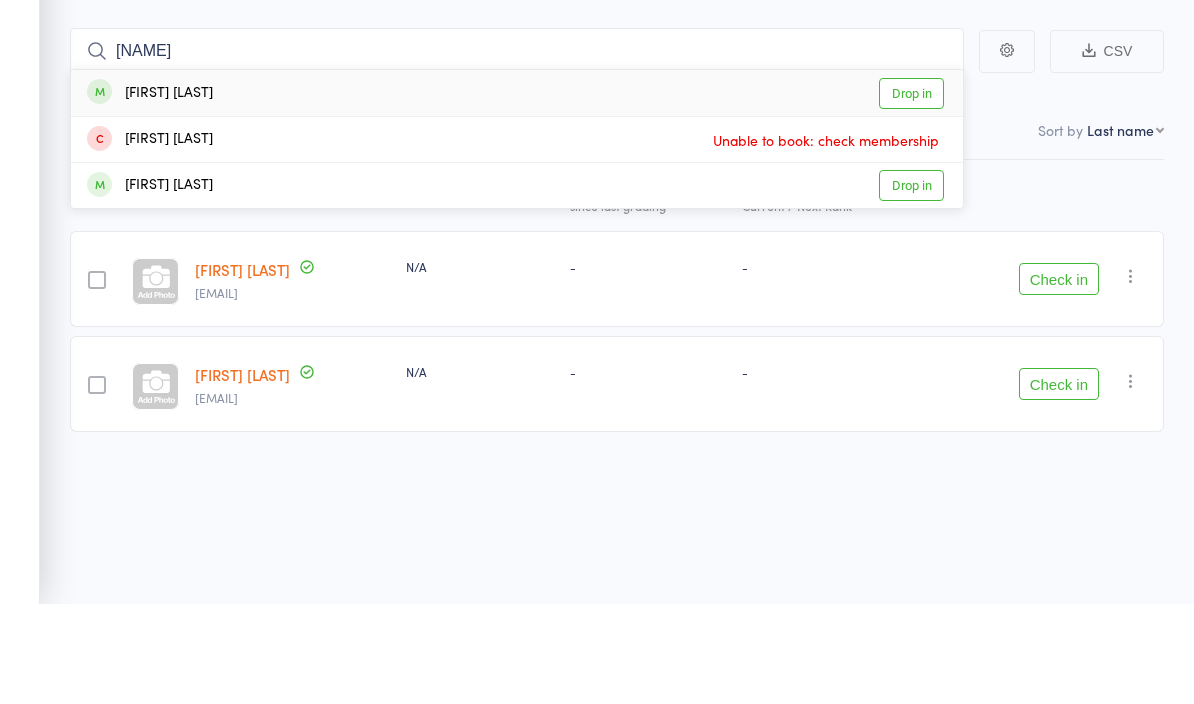 click on "Drop in" at bounding box center (911, 193) 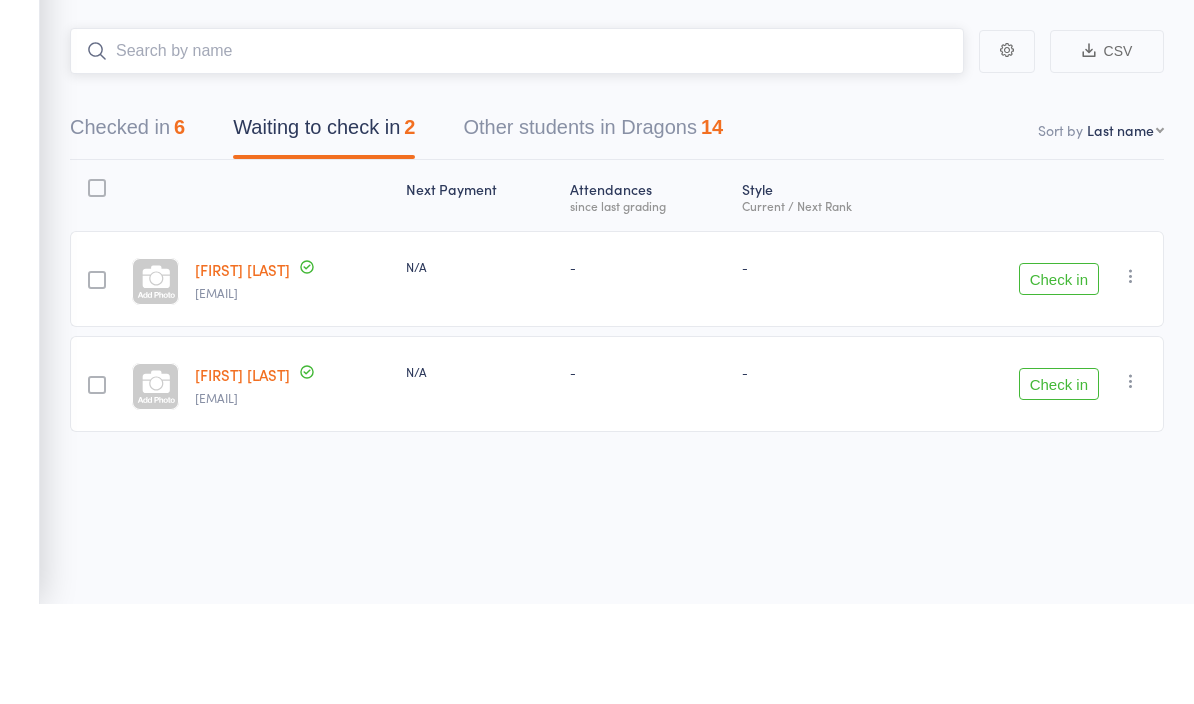 click on "Checked in 6 Waiting to check in 2 Other students in Dragons 14" at bounding box center [617, 232] 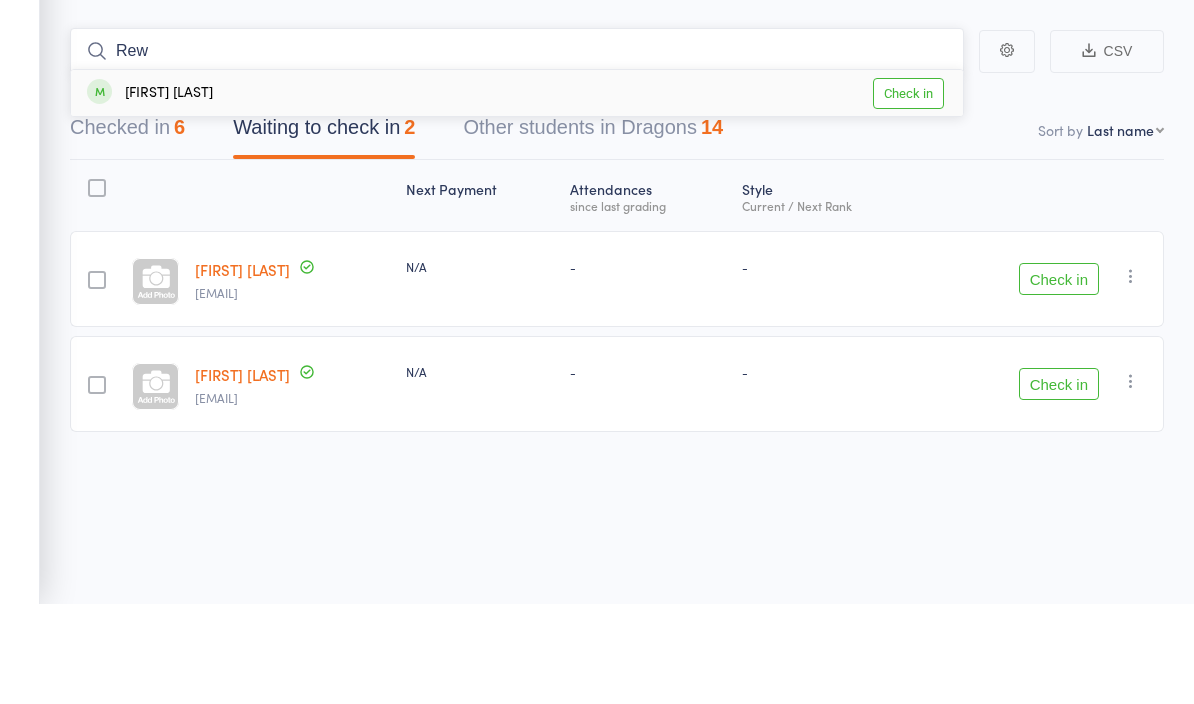 type on "Rew" 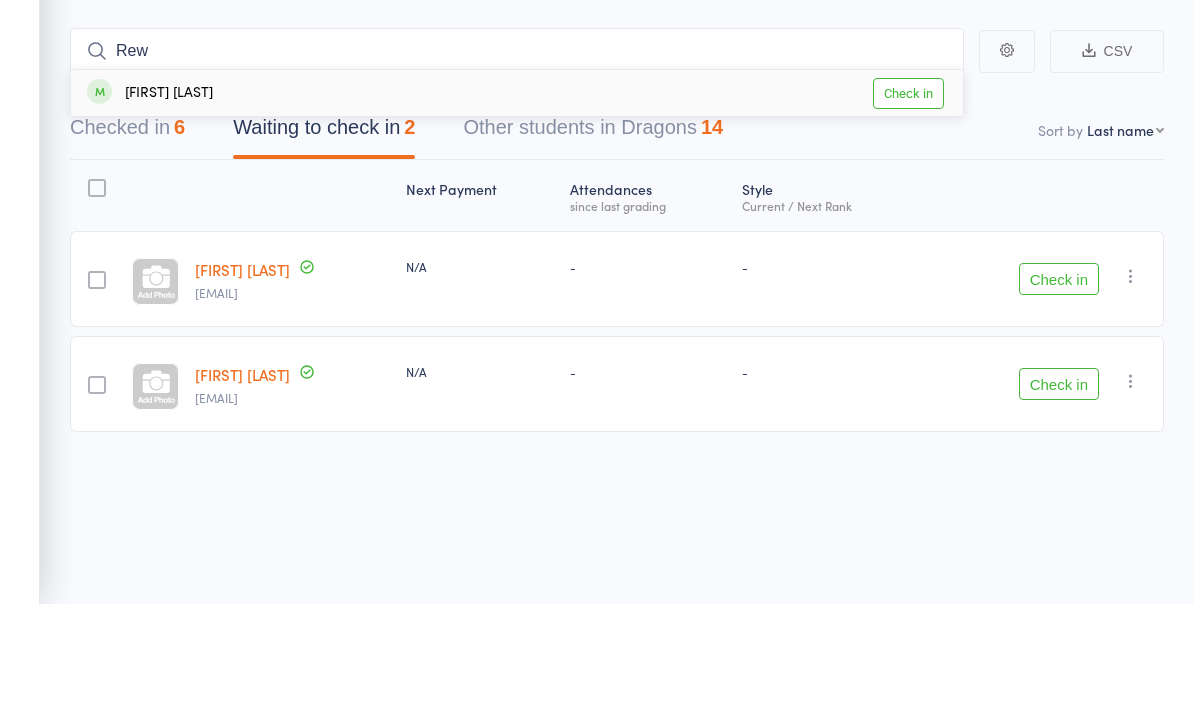 click on "Check in" at bounding box center (908, 193) 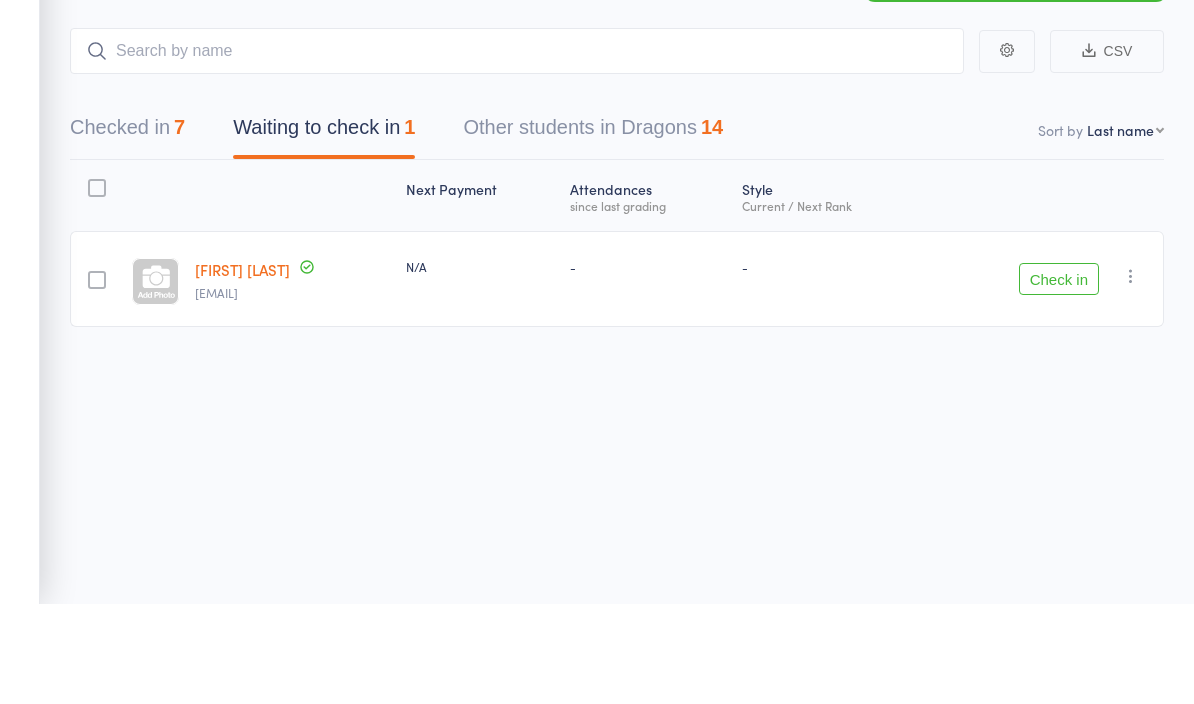 click on "Checked in 7 Waiting to check in 1 Other students in Dragons 14" at bounding box center (617, 217) 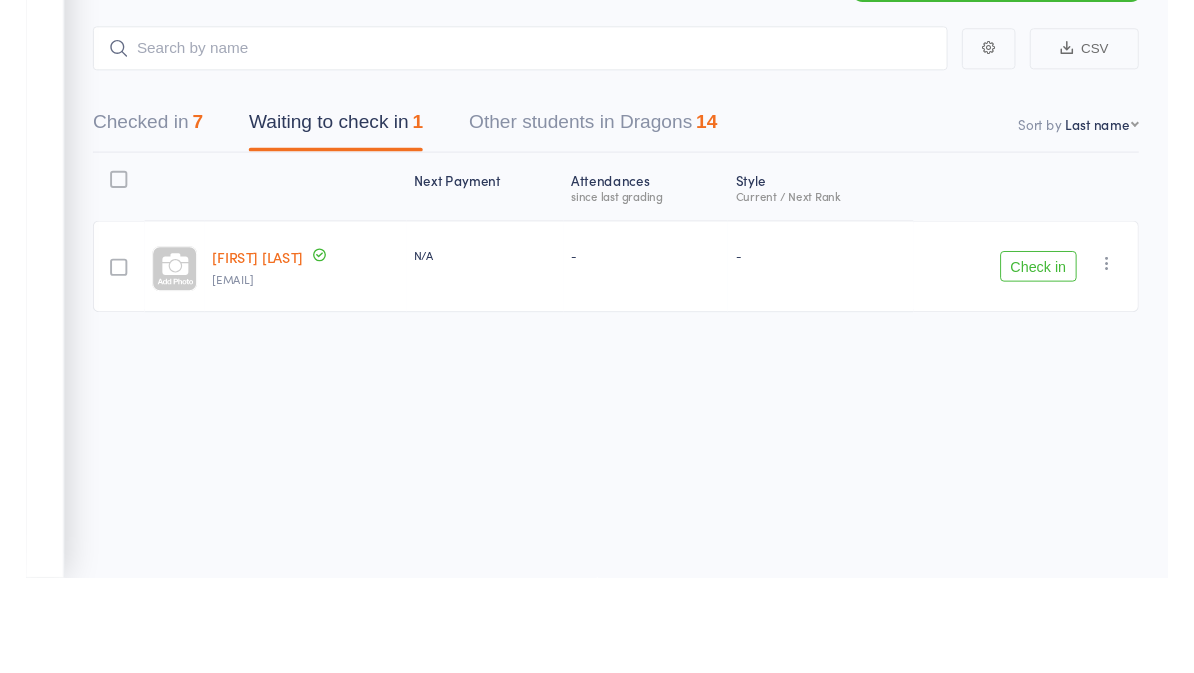 scroll, scrollTop: 14, scrollLeft: 0, axis: vertical 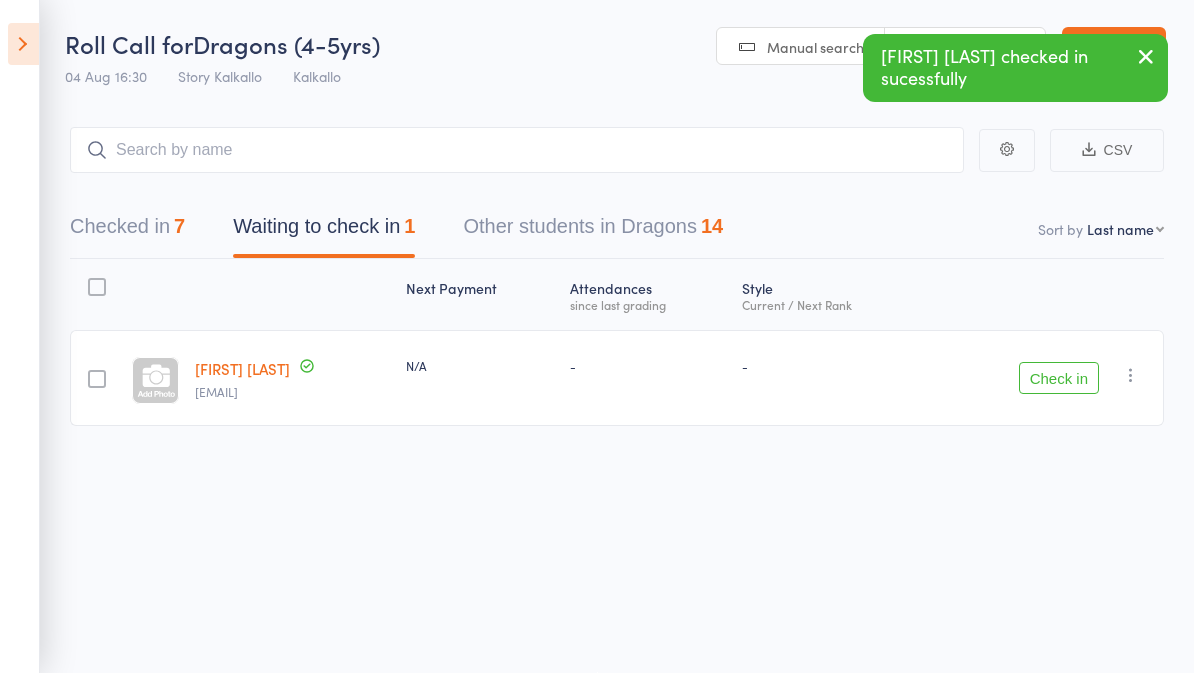 click on "Checked in  7" at bounding box center [127, 231] 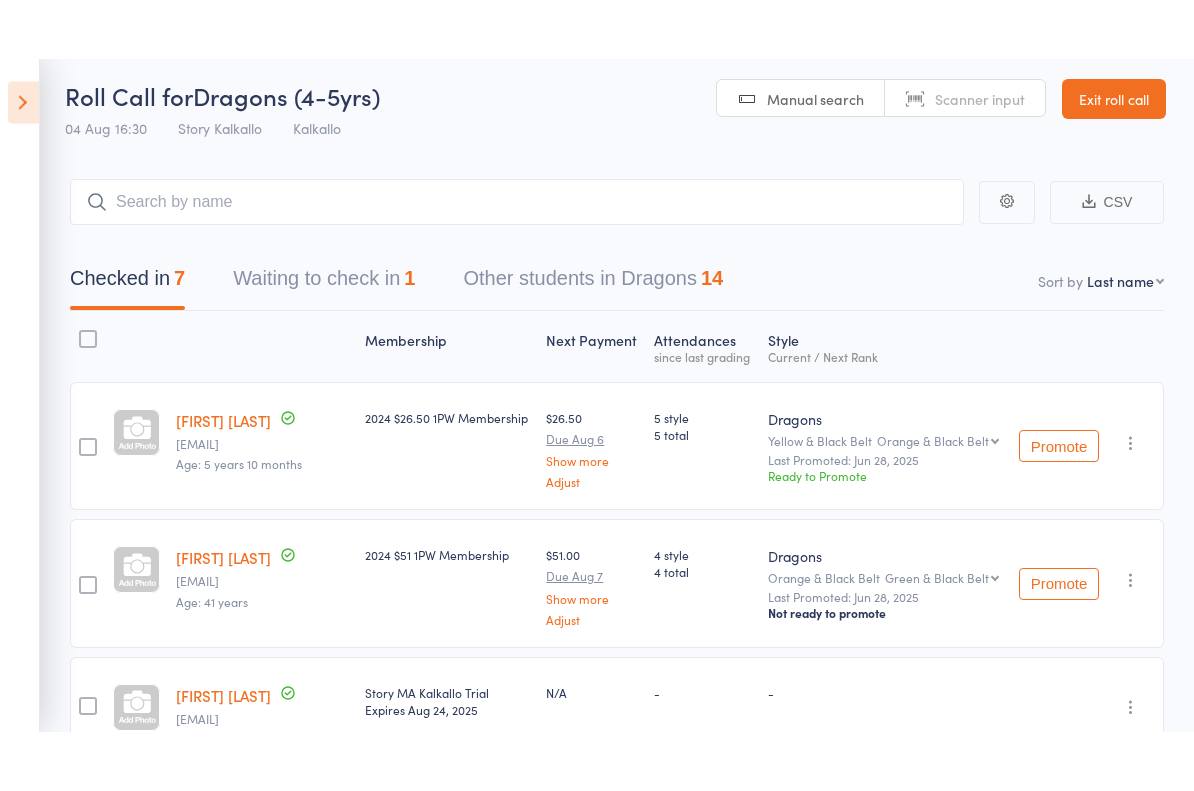 scroll, scrollTop: 7, scrollLeft: 0, axis: vertical 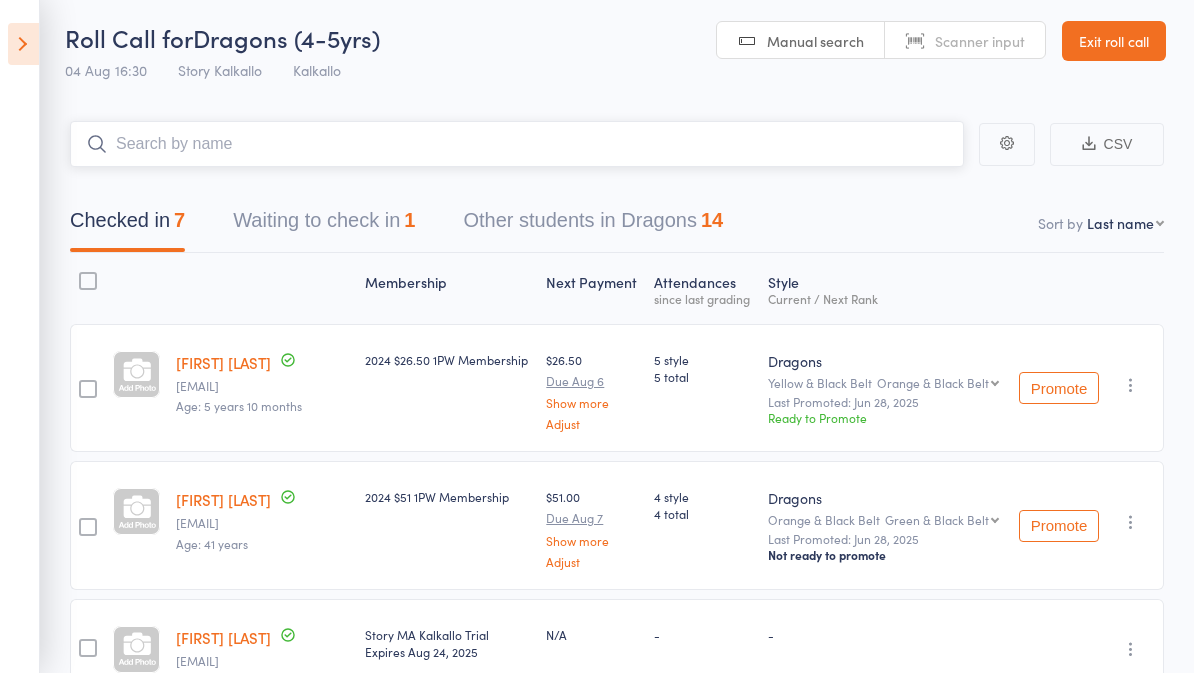 click at bounding box center [517, 144] 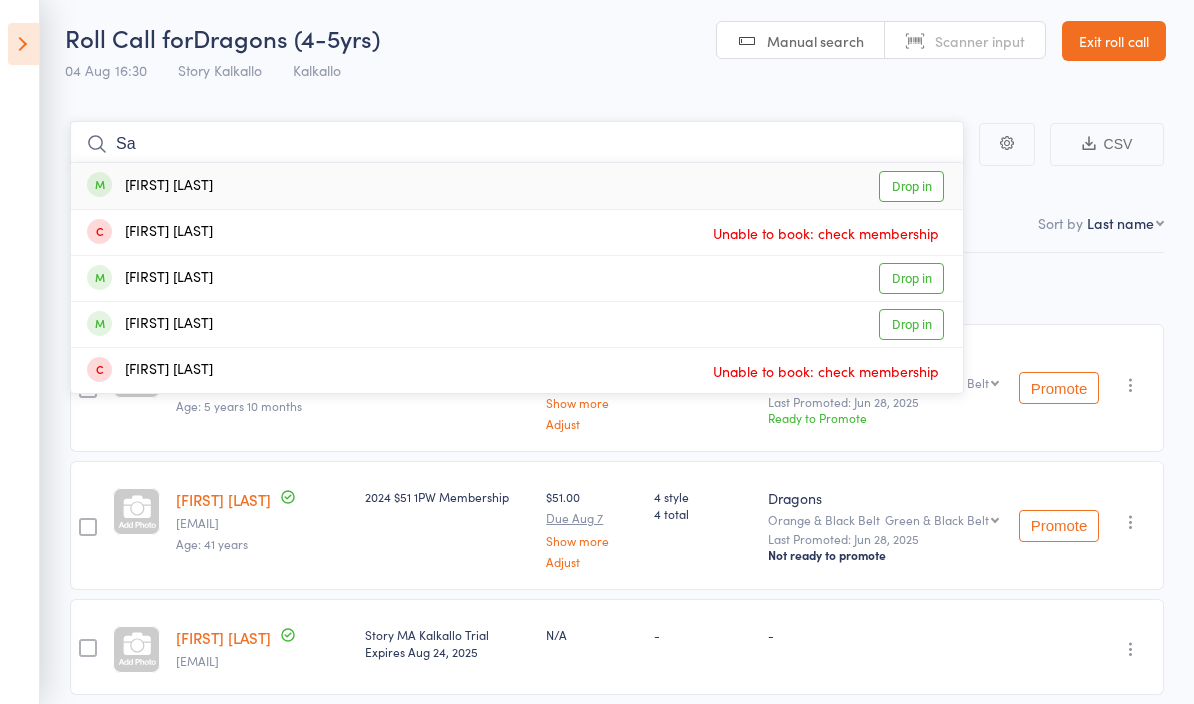 type on "S" 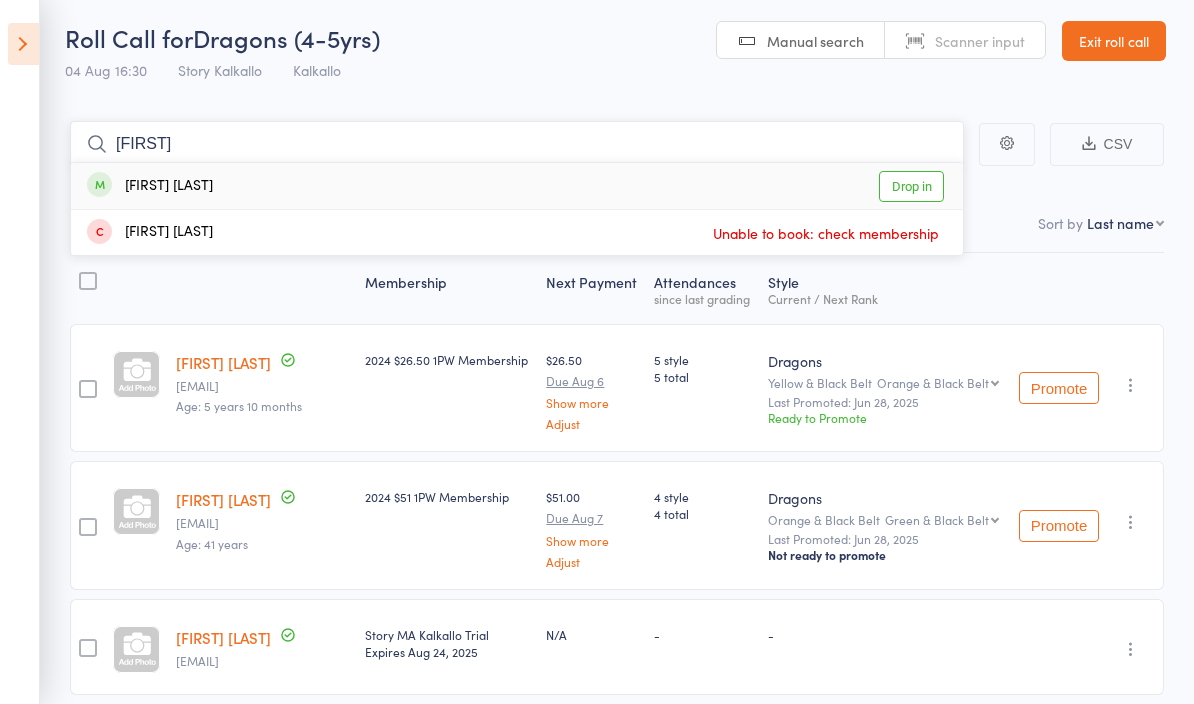 type on "[FIRST]" 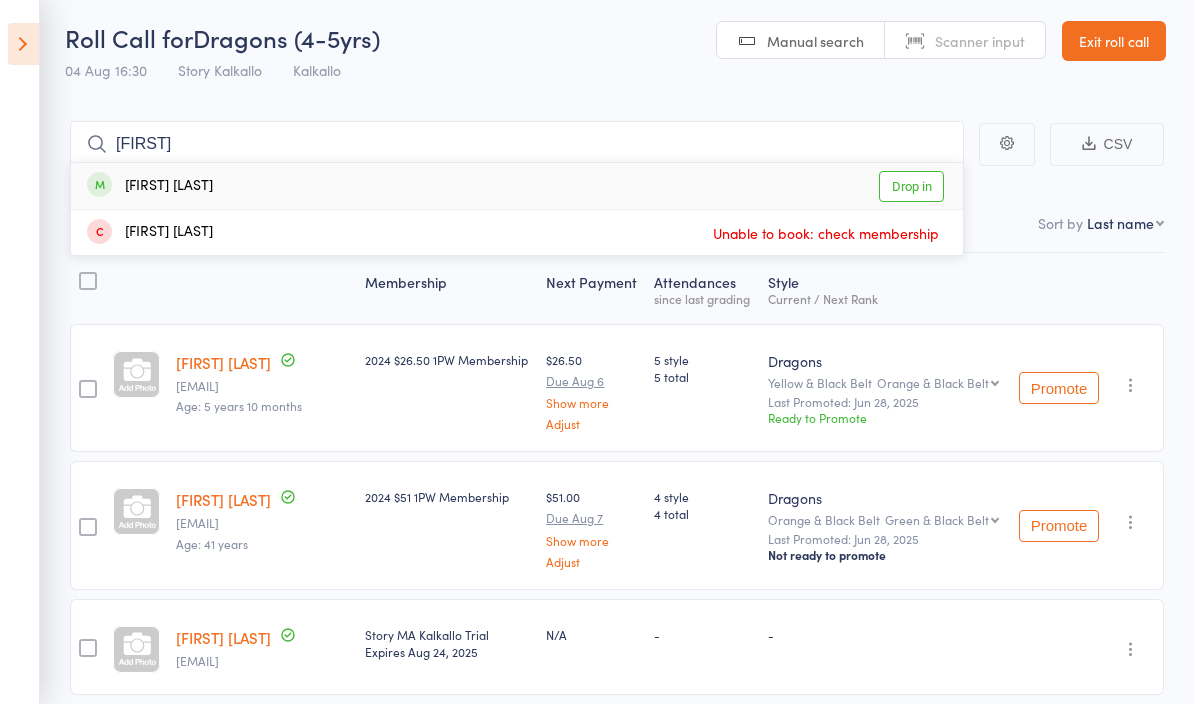 click on "Drop in" at bounding box center [911, 186] 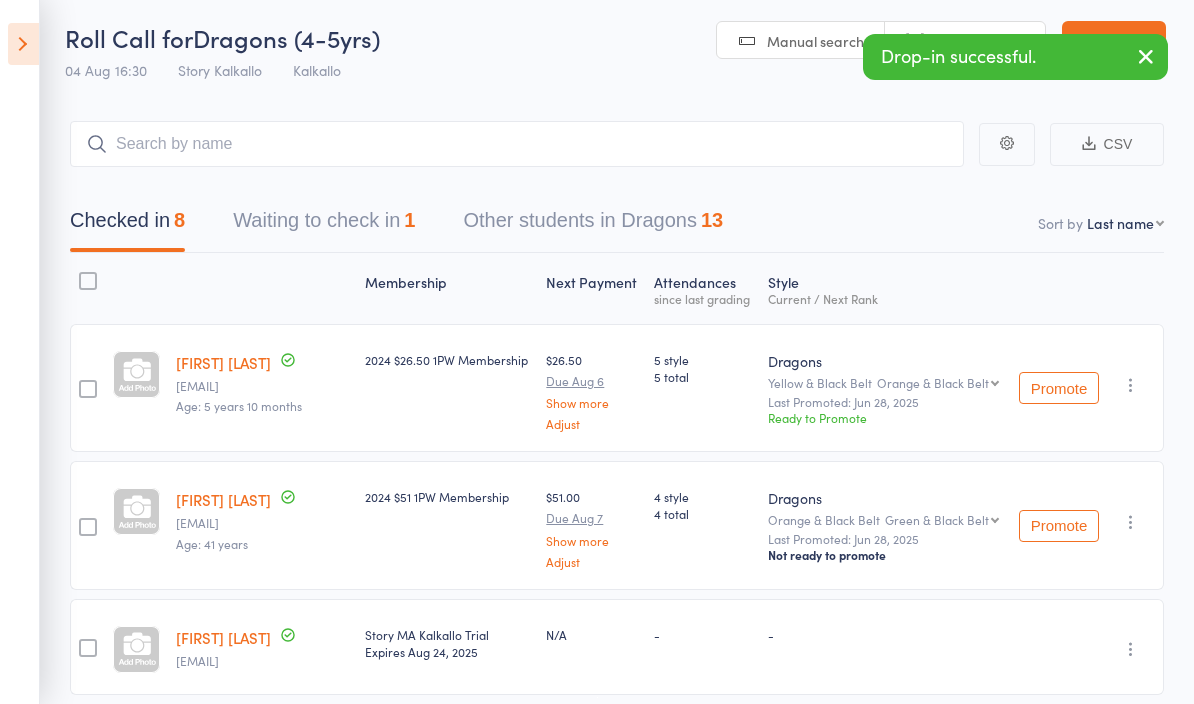 click on "Roll Call for Dragons (4-5yrs) 04 Aug 16:30 Story Kalkallo Kalkallo Manual search Scanner input Exit roll call" at bounding box center [597, 42] 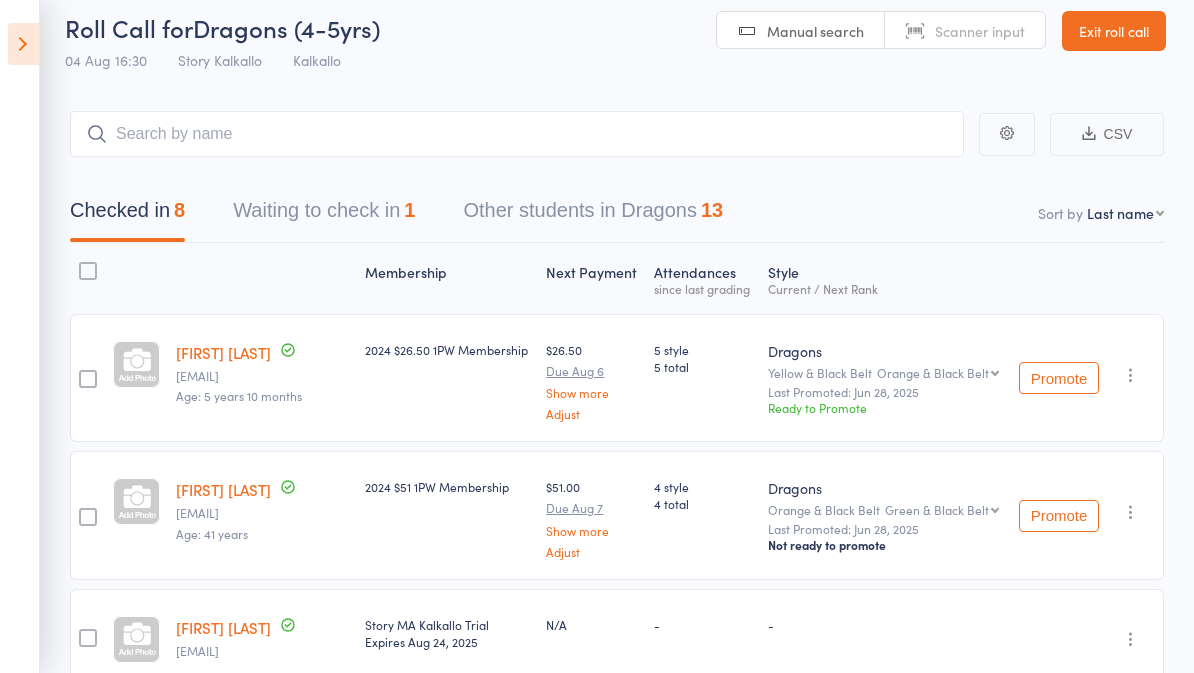 scroll, scrollTop: 0, scrollLeft: 0, axis: both 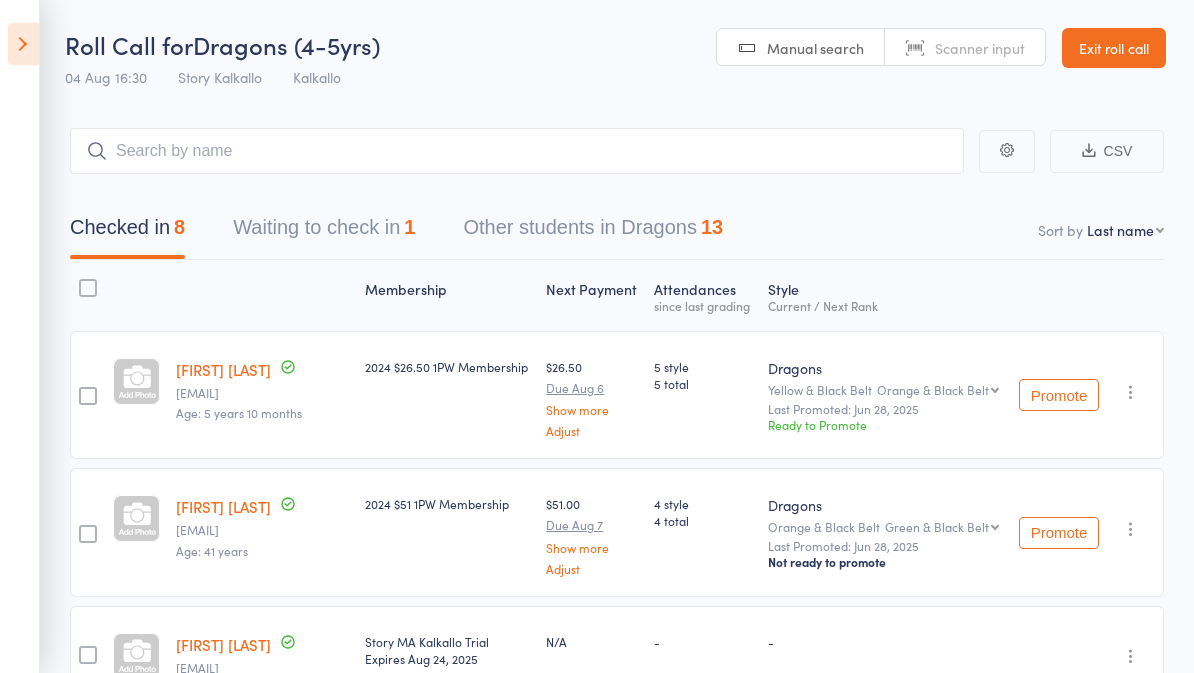 click on "Waiting to check in  1" at bounding box center [324, 232] 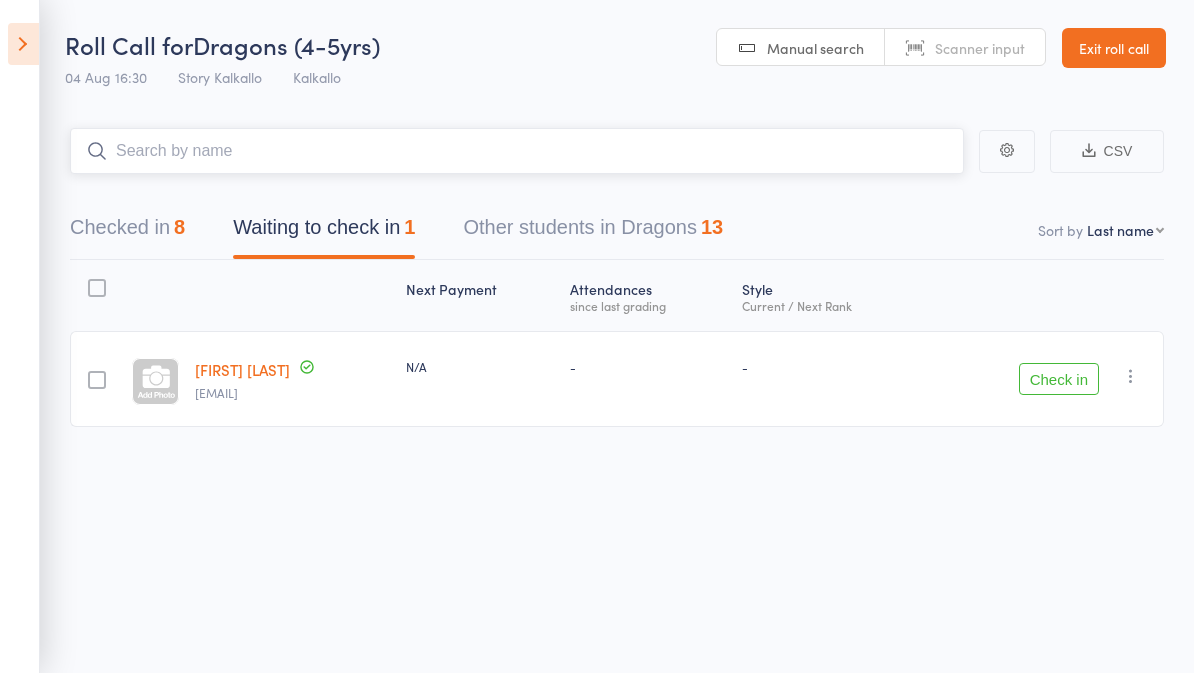click at bounding box center (517, 151) 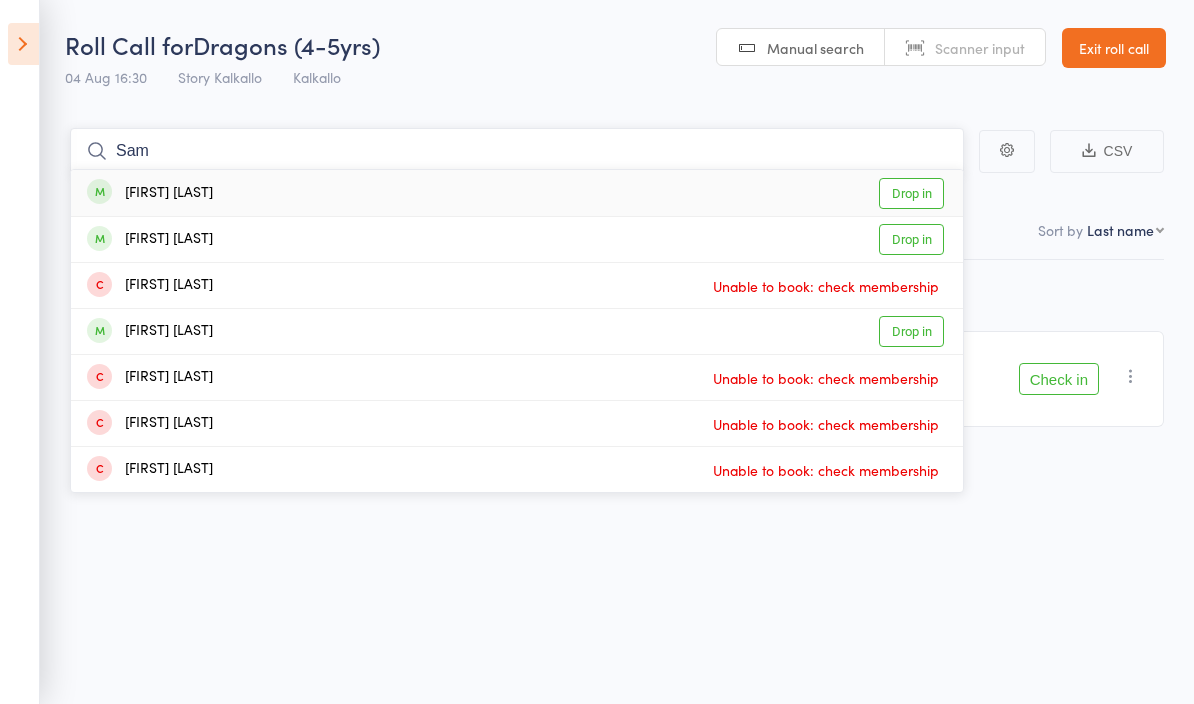 type on "Sam" 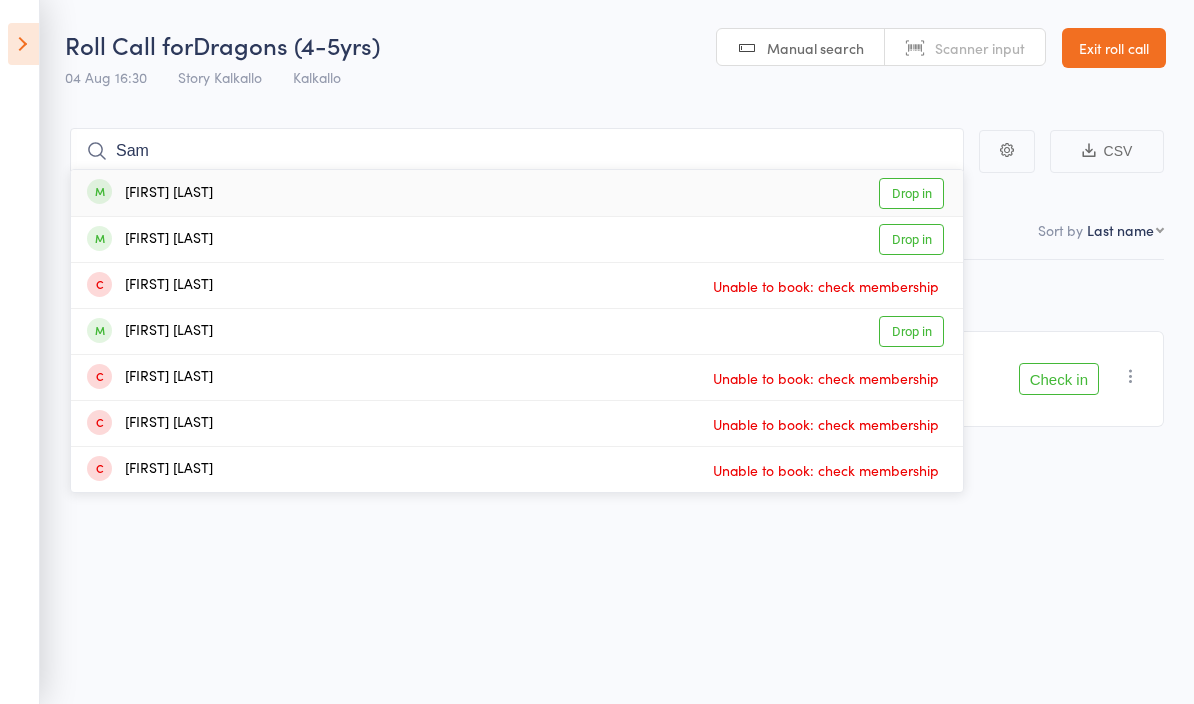 click on "Drop in" at bounding box center (911, 193) 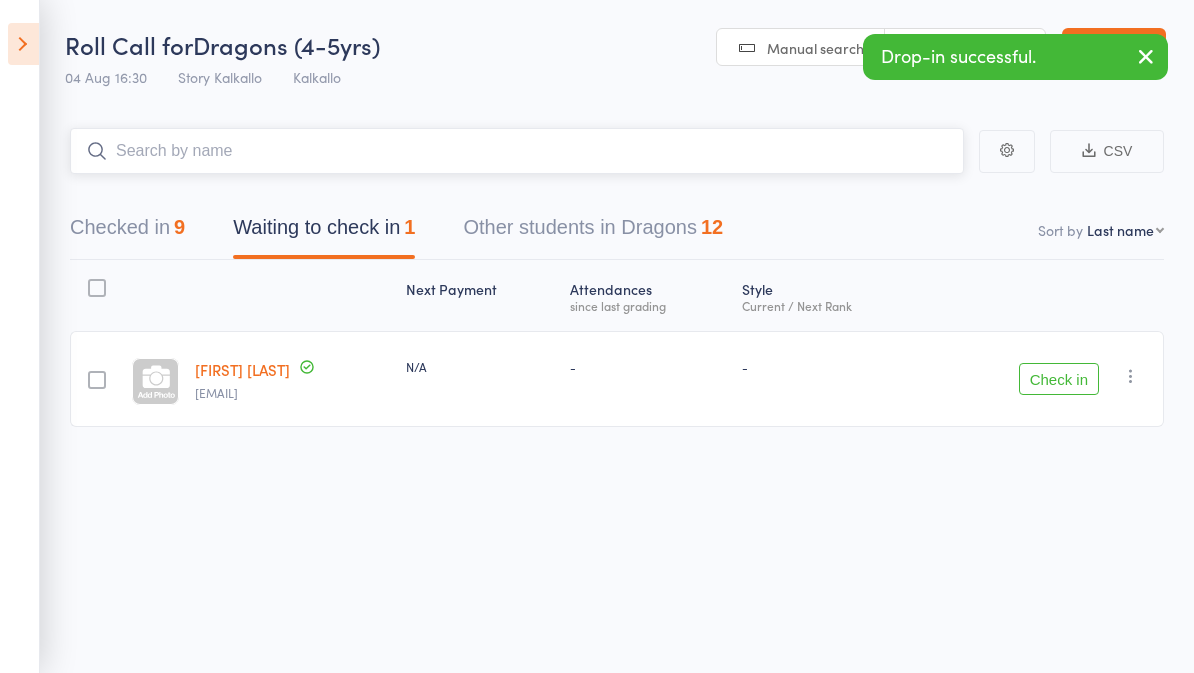click on "Checked in  9" at bounding box center (127, 232) 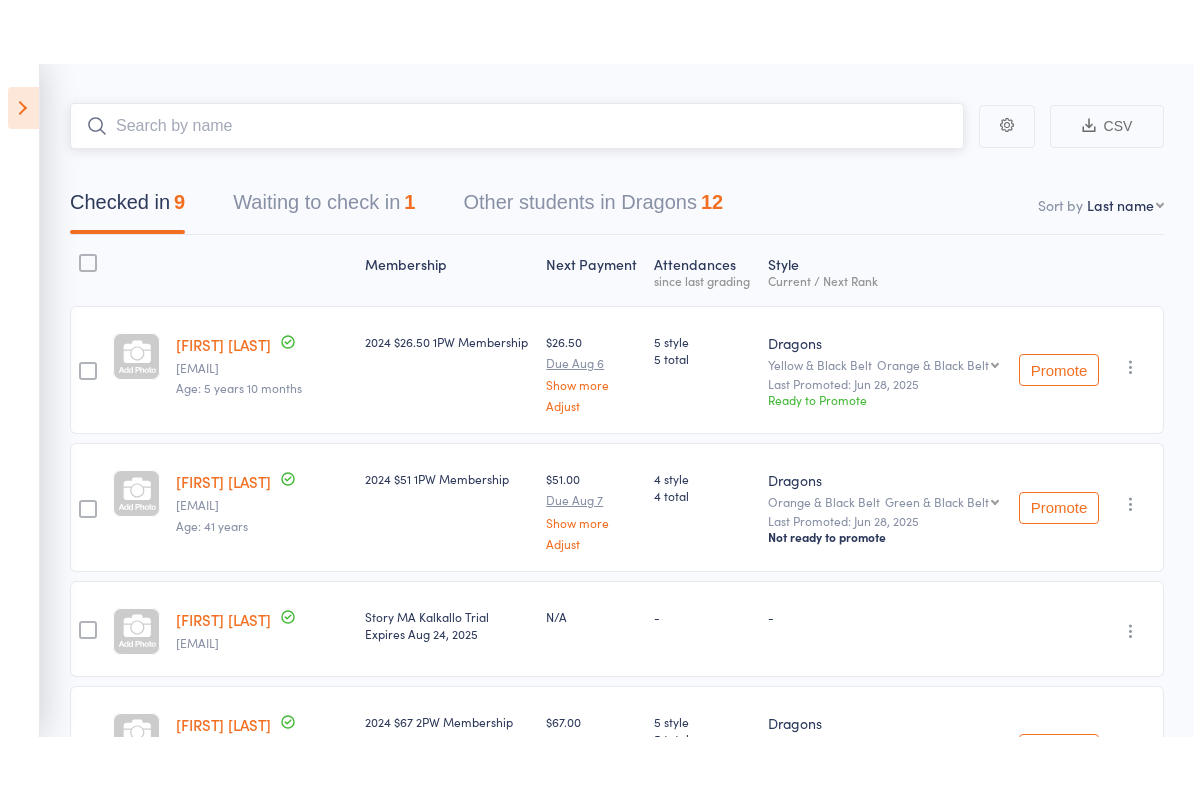 scroll, scrollTop: 0, scrollLeft: 0, axis: both 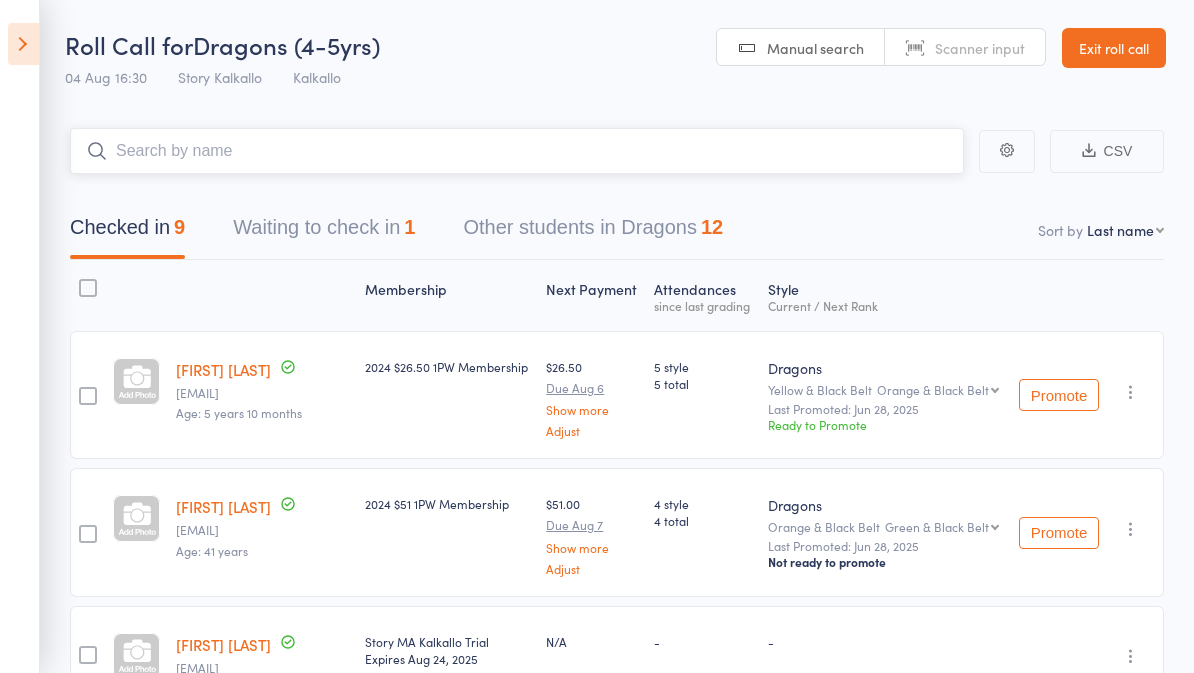 click on "Waiting to check in  1" at bounding box center (324, 232) 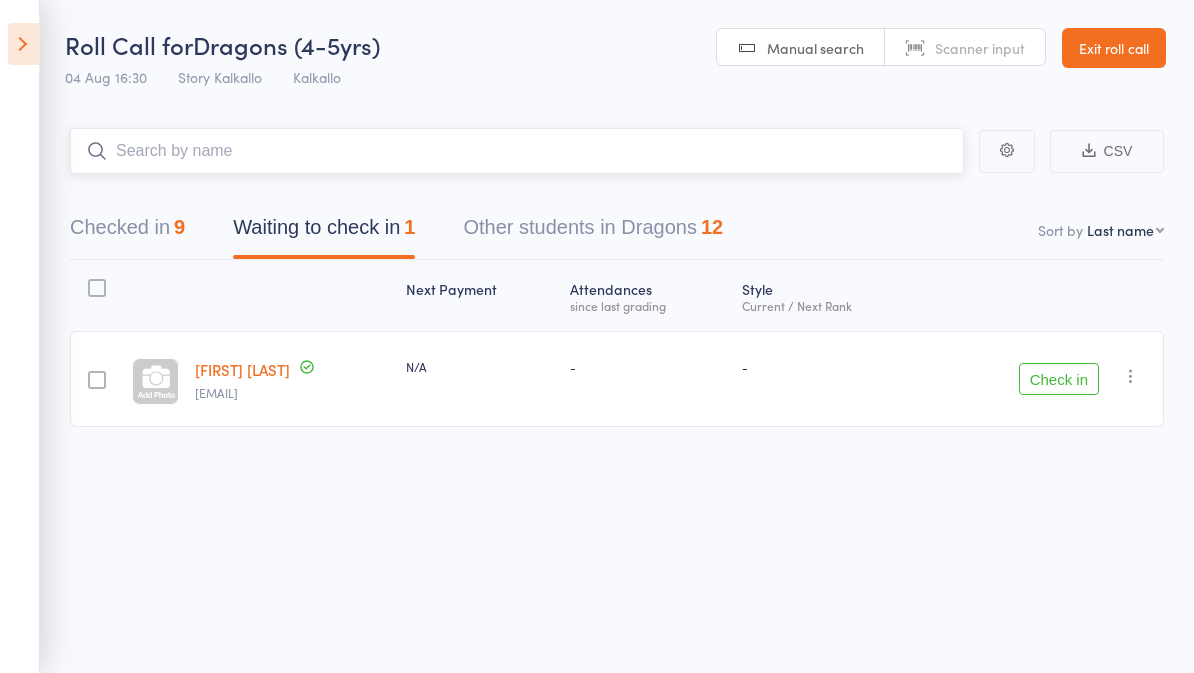 click on "Checked in  9" at bounding box center (127, 232) 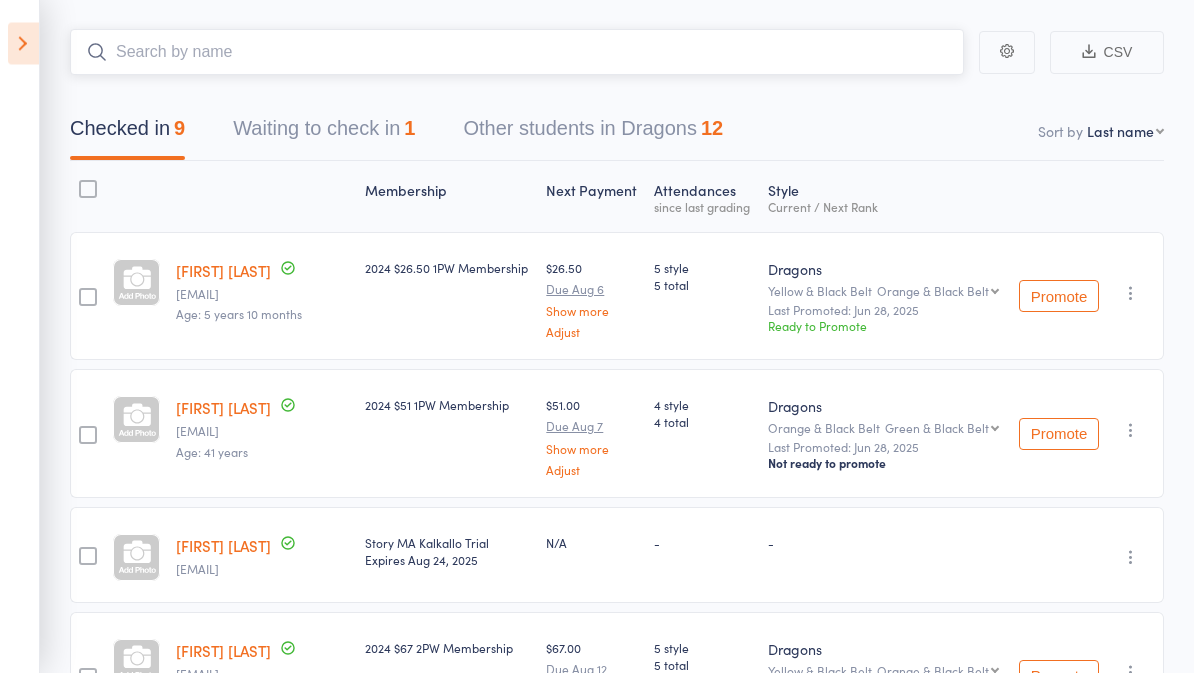 scroll, scrollTop: 0, scrollLeft: 0, axis: both 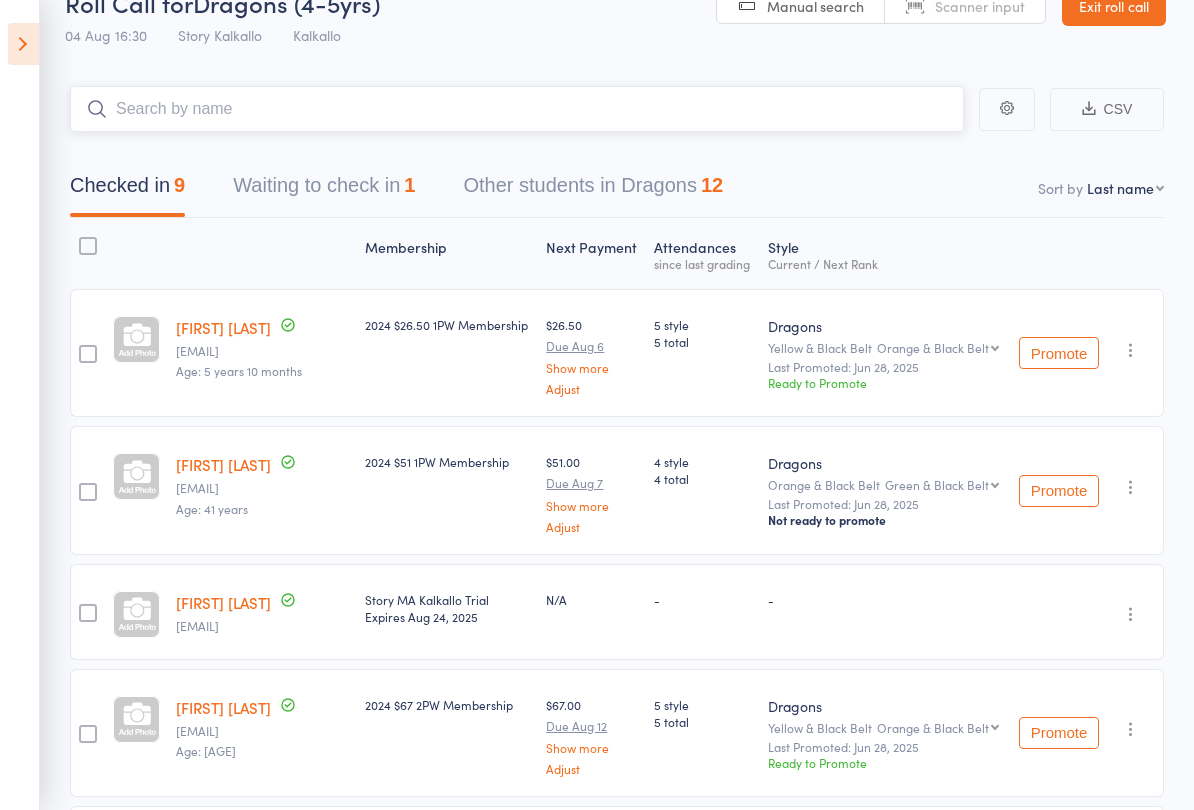 click on "Waiting to check in  1" at bounding box center (324, 190) 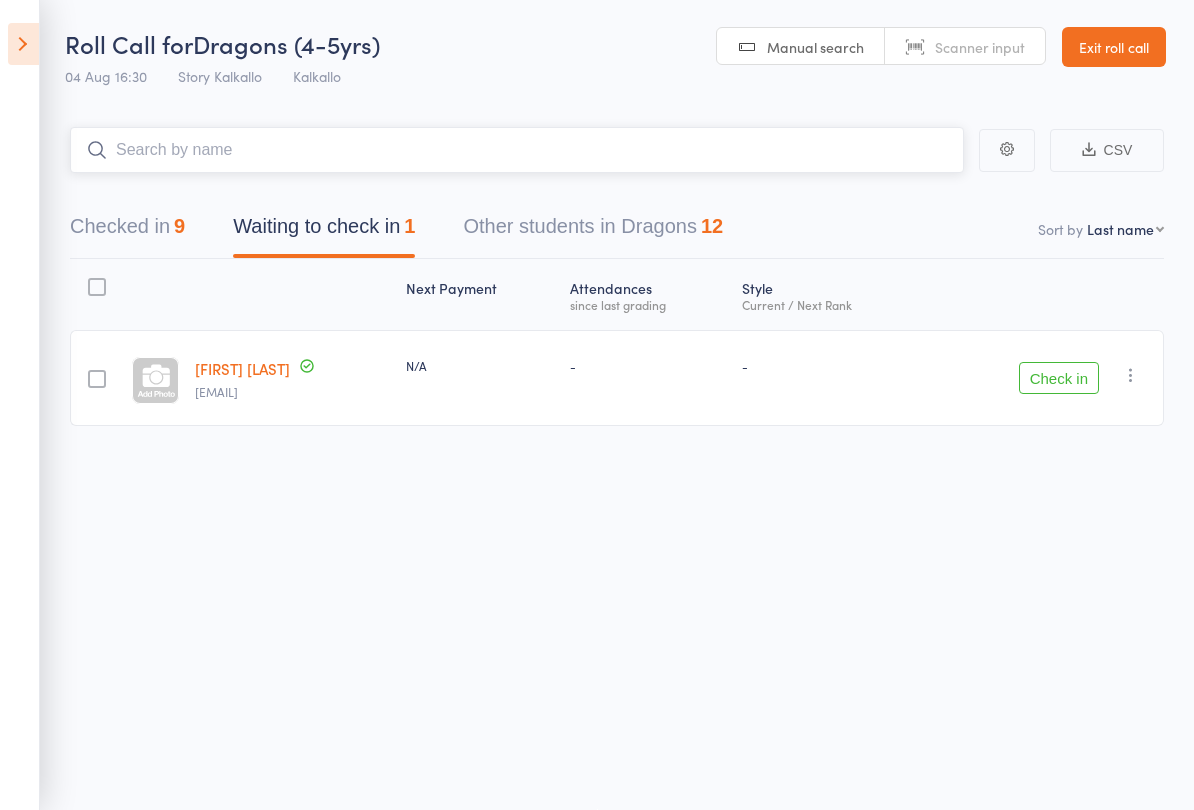 click on "Checked in  9" at bounding box center [127, 231] 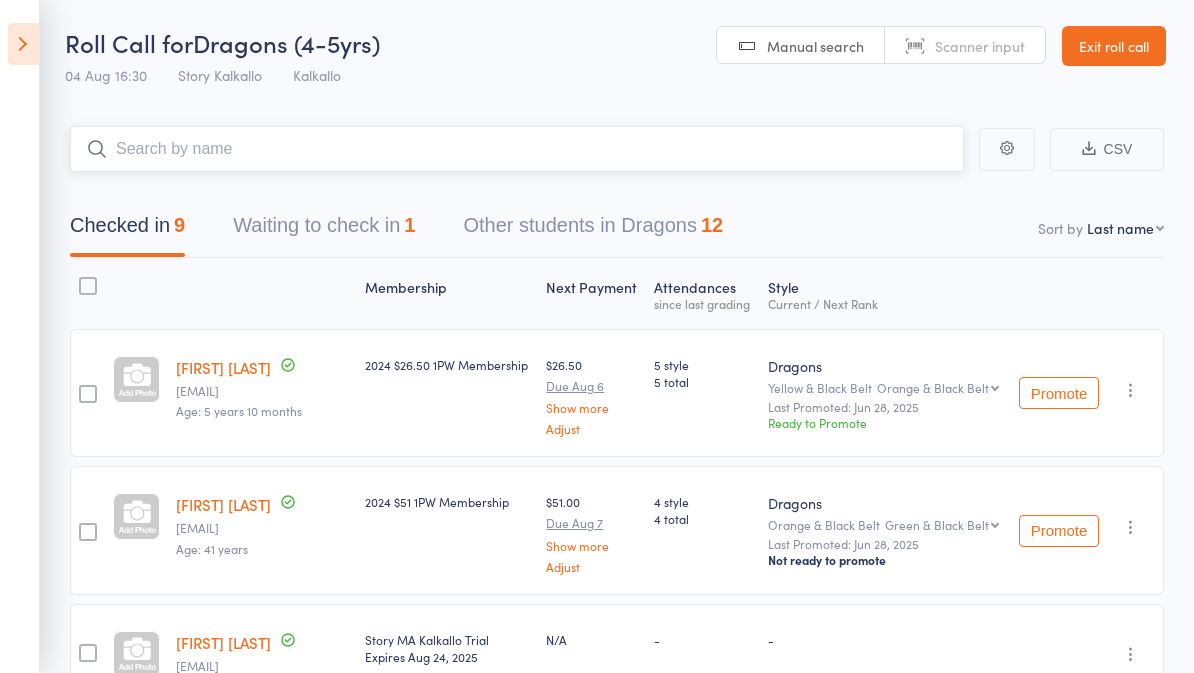 scroll, scrollTop: 0, scrollLeft: 0, axis: both 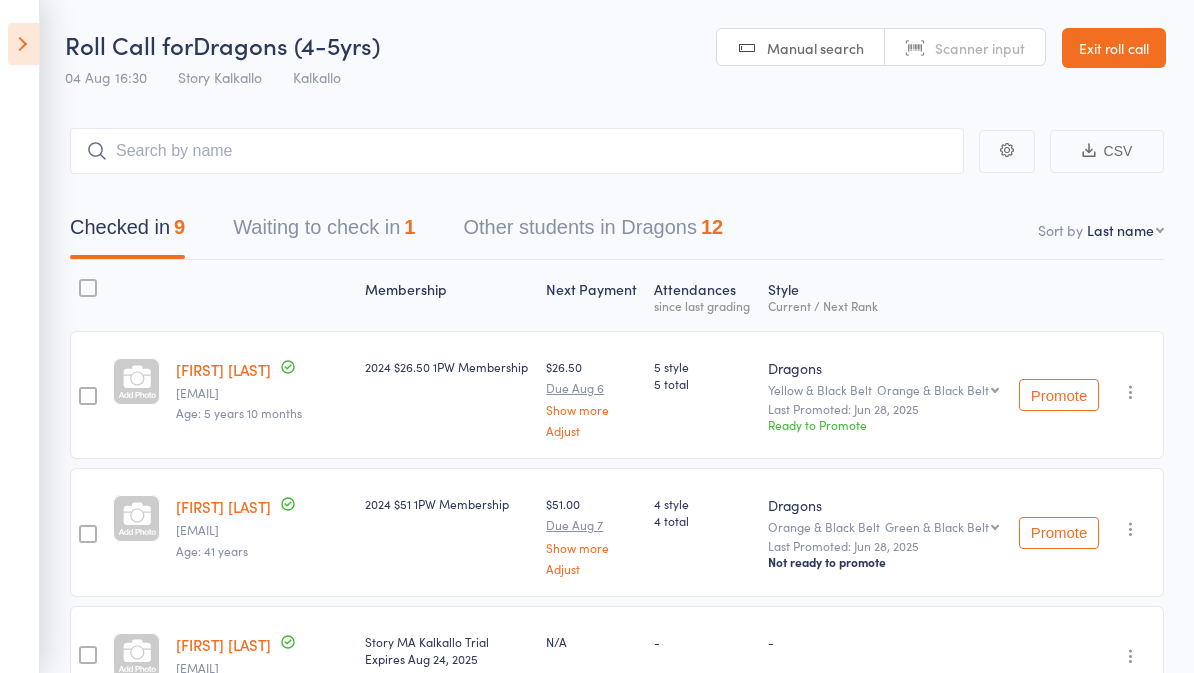 click on "Membership Next Payment Atten­dances since last grading Style Current / Next Rank [FIRST] [LAST] [EMAIL] Age: [AGE] 2024 $26.50 1PW Membership $26.50 Due Aug 6 Show more Adjust 5 style 5 total Dragons Yellow & Black Belt Orange & Black Belt Orange & Black Belt Green & Black Belt Blue & Black Belt Purple & Black Belt Red & Black Belt Brown & Black Belt Samurai Yellow Belt Juniors Orange Belt Last Promoted: [DATE] Ready to Promote Promote Undo check-in Promote Send message Add Note Add Task Add Flag Remove Mark absent
[FIRST] [LAST] [EMAIL] Age: [AGE] 2024 $51 1PW Membership $51.00 Due Aug 7 Show more Adjust 4 style 4 total Dragons Orange & Black Belt Green & Black Belt Green & Black Belt Blue & Black Belt Purple & Black Belt Red & Black Belt Brown & Black Belt Samurai Yellow Belt Juniors Orange Belt Last Promoted: [DATE] Not ready to promote Promote Undo check-in Promote Send message Add Note Add Task Add Flag Remove
N/A -" at bounding box center (617, 897) 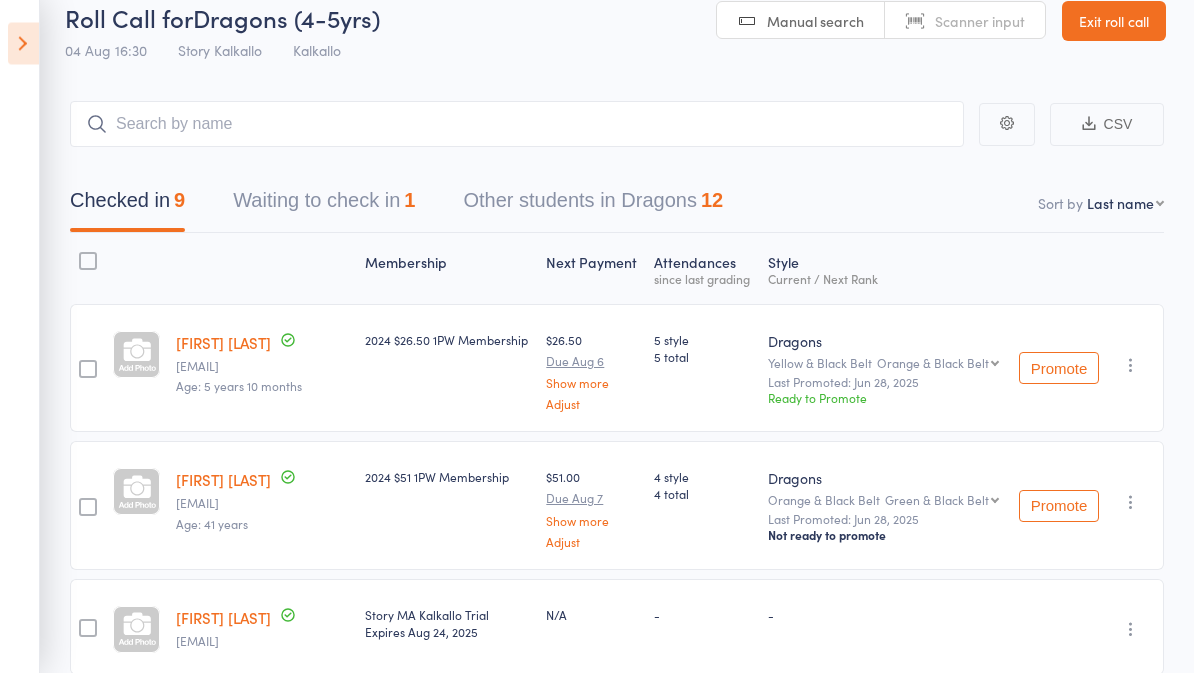 scroll, scrollTop: 0, scrollLeft: 0, axis: both 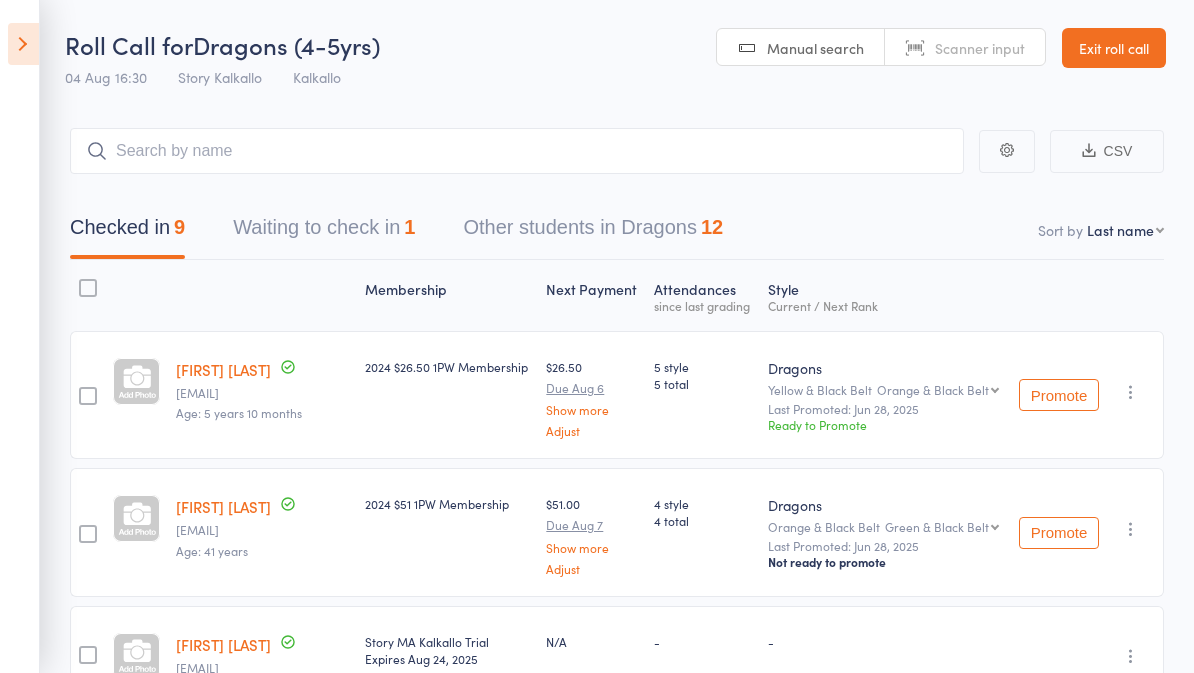 click on "Waiting to check in  1" at bounding box center [324, 232] 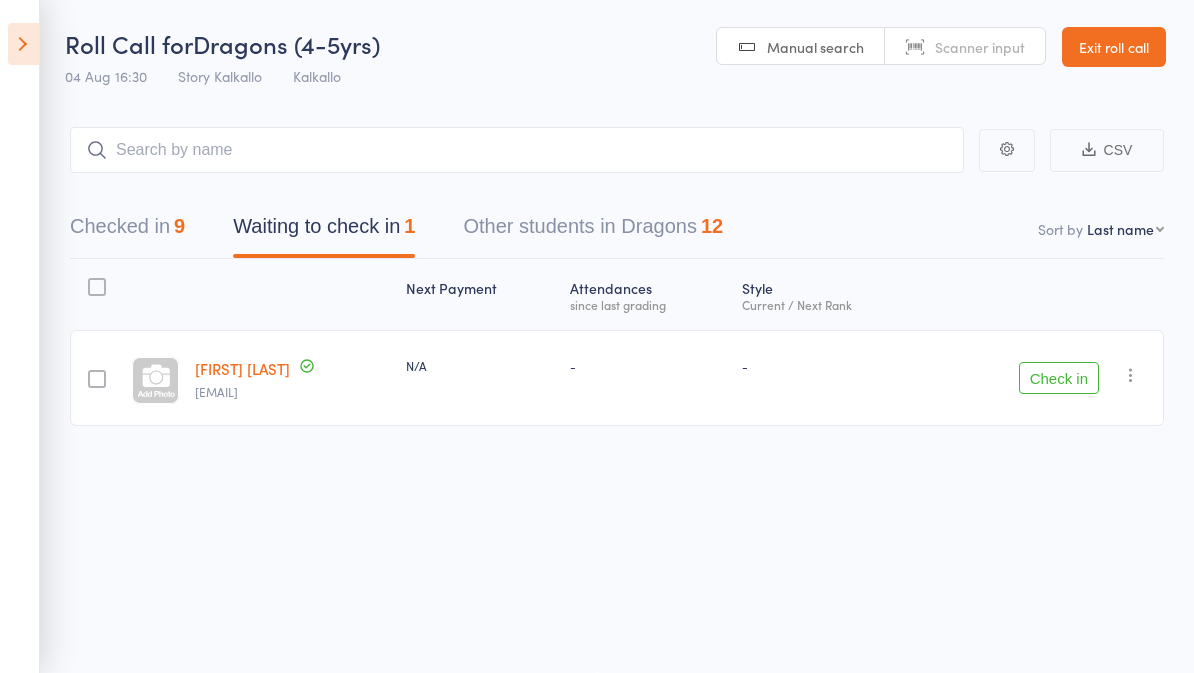scroll, scrollTop: 0, scrollLeft: 0, axis: both 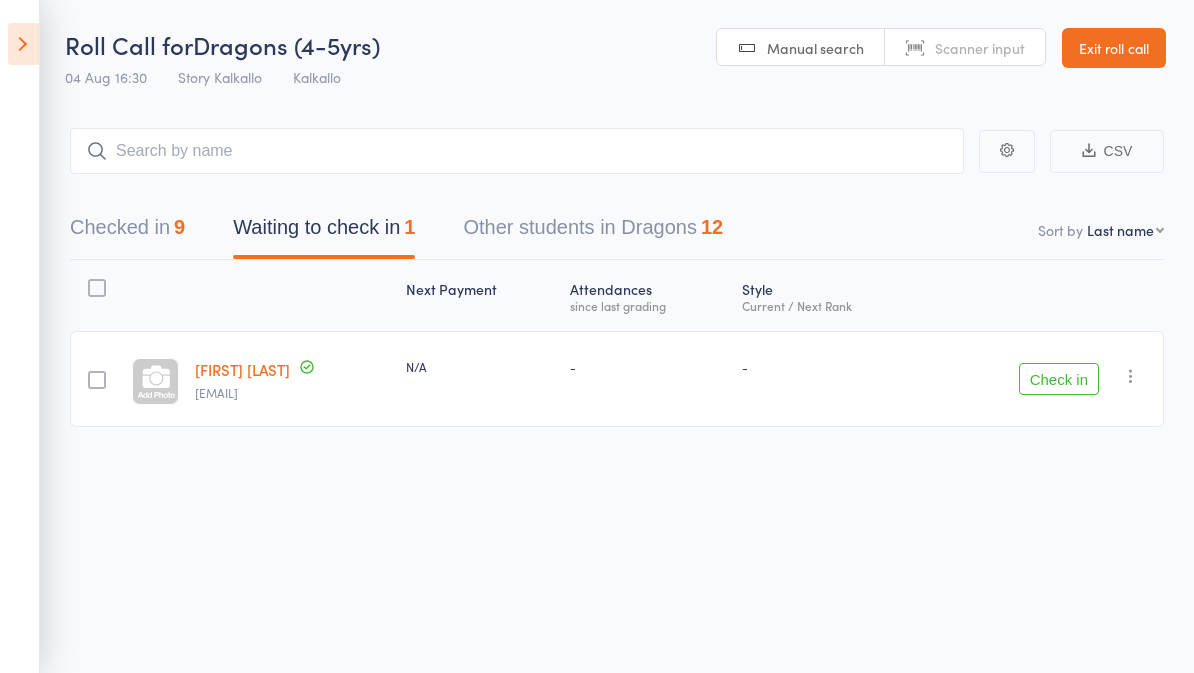 click at bounding box center [23, 44] 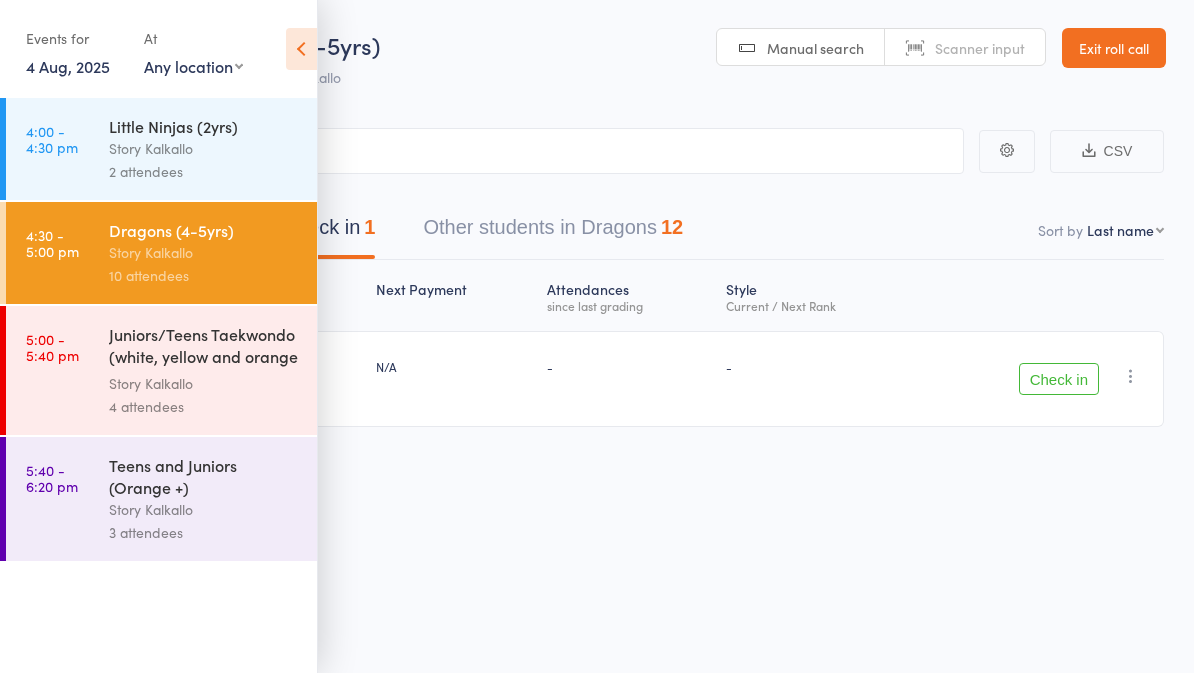 click on "Roll Call for Dragons (4-5yrs) 04 Aug 16:30 Story Kalkallo Kalkallo Manual search Scanner input Exit roll call Events for 4 Aug, 2025 4 Aug, 2025
August 2025
Sun Mon Tue Wed Thu Fri Sat
31
27
28
29
30
31
01
02
32
03
04
05
06
07
08
09
33
10
11
12
13
14
15
16
34
17
18
19
20
21
22
23
35
24
25 26" at bounding box center (597, 336) 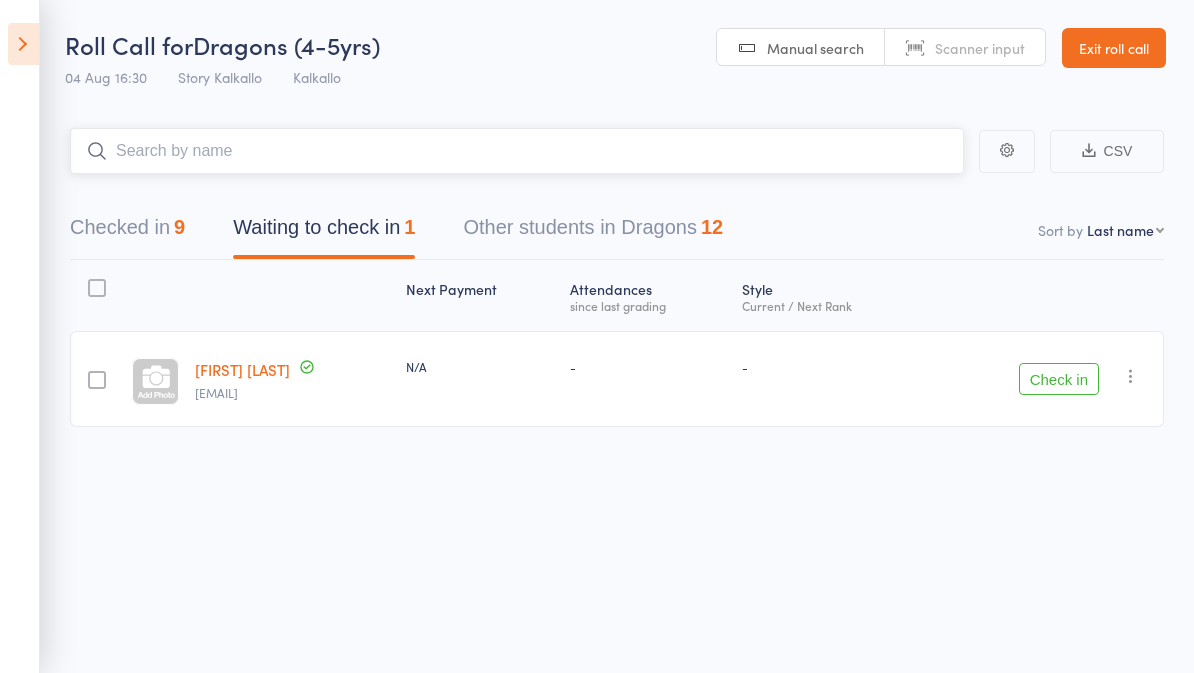 click at bounding box center (517, 151) 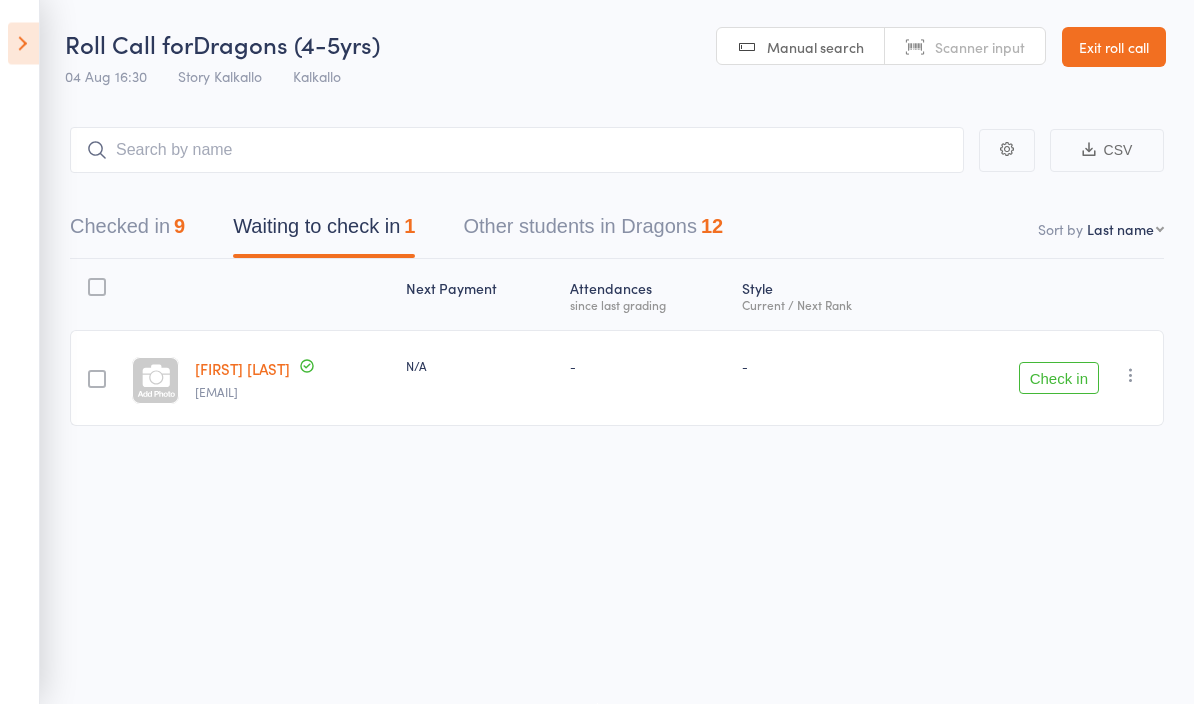 click on "Roll Call for Dragons (4-5yrs) 04 Aug 16:30 Story Kalkallo Kalkallo Manual search Scanner input Exit roll call" at bounding box center (597, 49) 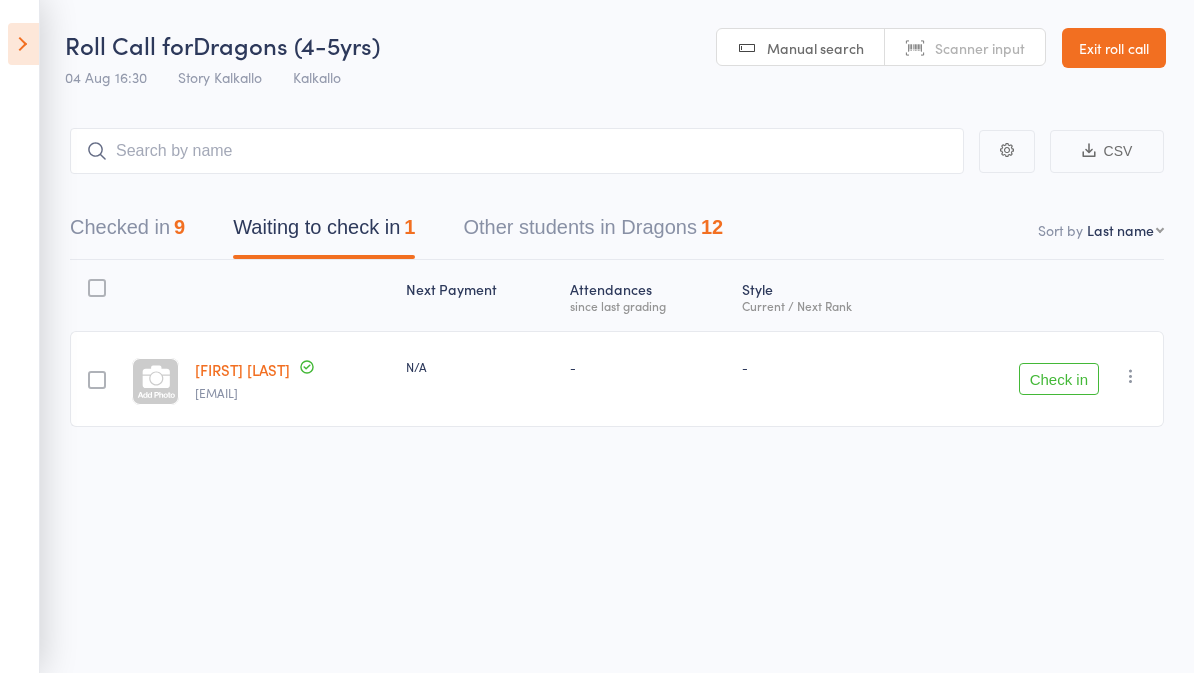 click on "Other students in Dragons 12" at bounding box center [593, 232] 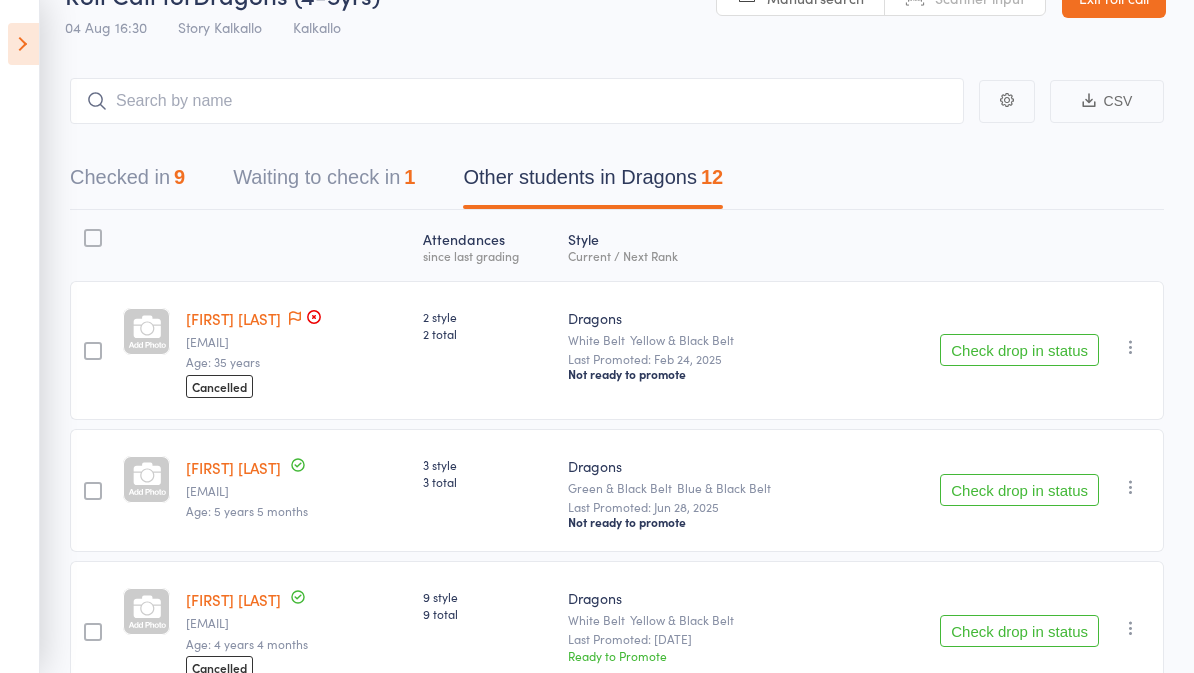 scroll, scrollTop: 0, scrollLeft: 0, axis: both 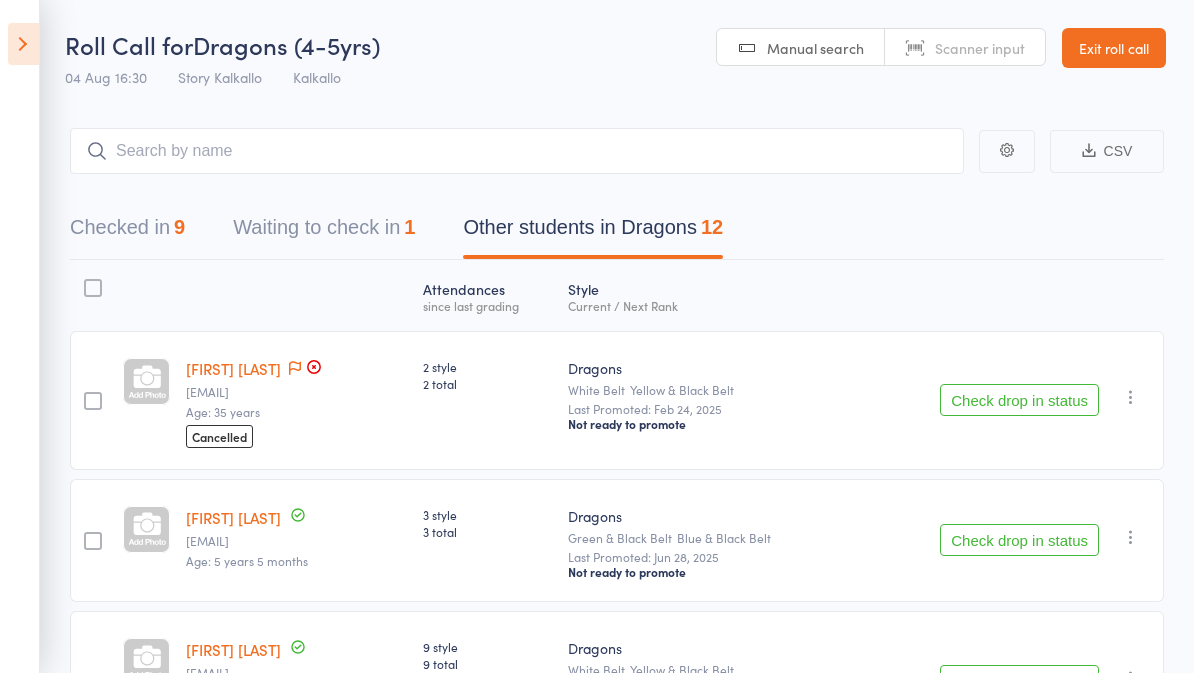 click on "Checked in  9" at bounding box center [127, 232] 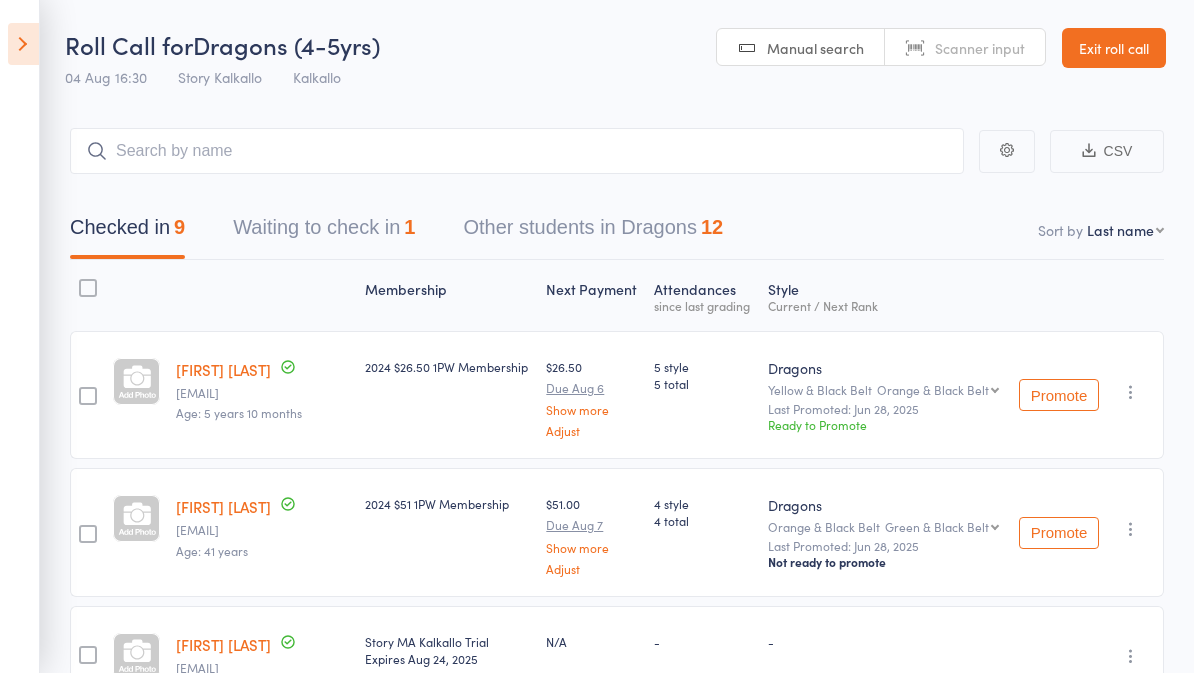 click on "Waiting to check in  1" at bounding box center [324, 232] 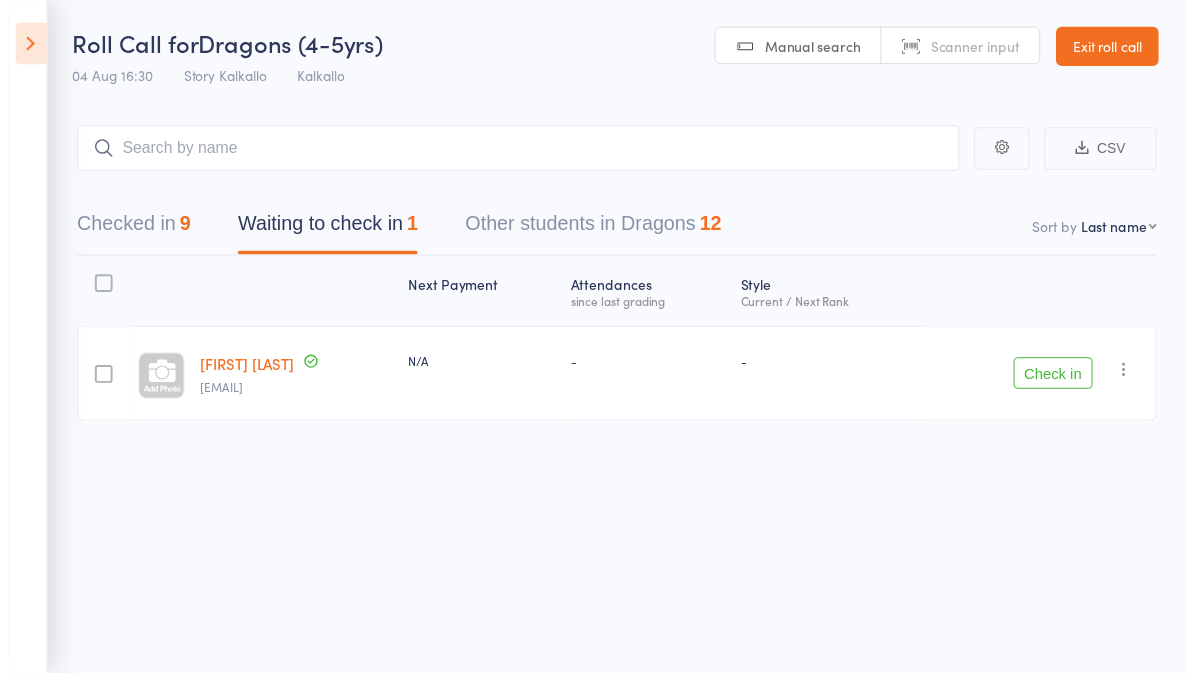 scroll, scrollTop: 14, scrollLeft: 0, axis: vertical 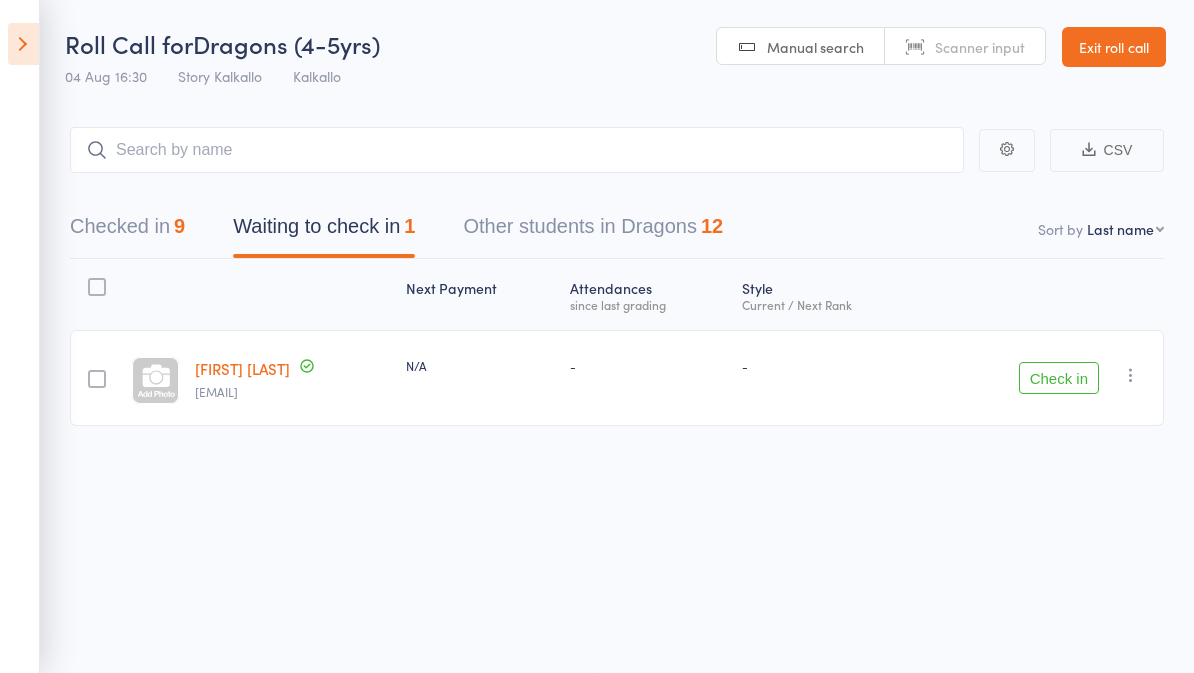 click on "Checked in  9" at bounding box center [127, 231] 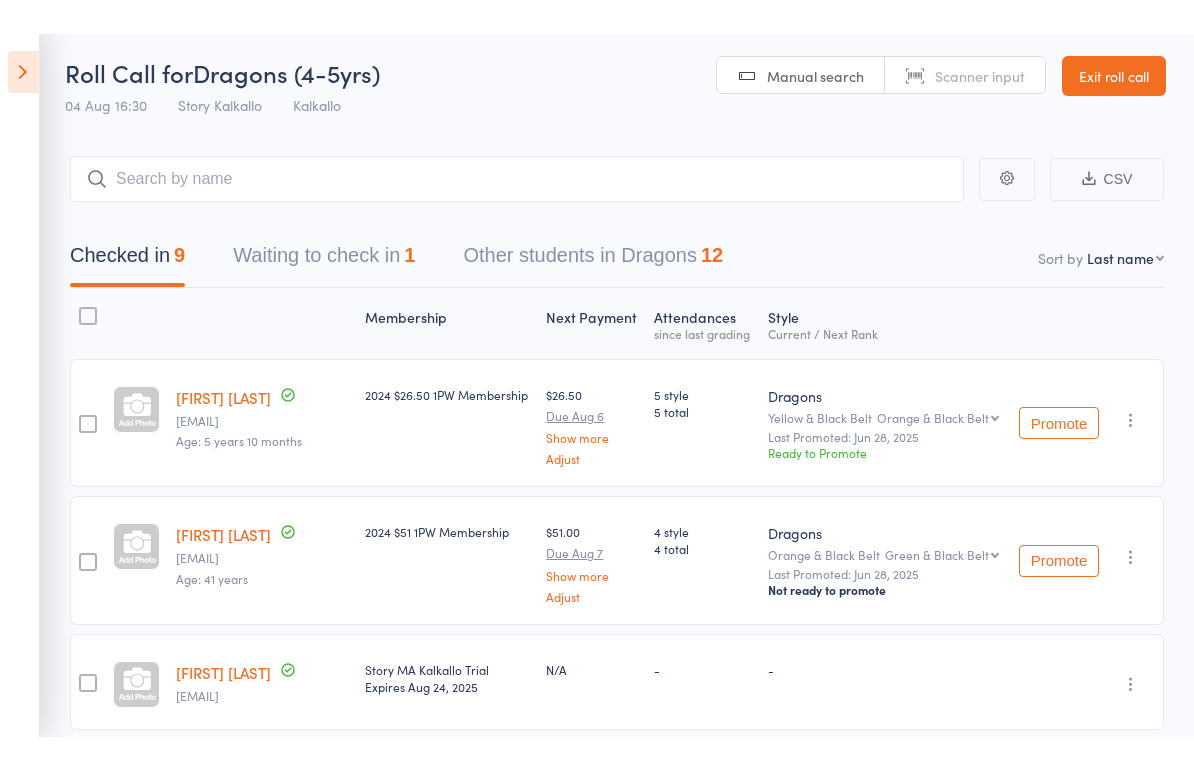 scroll, scrollTop: 0, scrollLeft: 0, axis: both 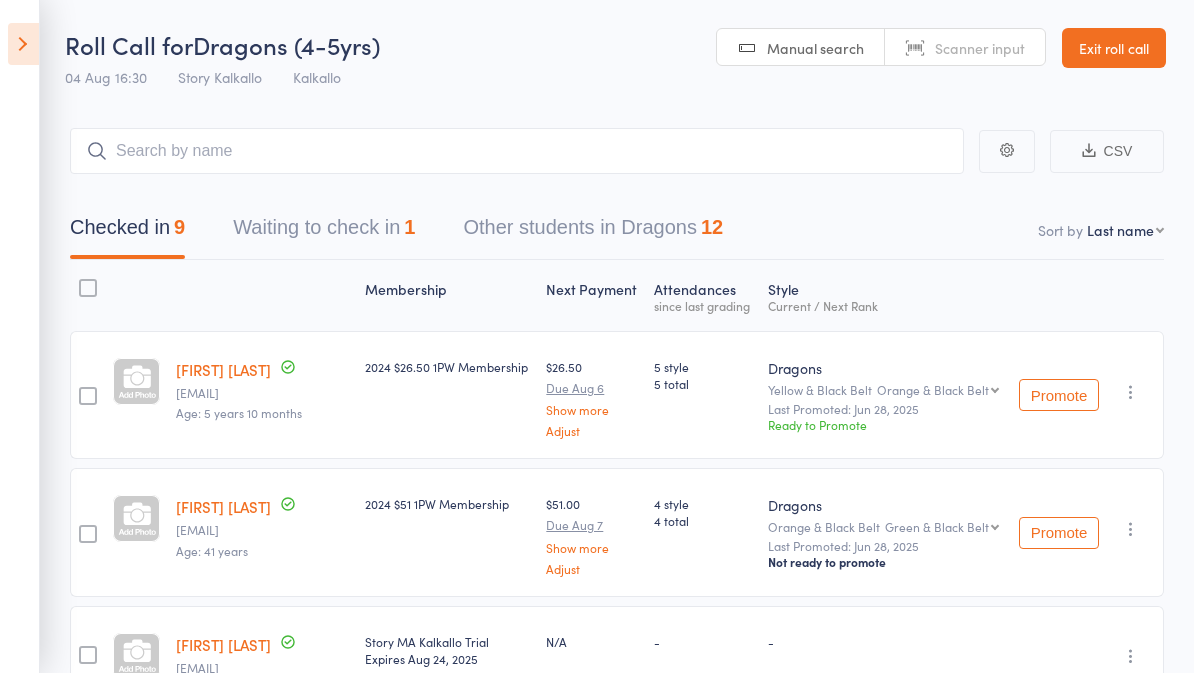 click on "CSV
Checked in 9 Waiting to check in 1 Other students in Dragons 12
Sort by Last name First name Last name Birthday today? Behind on payments? Check in time Next payment date Next payment amount Membership name Membership expires Ready to grade Style and Rank Style attendance count All attendance count Last Promoted Membership Next Payment Atten­dances since last grading Style Current / Next Rank [FIRST] [LAST] [EMAIL] Age: [AGE] 2024 $26.50 1PW Membership $26.50 Due Aug 6 Show more Adjust 5 style 5 total Dragons Yellow & Black Belt Orange & Black Belt Orange & Black Belt Green & Black Belt Blue & Black Belt Purple & Black Belt Red & Black Belt Brown & Black Belt Samurai Yellow Belt Juniors Orange Belt Last Promoted: [DATE] Ready to Promote Promote Undo check-in Promote Send message Add Note Add Task Add Flag Remove Mark absent
[FIRST] [LAST] [EMAIL] Age: [AGE] 2024 $51 1PW Membership $51.00 Due Aug 7 Show more Adjust 4 style" at bounding box center (597, 856) 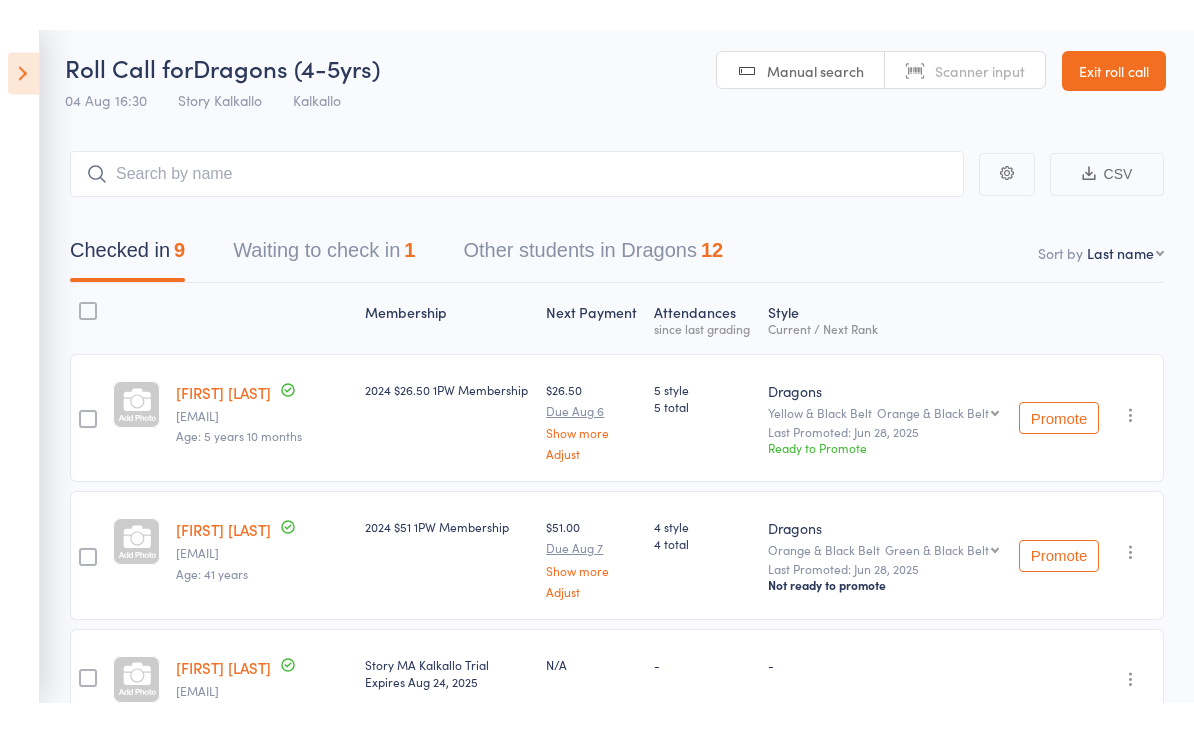 scroll, scrollTop: 0, scrollLeft: 0, axis: both 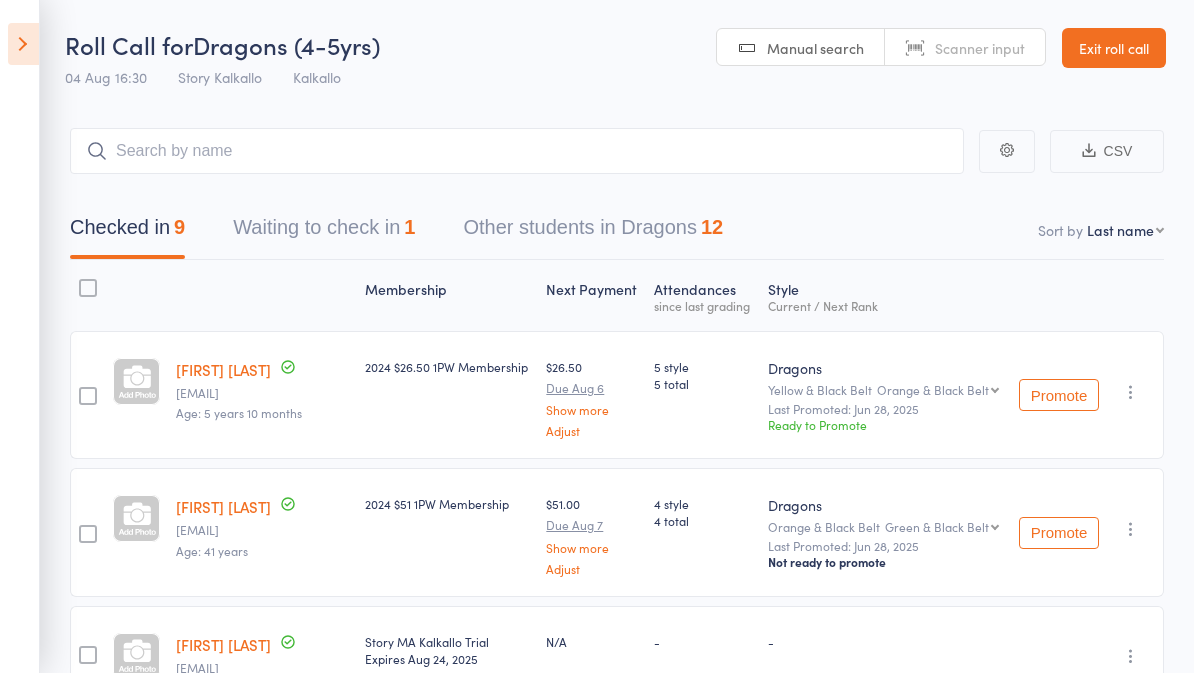 click on "Waiting to check in  1" at bounding box center [324, 232] 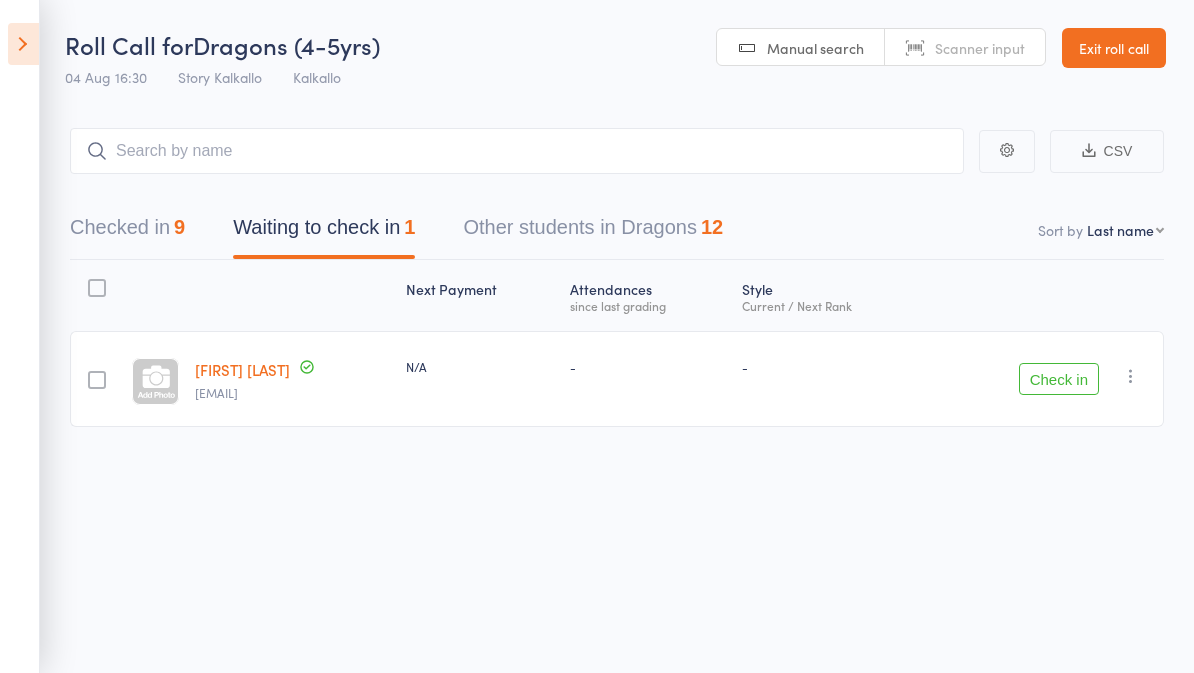 click on "Checked in  9" at bounding box center [127, 232] 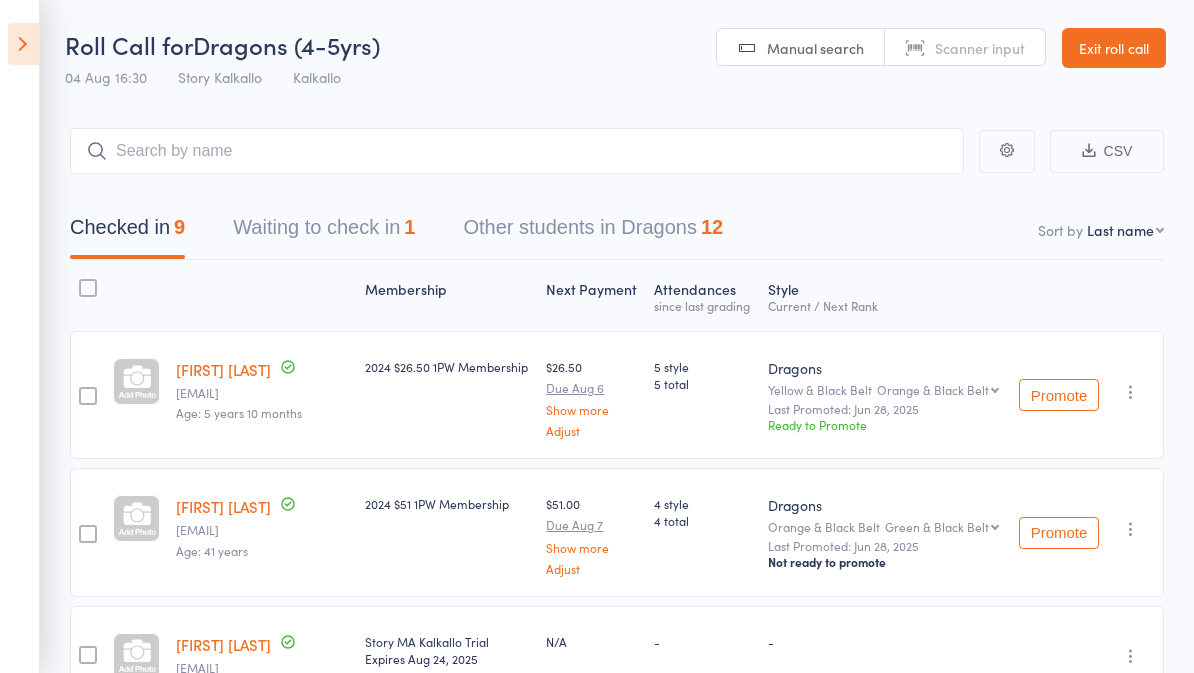 click at bounding box center [23, 44] 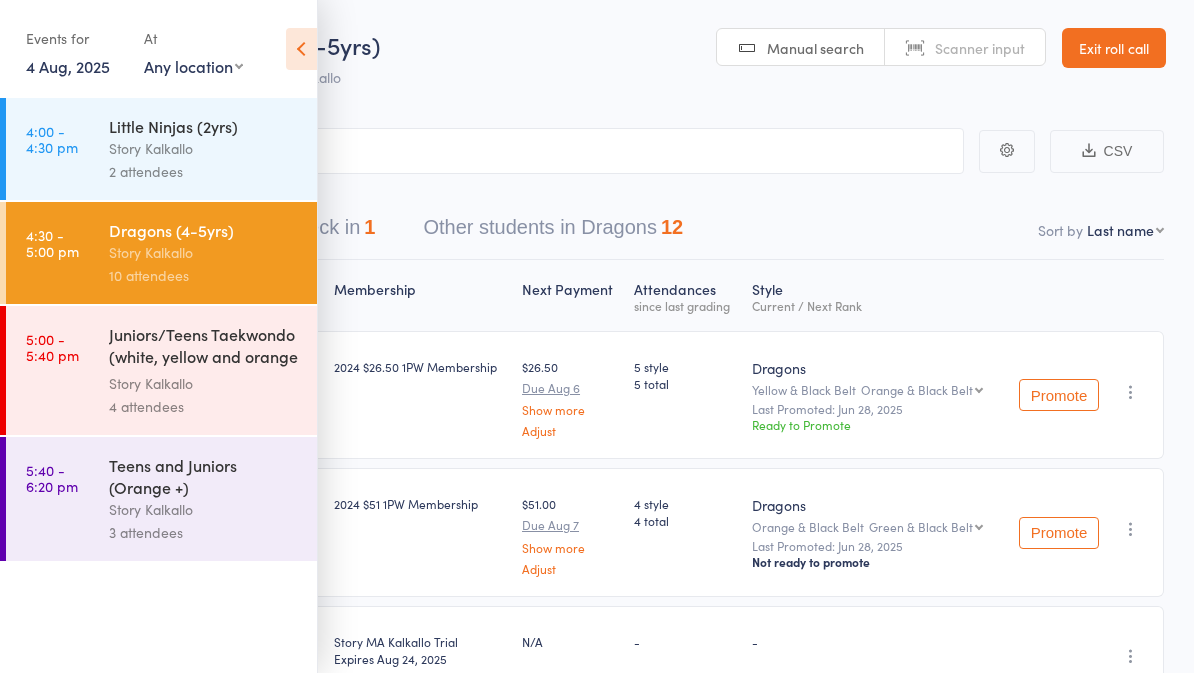 click on "Juniors/Teens Taekwondo (white, yellow and orange ..." at bounding box center (204, 347) 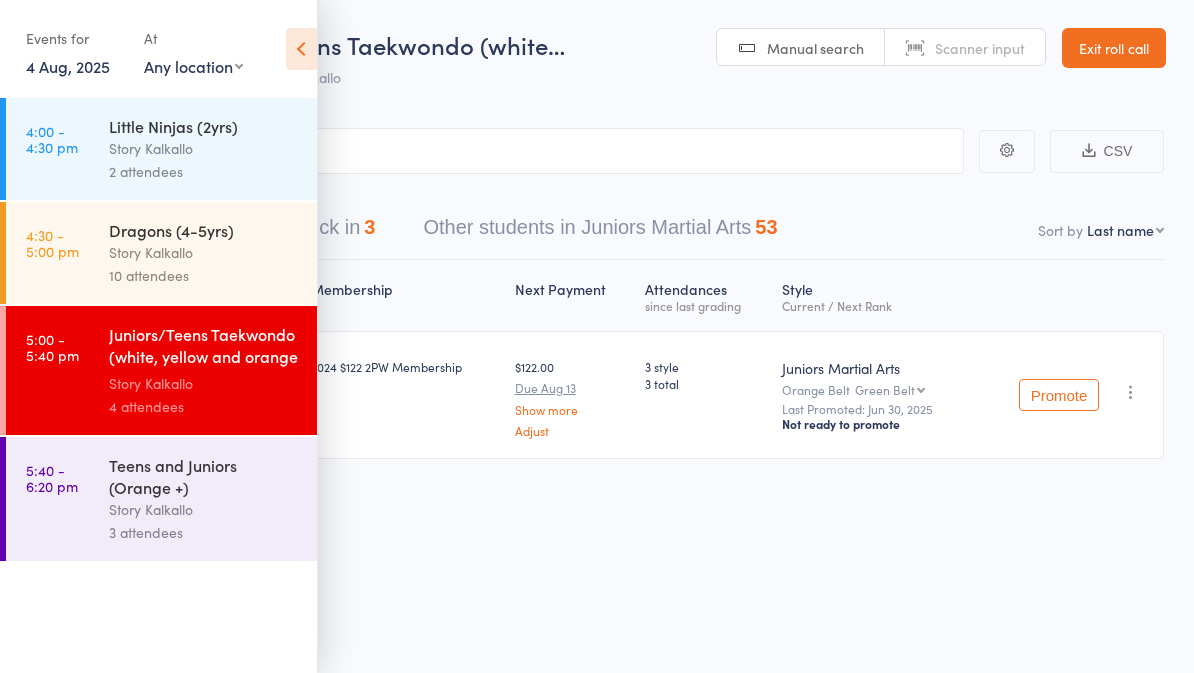 click at bounding box center [301, 49] 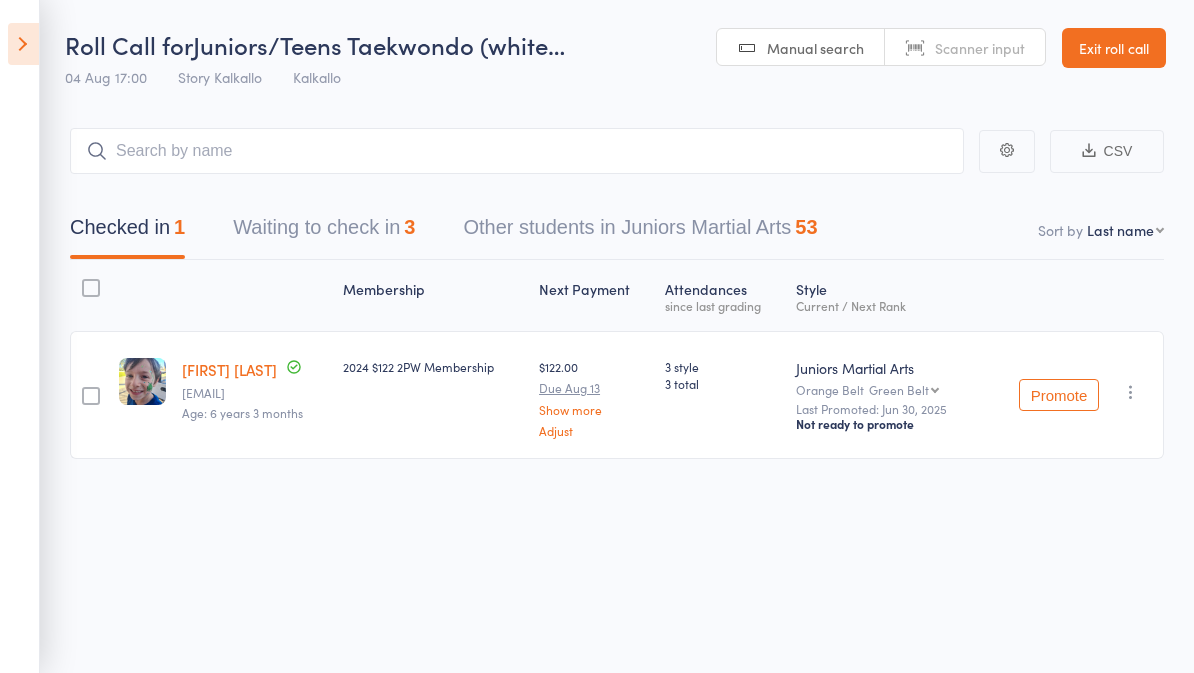 click on "Waiting to check in  3" at bounding box center (324, 232) 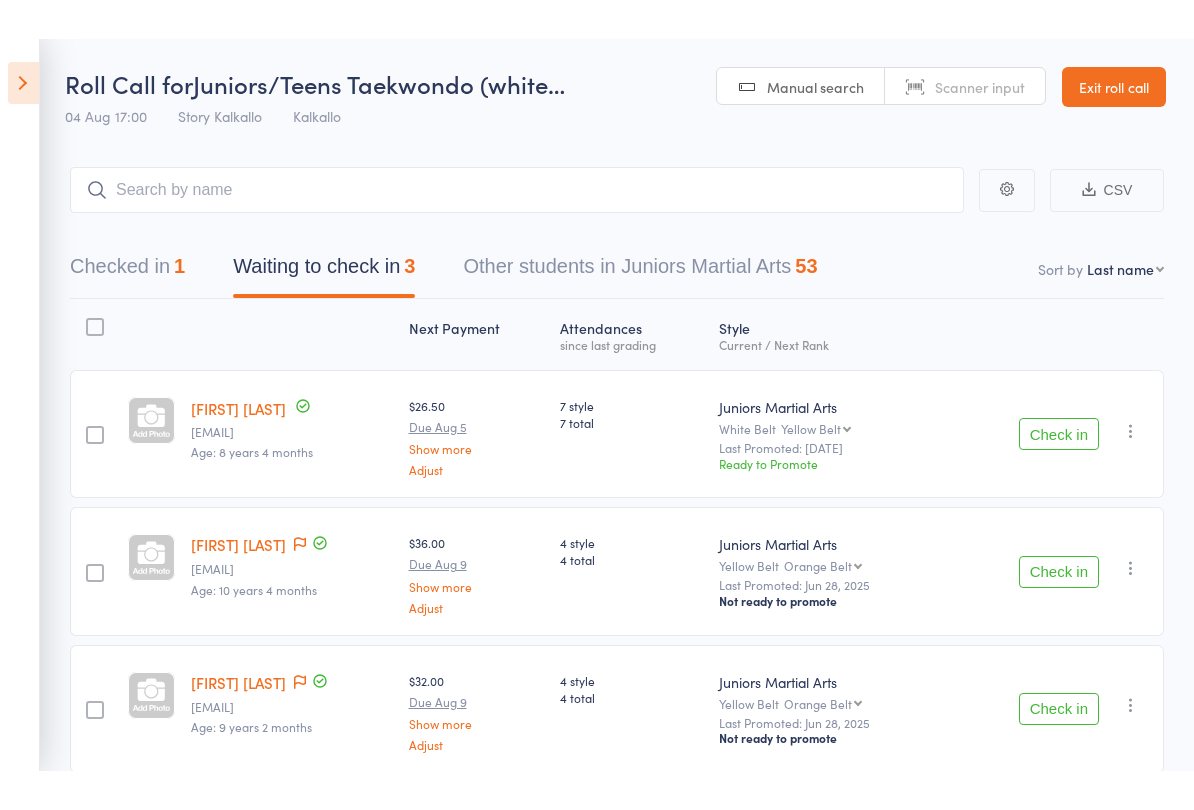 scroll, scrollTop: 15, scrollLeft: 0, axis: vertical 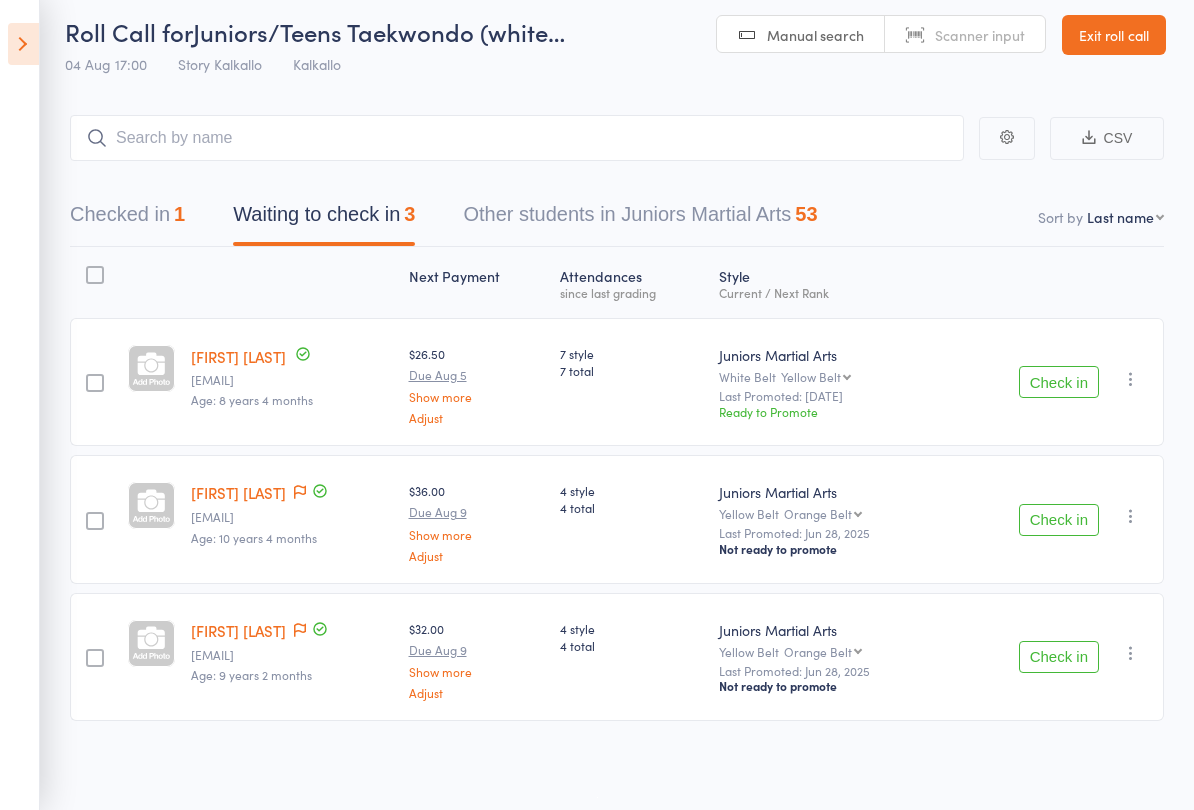 click at bounding box center [23, 44] 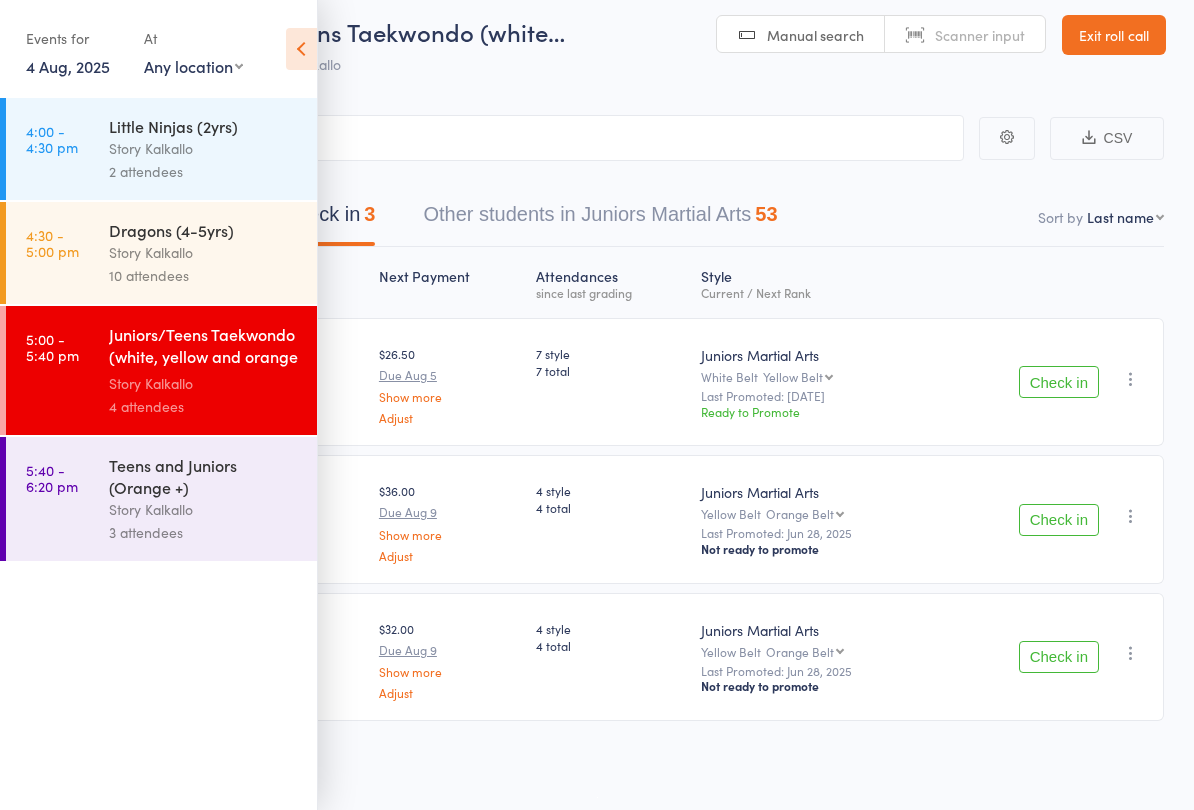 click on "5:40 - 6:20 pm Teens and Juniors (Orange +) Story Kalkallo 3 attendees" at bounding box center [161, 499] 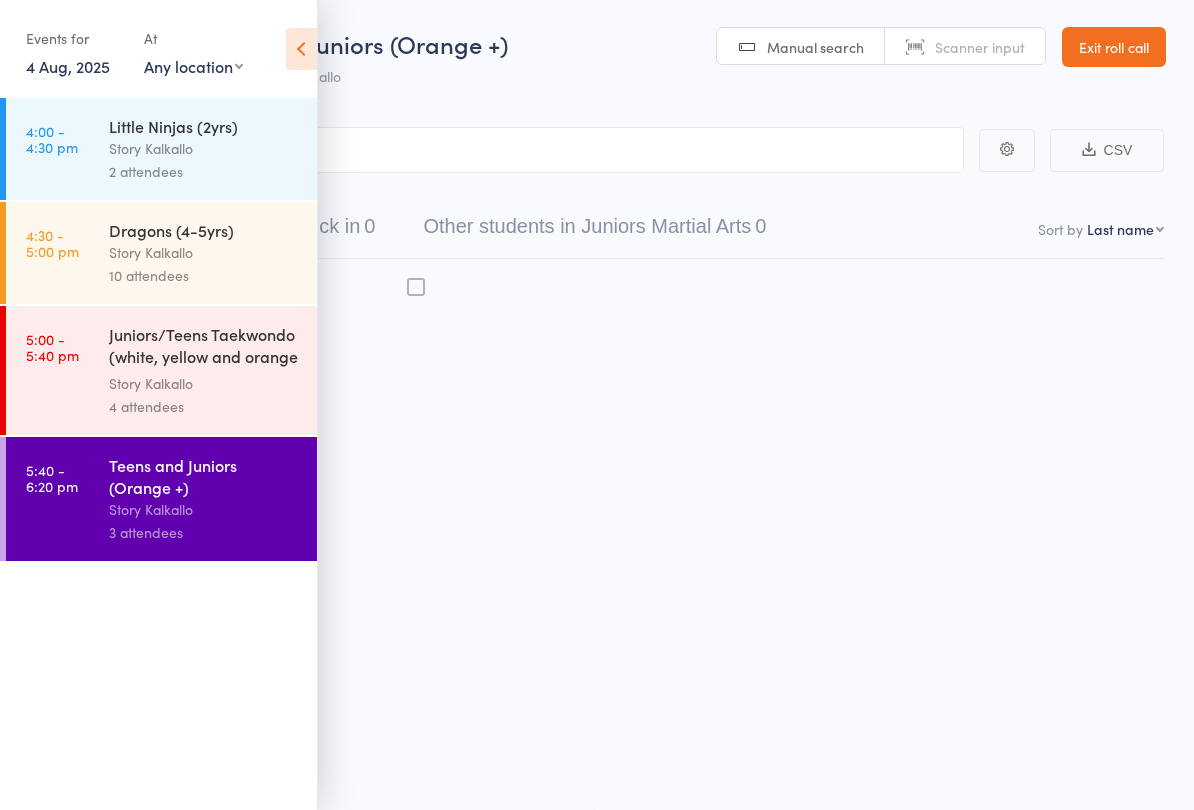 scroll, scrollTop: 14, scrollLeft: 0, axis: vertical 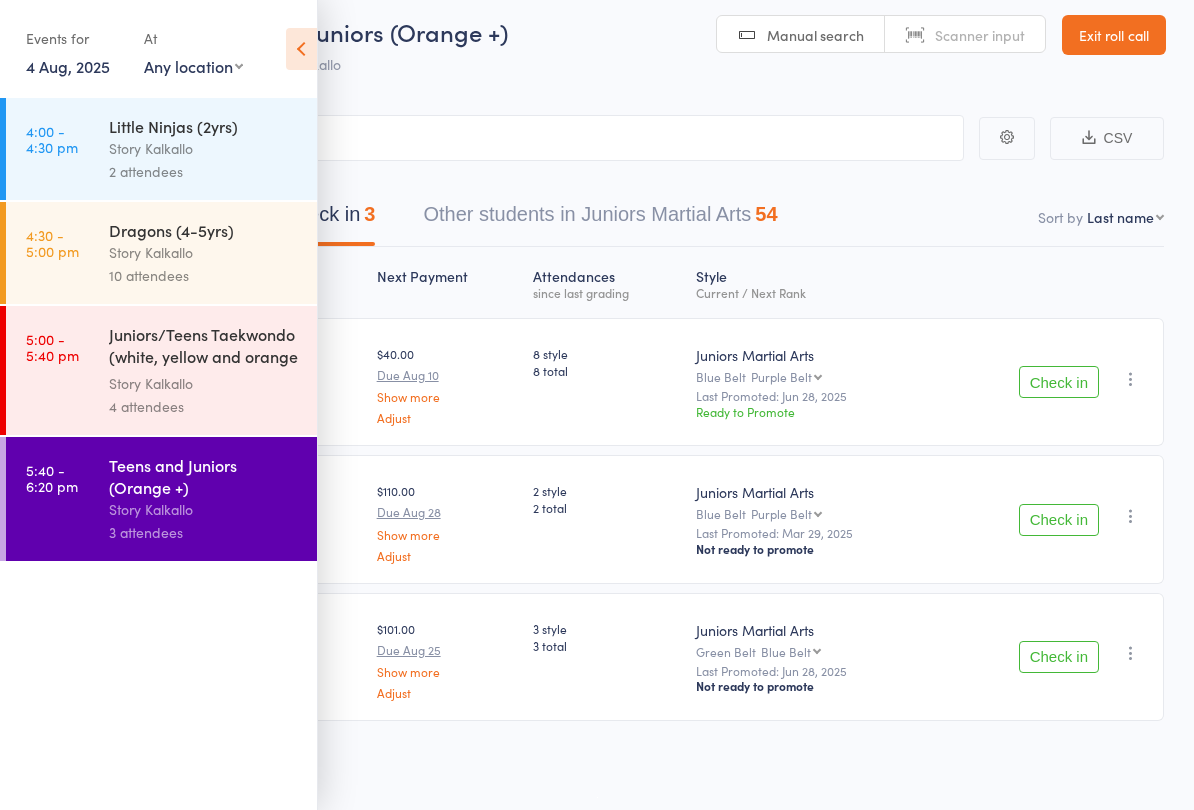 click at bounding box center (301, 49) 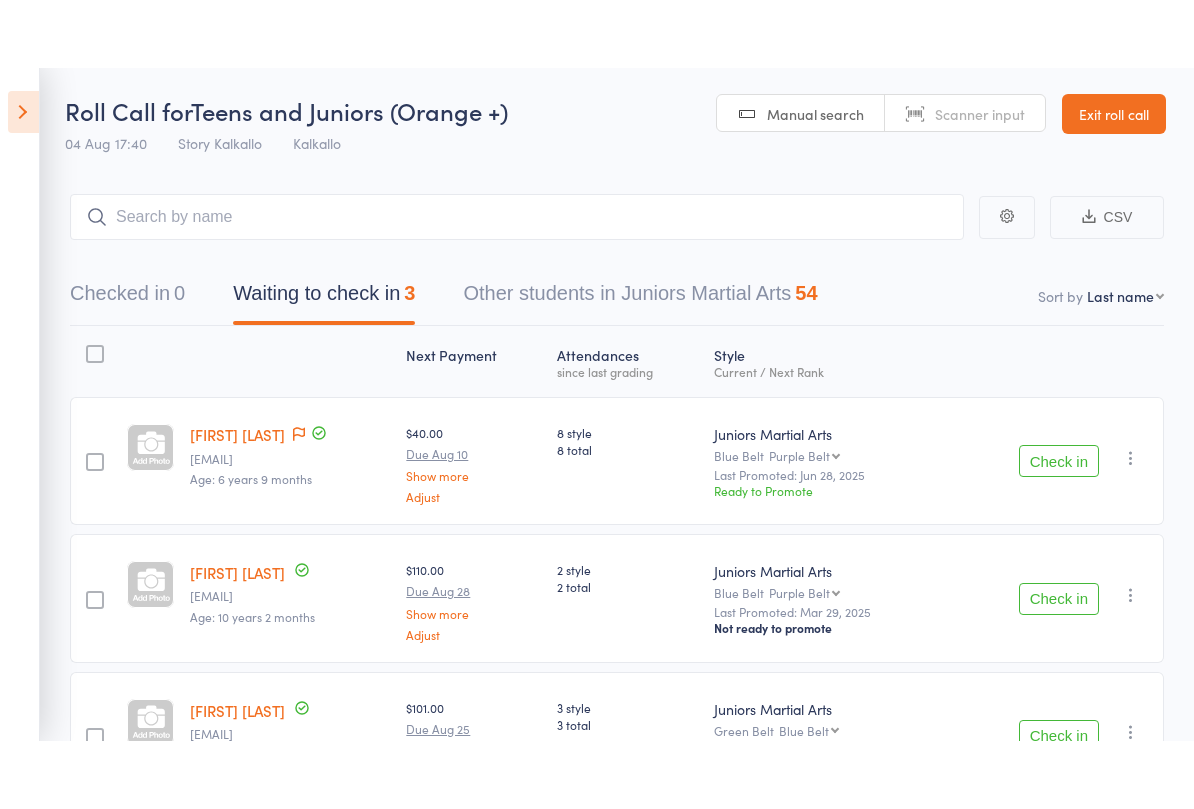 scroll, scrollTop: 0, scrollLeft: 0, axis: both 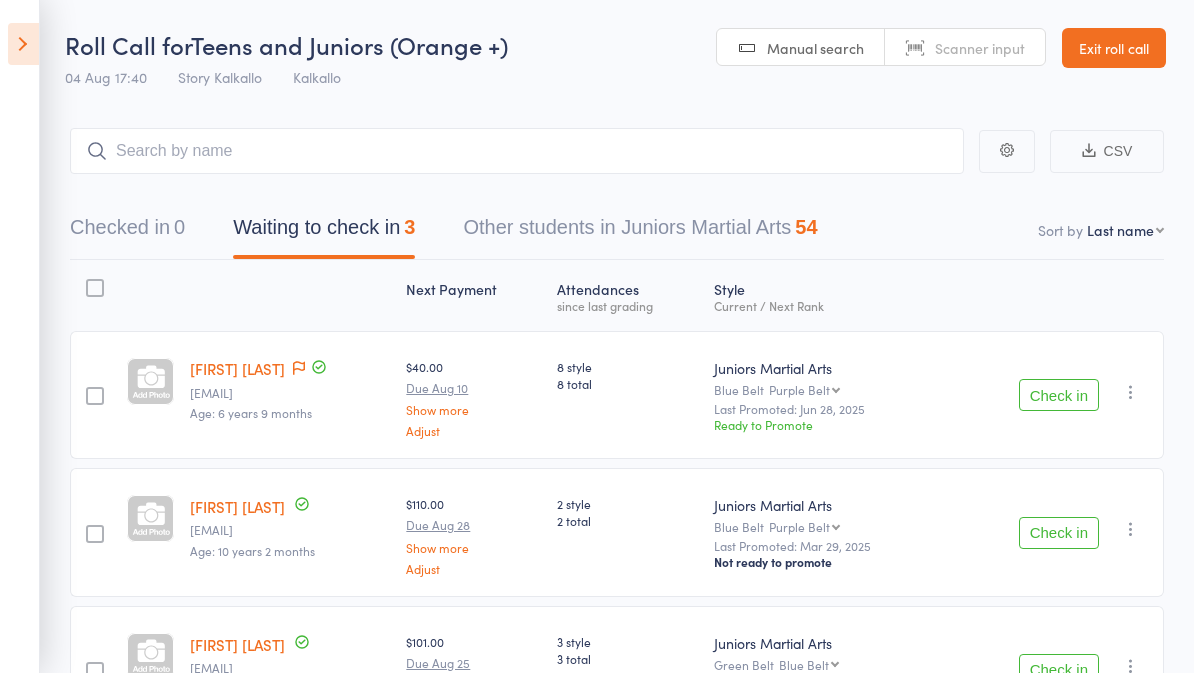 click at bounding box center (23, 44) 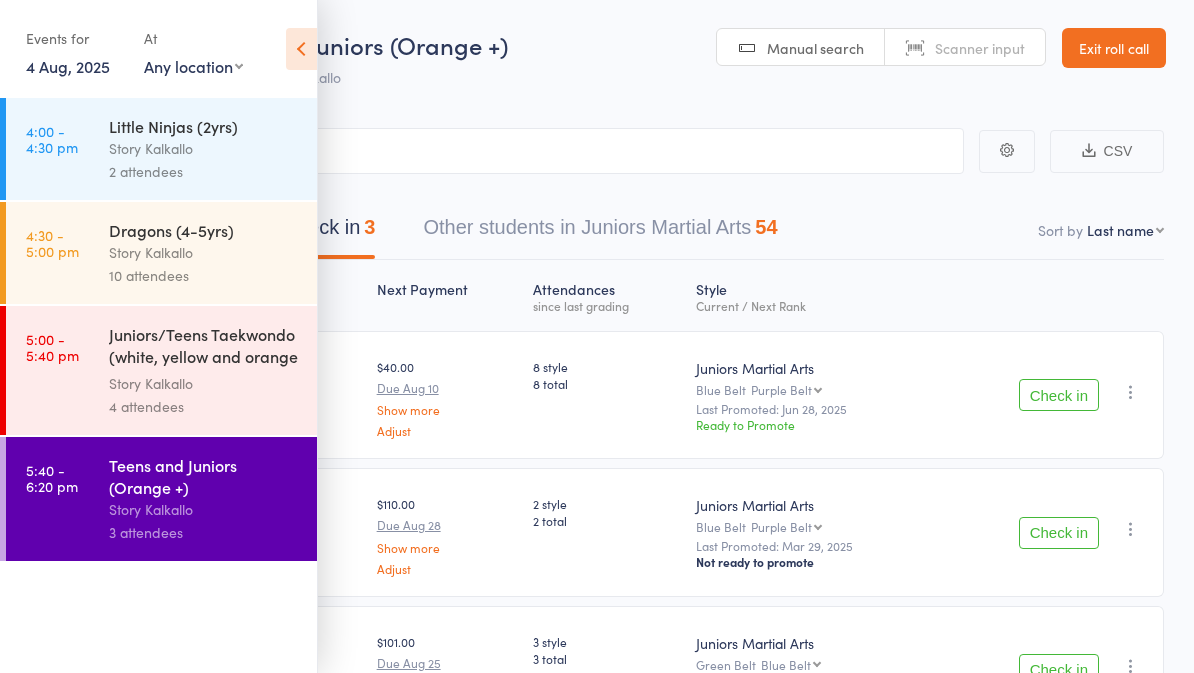 click on "Story Kalkallo" at bounding box center [204, 252] 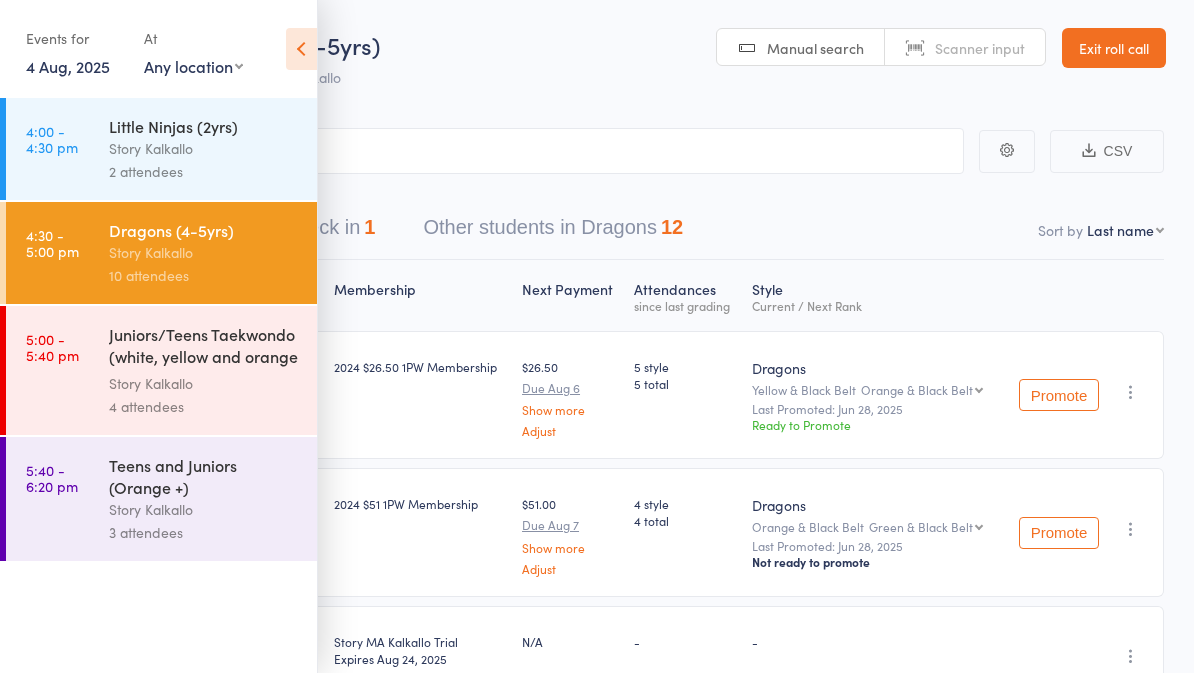 click at bounding box center [301, 49] 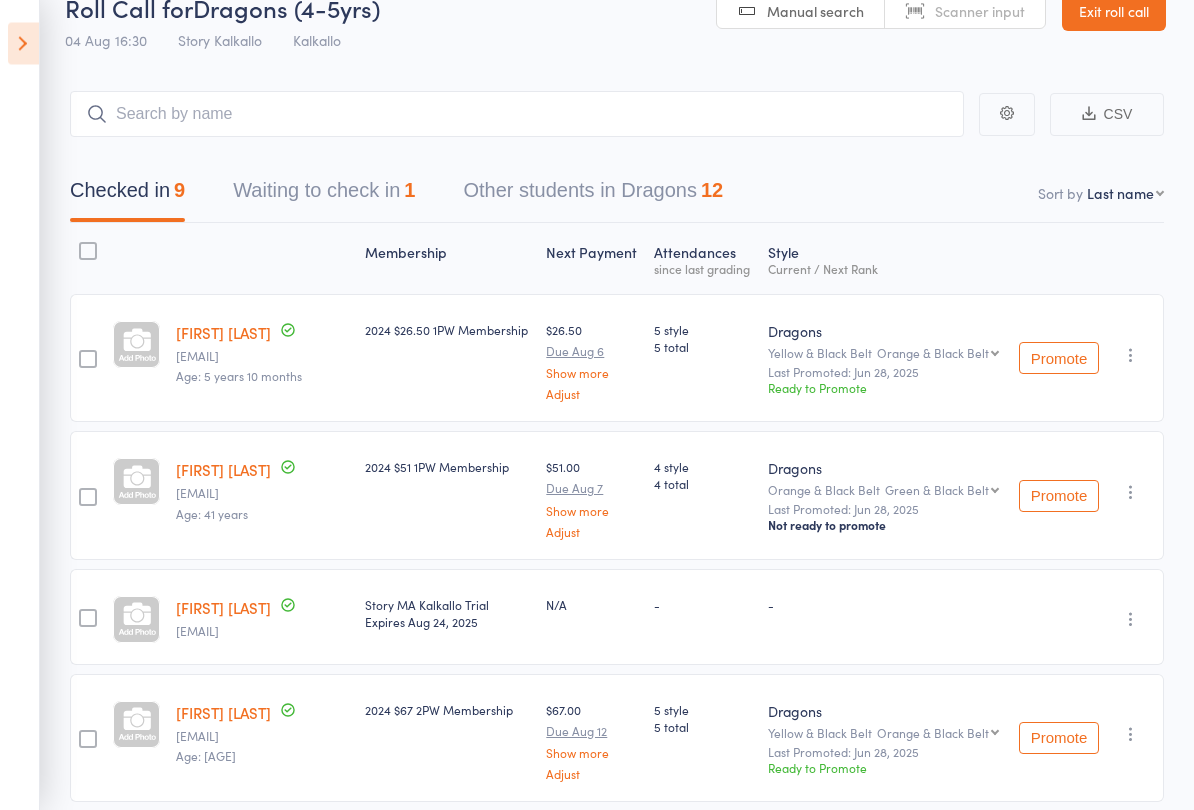 scroll, scrollTop: 28, scrollLeft: 0, axis: vertical 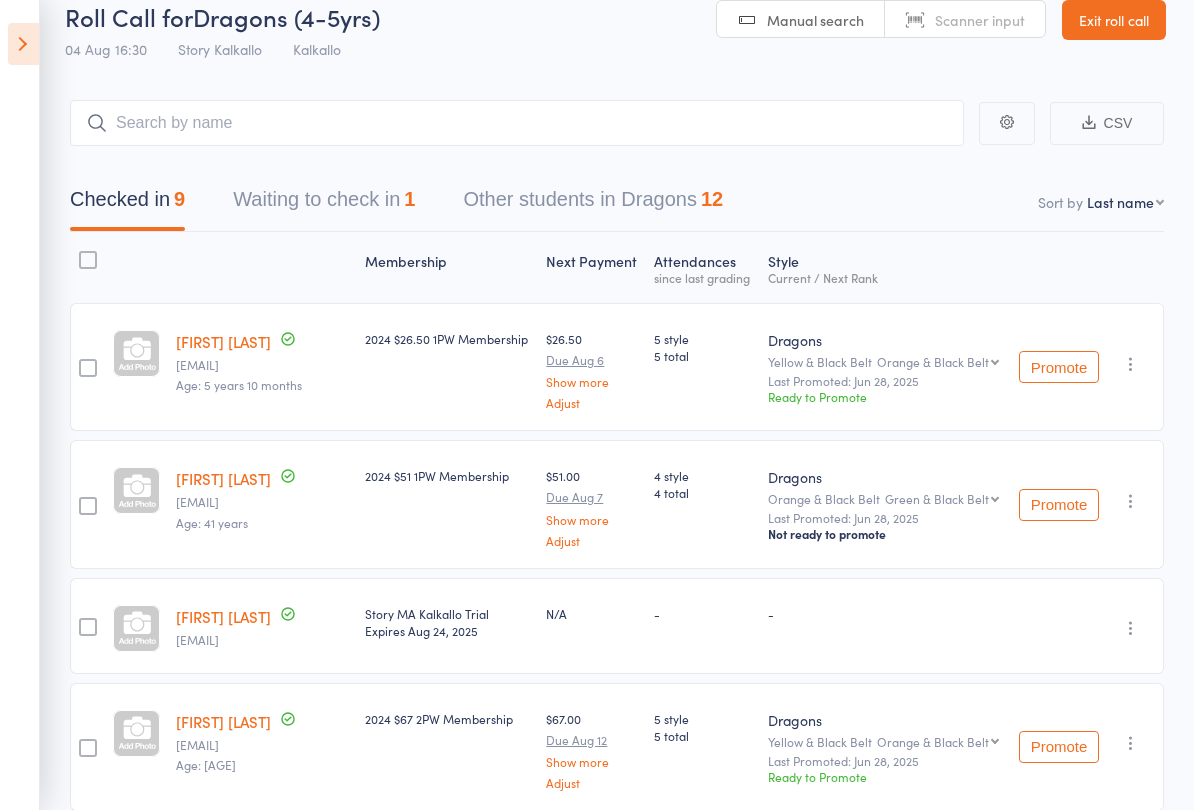 click on "Waiting to check in  1" at bounding box center [324, 204] 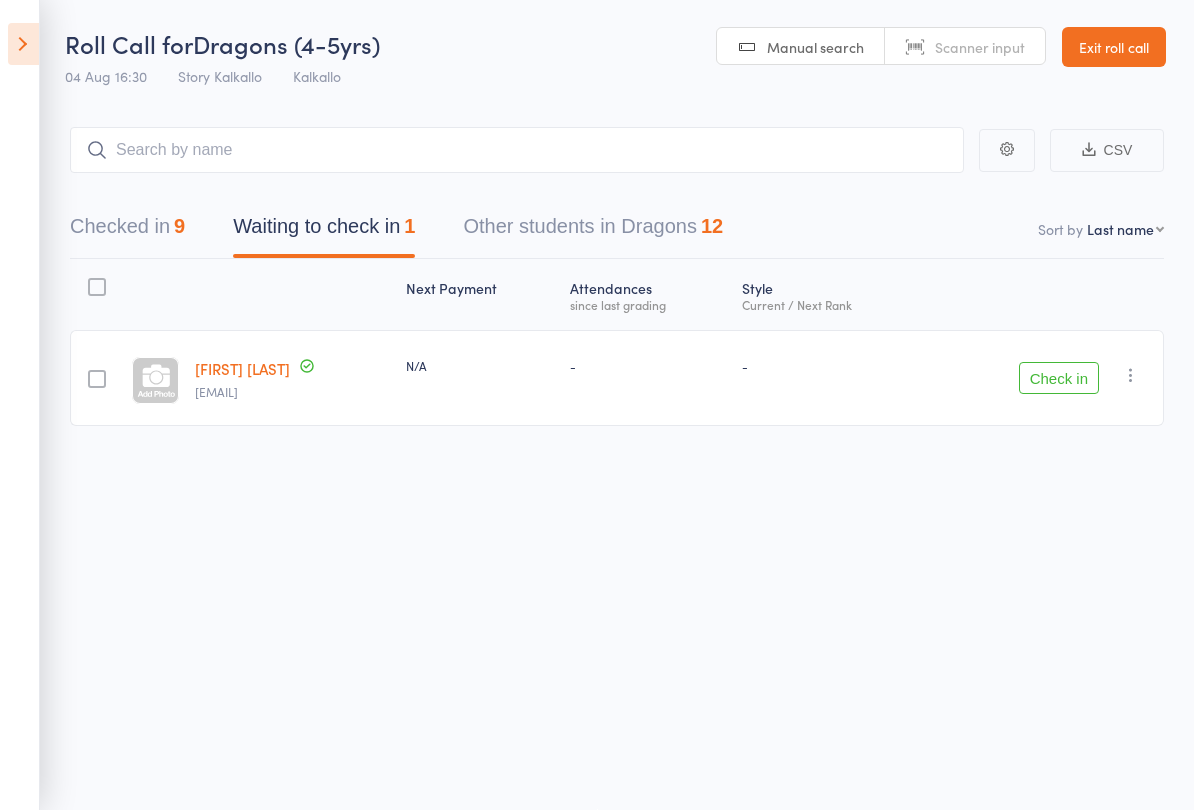 scroll, scrollTop: 14, scrollLeft: 0, axis: vertical 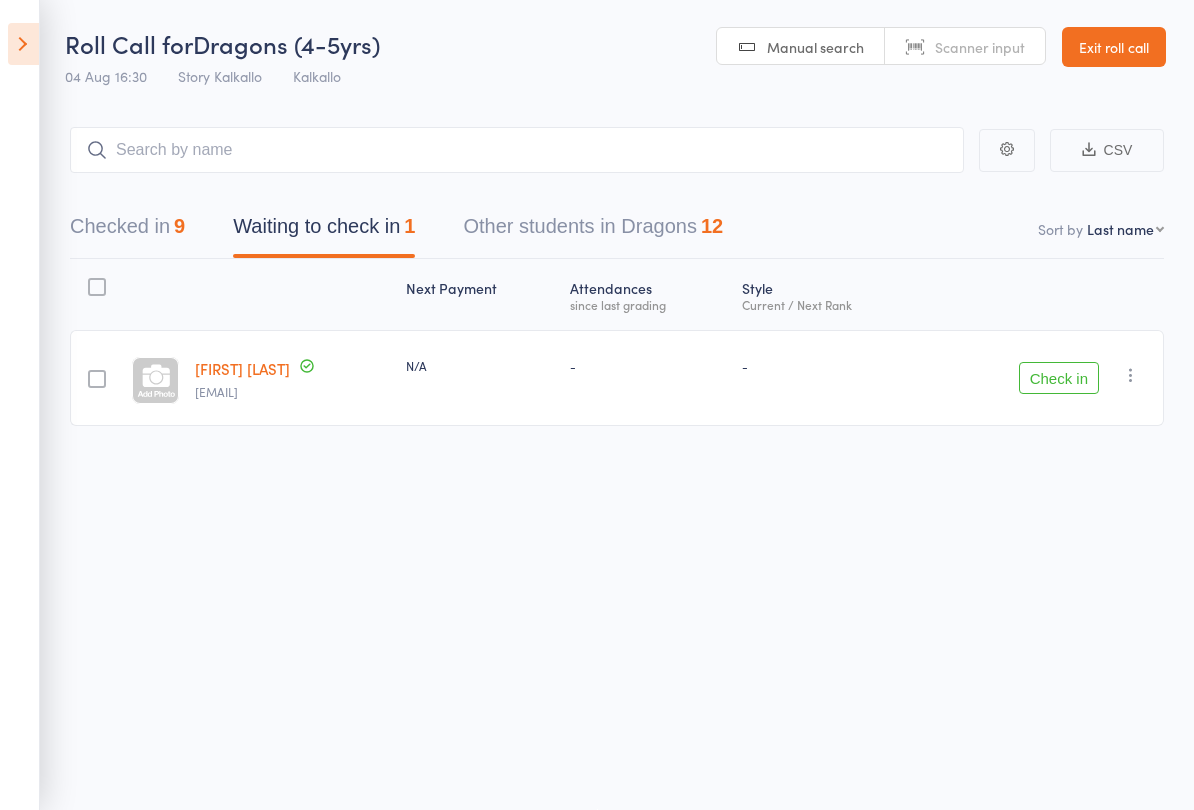 click on "Checked in  9" at bounding box center [127, 231] 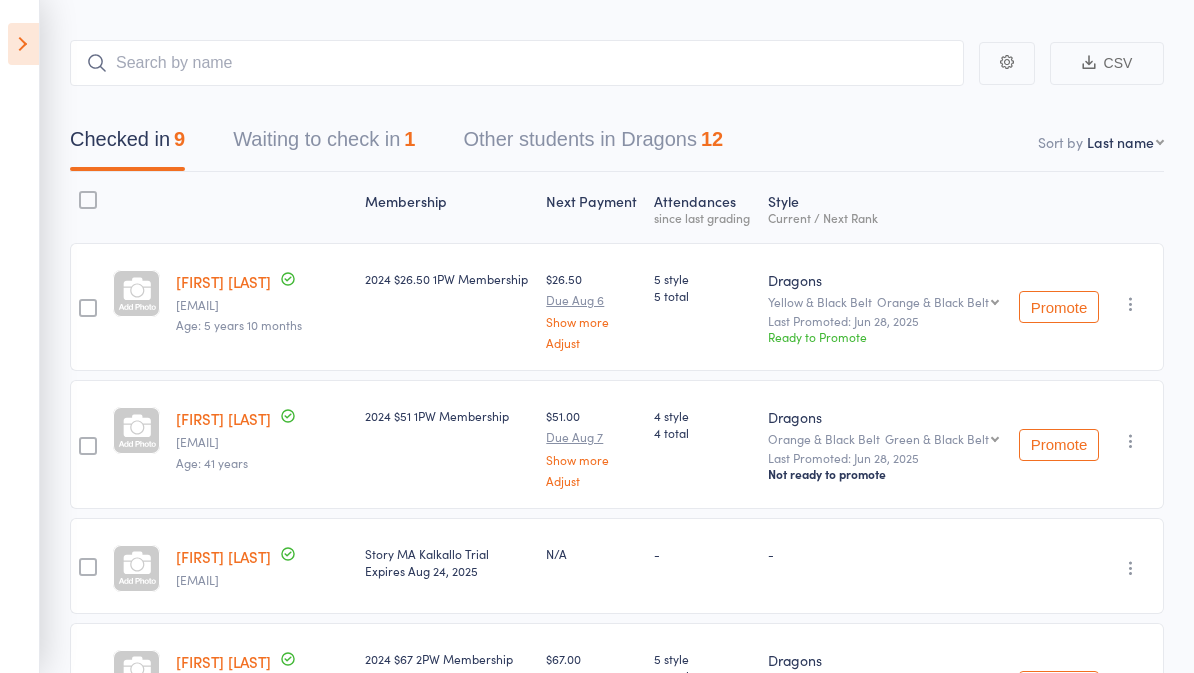 scroll, scrollTop: 87, scrollLeft: 0, axis: vertical 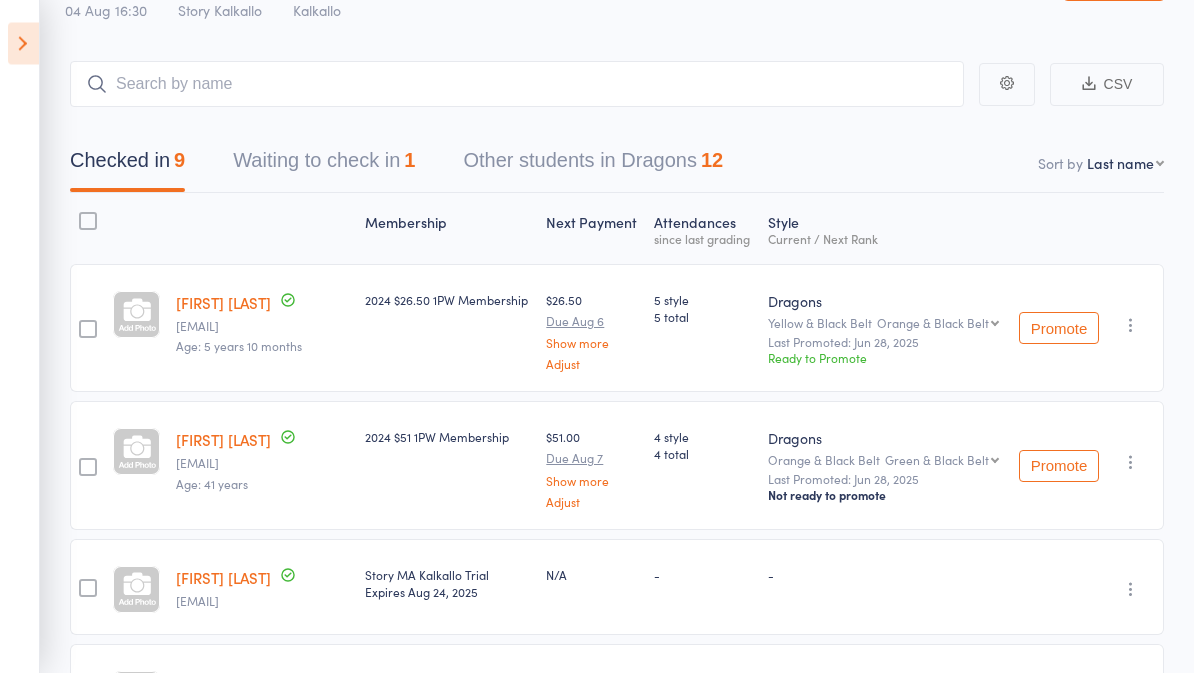 click on "Waiting to check in  1" at bounding box center [324, 166] 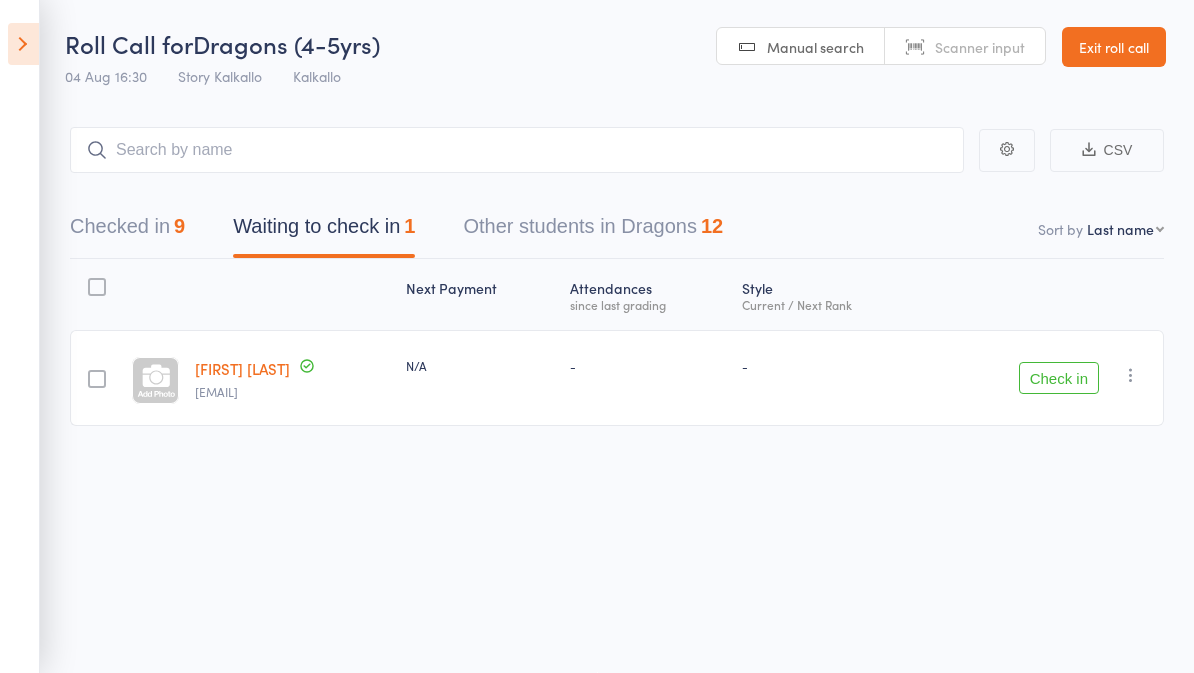 click on "9" at bounding box center [179, 226] 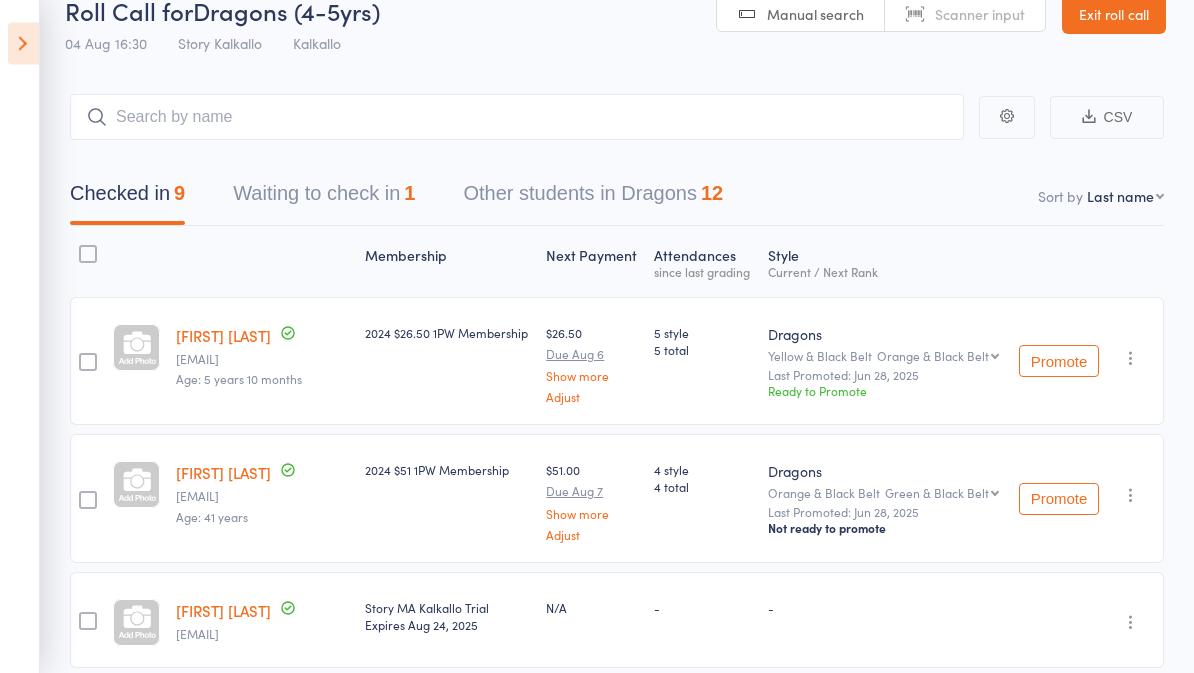 scroll, scrollTop: 0, scrollLeft: 0, axis: both 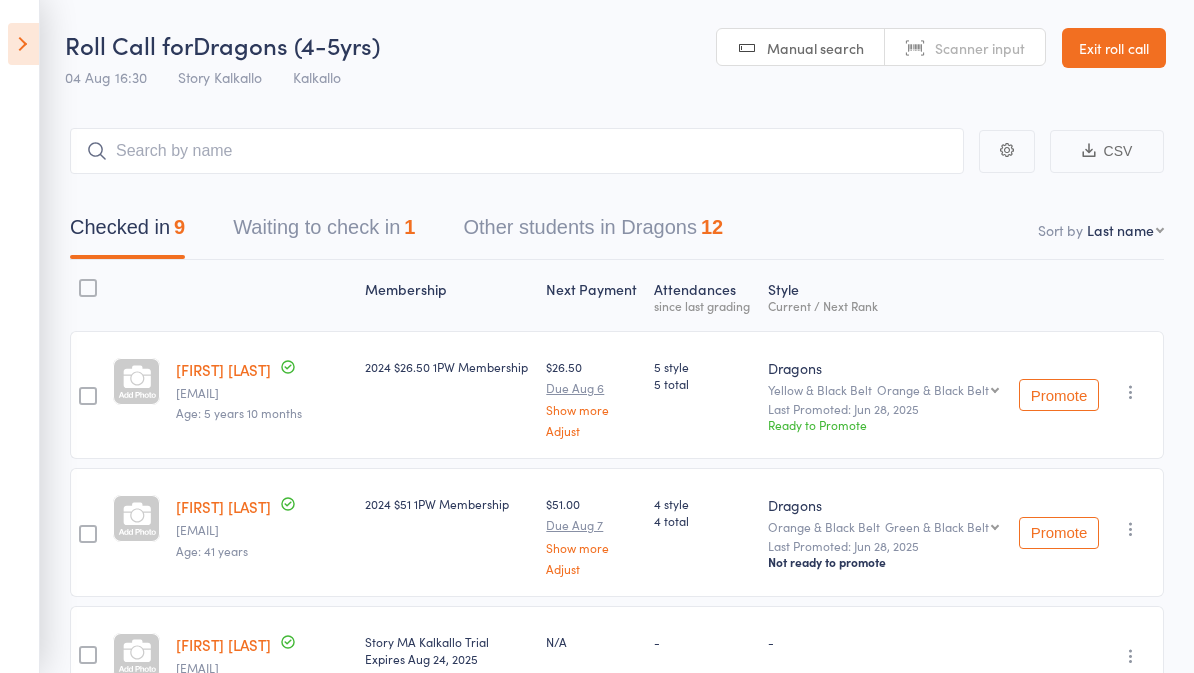 click on "Other students in Dragons 12" at bounding box center [593, 232] 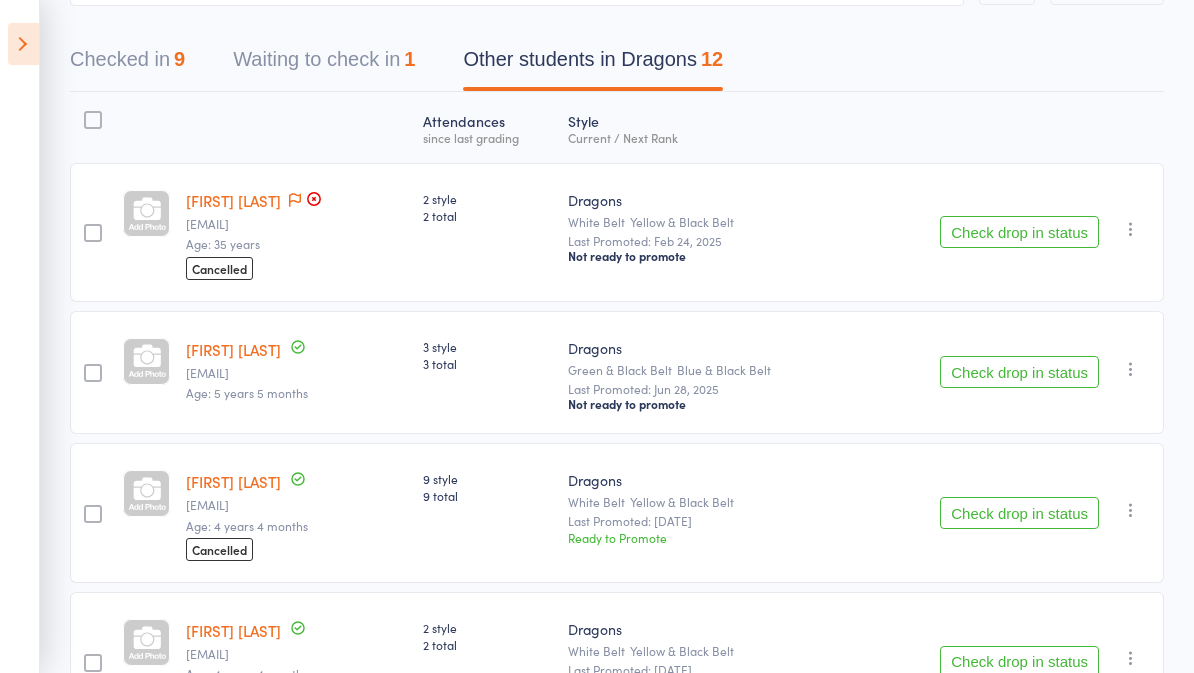scroll, scrollTop: 159, scrollLeft: 0, axis: vertical 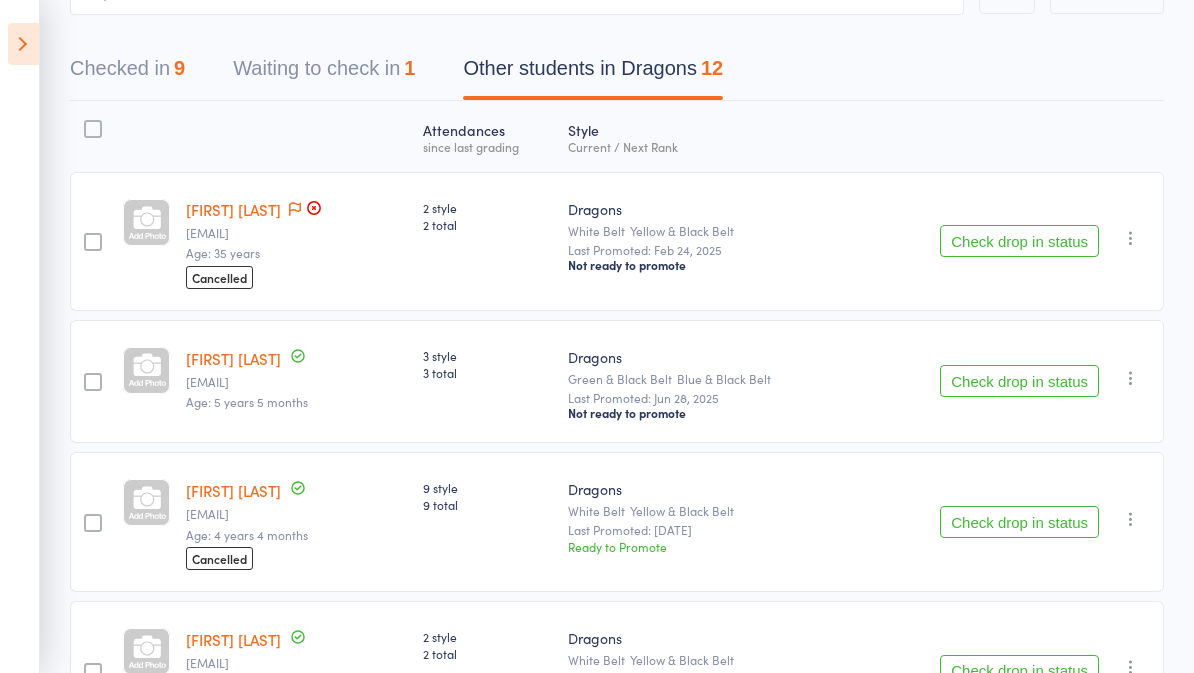 click on "Checked in  9" at bounding box center [127, 73] 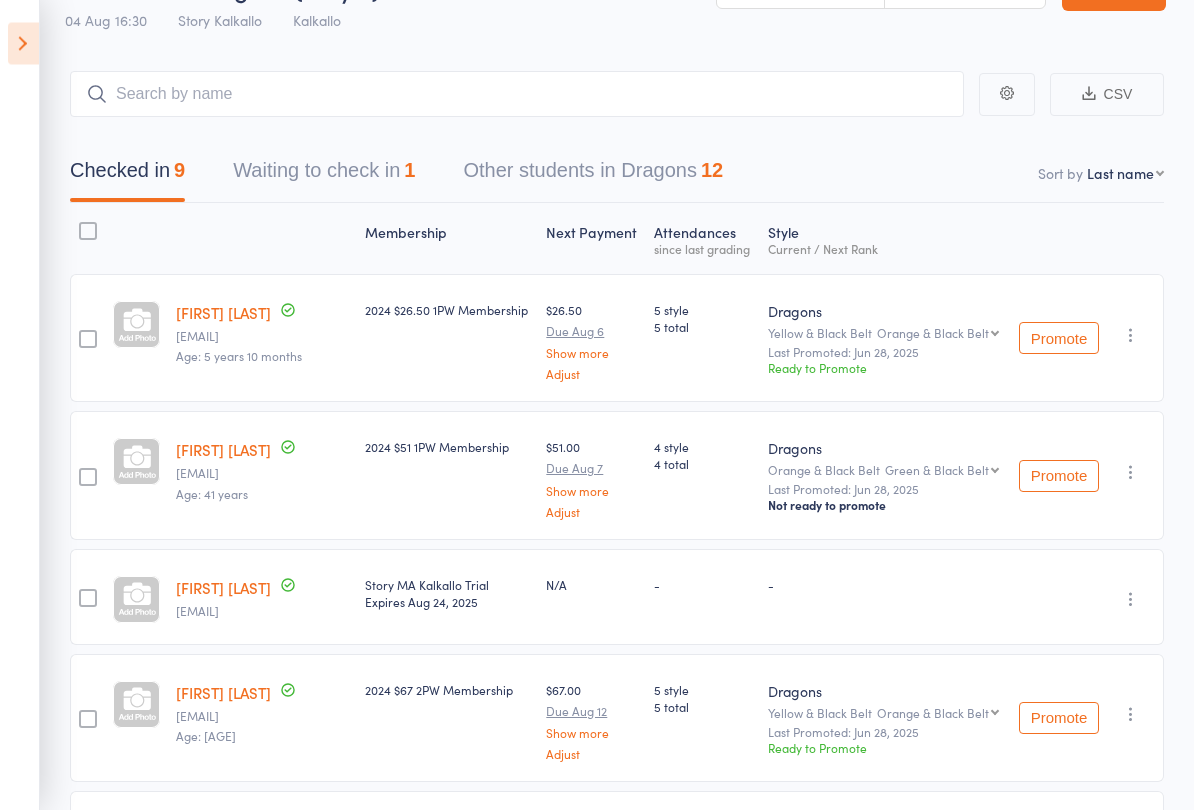scroll, scrollTop: 14, scrollLeft: 0, axis: vertical 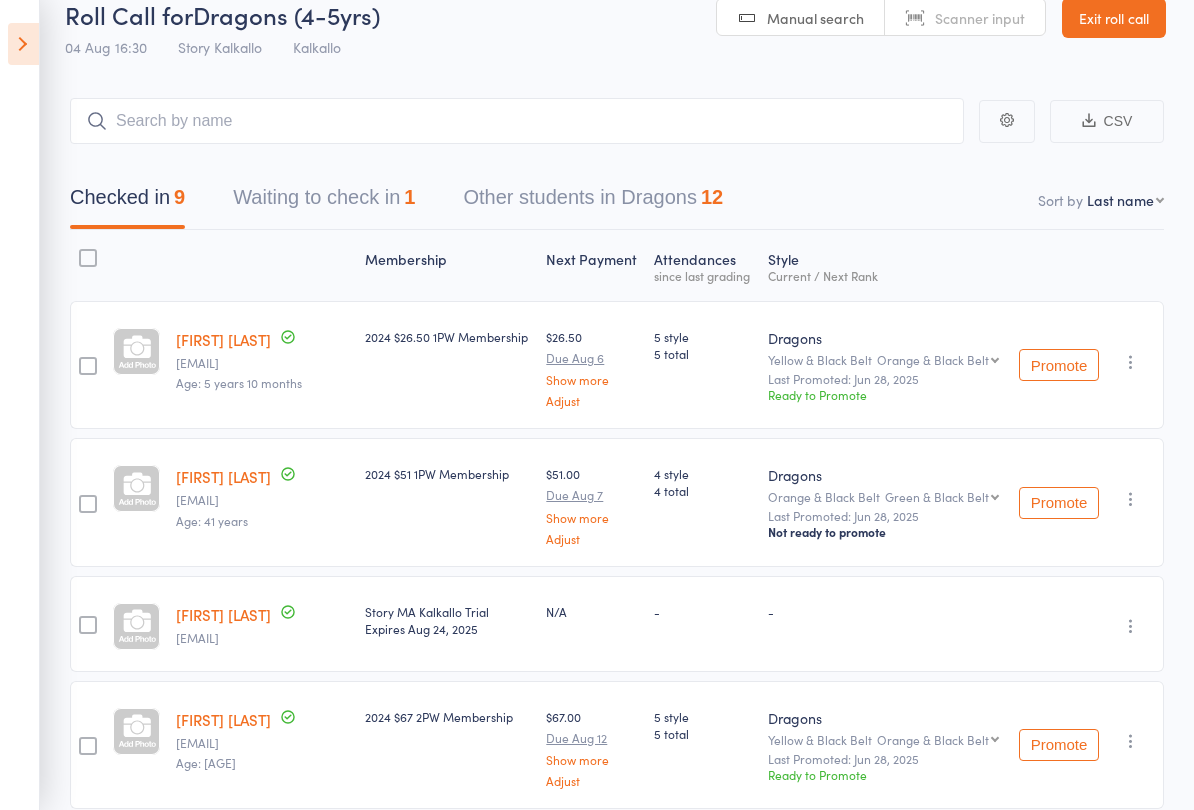 click on "Waiting to check in  1" at bounding box center [324, 202] 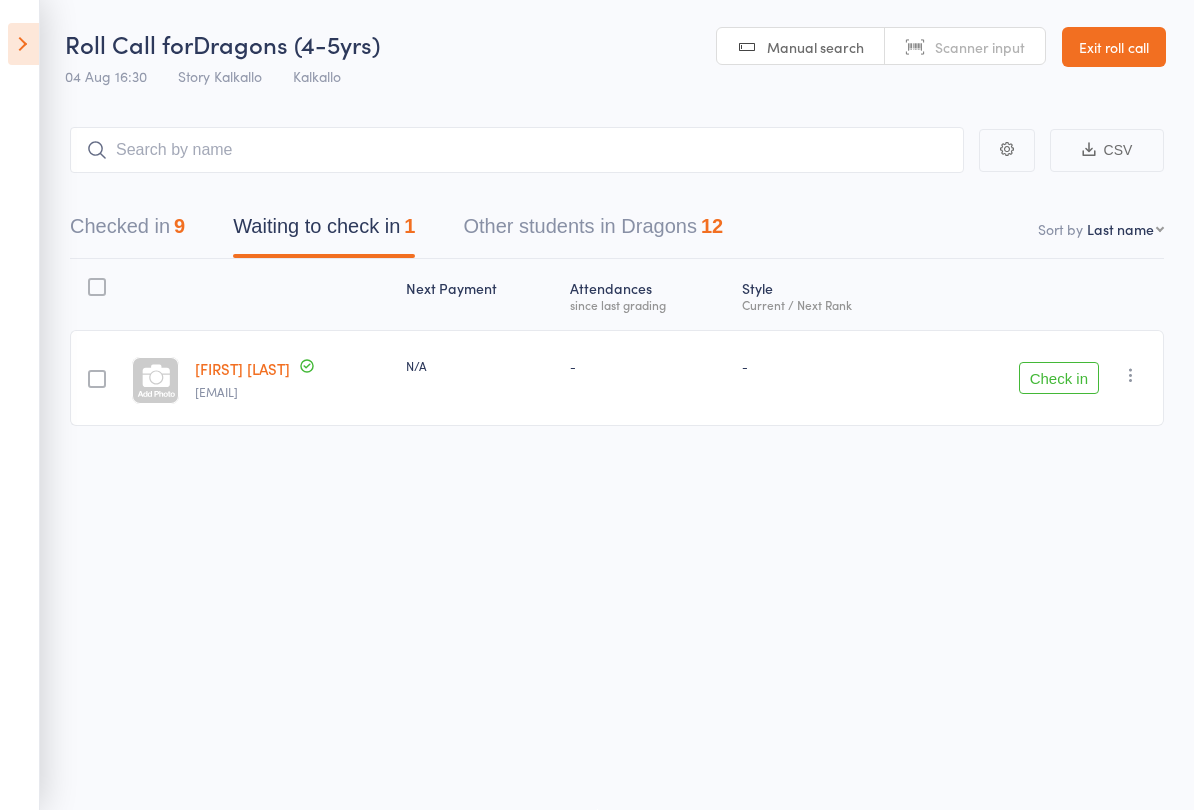click on "Checked in  9" at bounding box center [127, 231] 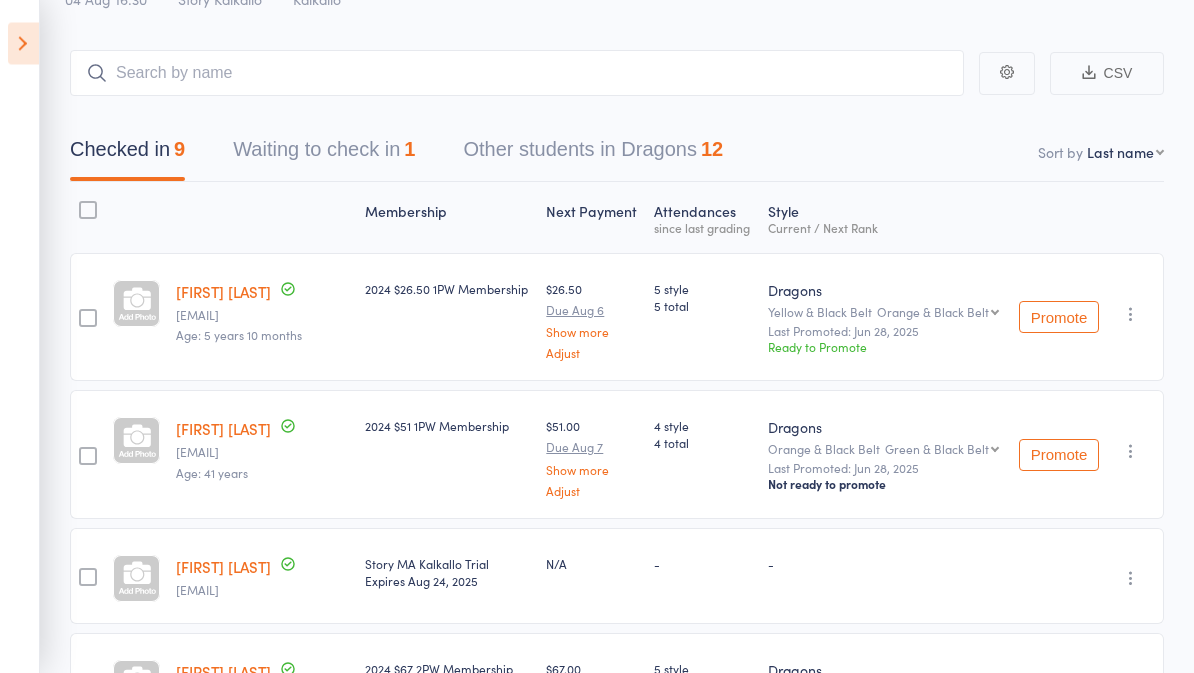 scroll, scrollTop: 69, scrollLeft: 0, axis: vertical 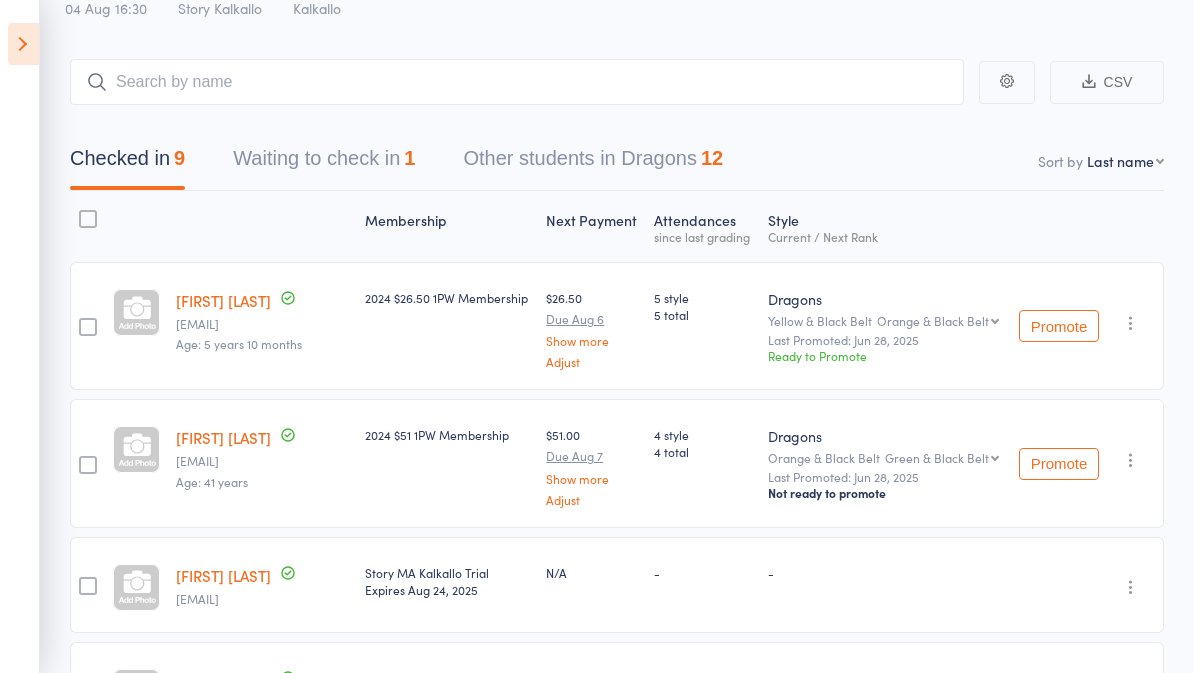 click on "Waiting to check in  1" at bounding box center (324, 163) 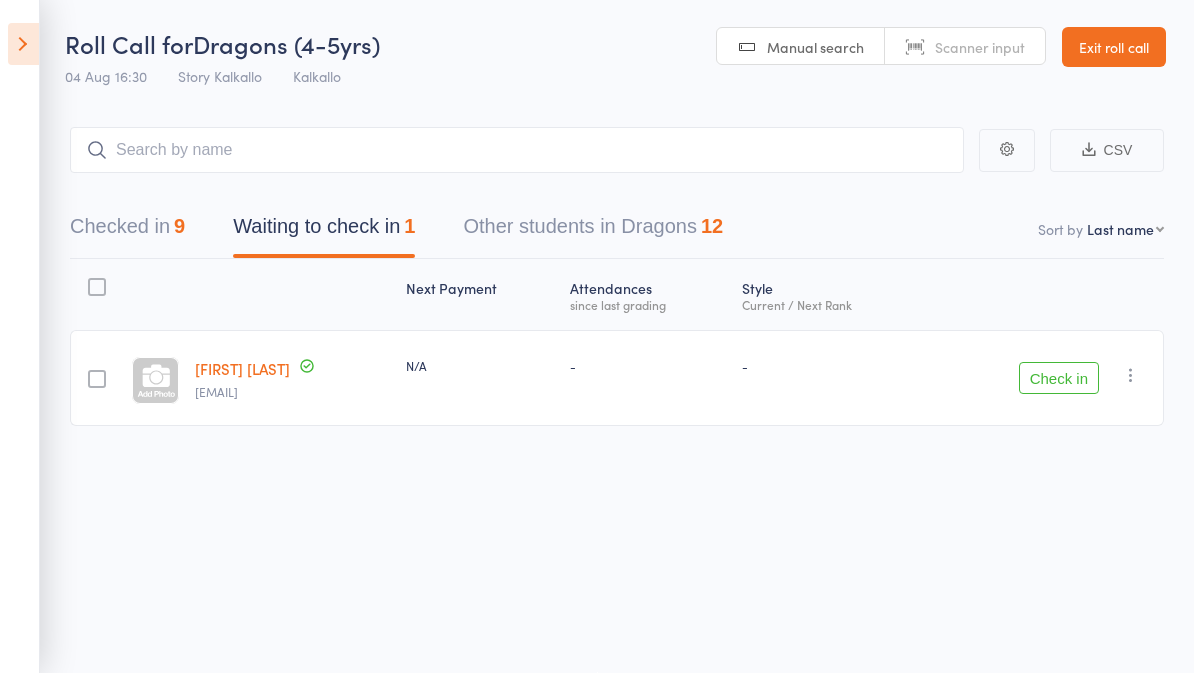 click on "Checked in  9" at bounding box center (127, 231) 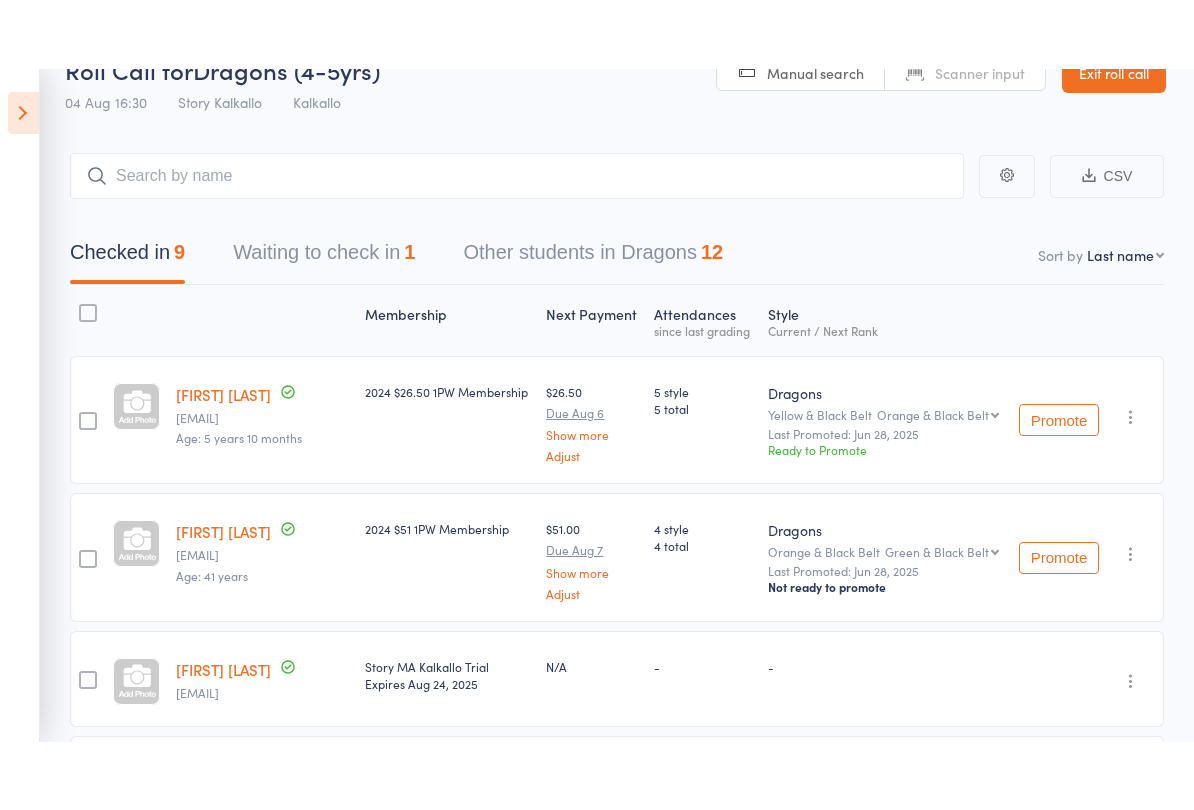 scroll, scrollTop: 0, scrollLeft: 0, axis: both 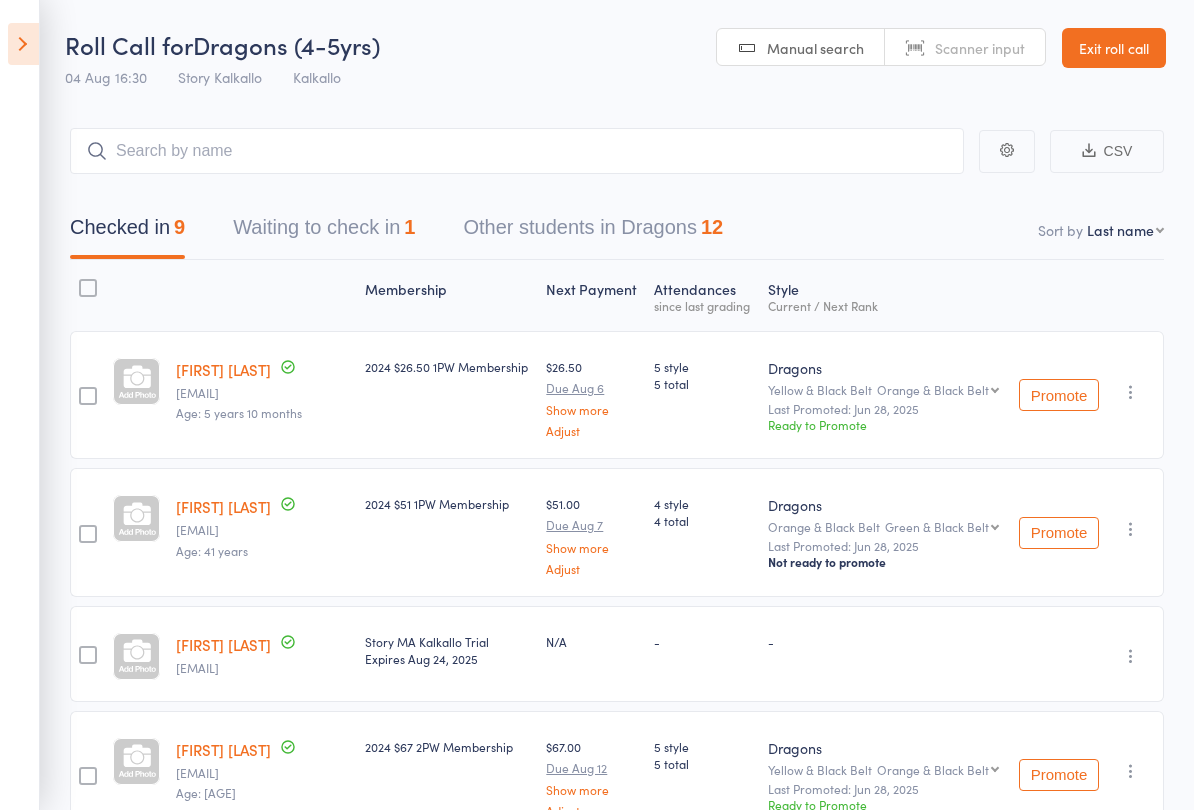 click at bounding box center [23, 44] 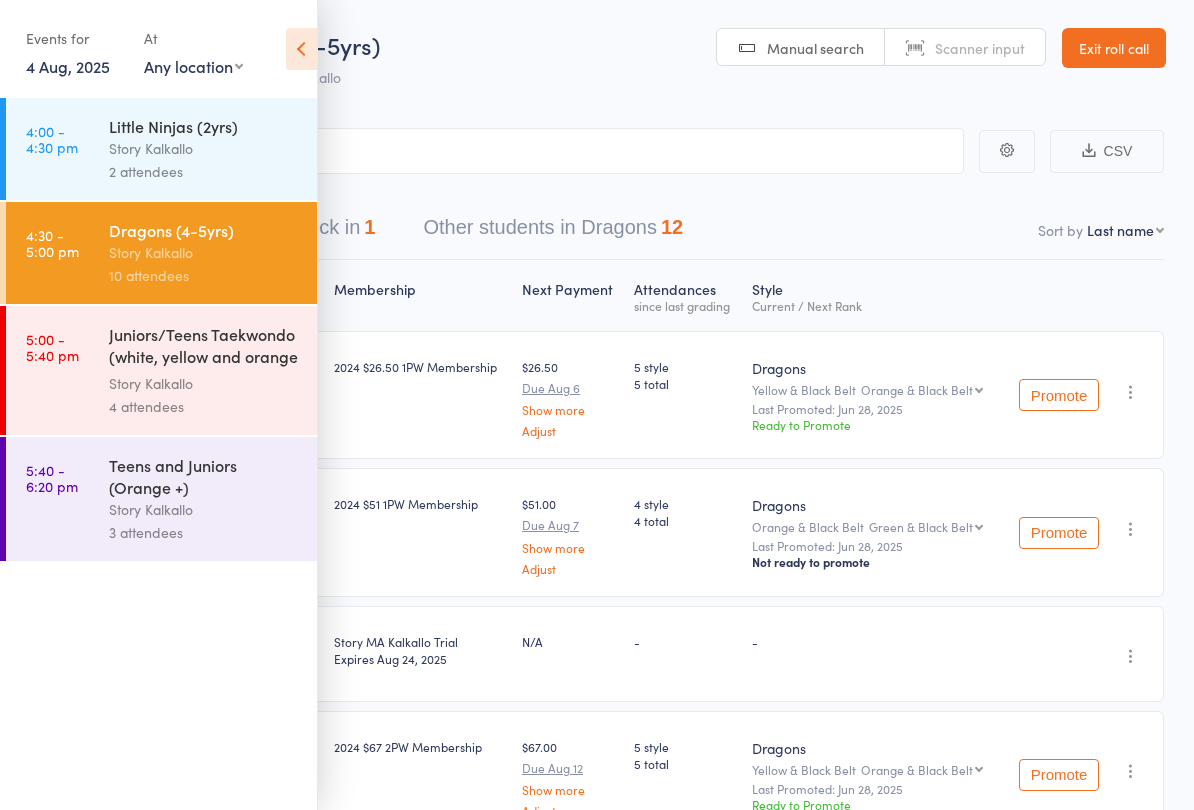 click on "Teens and Juniors (Orange +)" at bounding box center [204, 476] 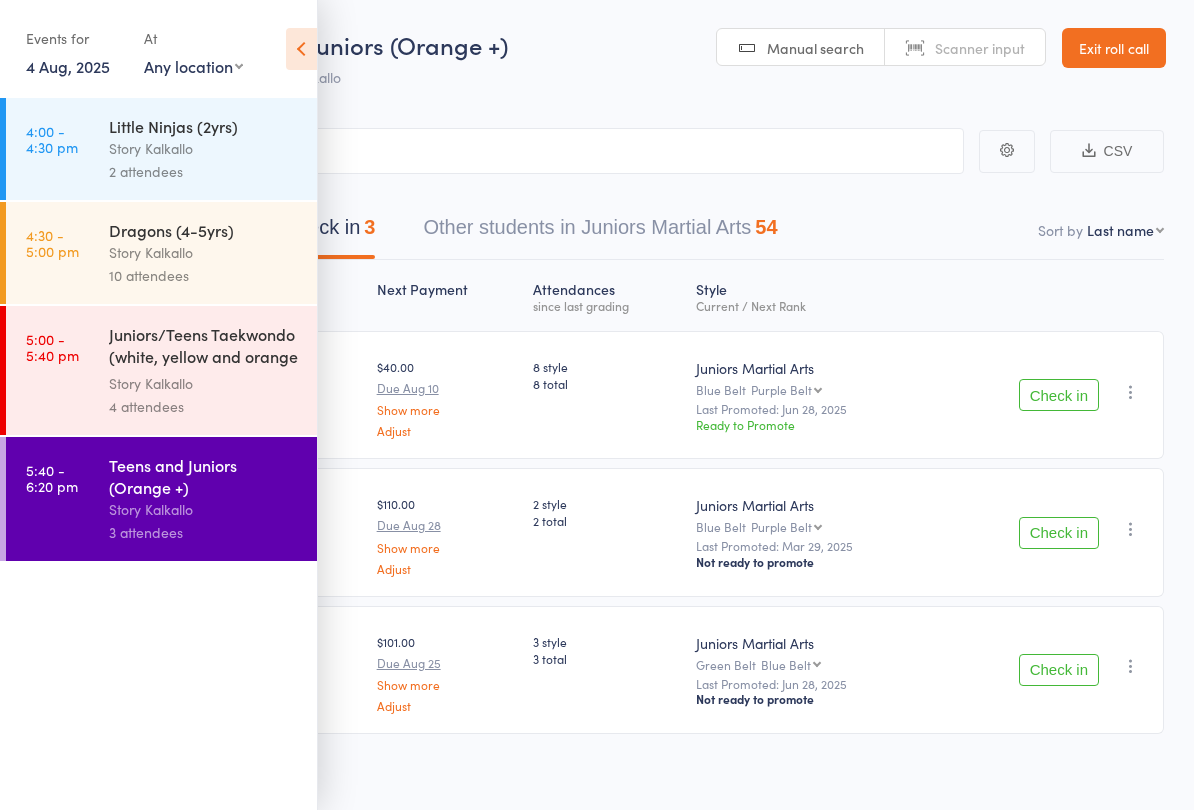 click at bounding box center (301, 49) 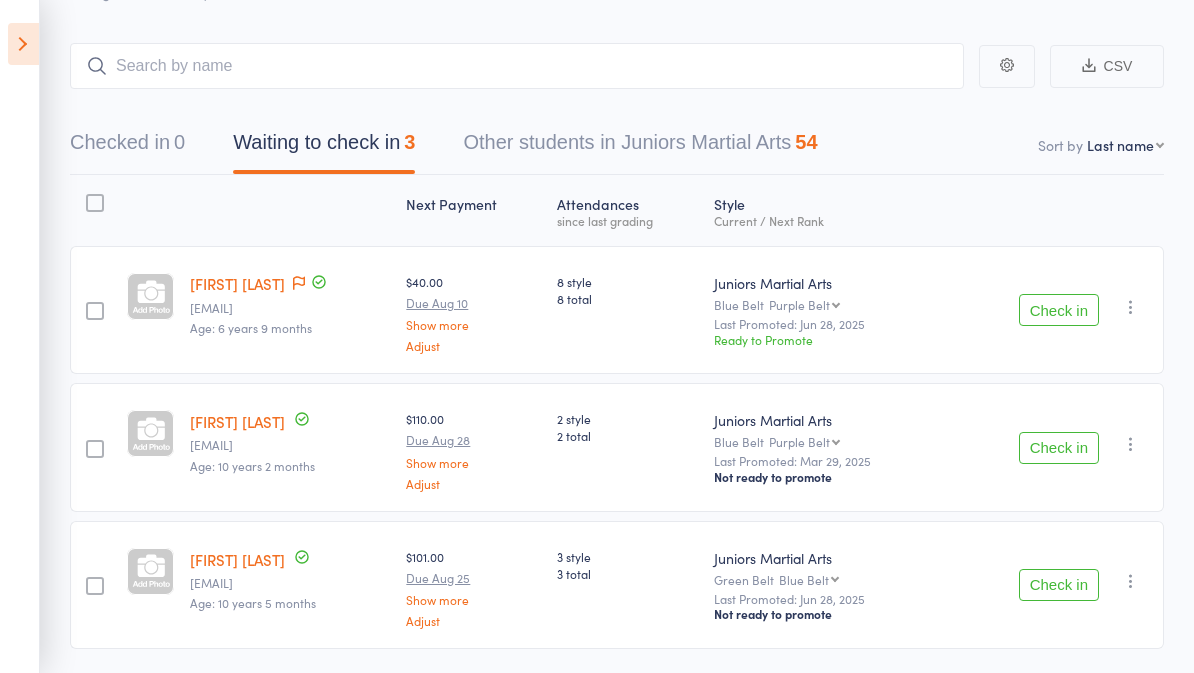 scroll, scrollTop: 69, scrollLeft: 0, axis: vertical 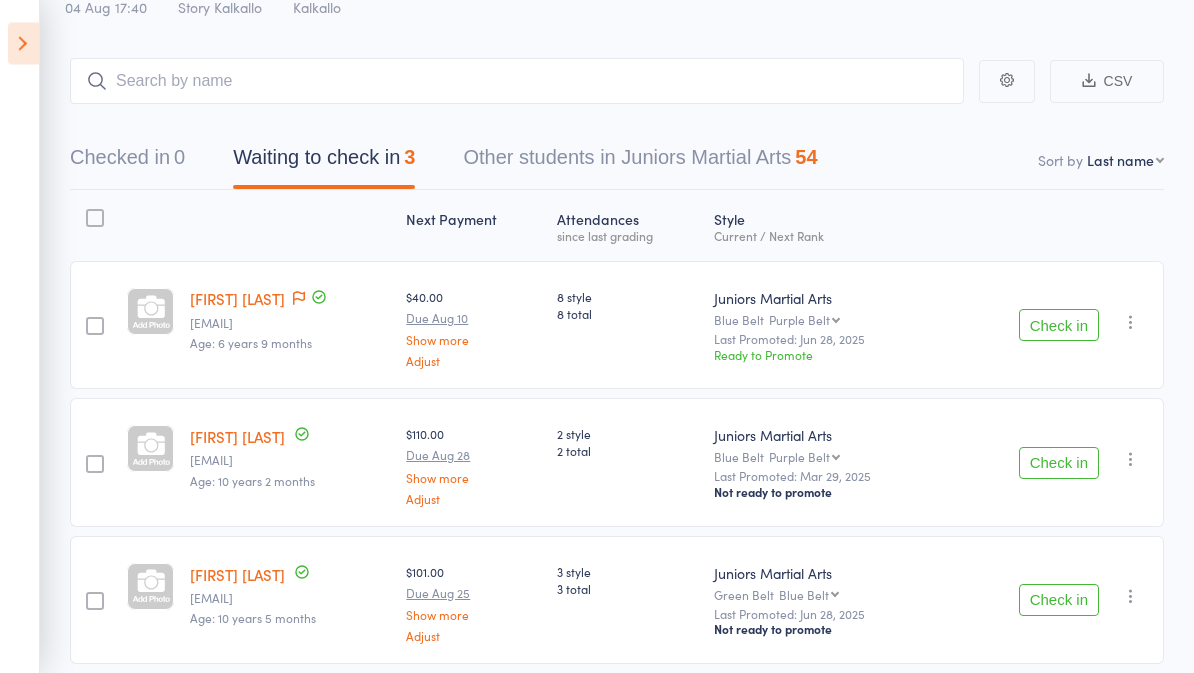 click at bounding box center (23, 44) 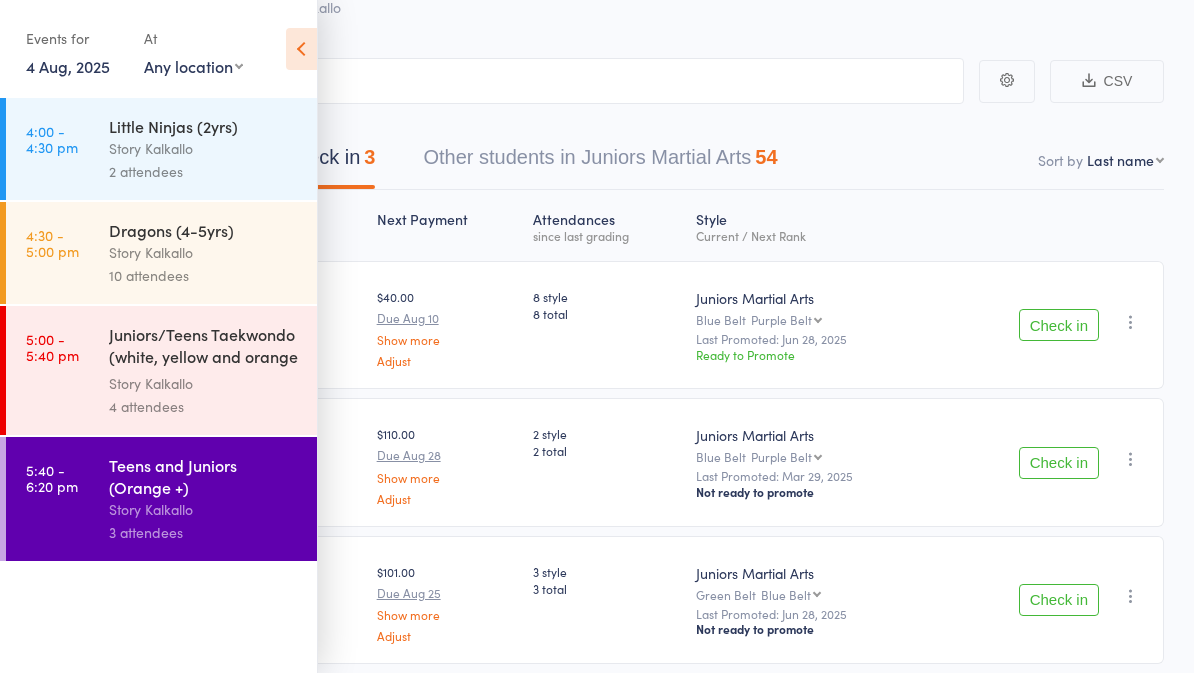 click on "10 attendees" at bounding box center (204, 275) 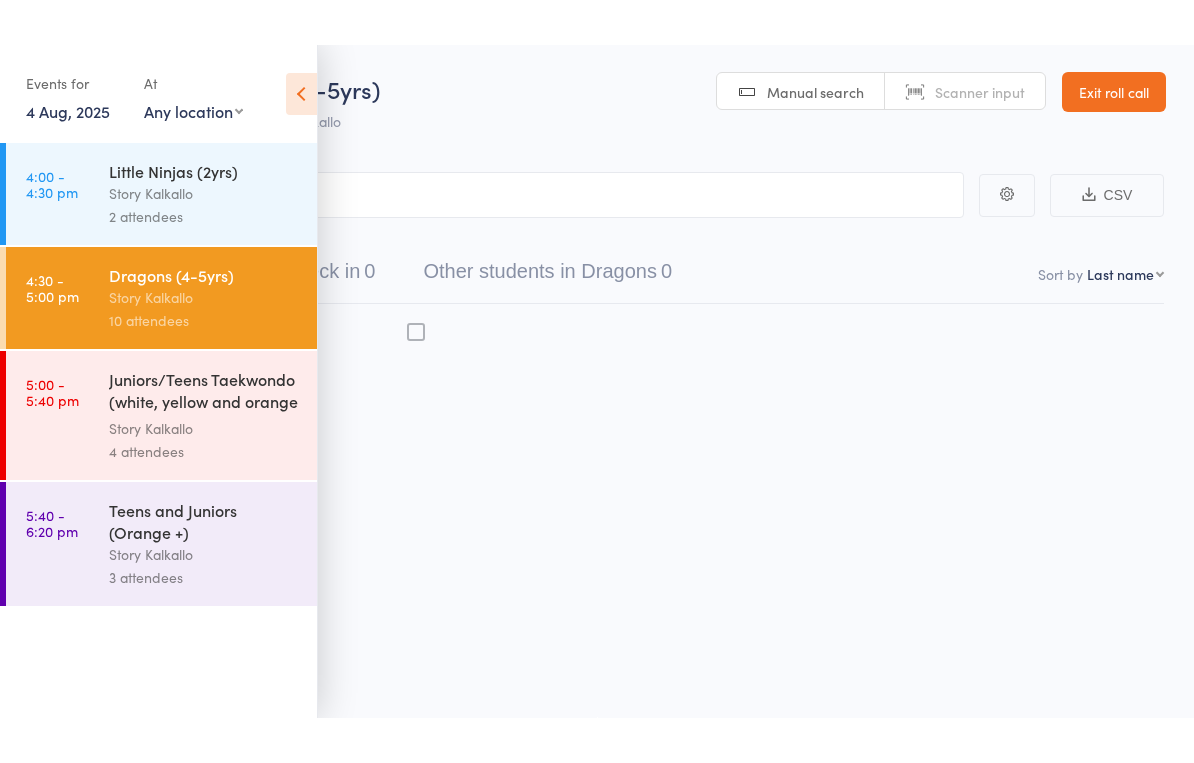scroll, scrollTop: 14, scrollLeft: 0, axis: vertical 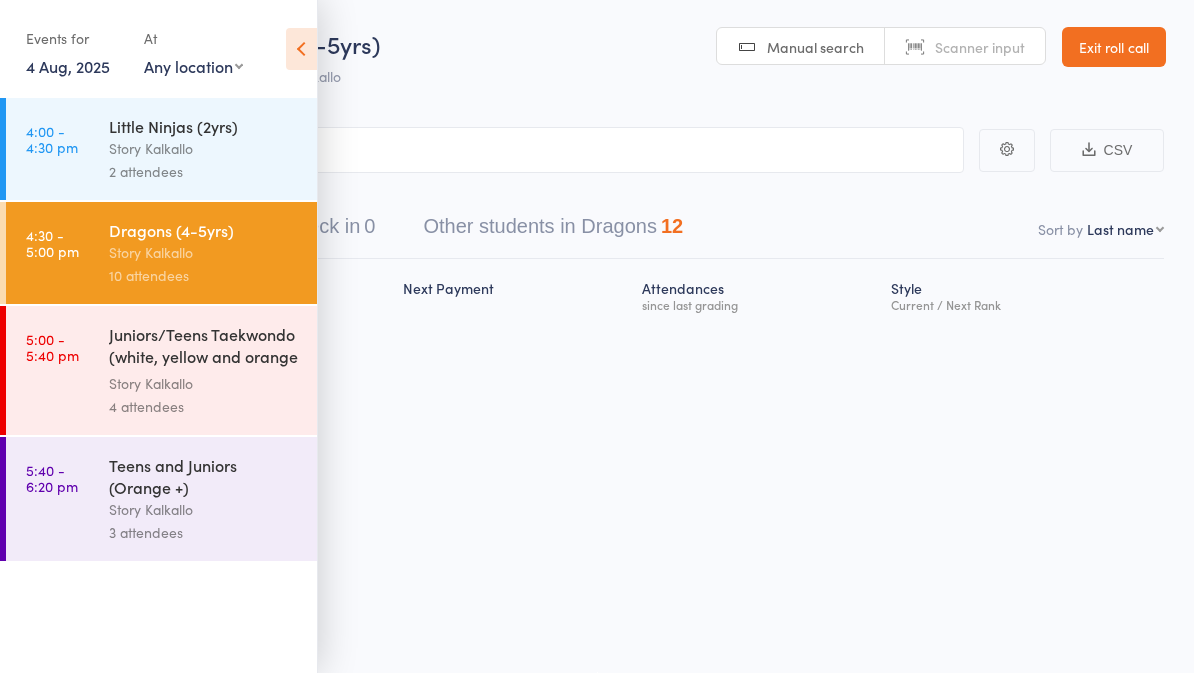 click at bounding box center (301, 49) 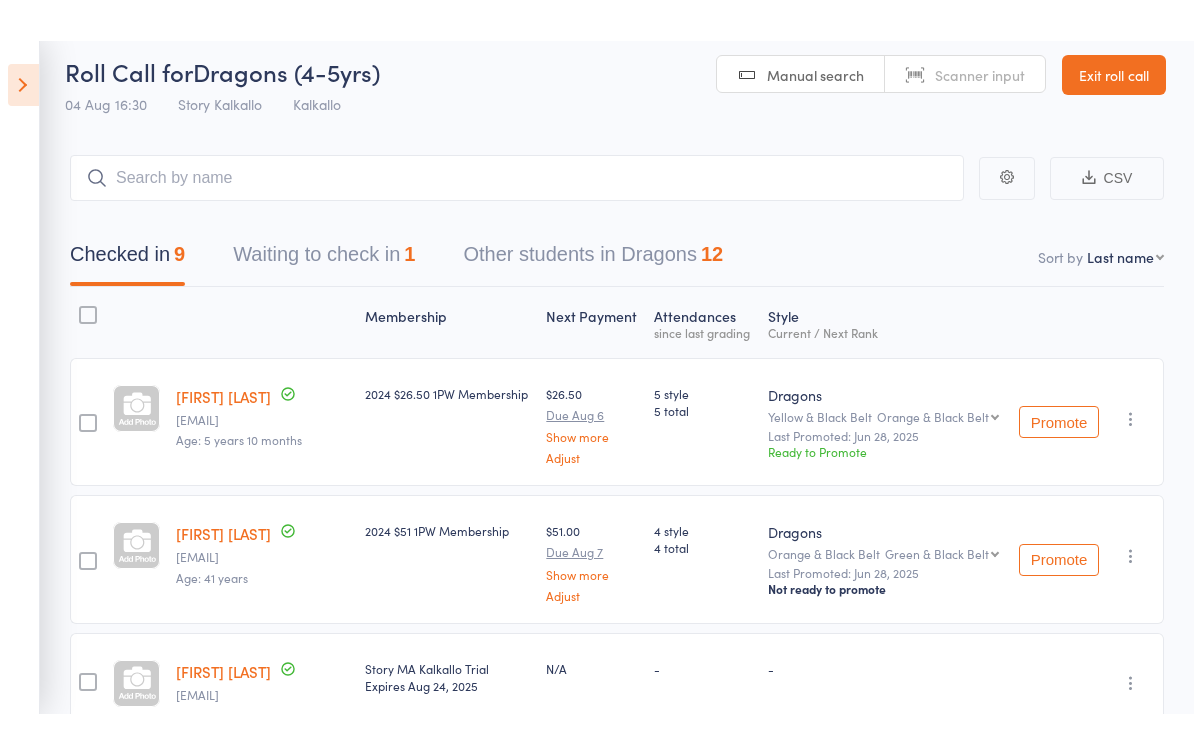 scroll, scrollTop: 0, scrollLeft: 0, axis: both 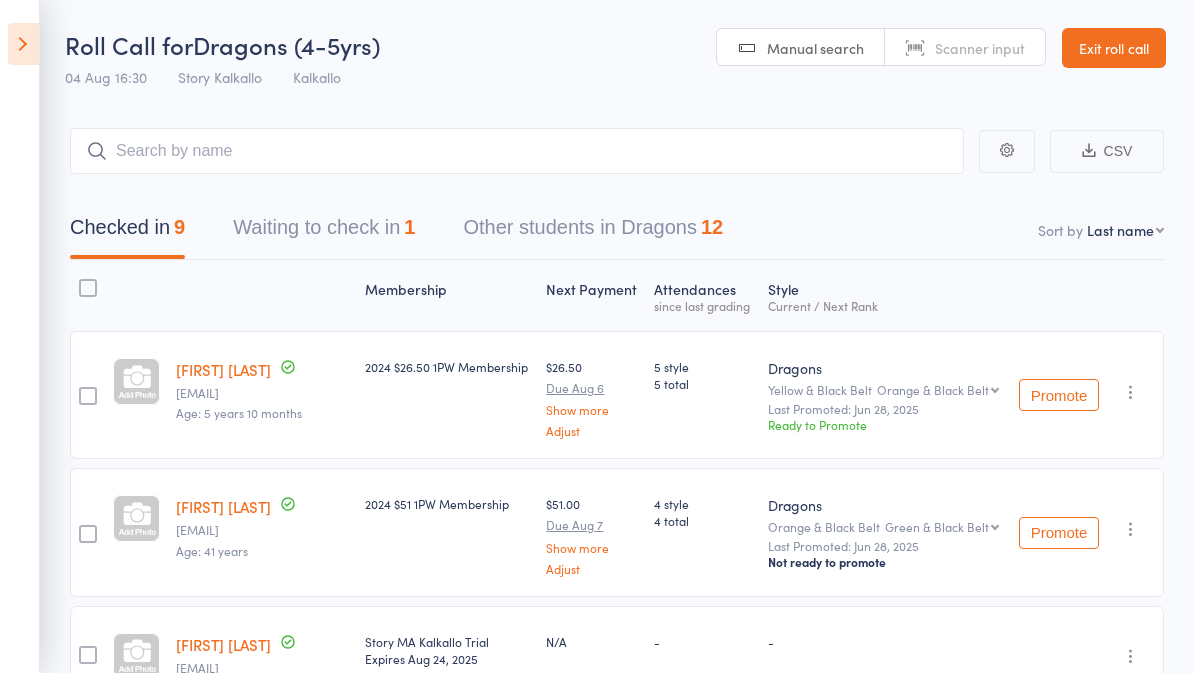 click at bounding box center [23, 44] 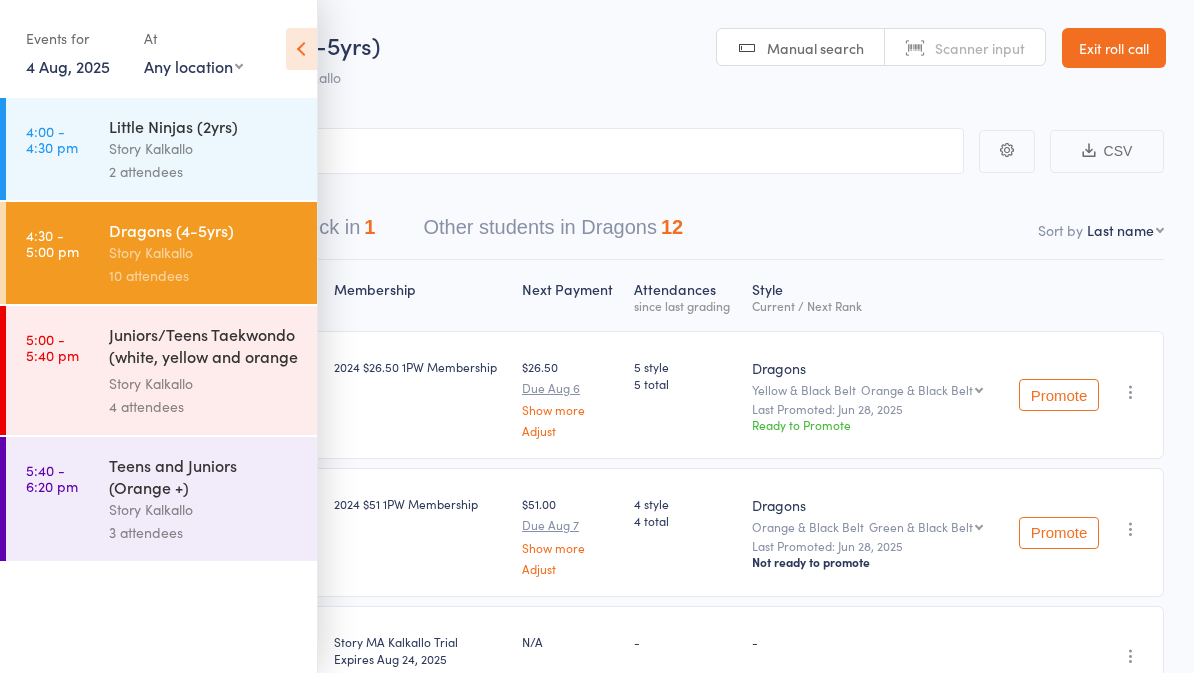 click at bounding box center [301, 49] 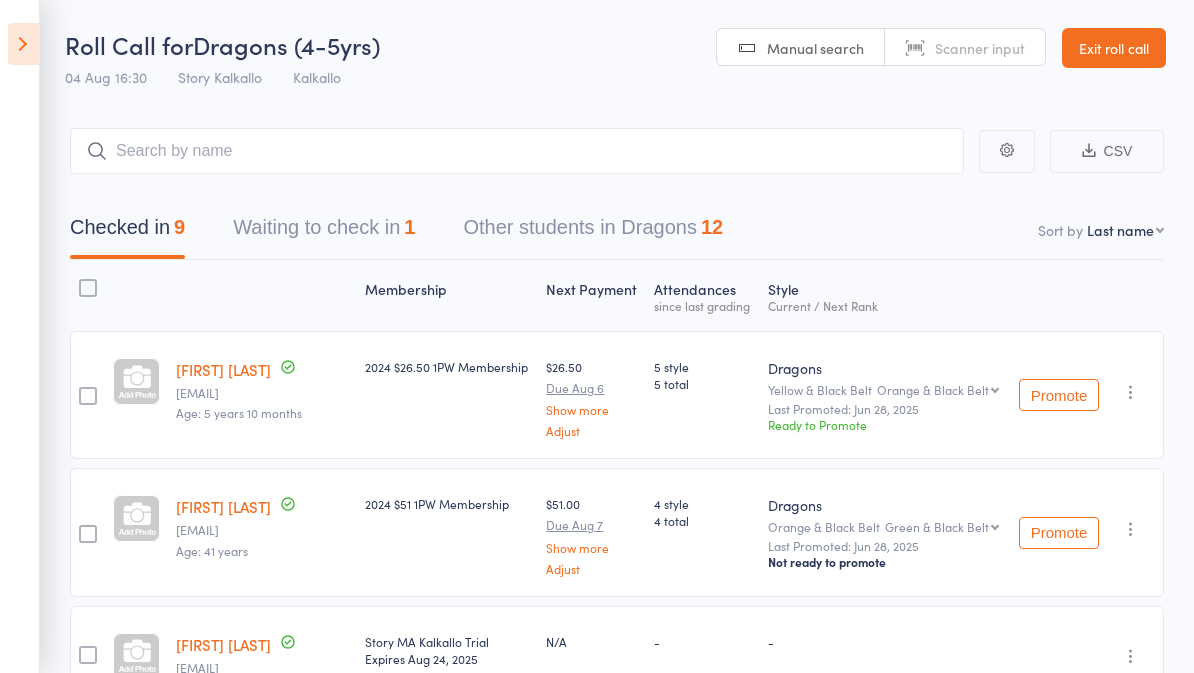 click at bounding box center (23, 44) 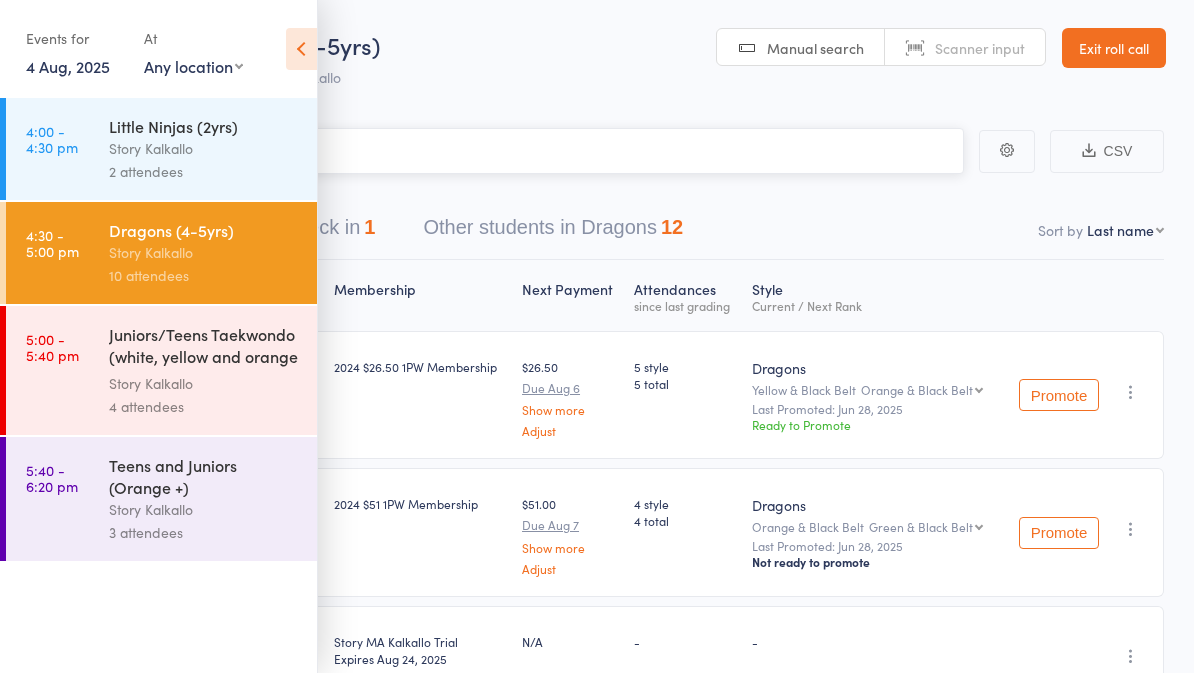 click at bounding box center (497, 151) 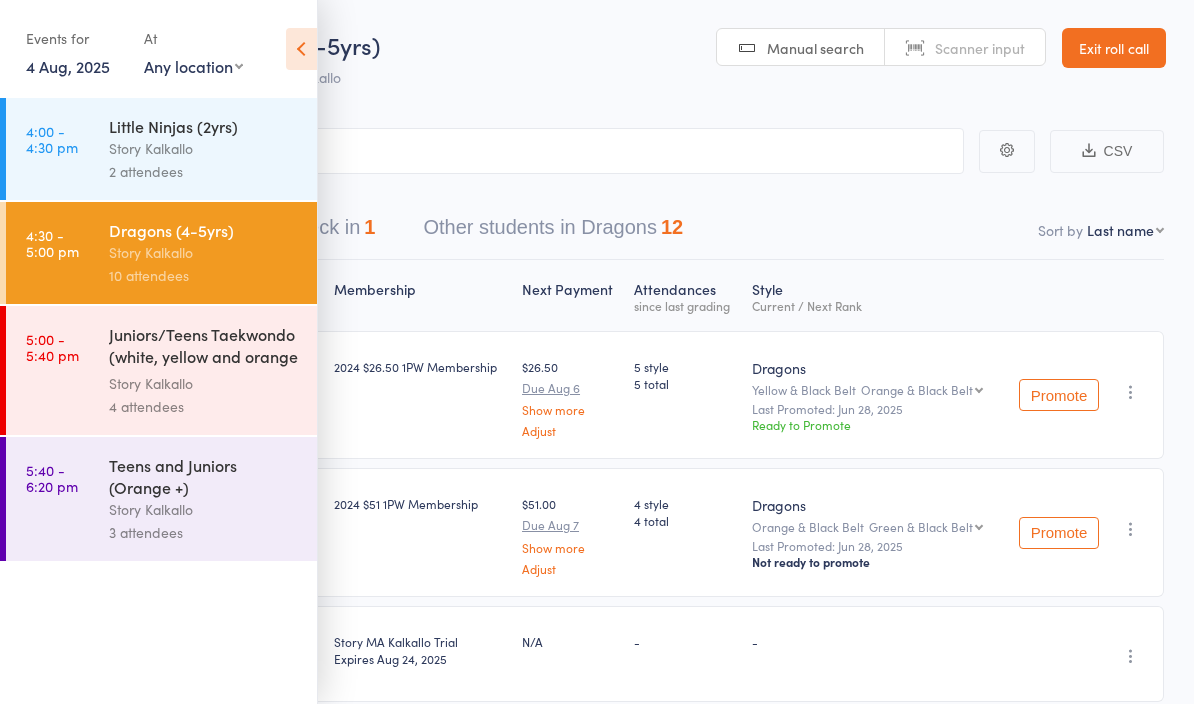 click at bounding box center [301, 49] 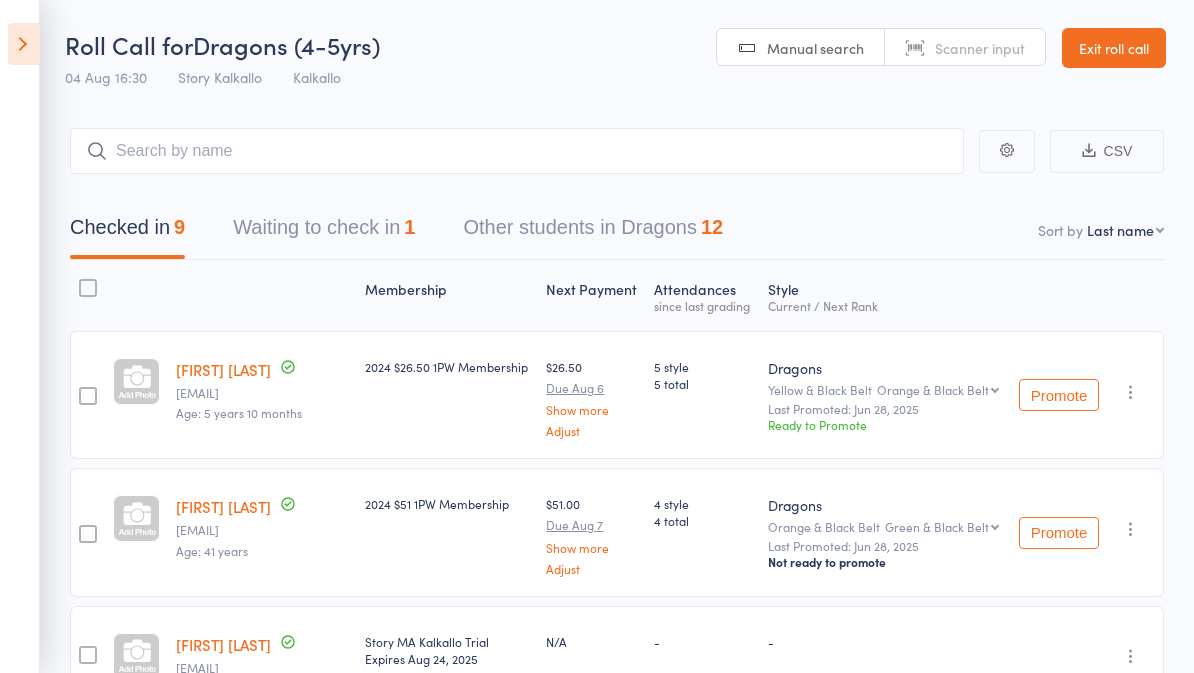 click on "Waiting to check in  1" at bounding box center (324, 232) 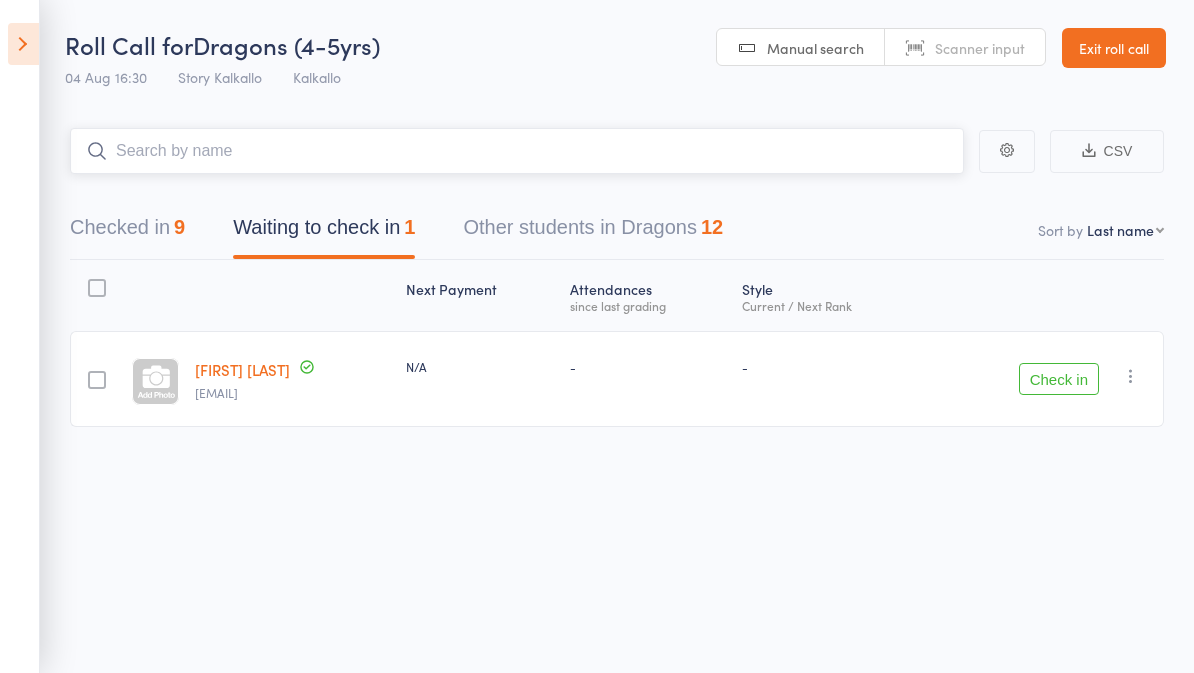 click at bounding box center [517, 151] 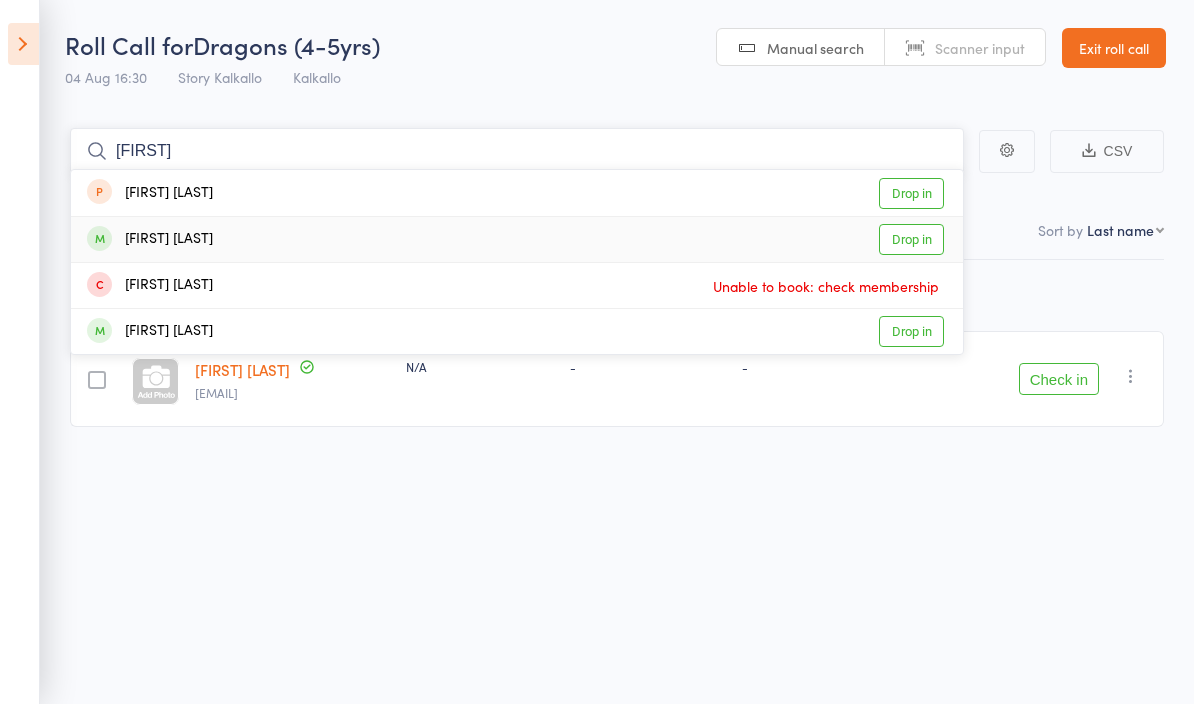 type on "[FIRST]" 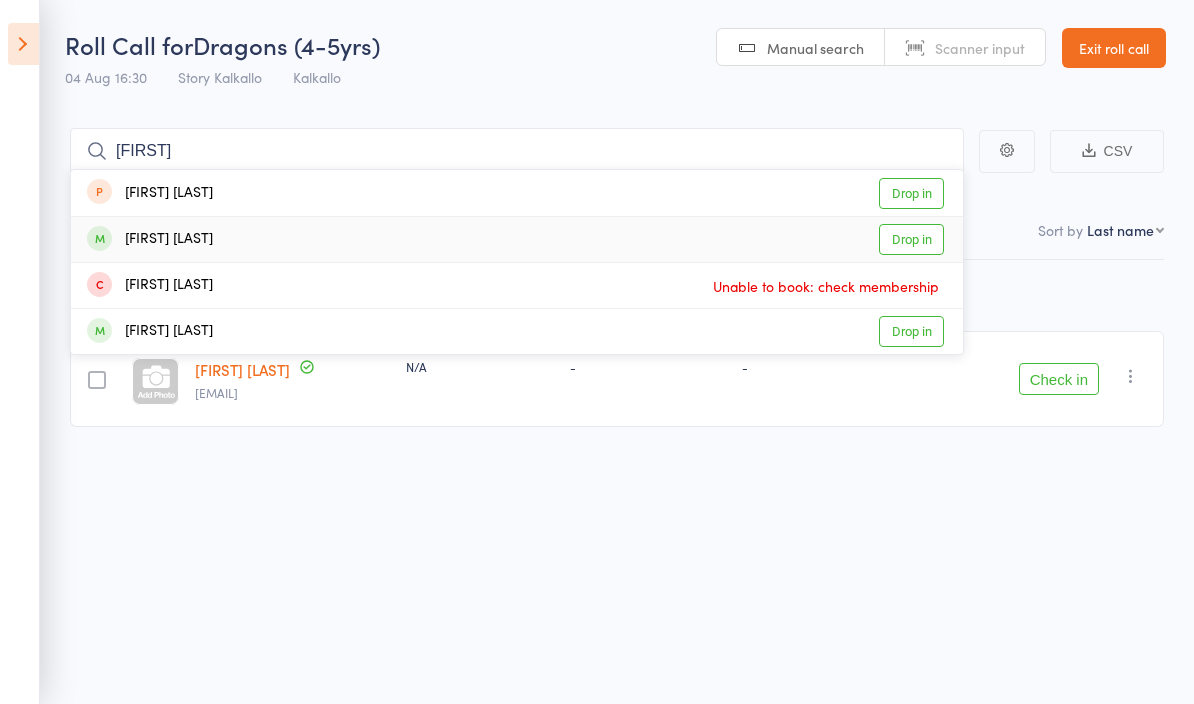 click on "Drop in" at bounding box center [911, 239] 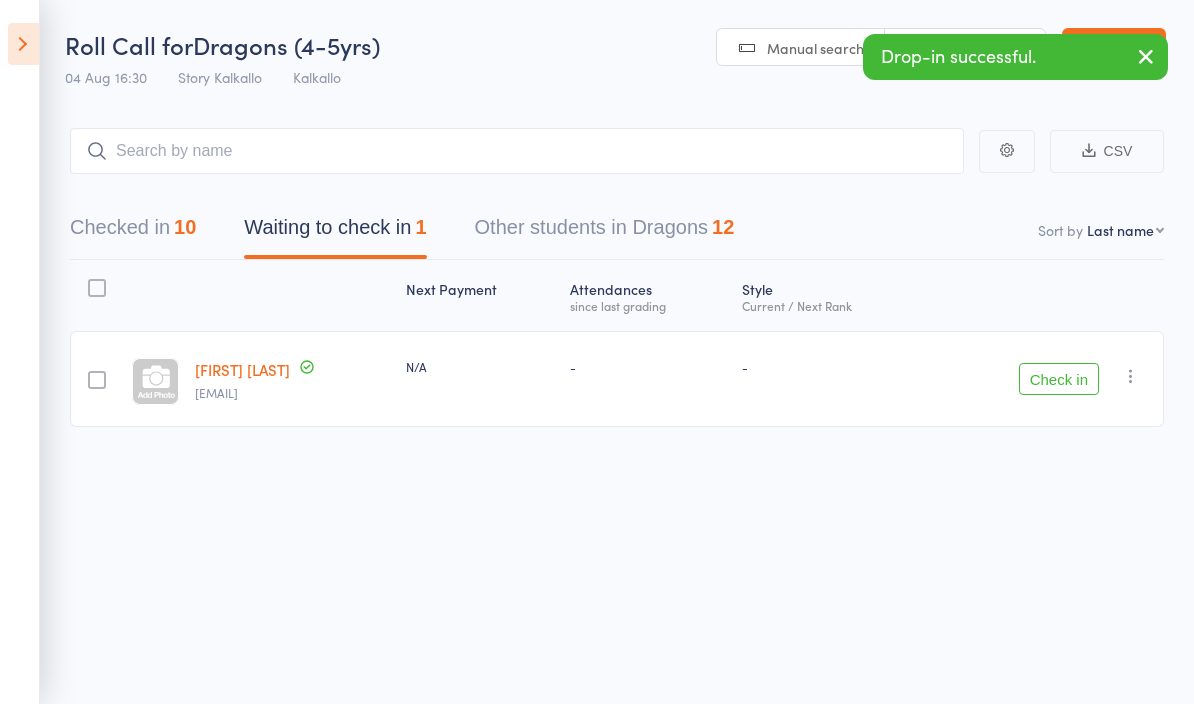 click on "Roll Call for Dragons (4-5yrs) 04 Aug 16:30 Story Kalkallo Kalkallo Manual search Scanner input Exit roll call" at bounding box center [597, 49] 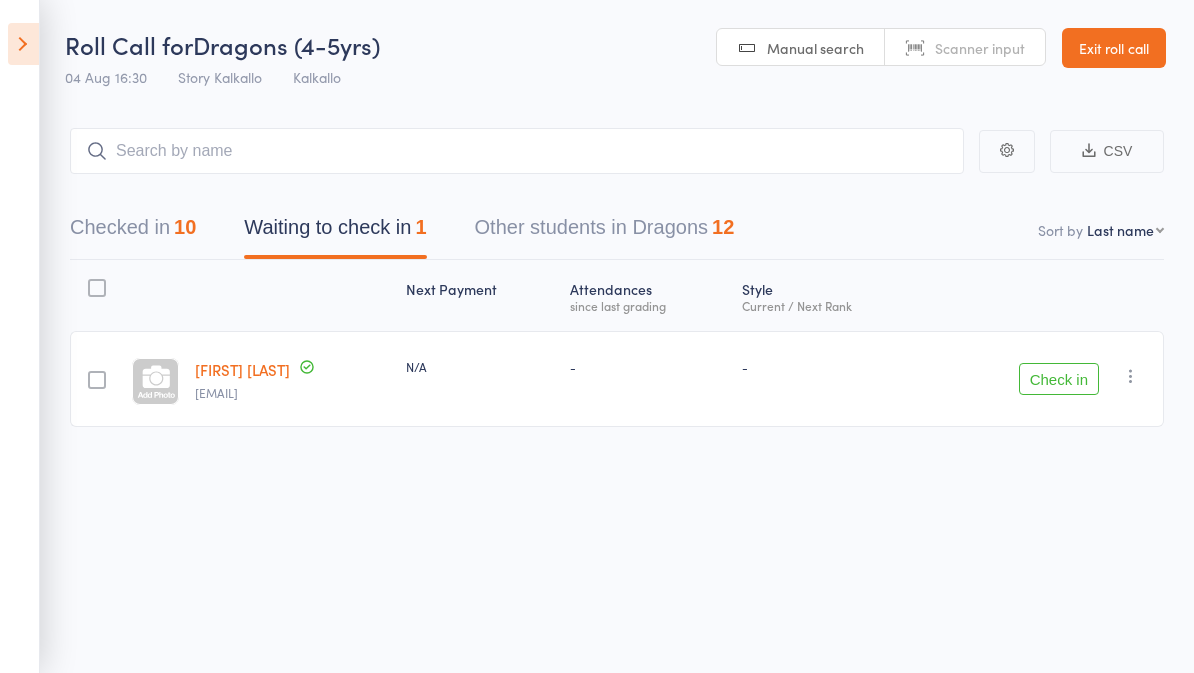 click on "Checked in  10" at bounding box center [133, 232] 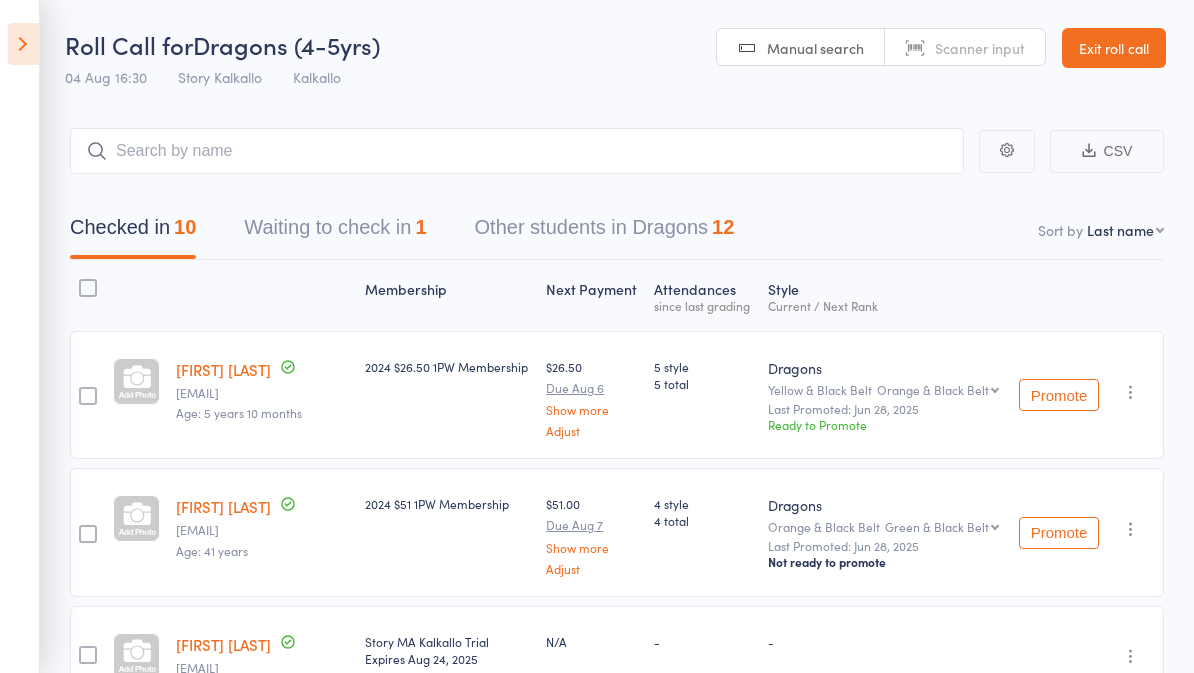 click at bounding box center (23, 44) 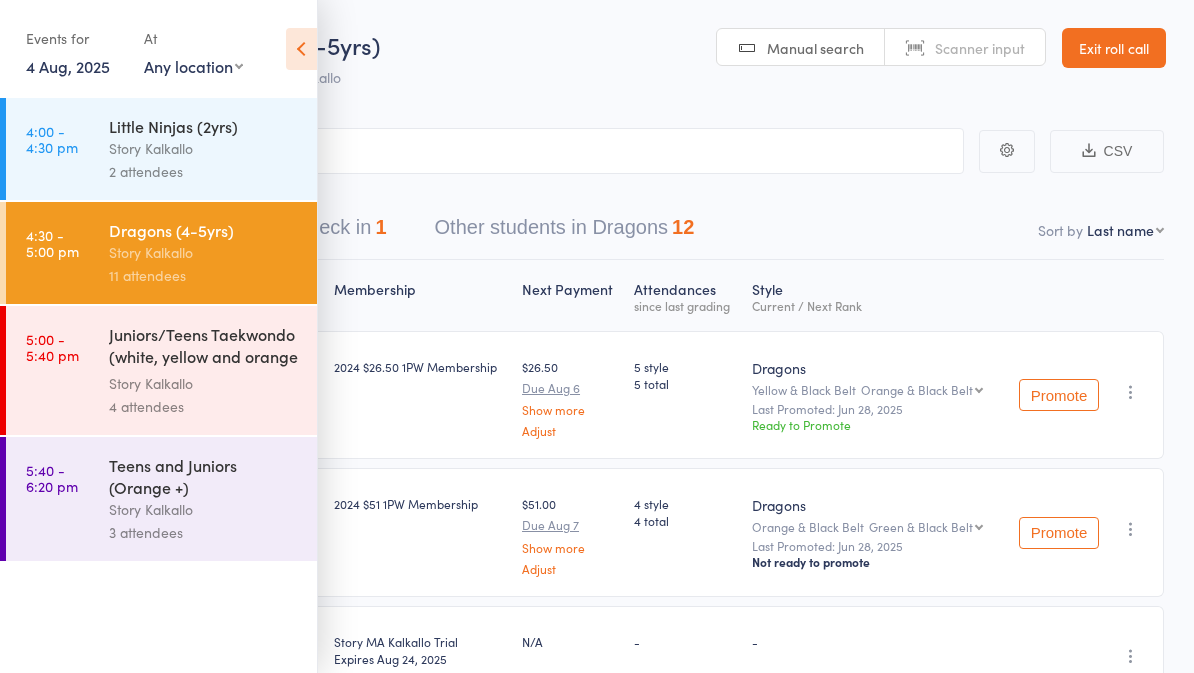 click at bounding box center [301, 49] 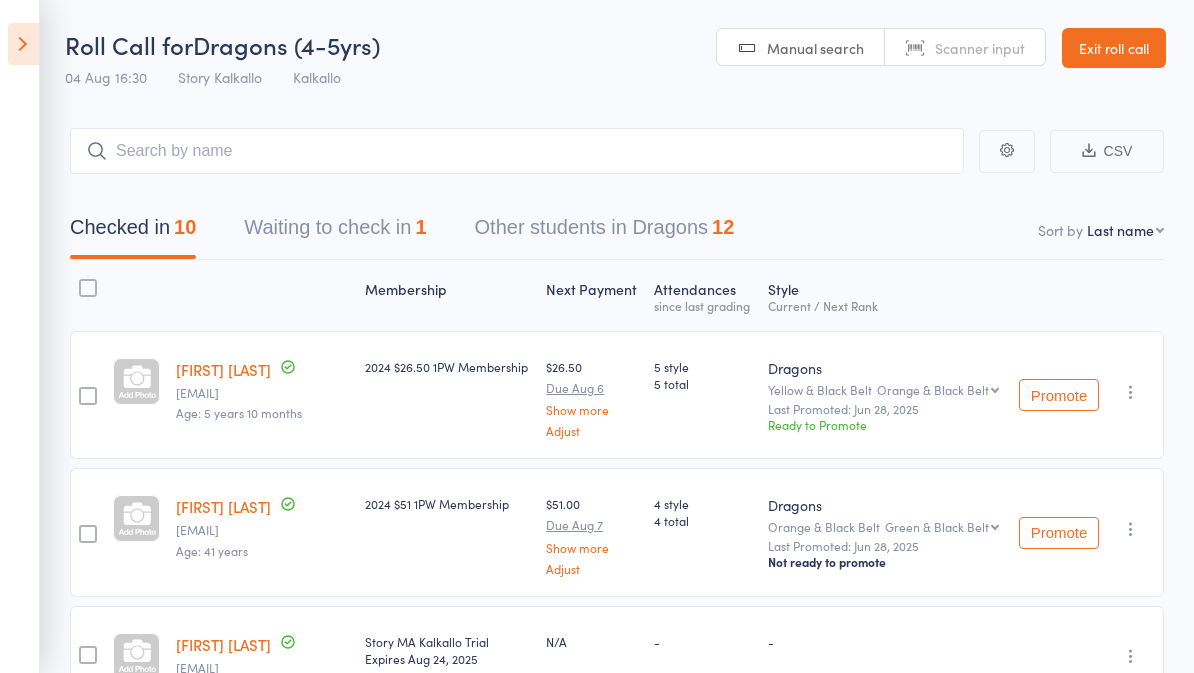 click at bounding box center [23, 44] 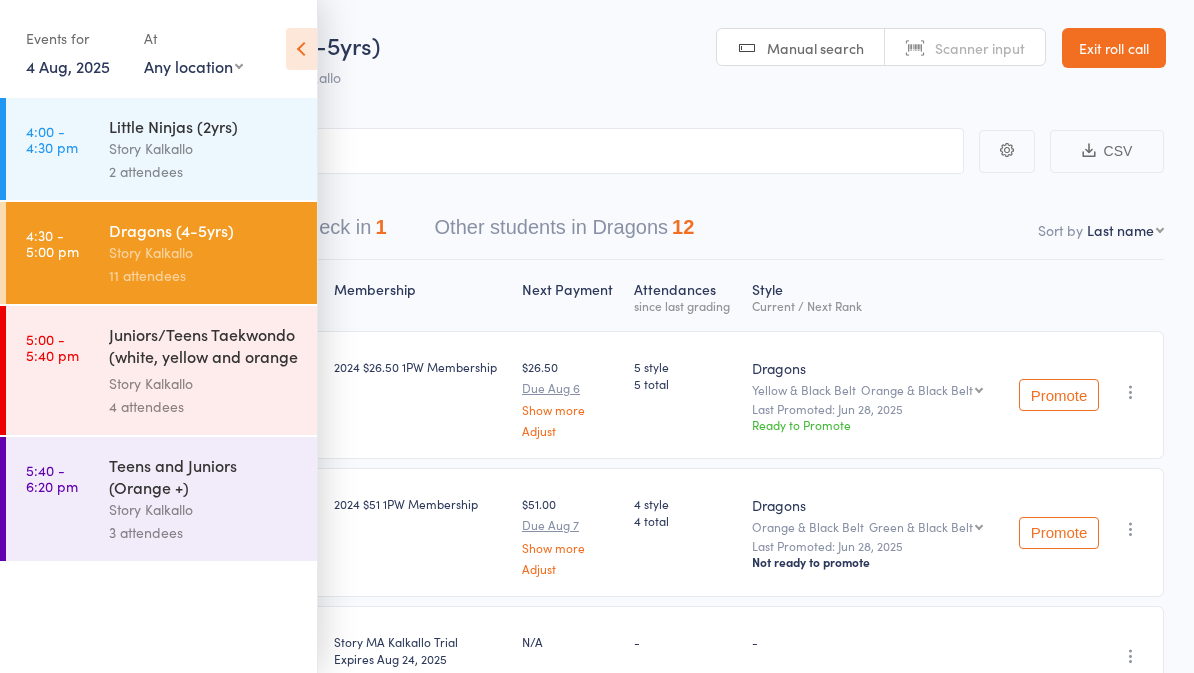 click at bounding box center (301, 49) 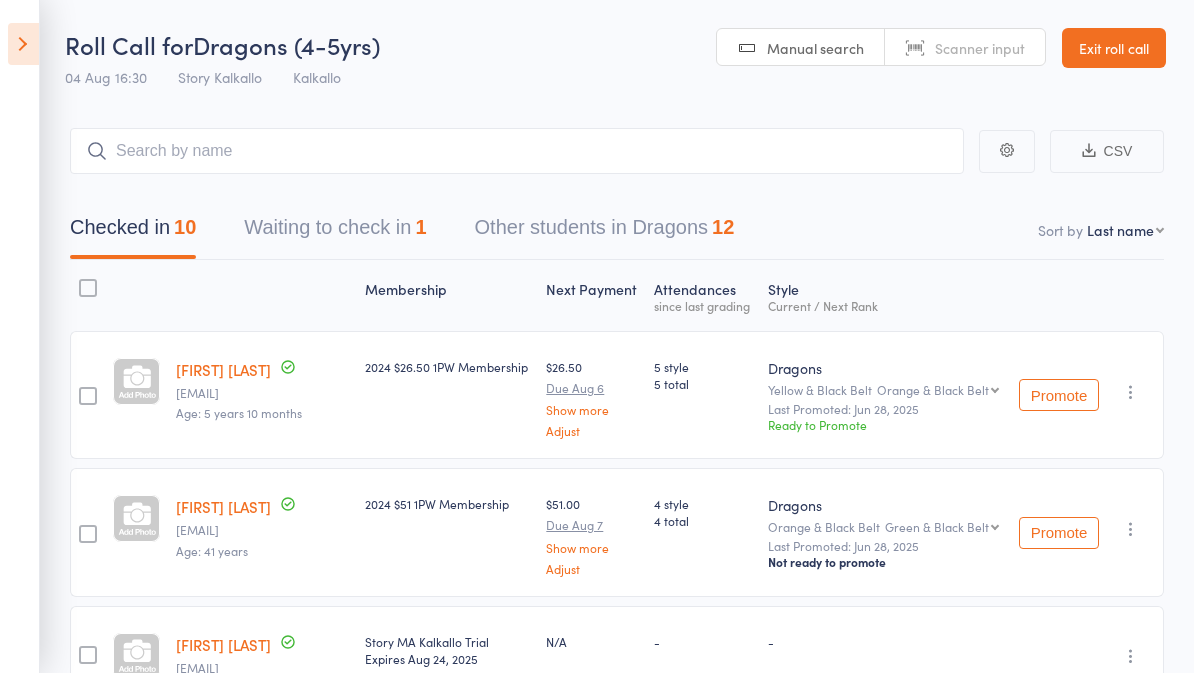 click at bounding box center [23, 44] 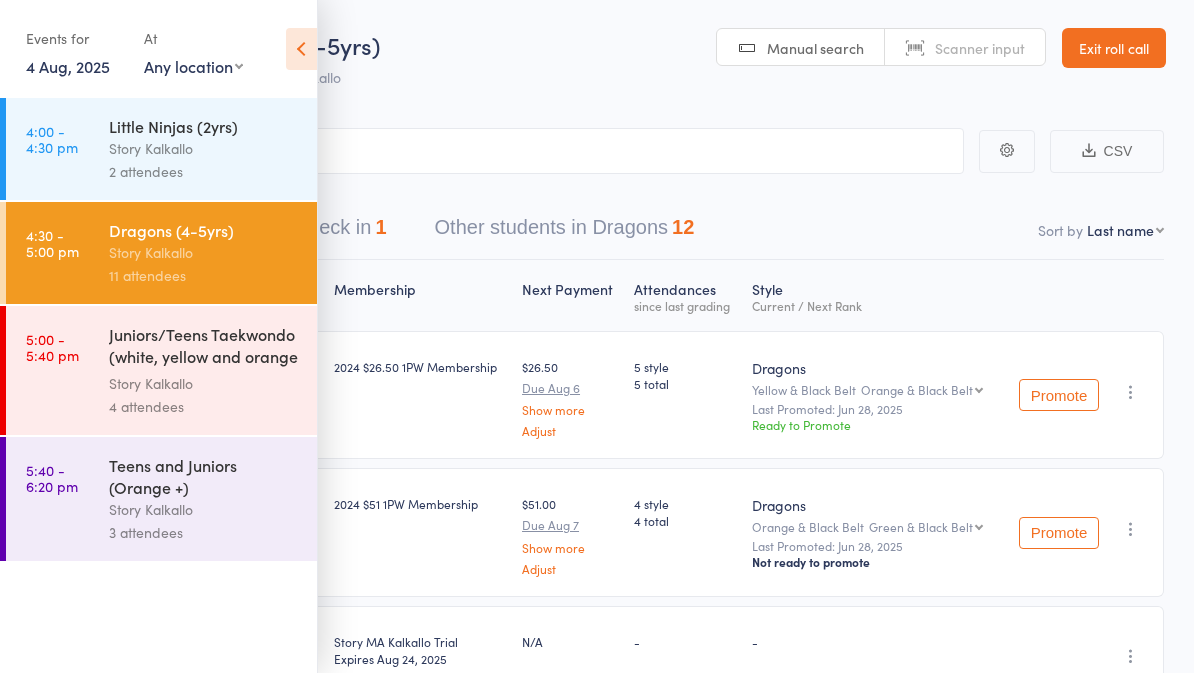 click on "Juniors/Teens Taekwondo (white, yellow and orange ..." at bounding box center (204, 347) 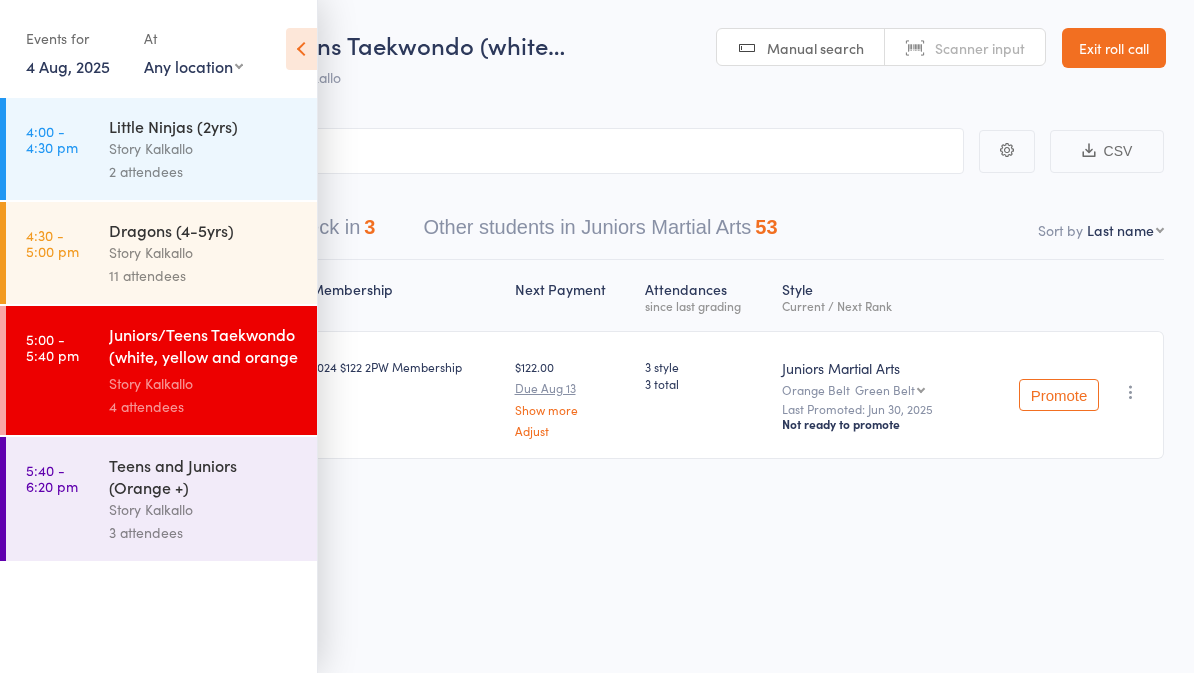 click at bounding box center (301, 49) 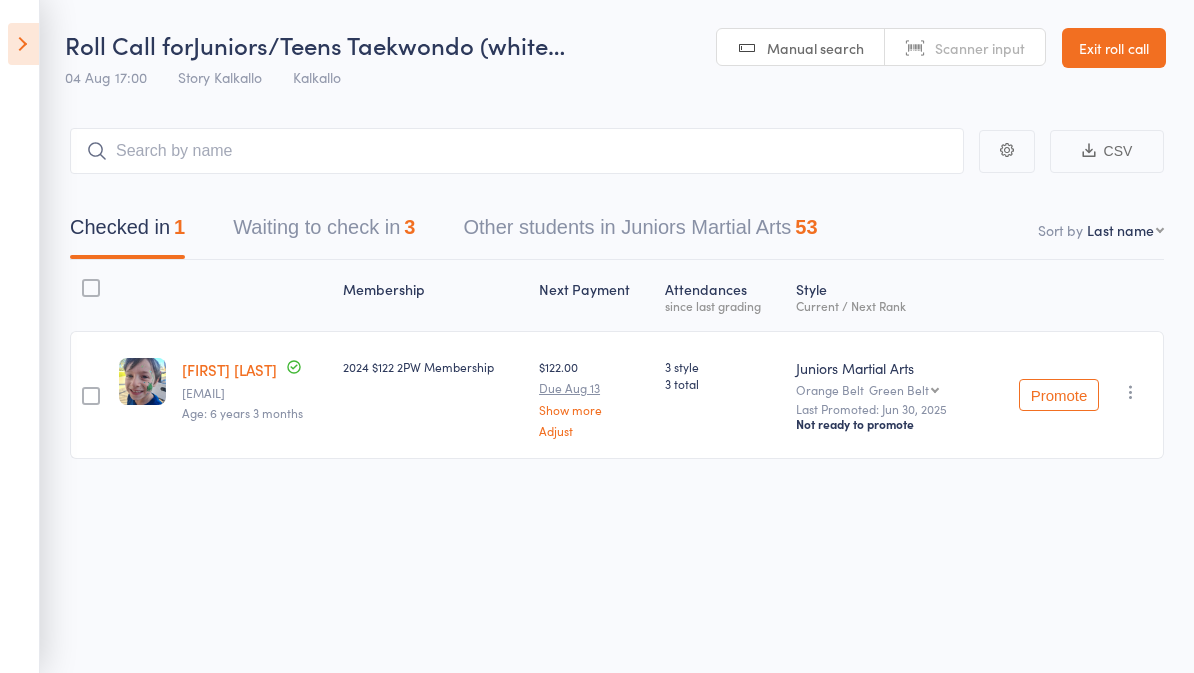 click on "Waiting to check in  3" at bounding box center [324, 232] 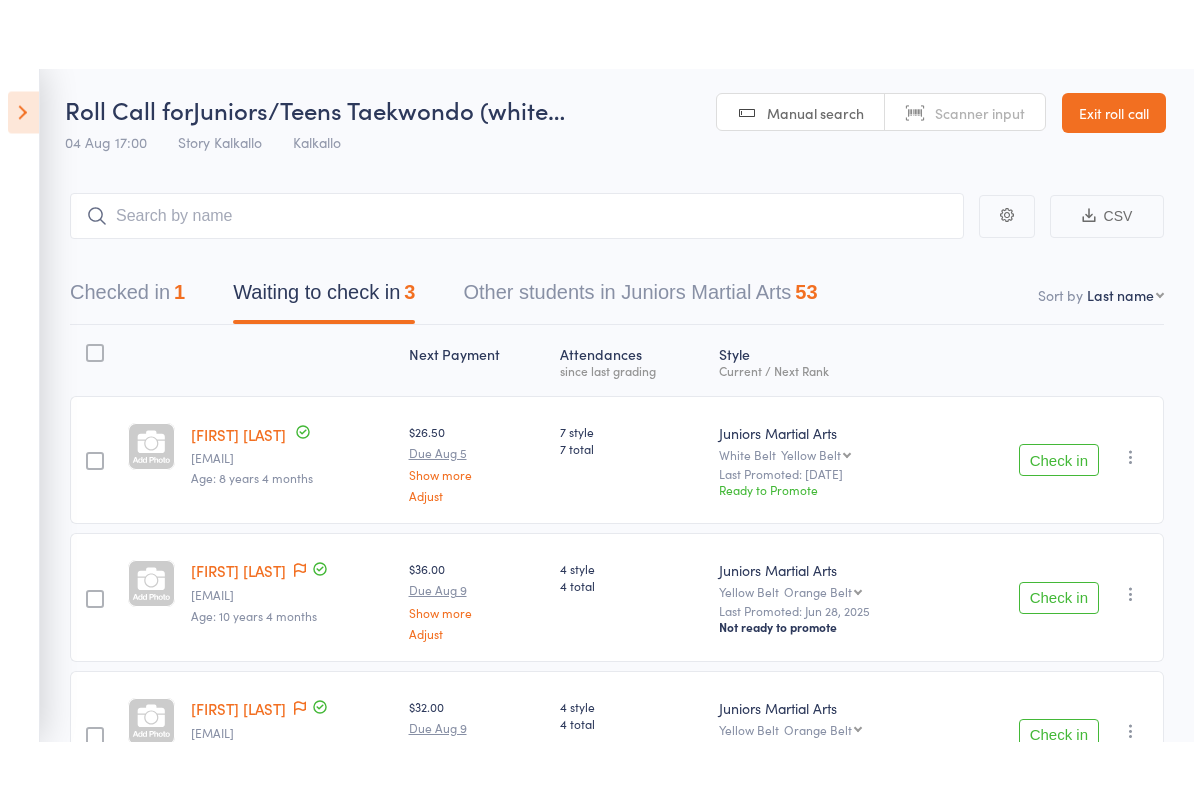 scroll, scrollTop: 0, scrollLeft: 0, axis: both 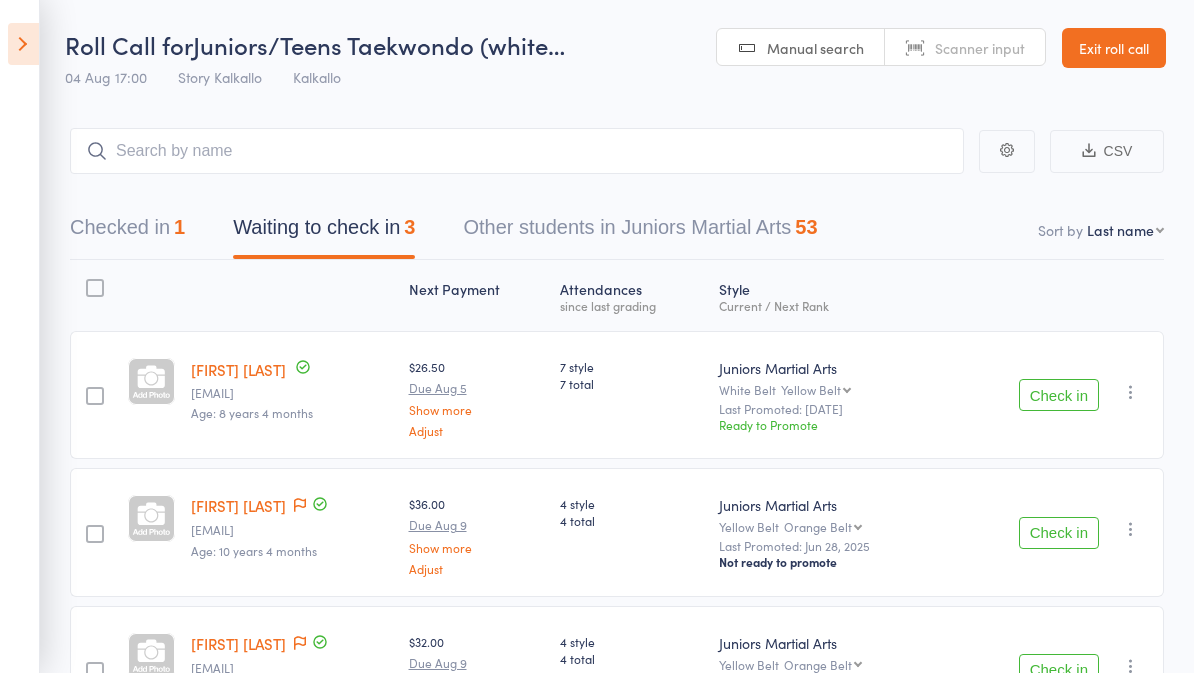 click on "Checked in  1" at bounding box center [127, 232] 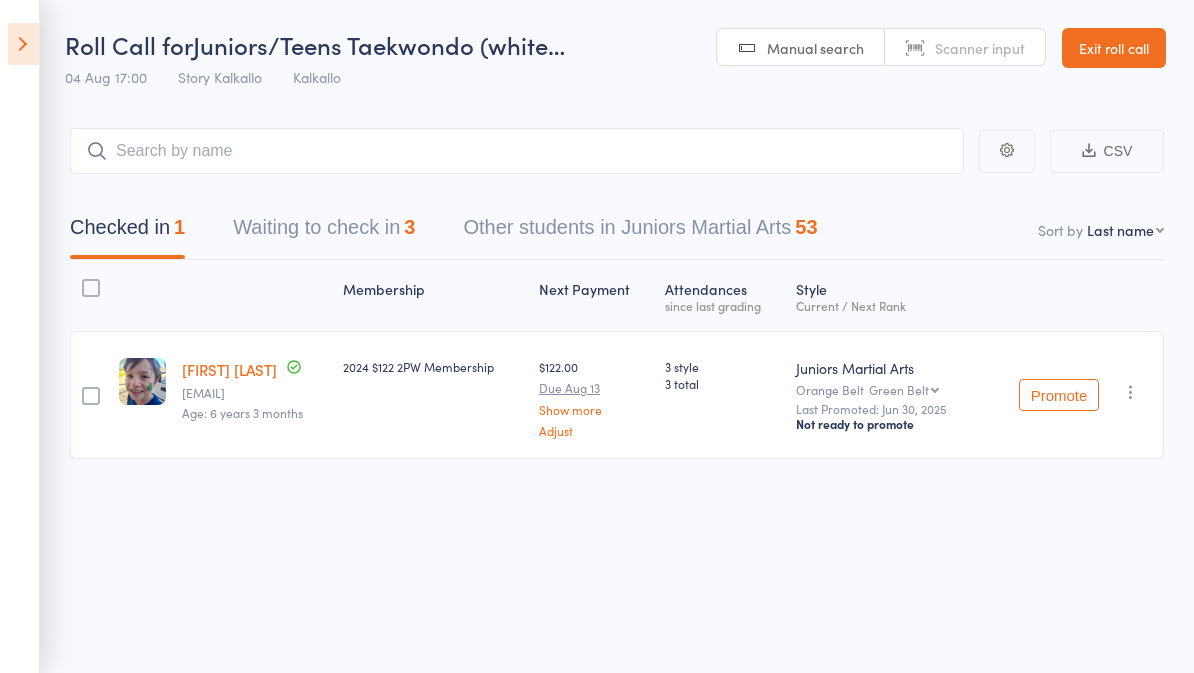 click on "Waiting to check in  3" at bounding box center [324, 232] 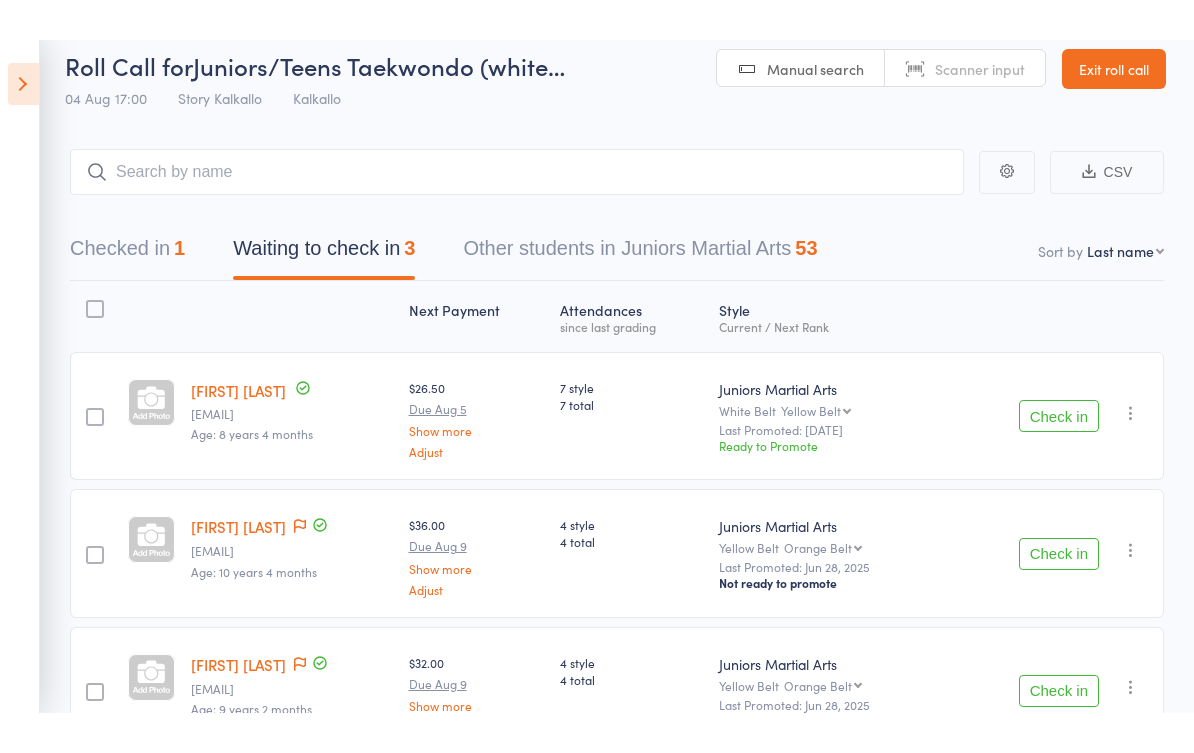 scroll, scrollTop: 0, scrollLeft: 0, axis: both 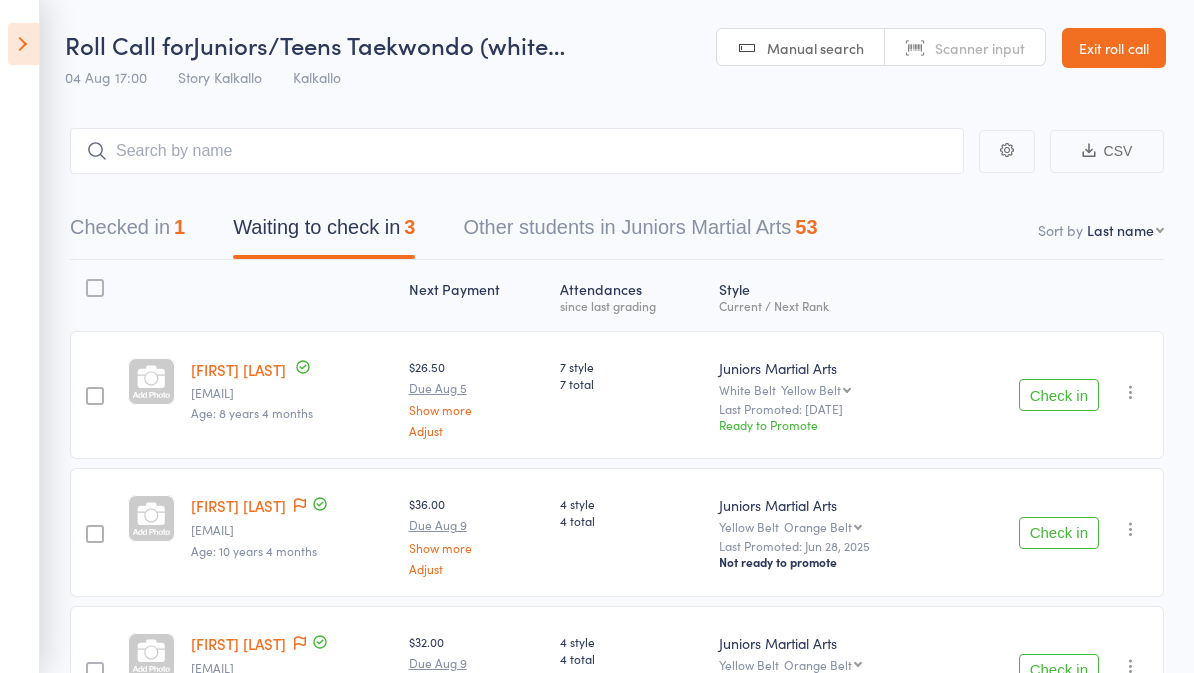 click at bounding box center (23, 44) 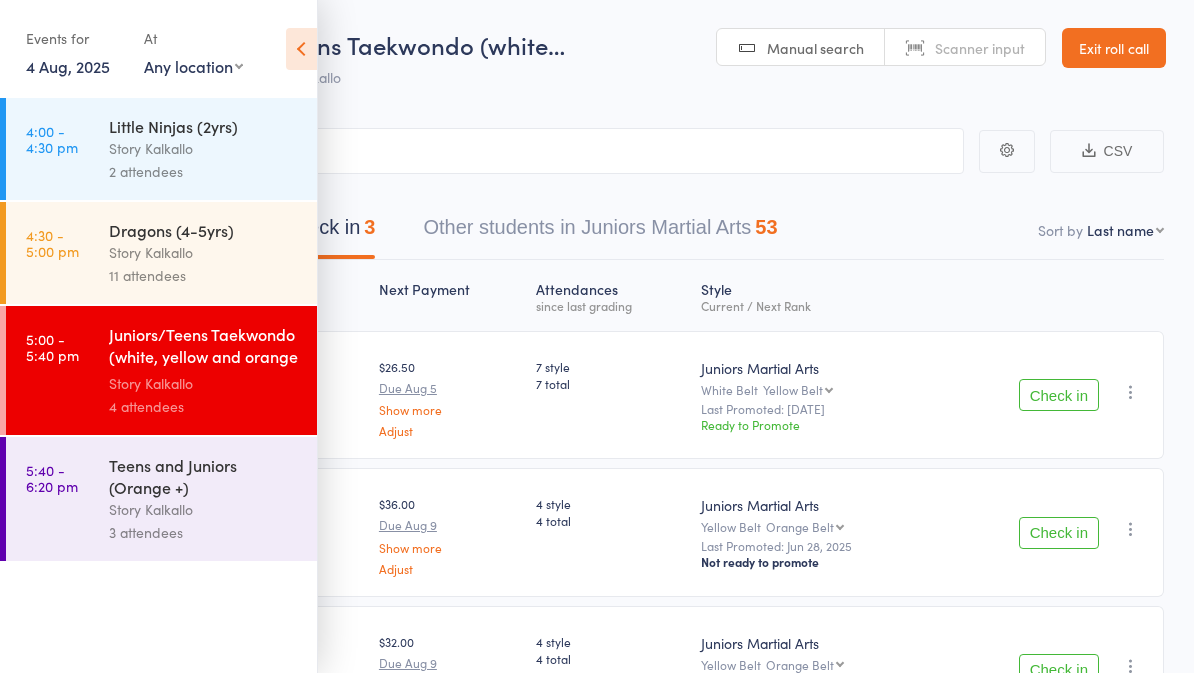 click at bounding box center [301, 49] 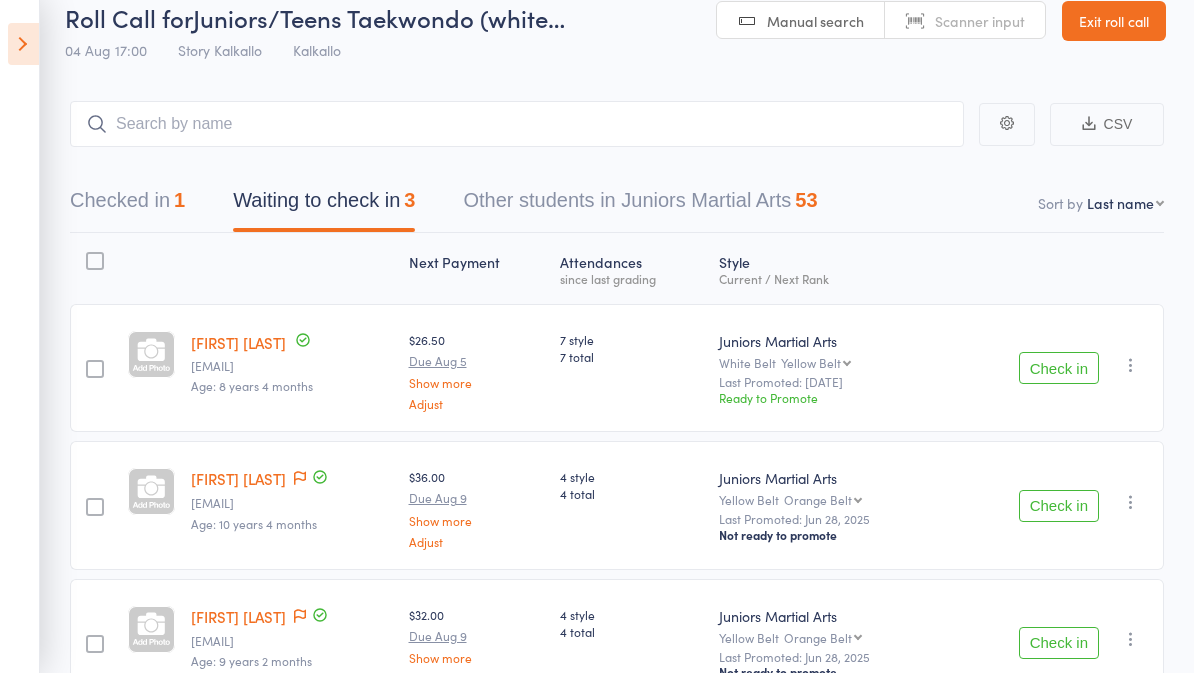 scroll, scrollTop: 0, scrollLeft: 0, axis: both 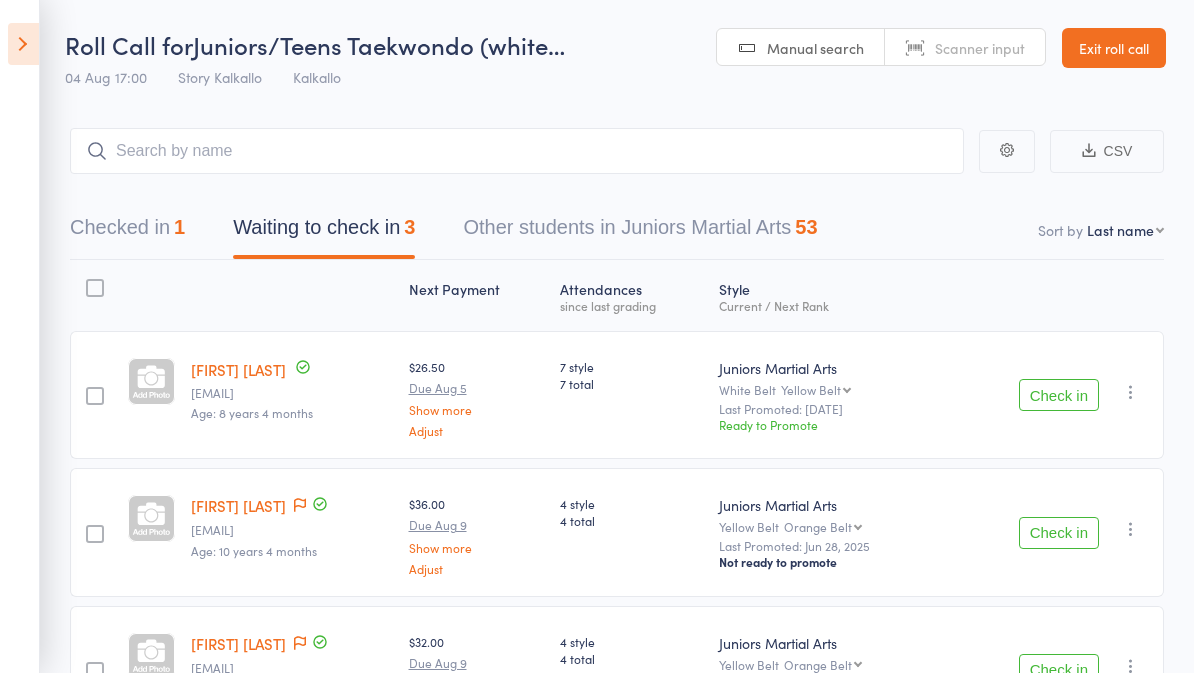 click on "Check in" at bounding box center (1059, 395) 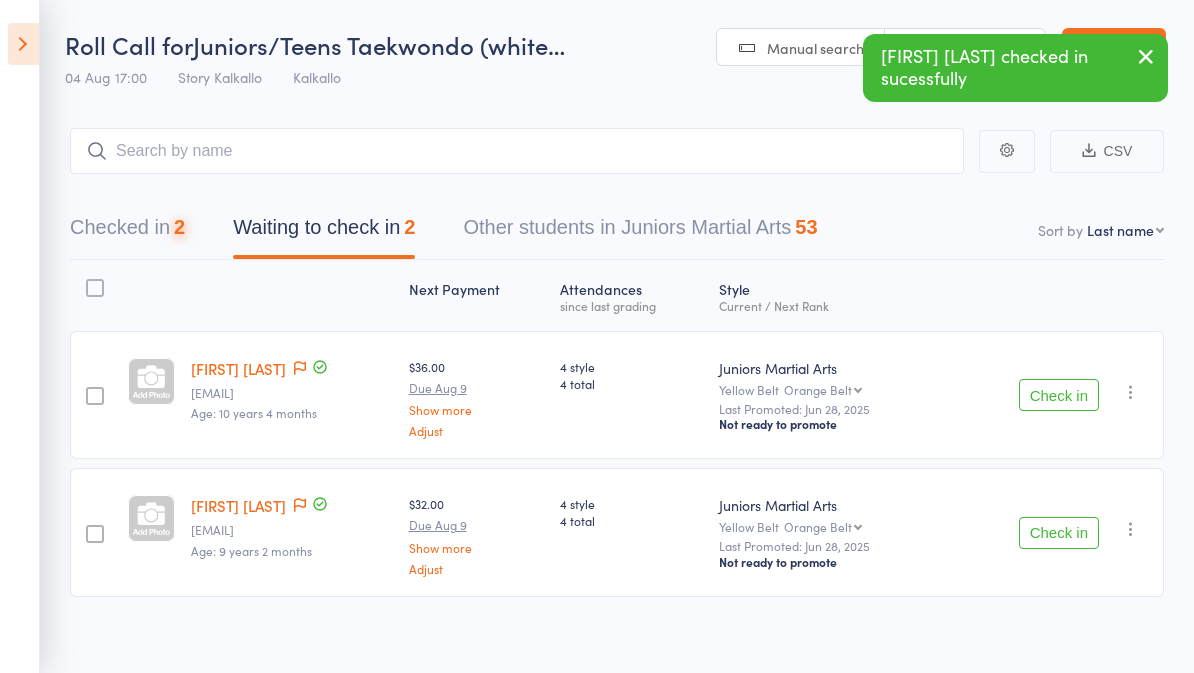 click on "Check in" at bounding box center [1059, 395] 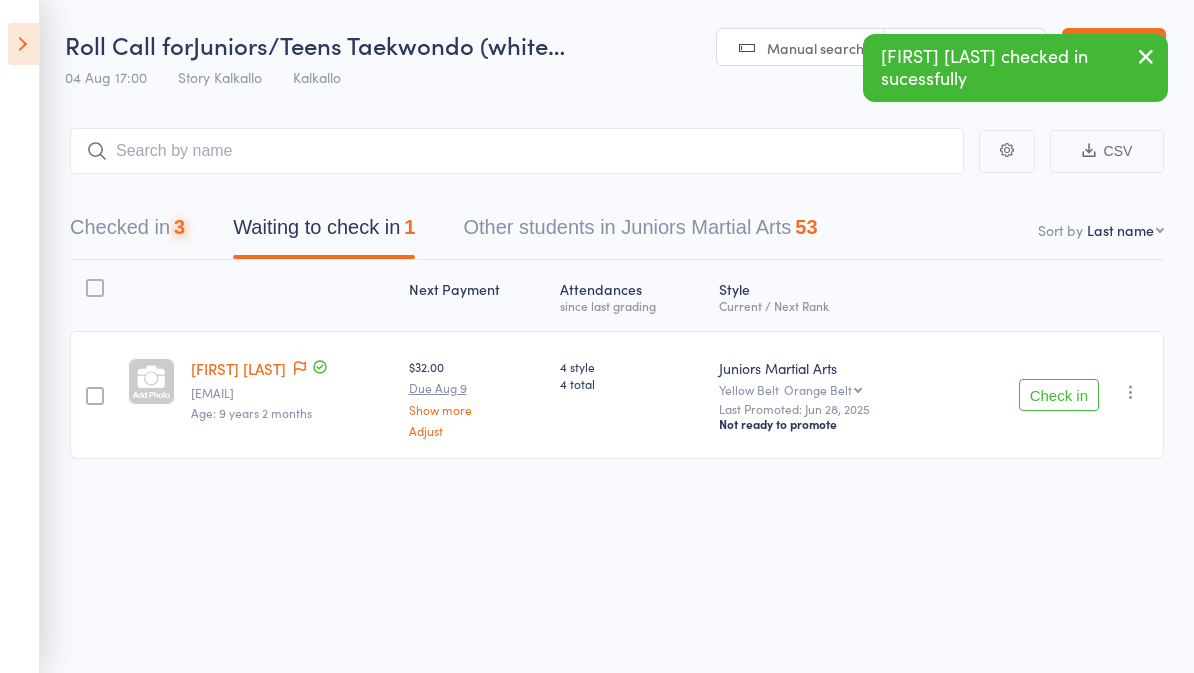 click on "Check in" at bounding box center (1059, 395) 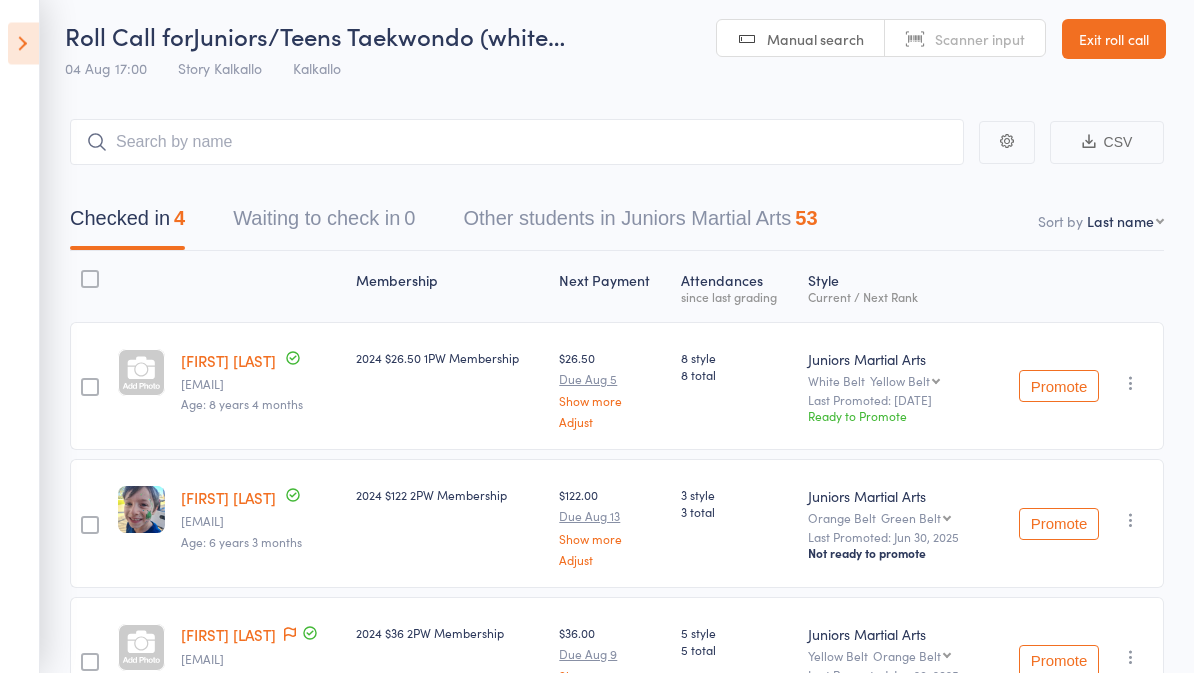 scroll, scrollTop: 6, scrollLeft: 0, axis: vertical 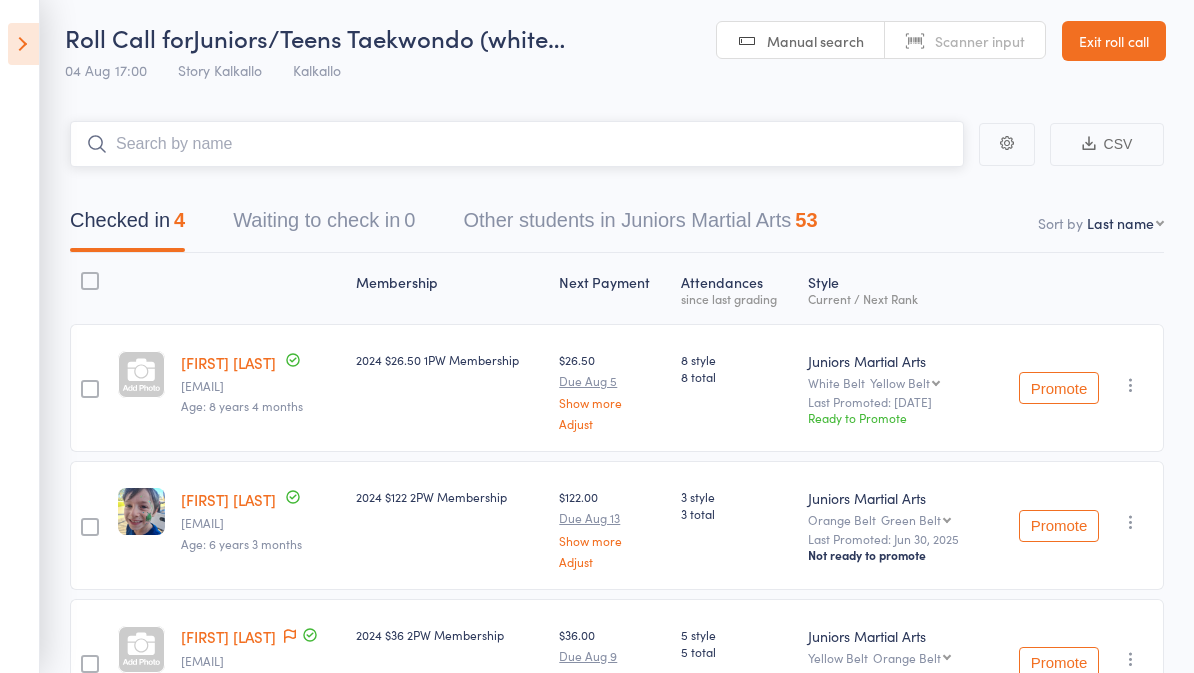 click at bounding box center (517, 144) 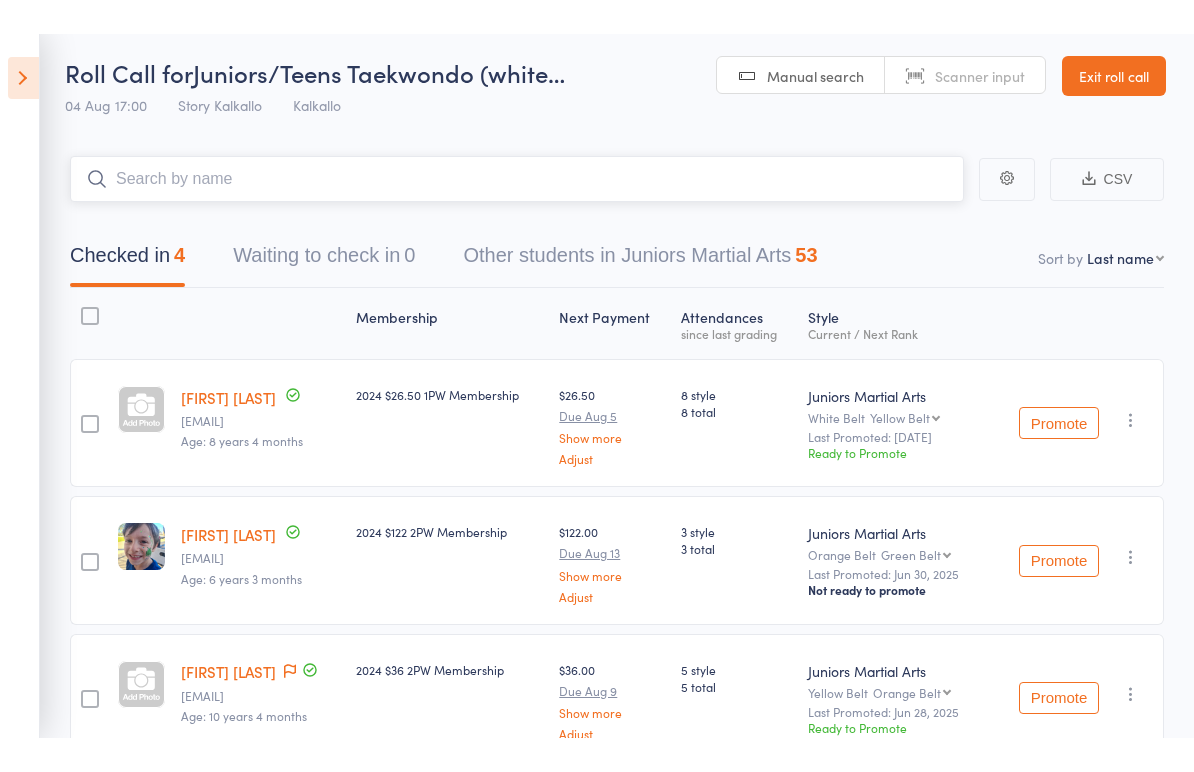 scroll, scrollTop: 0, scrollLeft: 0, axis: both 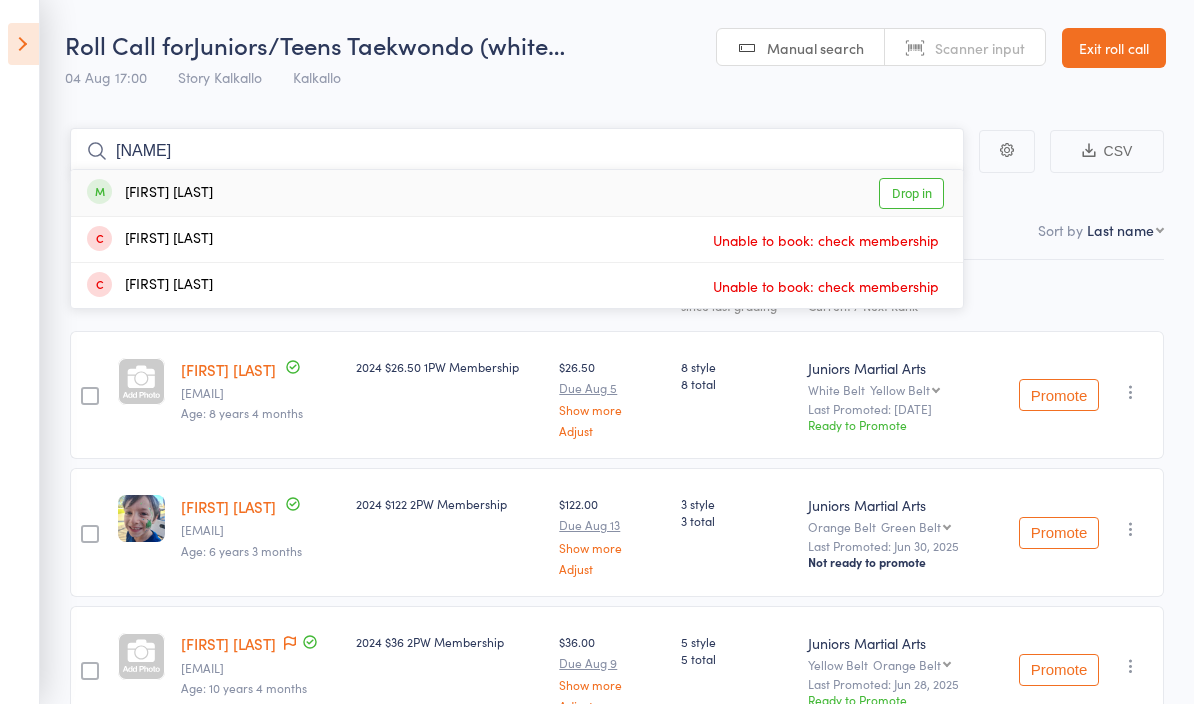 type on "[NAME]" 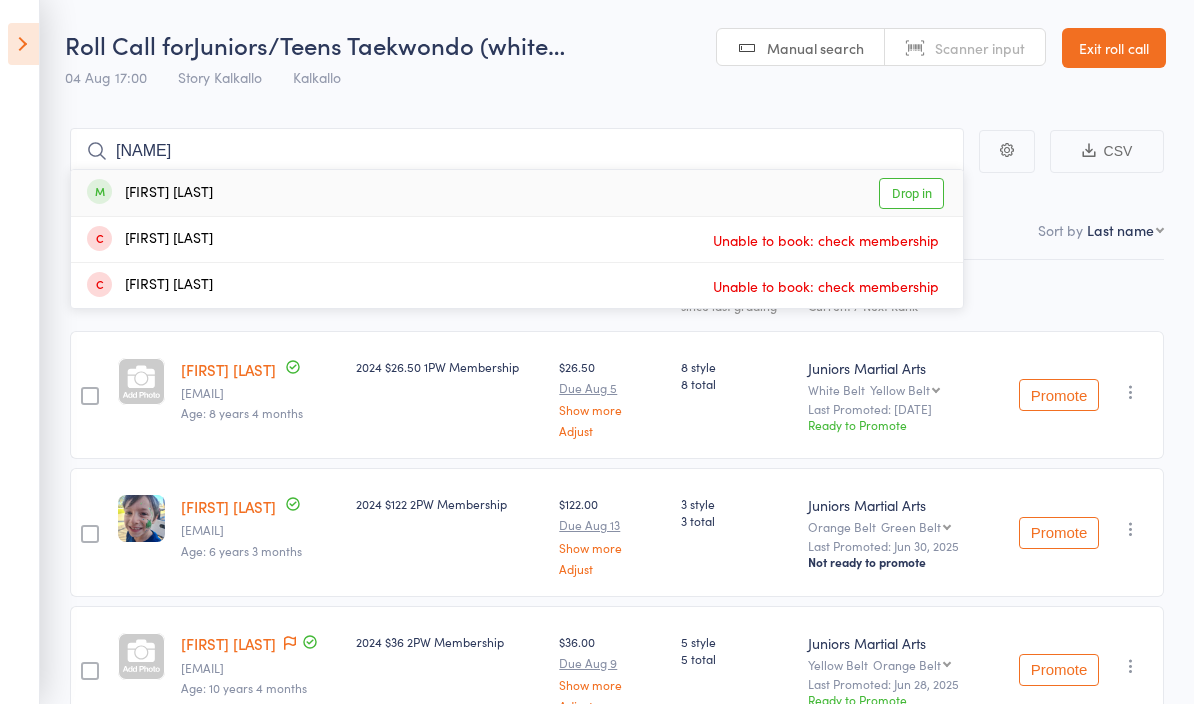 click on "Drop in" at bounding box center (911, 193) 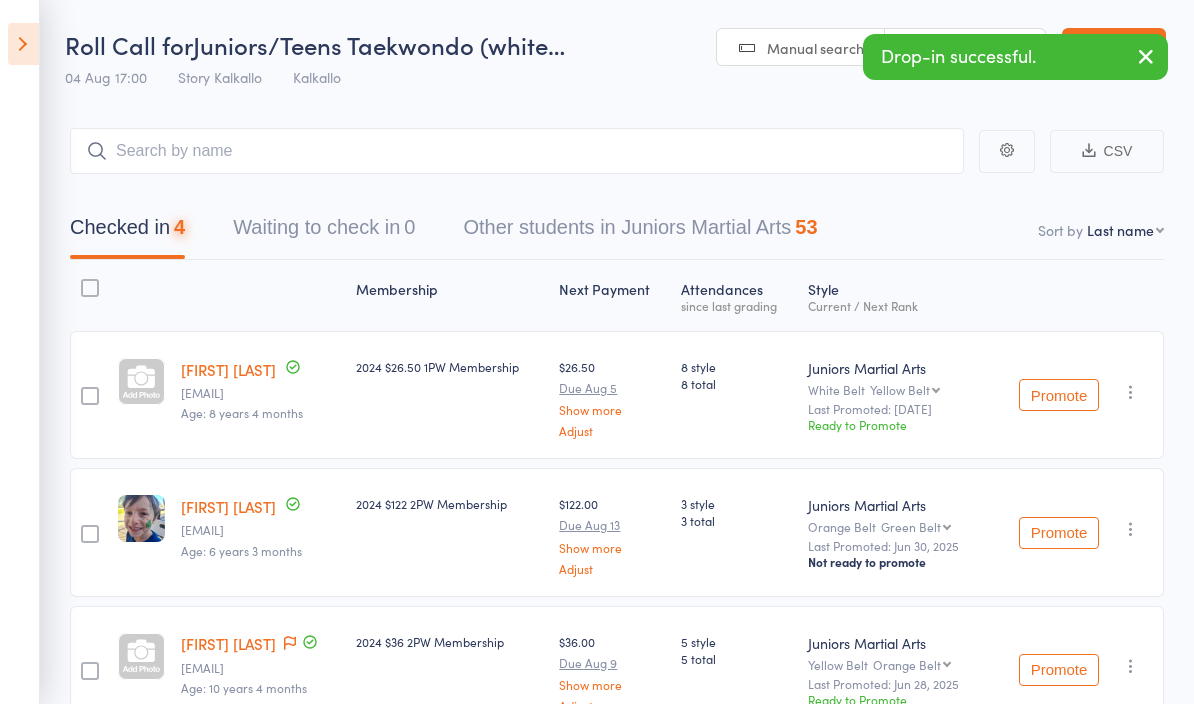 click on "Roll Call for Juniors/Teens Taekwondo (white… 04 Aug 17:00 Story Kalkallo Kalkallo Manual search Scanner input Exit roll call" at bounding box center (597, 49) 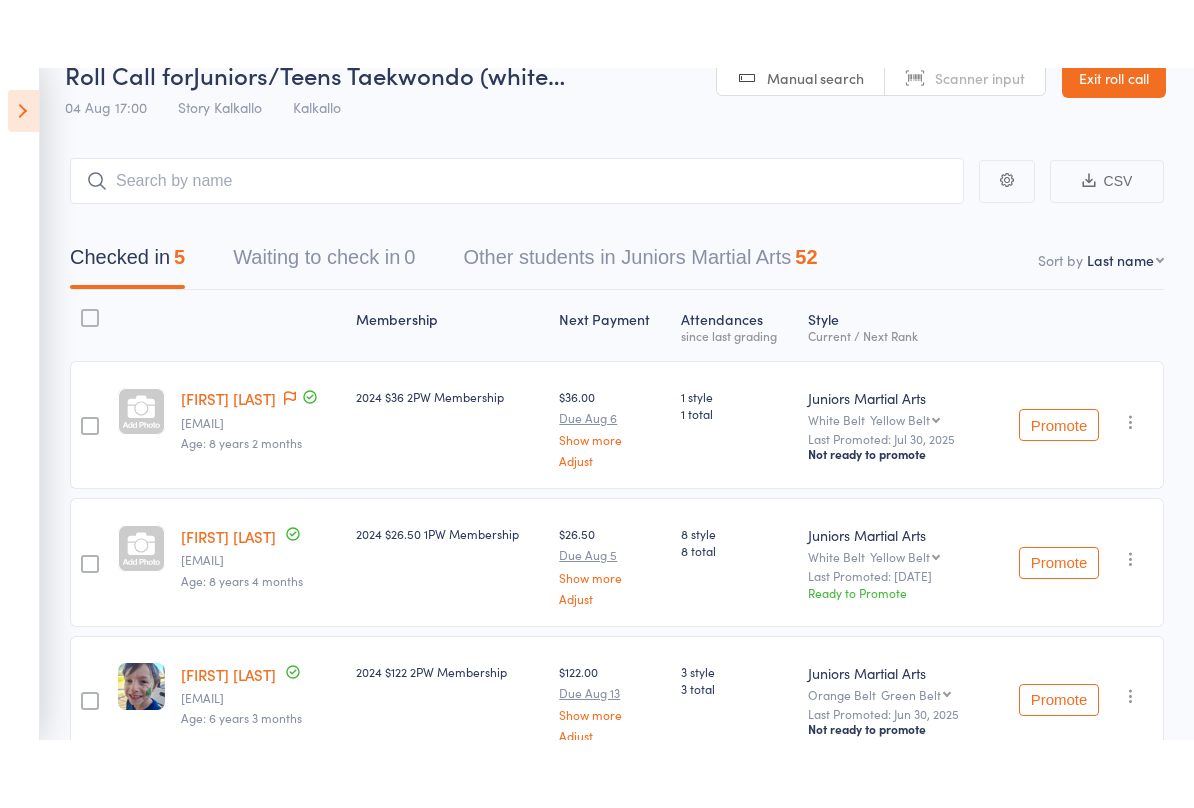 scroll, scrollTop: 94, scrollLeft: 0, axis: vertical 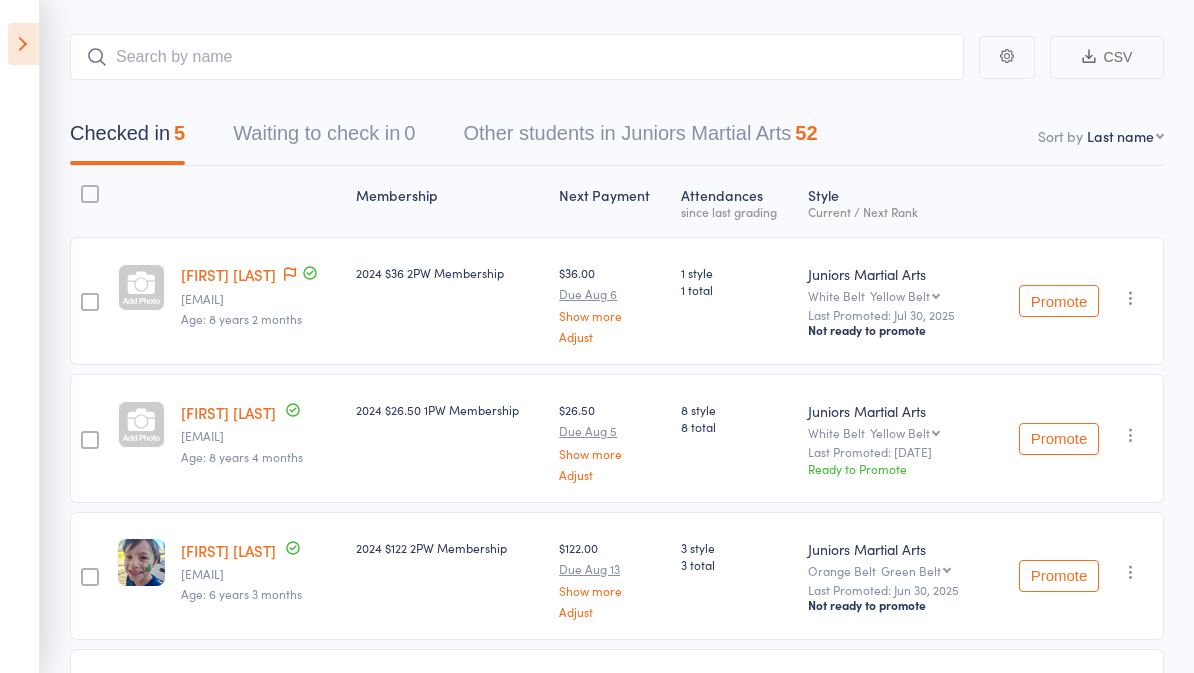 click at bounding box center [23, 44] 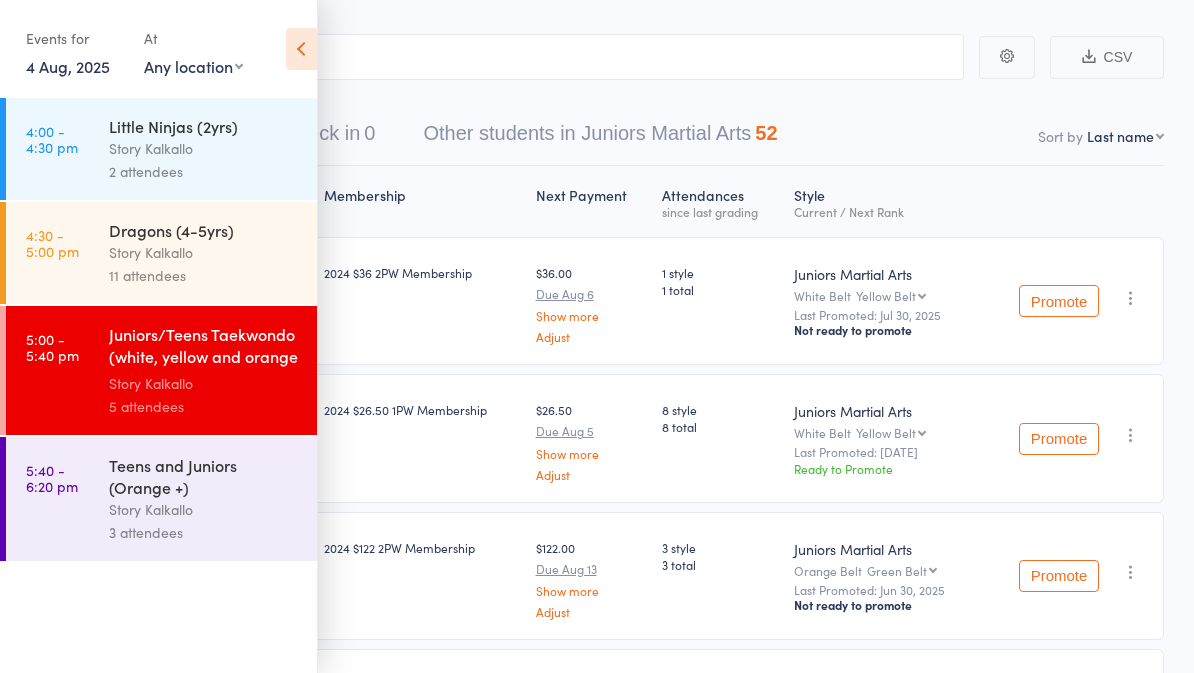 click at bounding box center (301, 49) 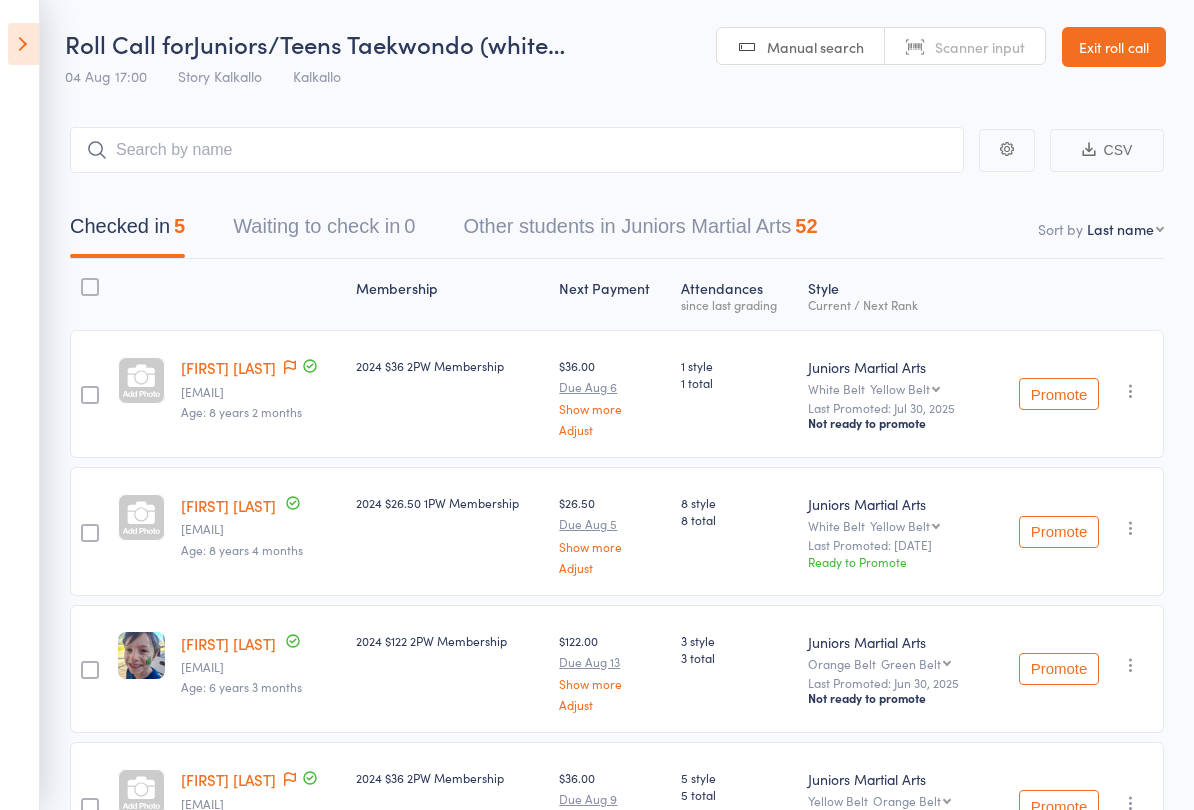 scroll, scrollTop: 1, scrollLeft: 0, axis: vertical 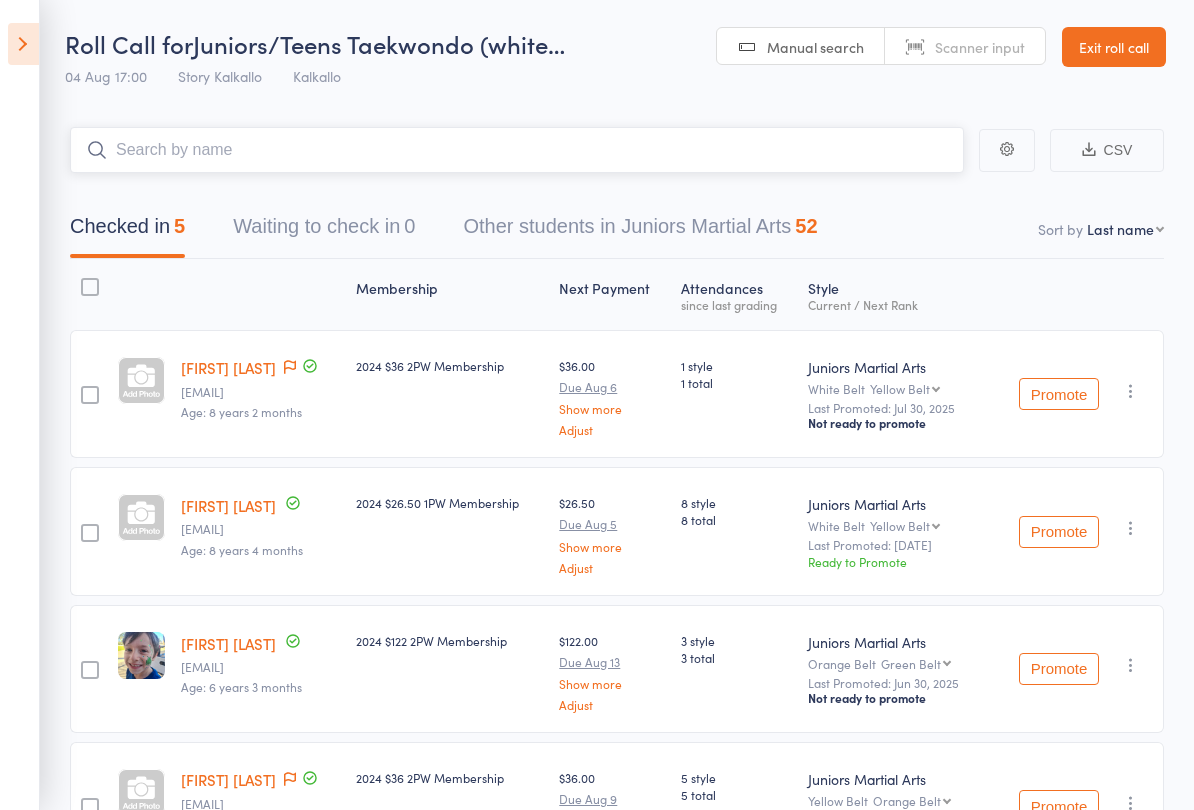 click at bounding box center (517, 150) 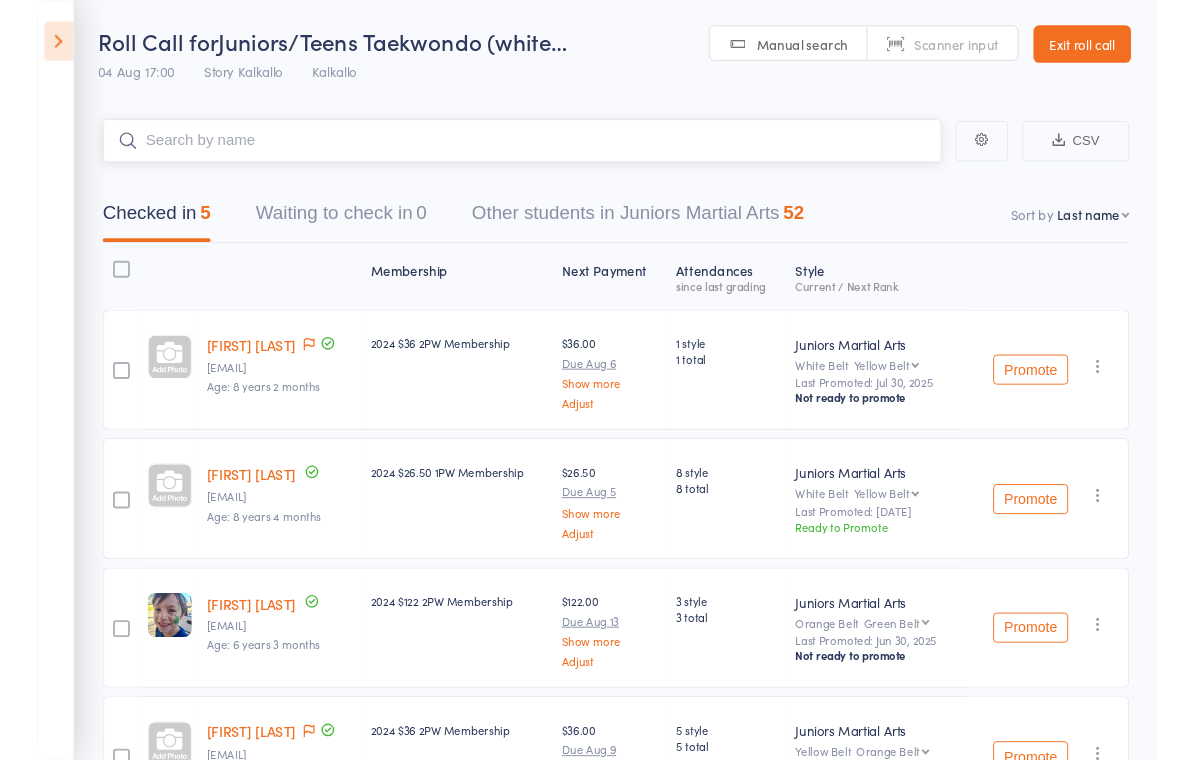 scroll, scrollTop: 0, scrollLeft: 0, axis: both 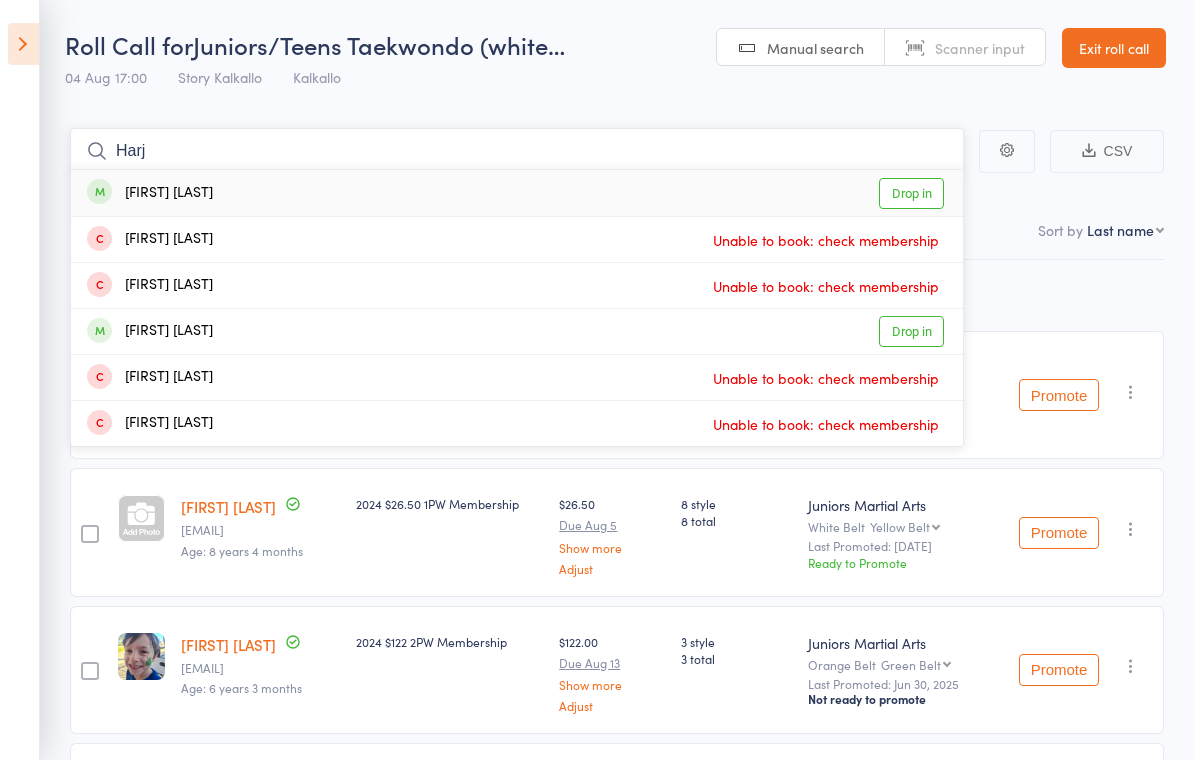 type on "Harj" 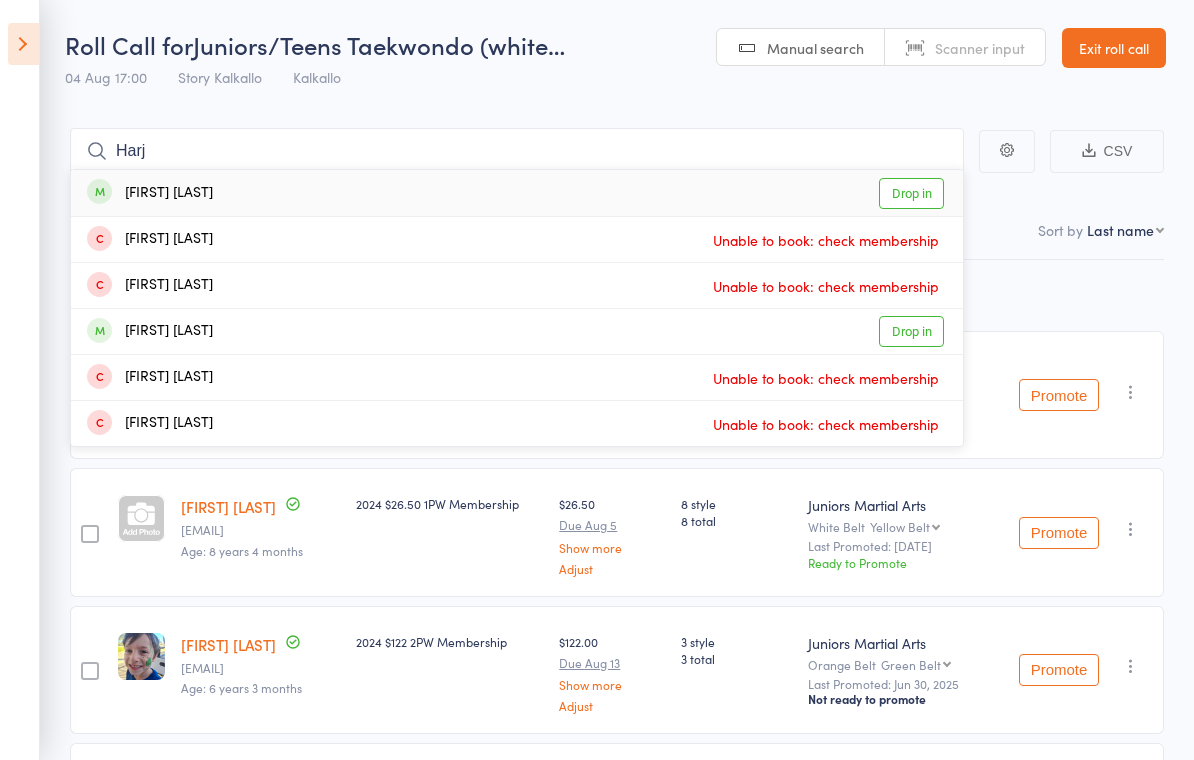 click on "Drop in" at bounding box center [911, 193] 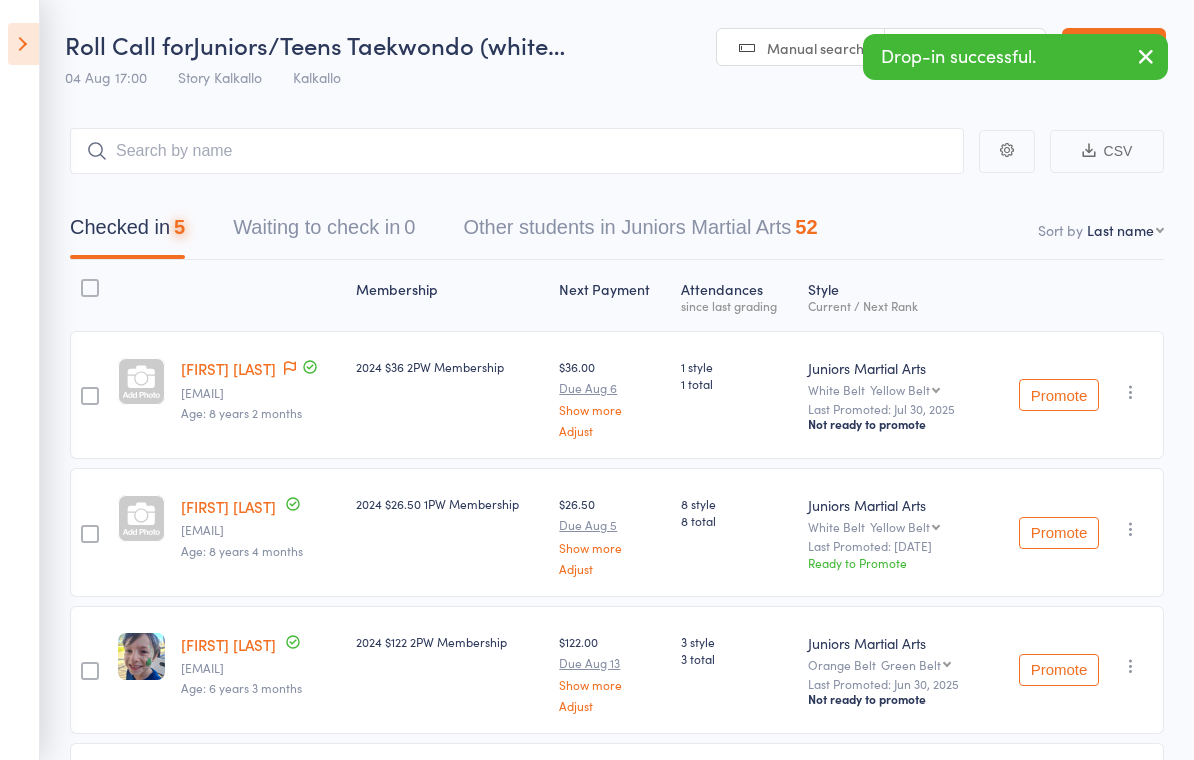 click on "Roll Call for Juniors/Teens Taekwondo (white… 04 Aug 17:00 Story Kalkallo Kalkallo Manual search Scanner input Exit roll call" at bounding box center [597, 49] 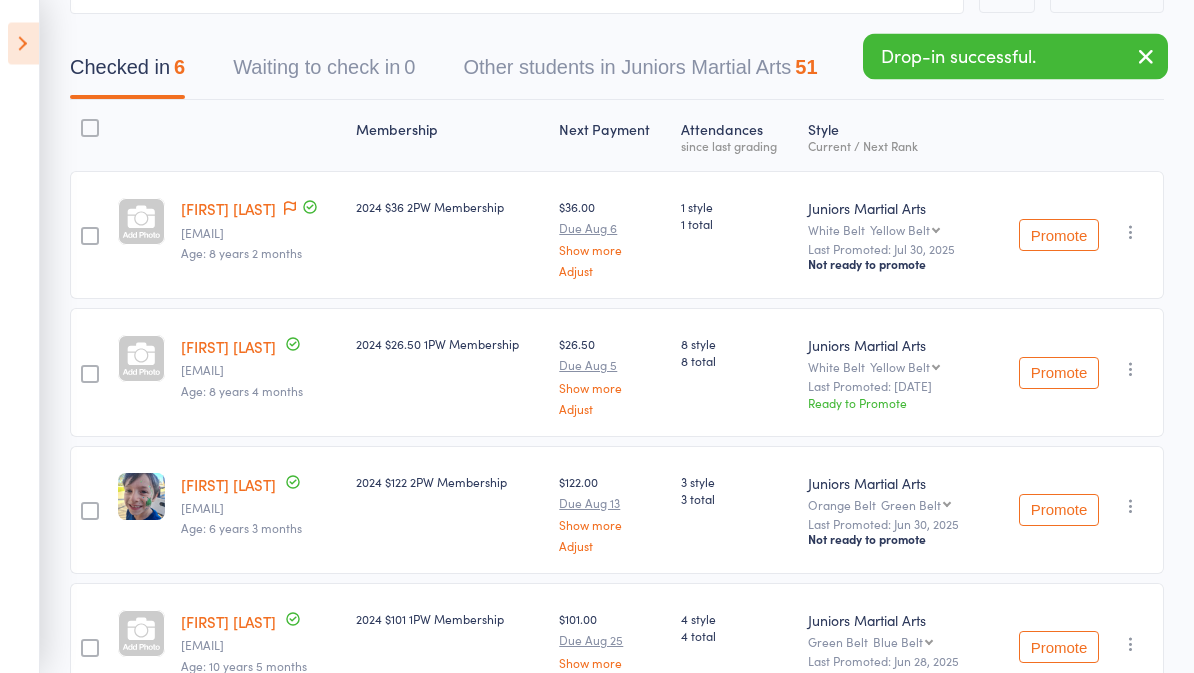 scroll, scrollTop: 120, scrollLeft: 0, axis: vertical 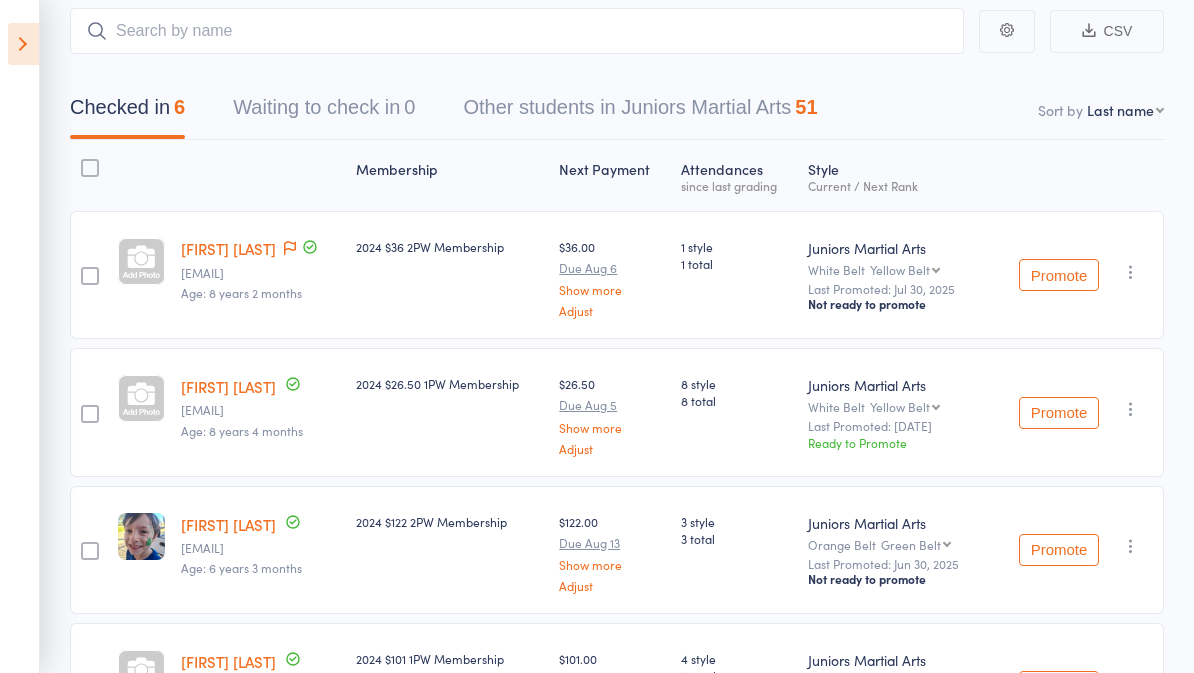 click at bounding box center (23, 44) 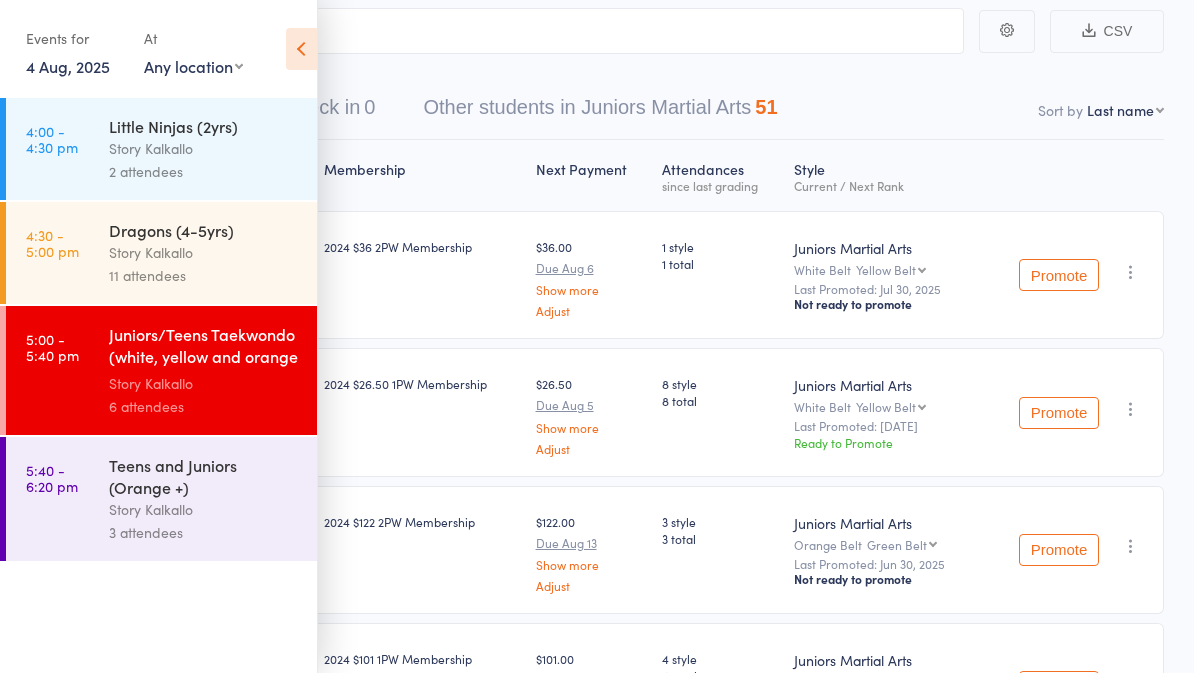 click on "Story Kalkallo" at bounding box center (204, 252) 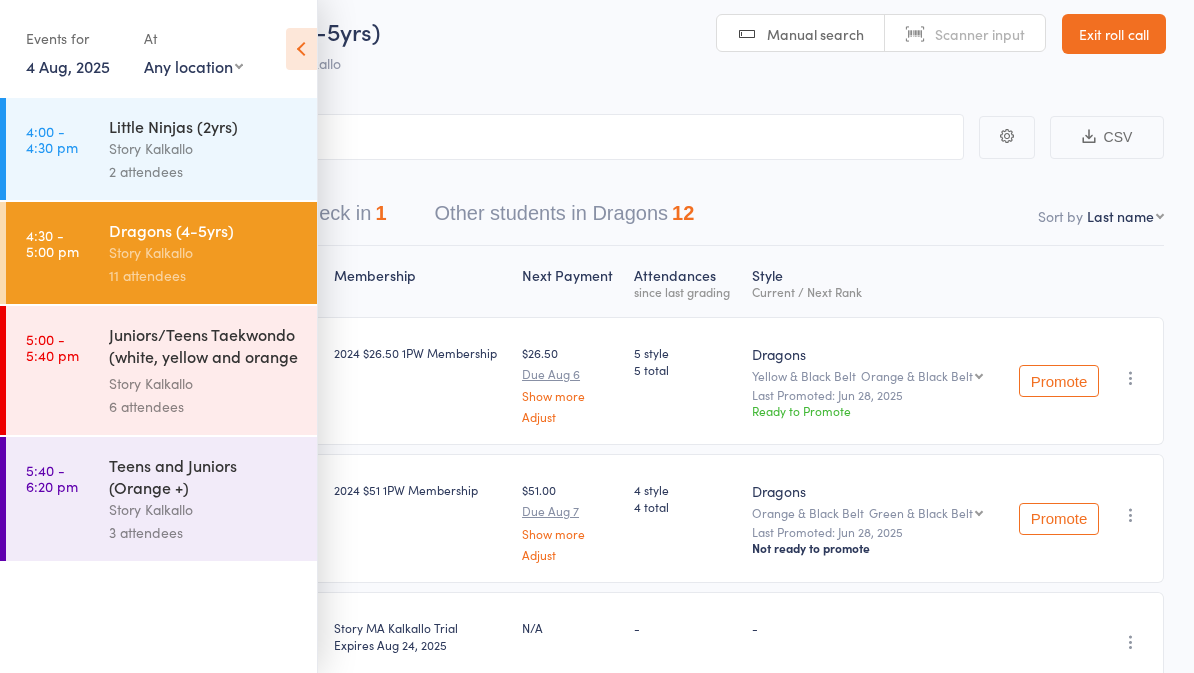 click on "Juniors/Teens Taekwondo (white, yellow and orange ..." at bounding box center [204, 347] 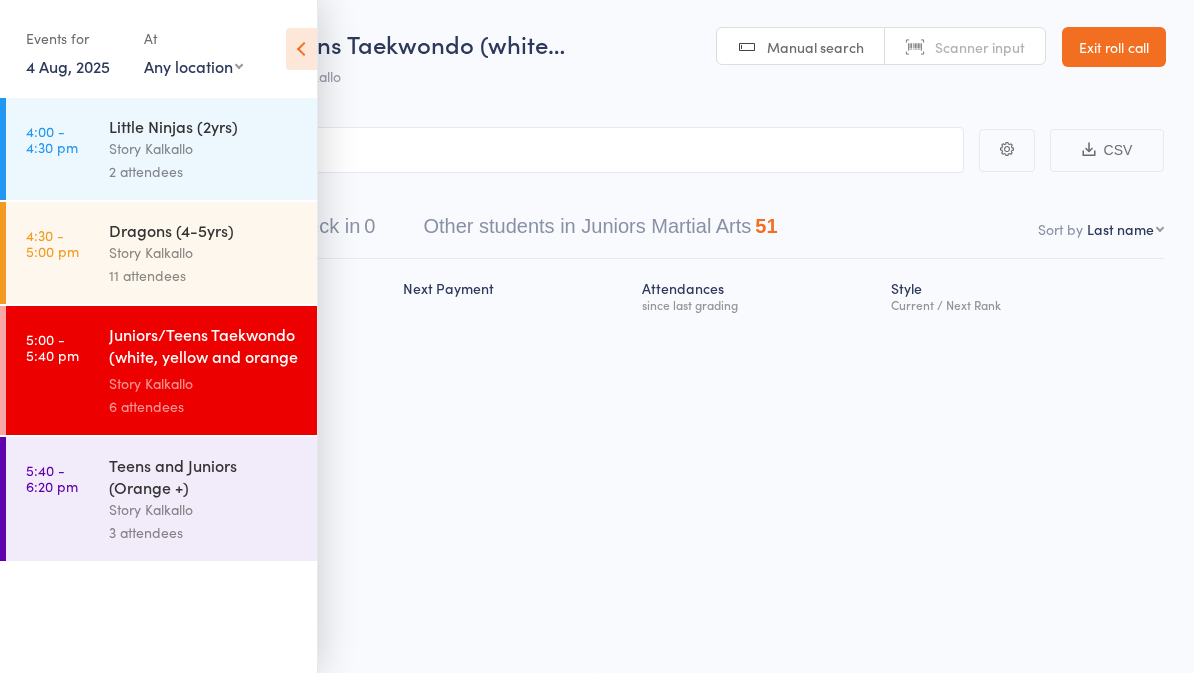 click at bounding box center [301, 49] 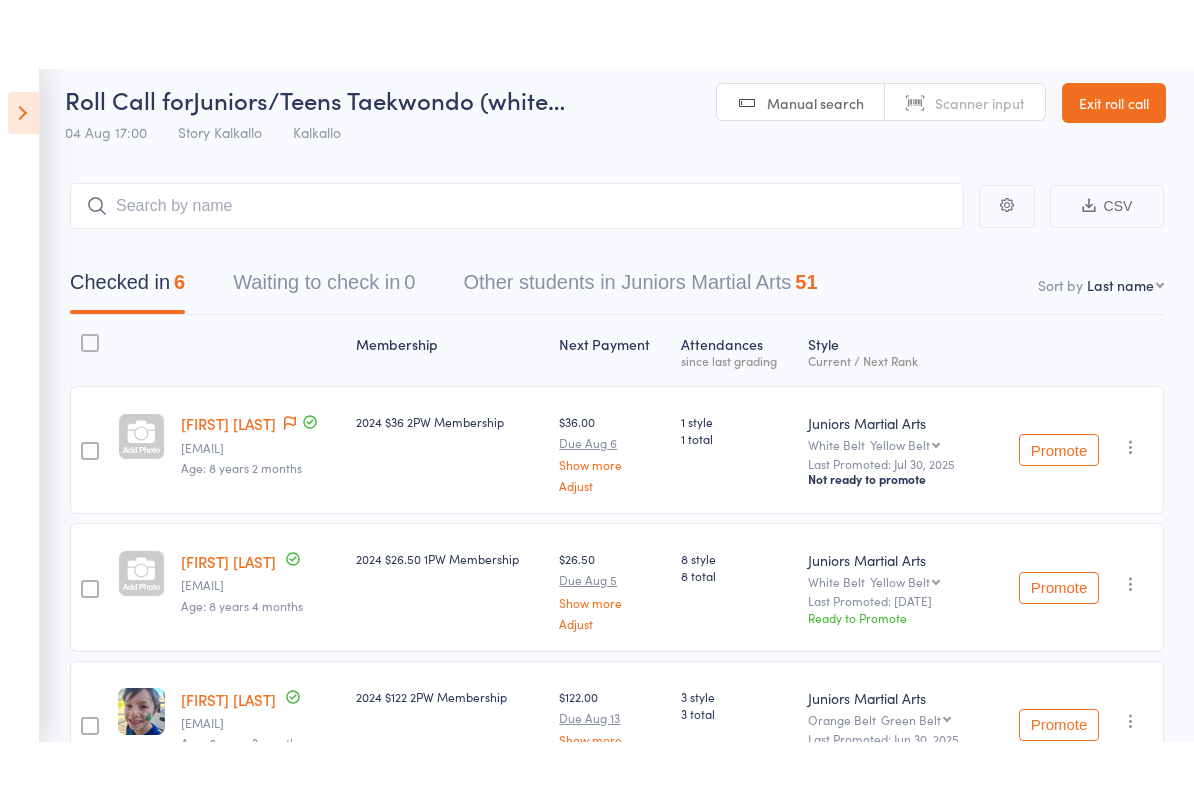 scroll, scrollTop: 0, scrollLeft: 0, axis: both 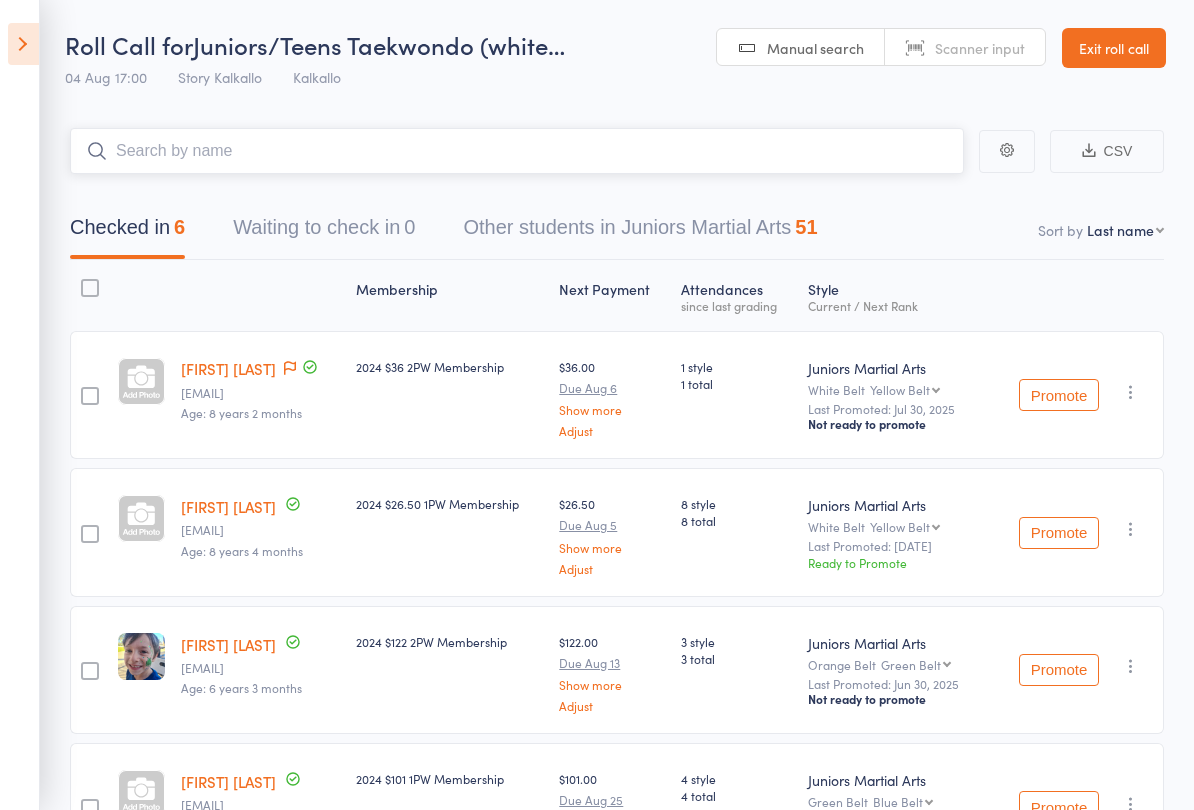 click at bounding box center (517, 151) 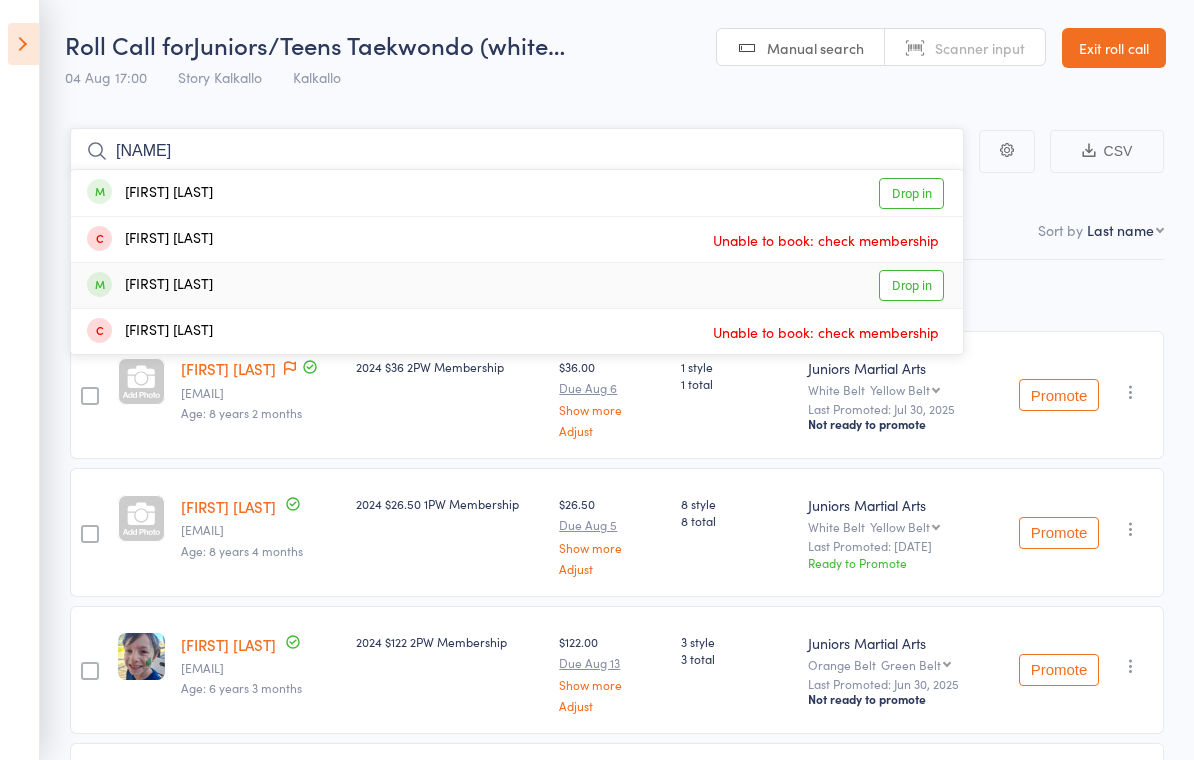 type on "[NAME]" 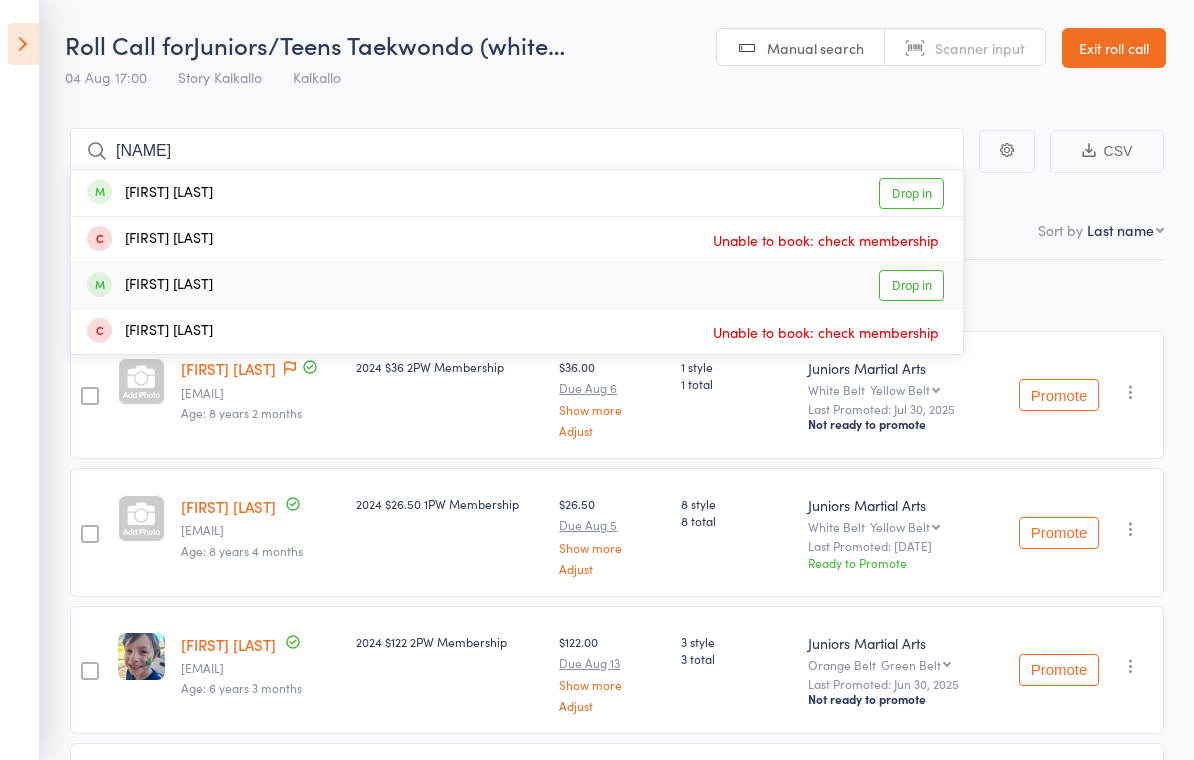 click on "[FIRST] [LAST]" at bounding box center (517, 285) 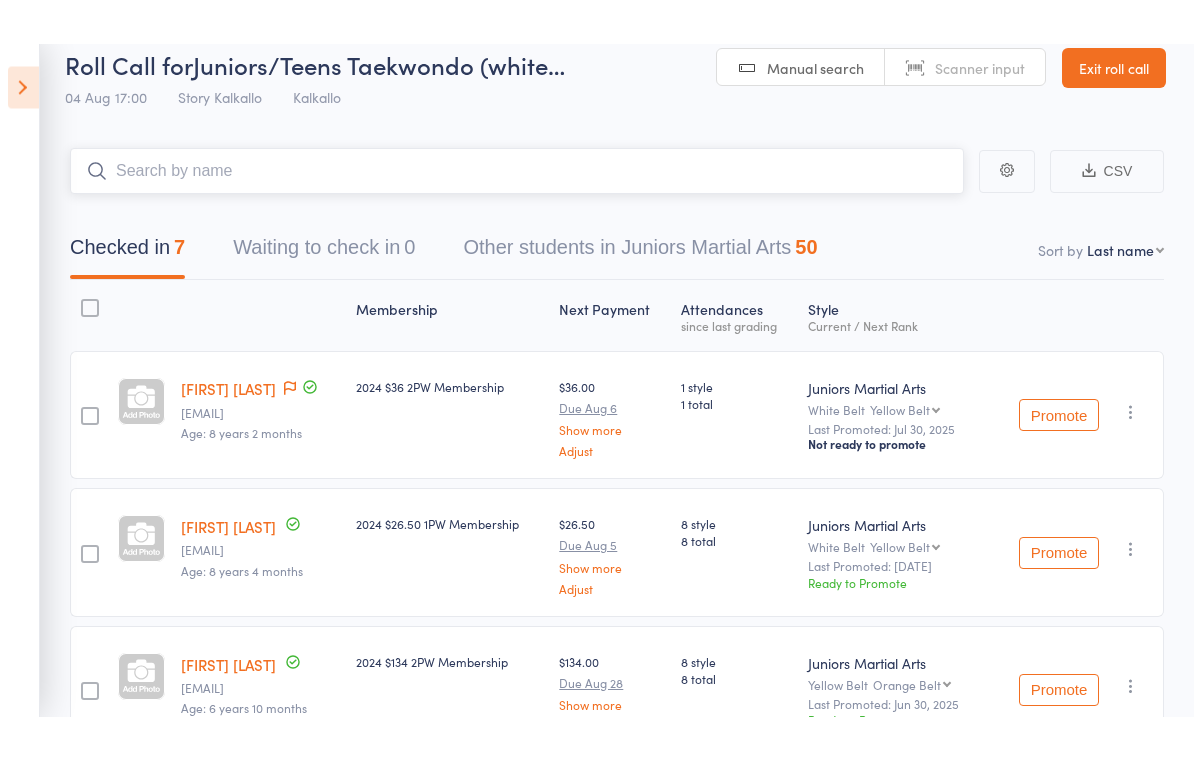 scroll, scrollTop: 0, scrollLeft: 0, axis: both 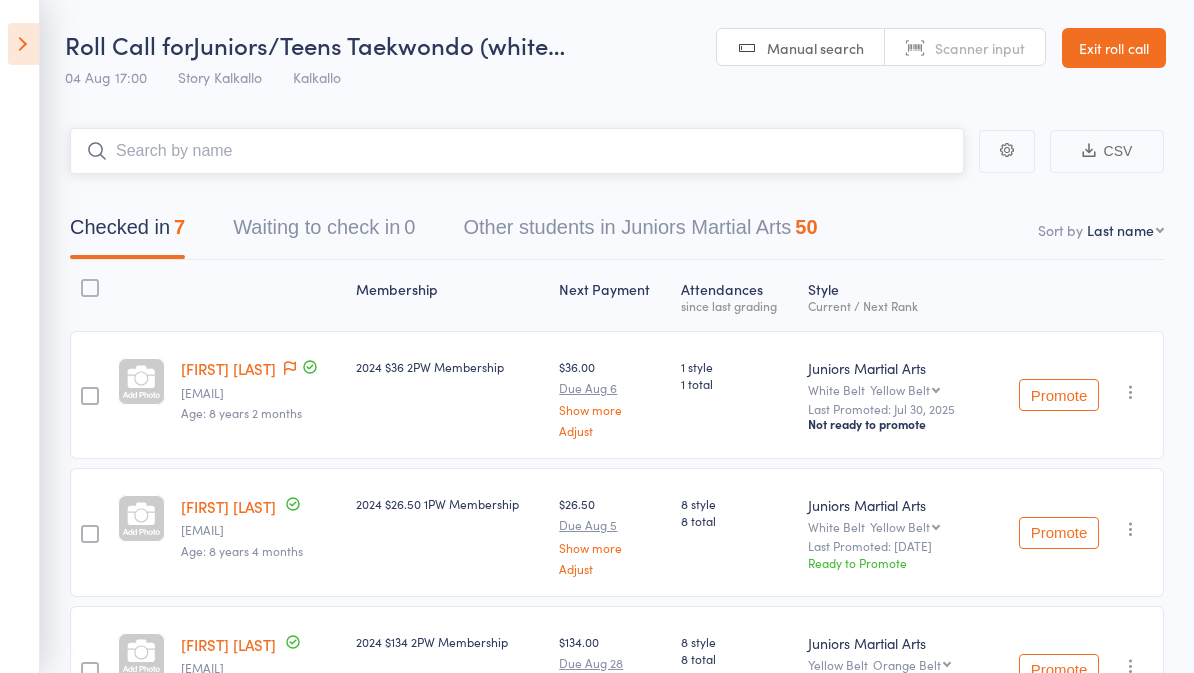 click at bounding box center (517, 151) 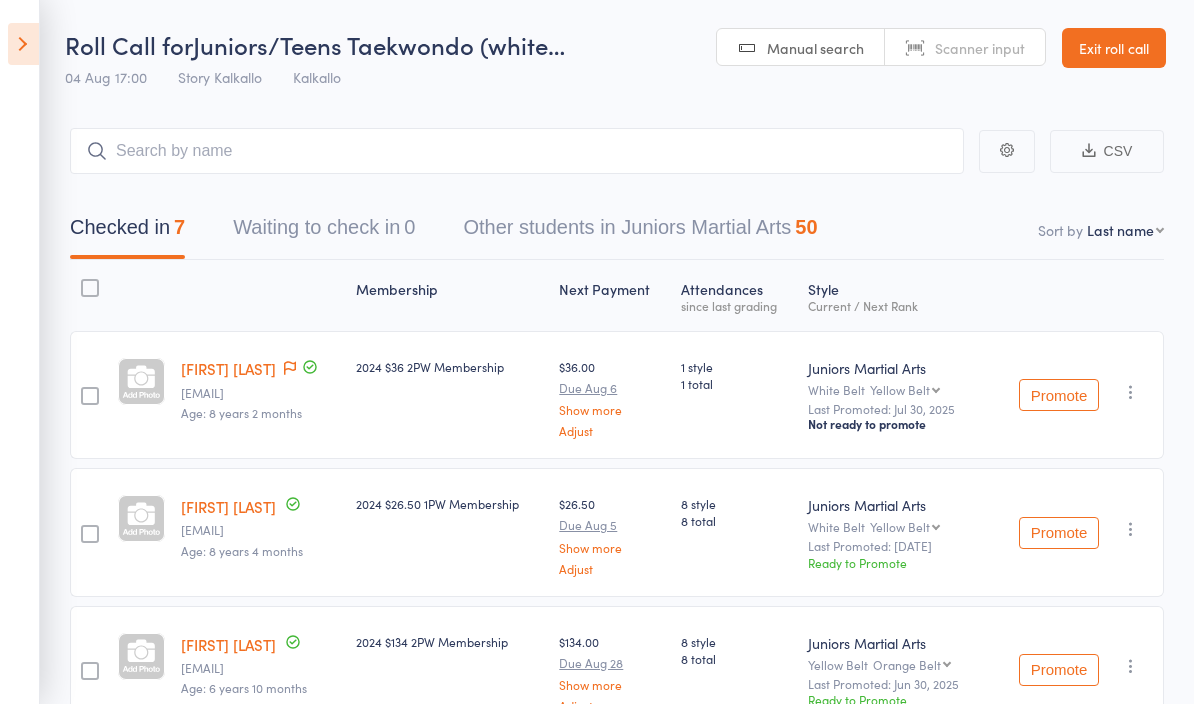 click at bounding box center (23, 44) 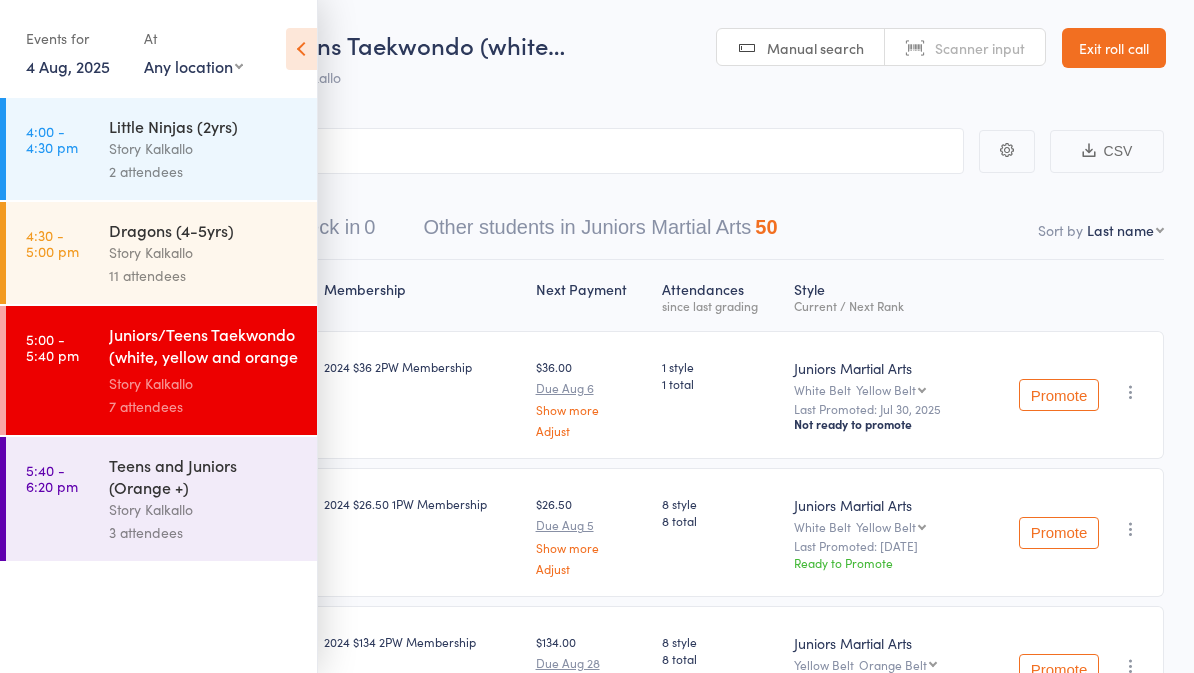 click on "Story Kalkallo" at bounding box center [204, 252] 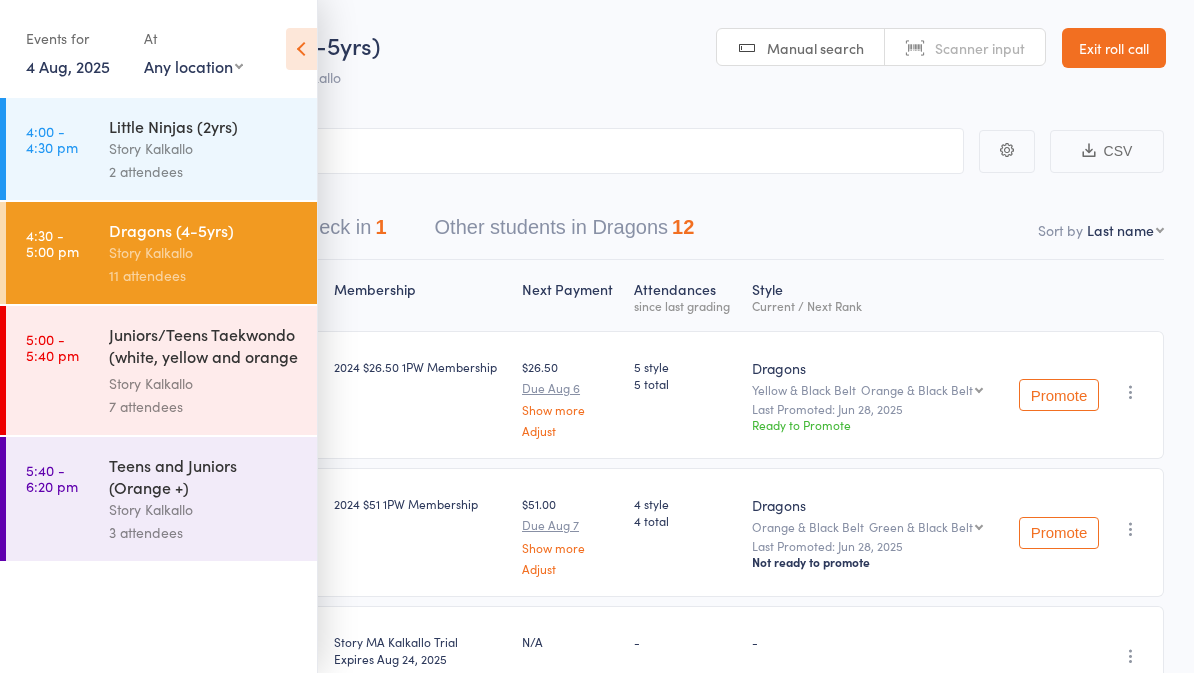 click at bounding box center [301, 49] 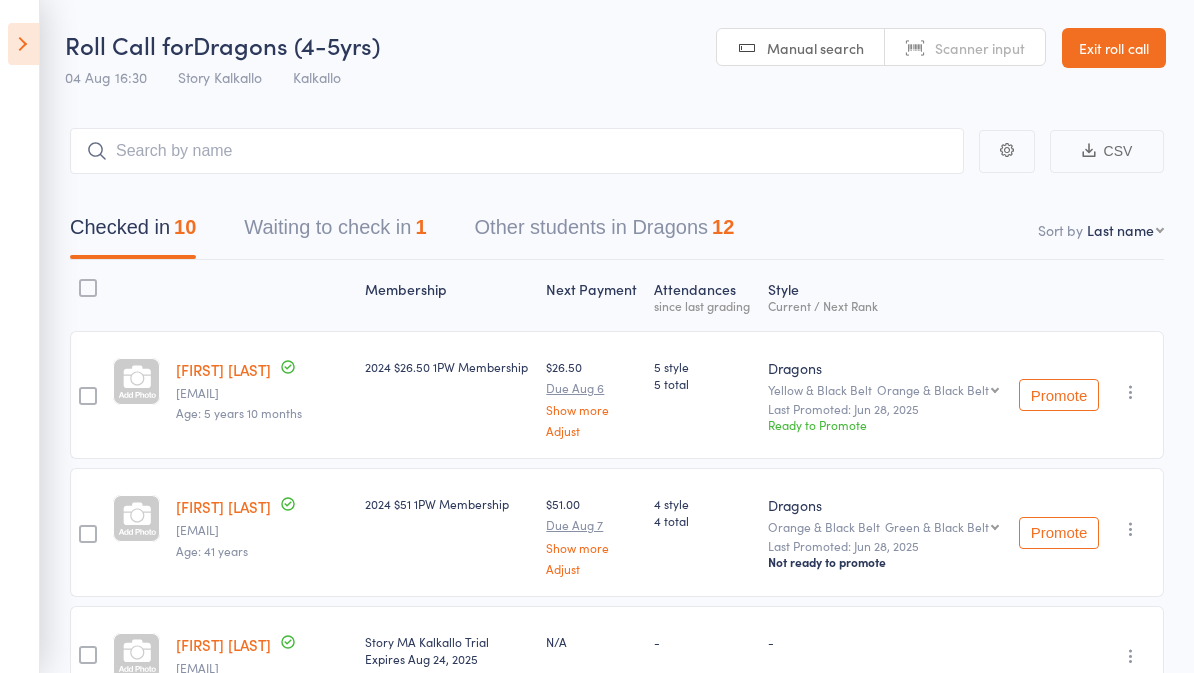 click on "Waiting to check in  1" at bounding box center (335, 232) 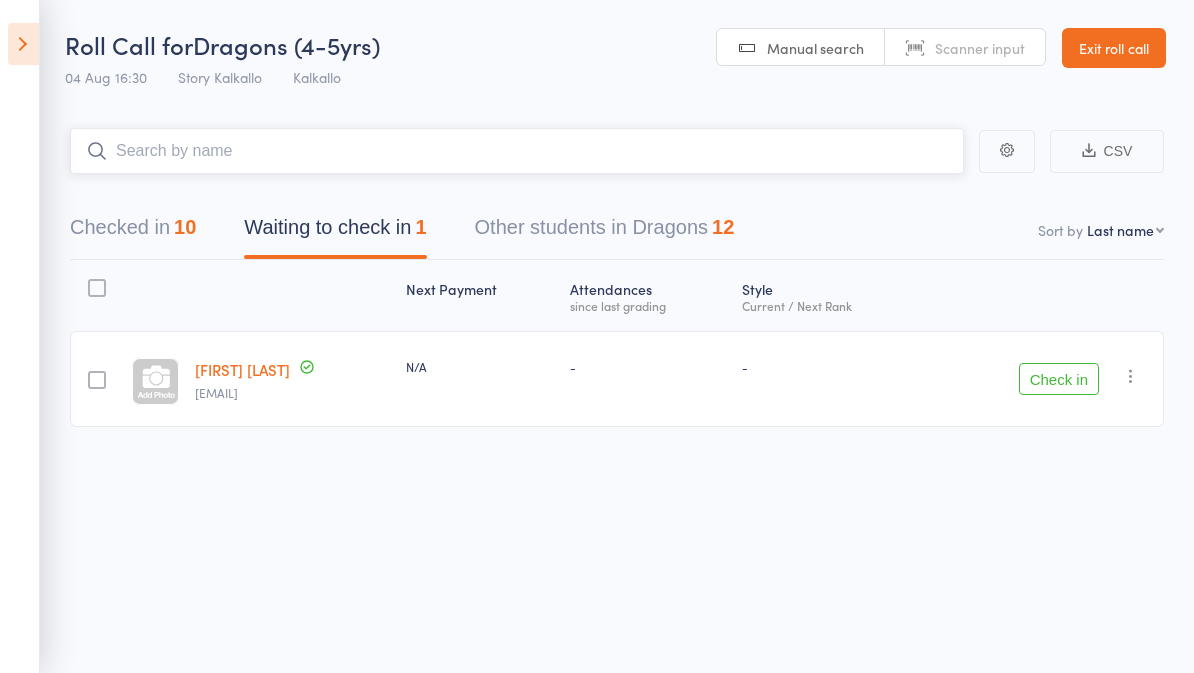 click at bounding box center [517, 151] 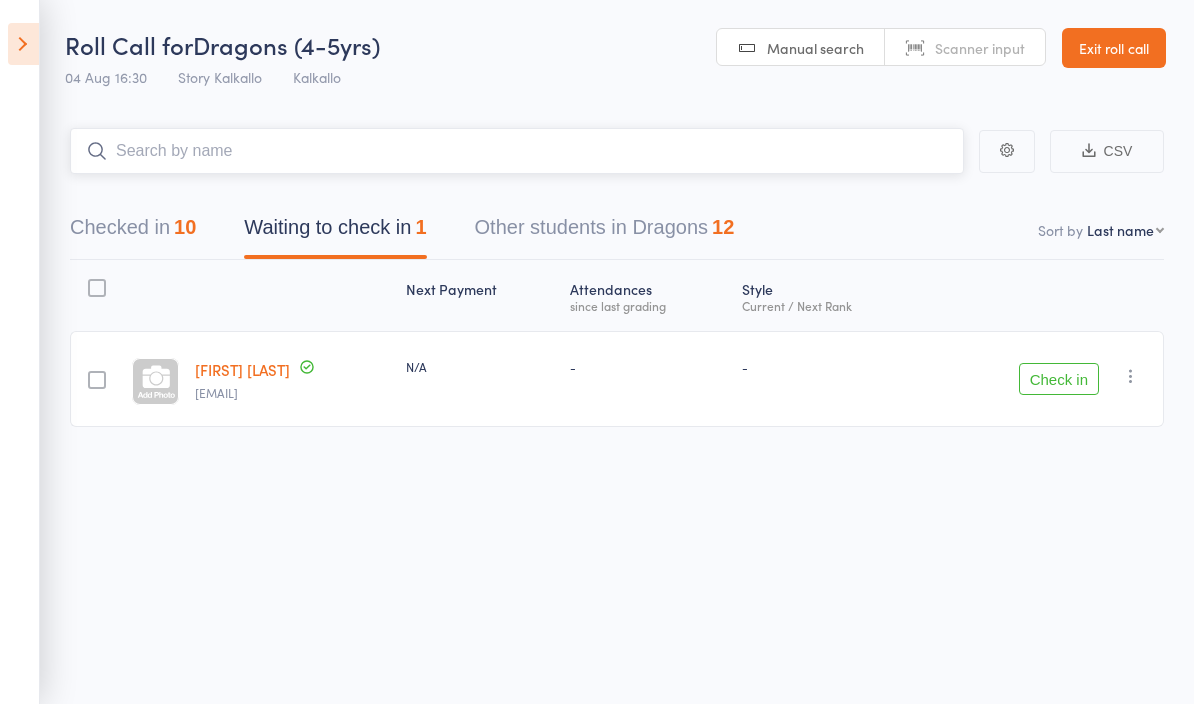 type on "E" 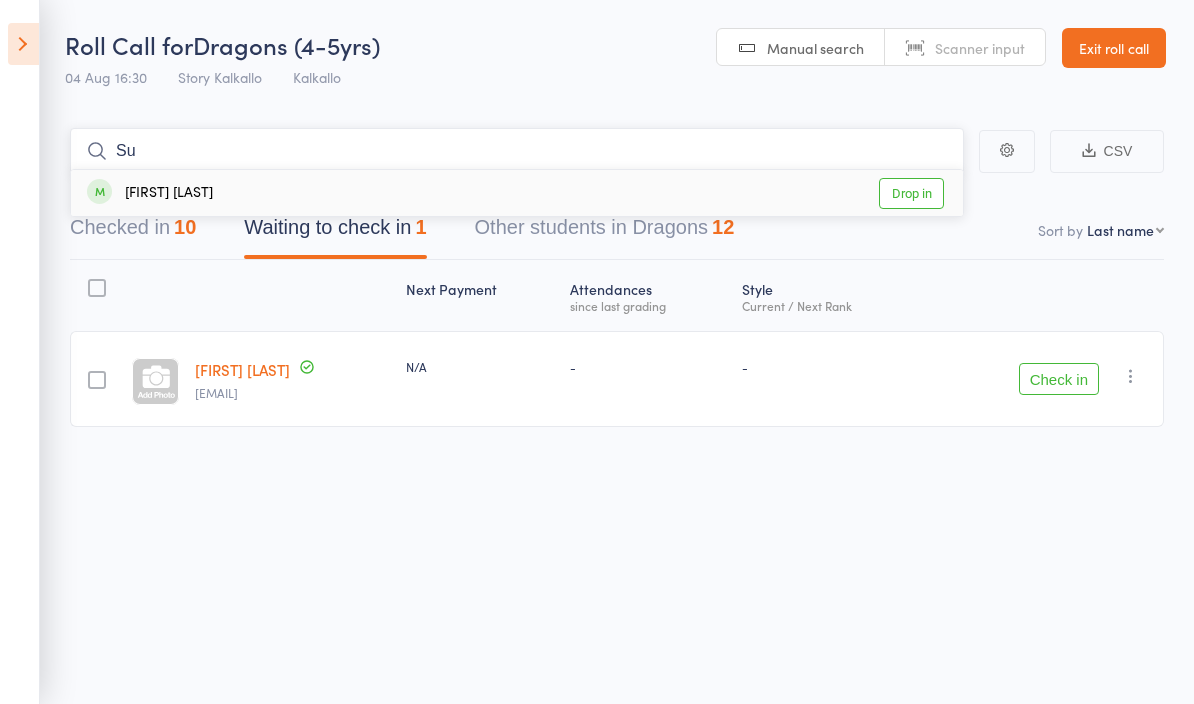 type on "S" 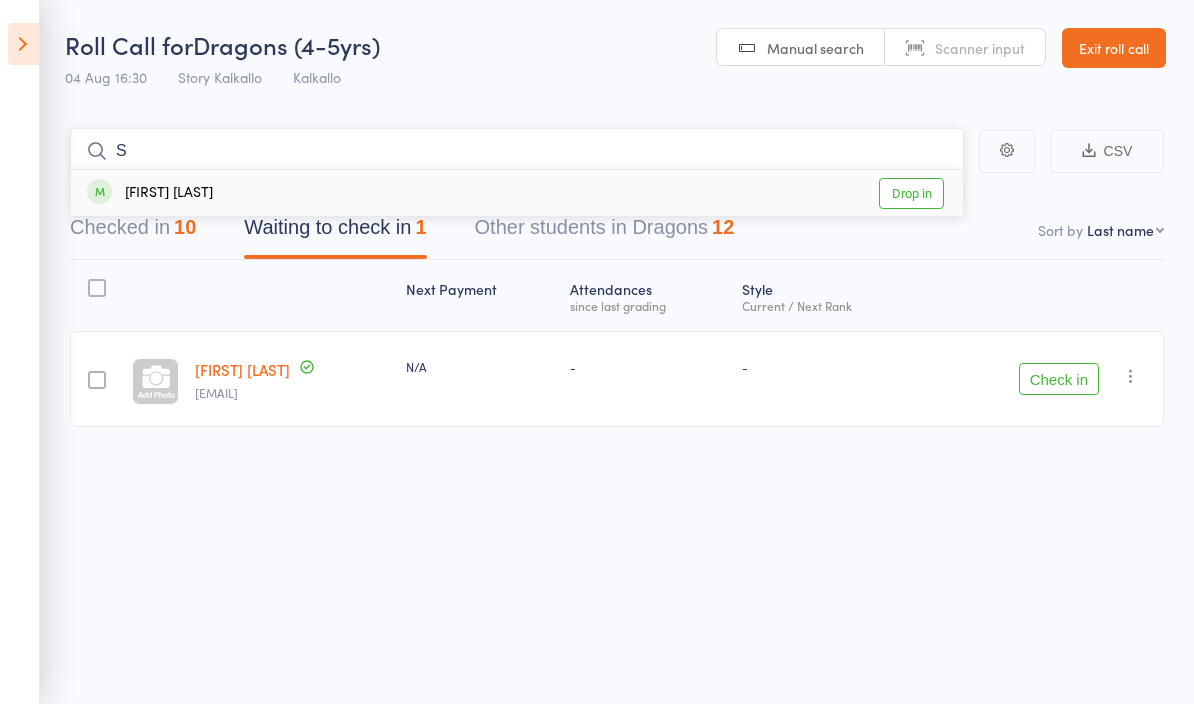 type 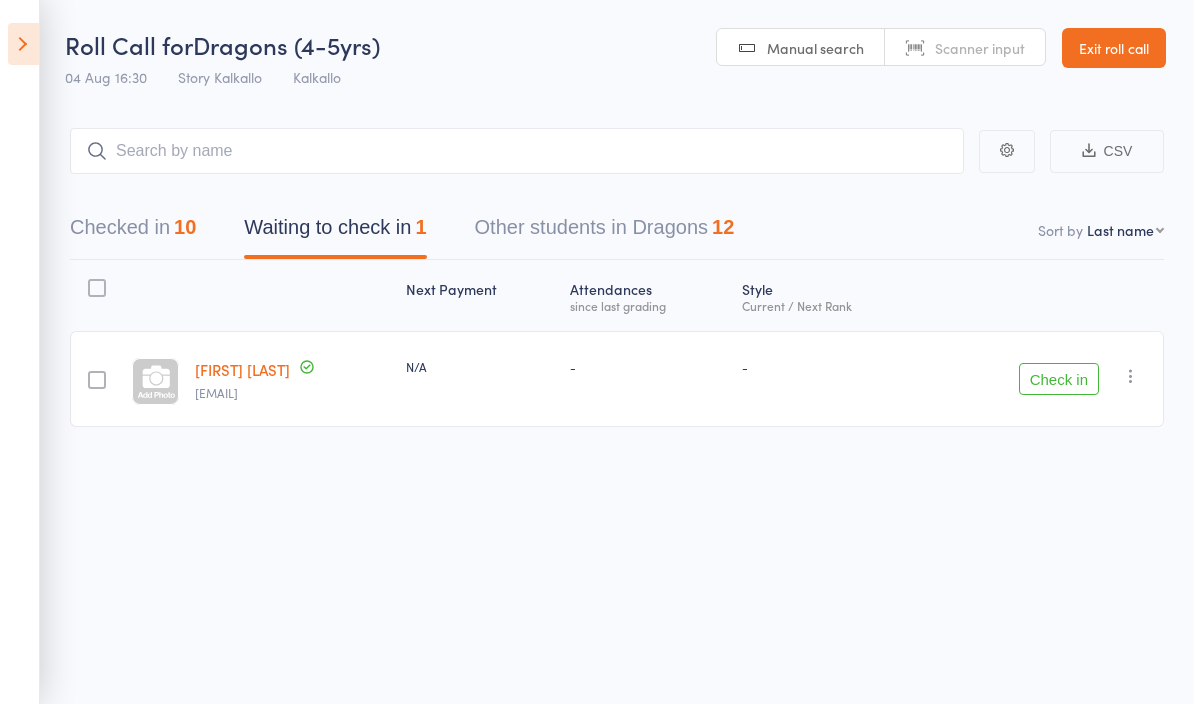click at bounding box center (23, 44) 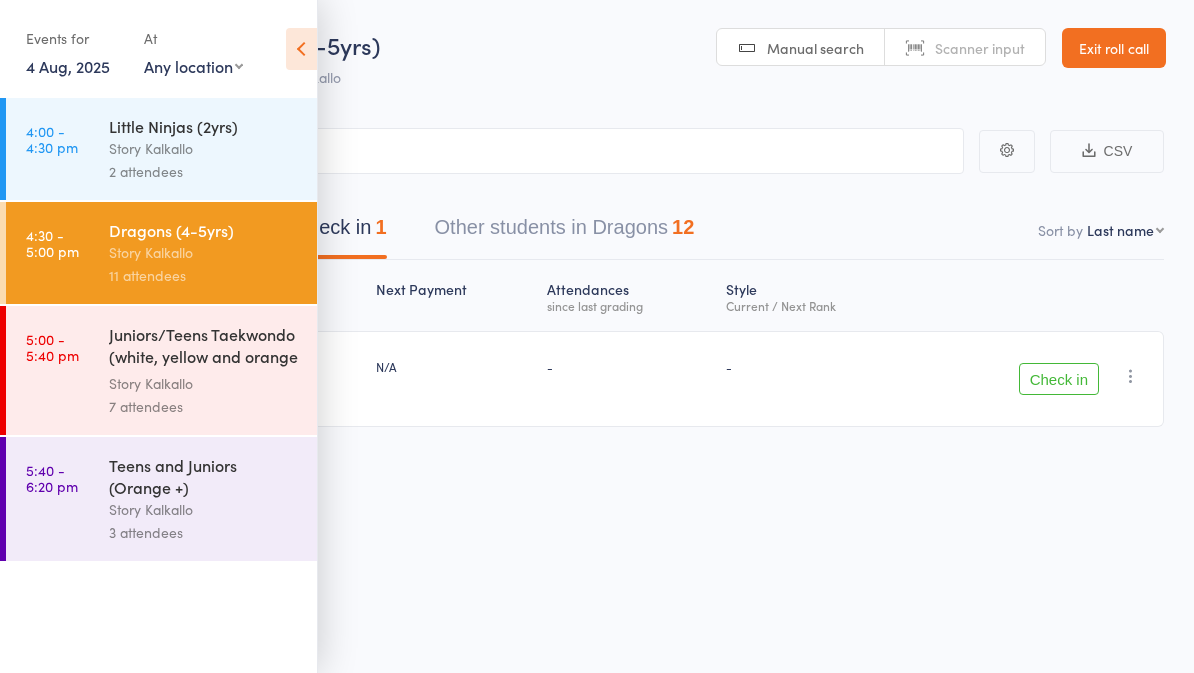 click on "Juniors/Teens Taekwondo (white, yellow and orange ..." at bounding box center [204, 347] 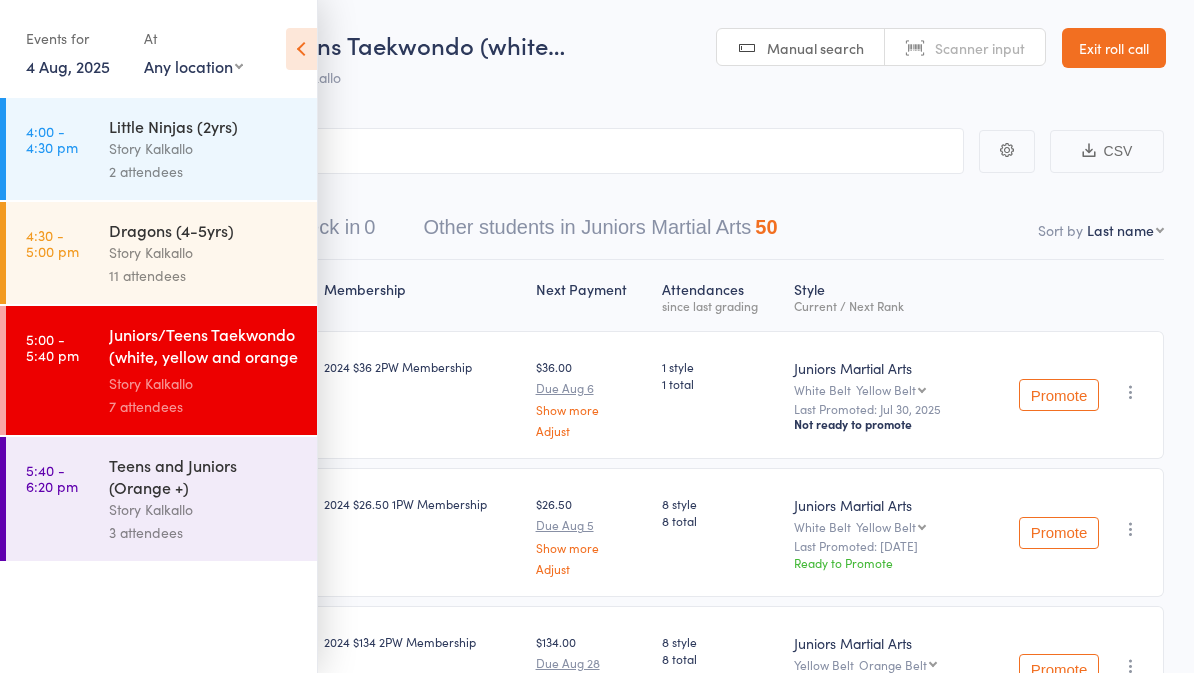 click at bounding box center (301, 49) 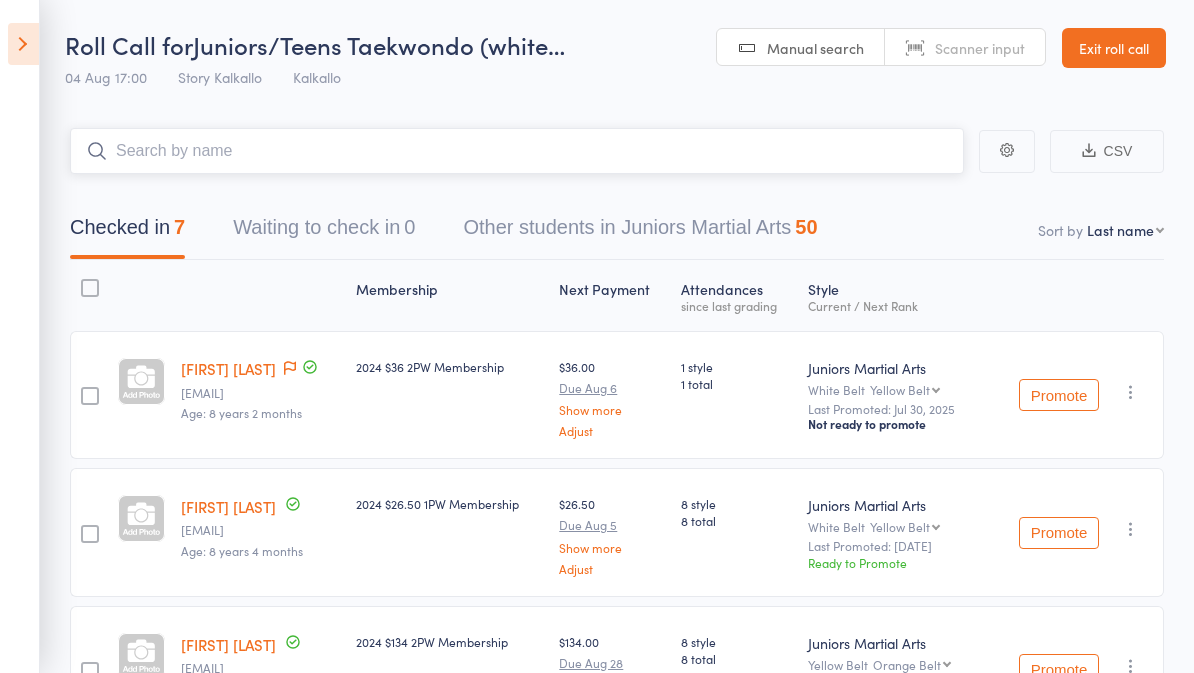 click at bounding box center [517, 151] 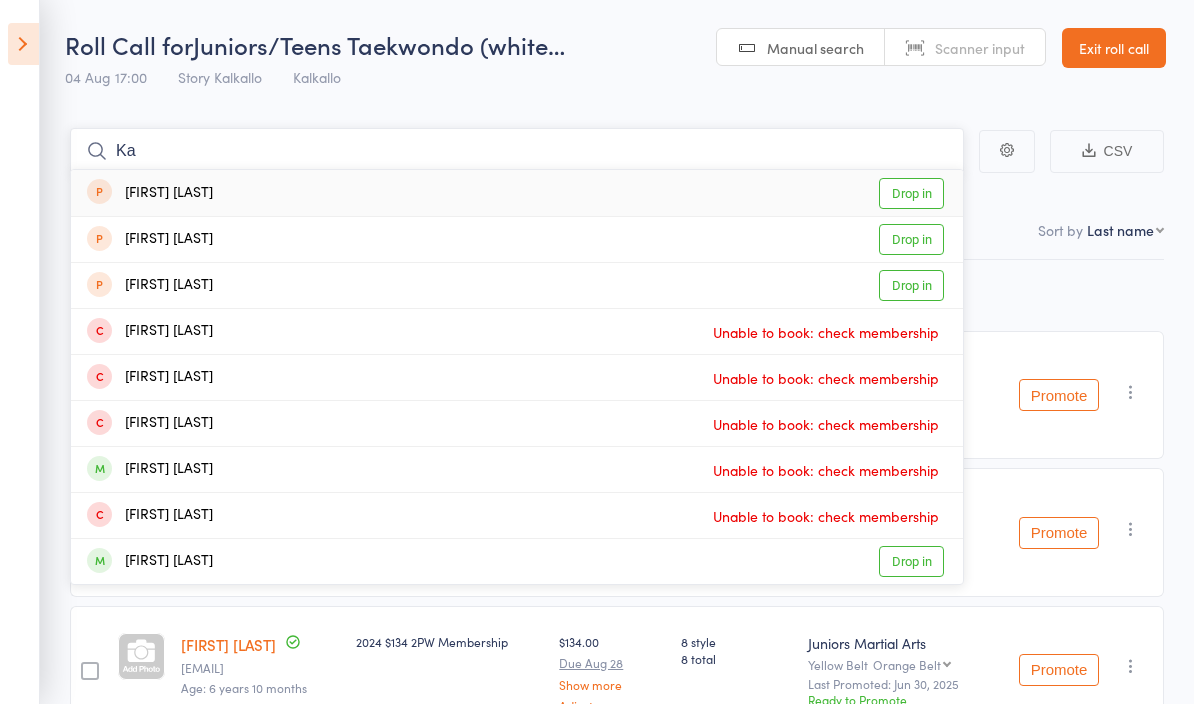 type on "K" 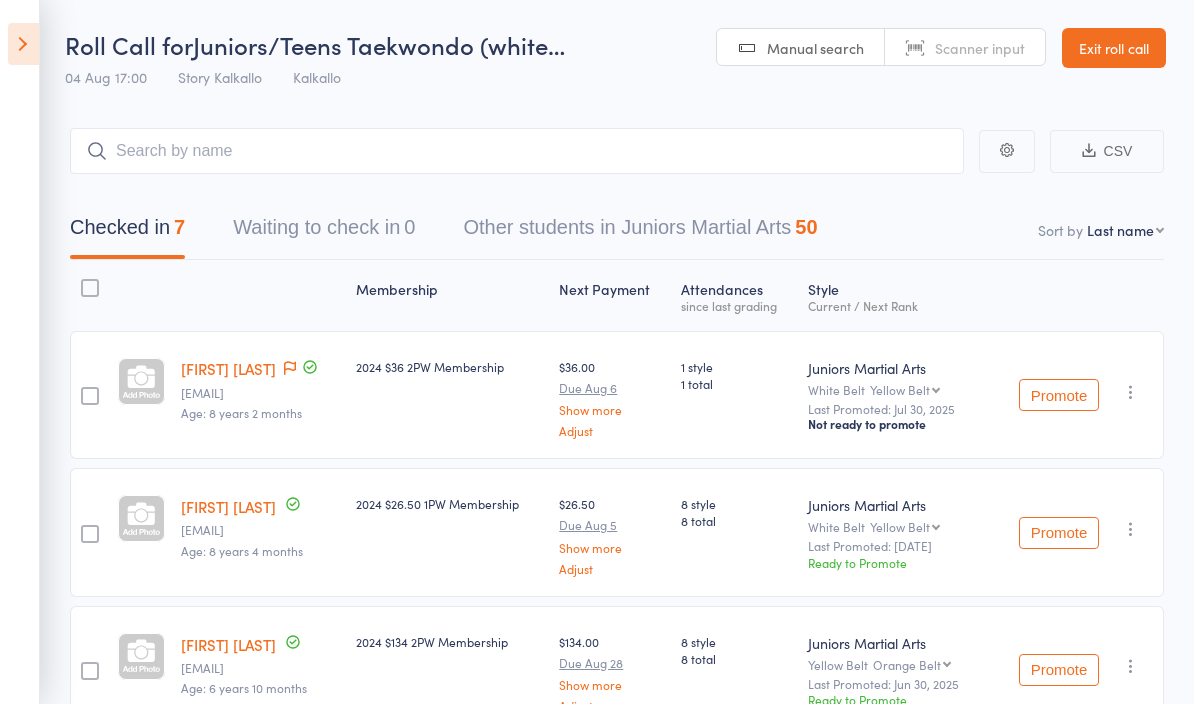 click on "Roll Call for Juniors/Teens Taekwondo (white… 04 Aug 17:00 Story Kalkallo Kalkallo Manual search Scanner input Exit roll call" at bounding box center [597, 49] 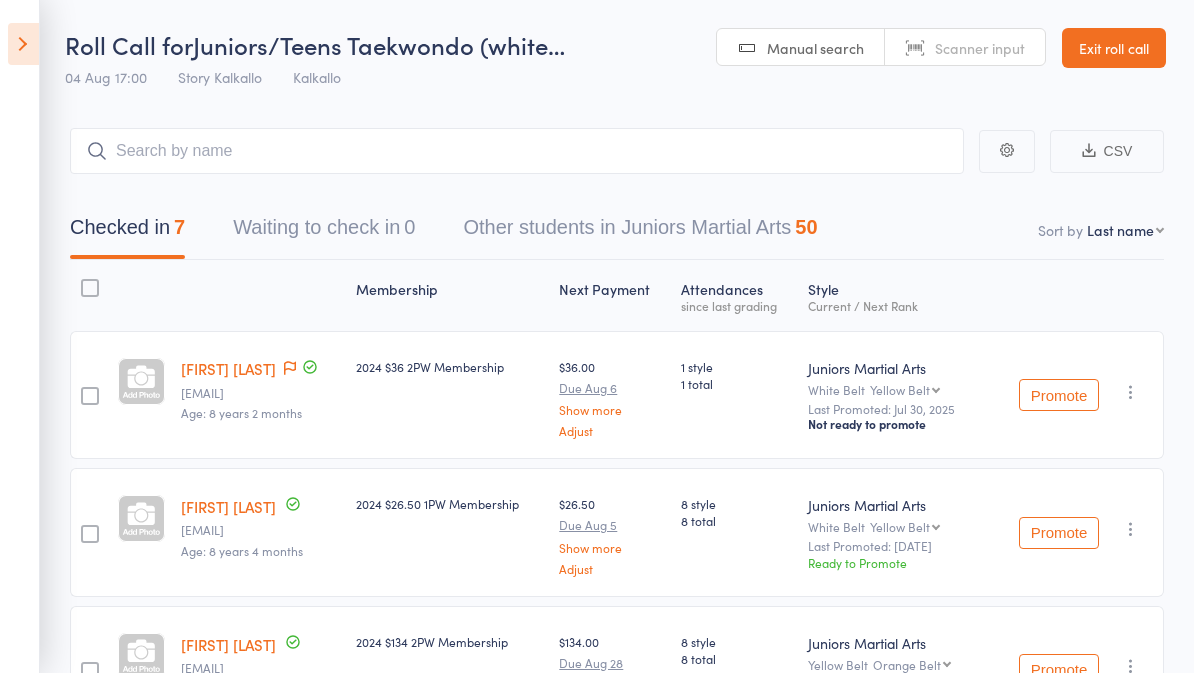 click at bounding box center (23, 44) 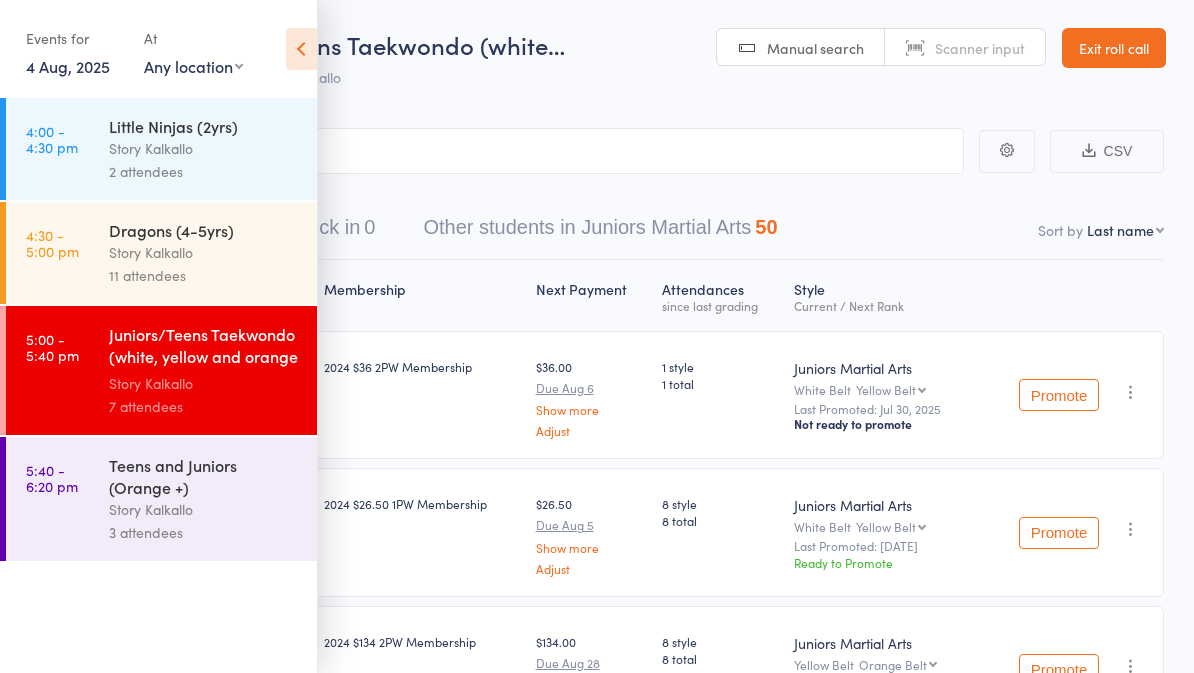click at bounding box center [301, 49] 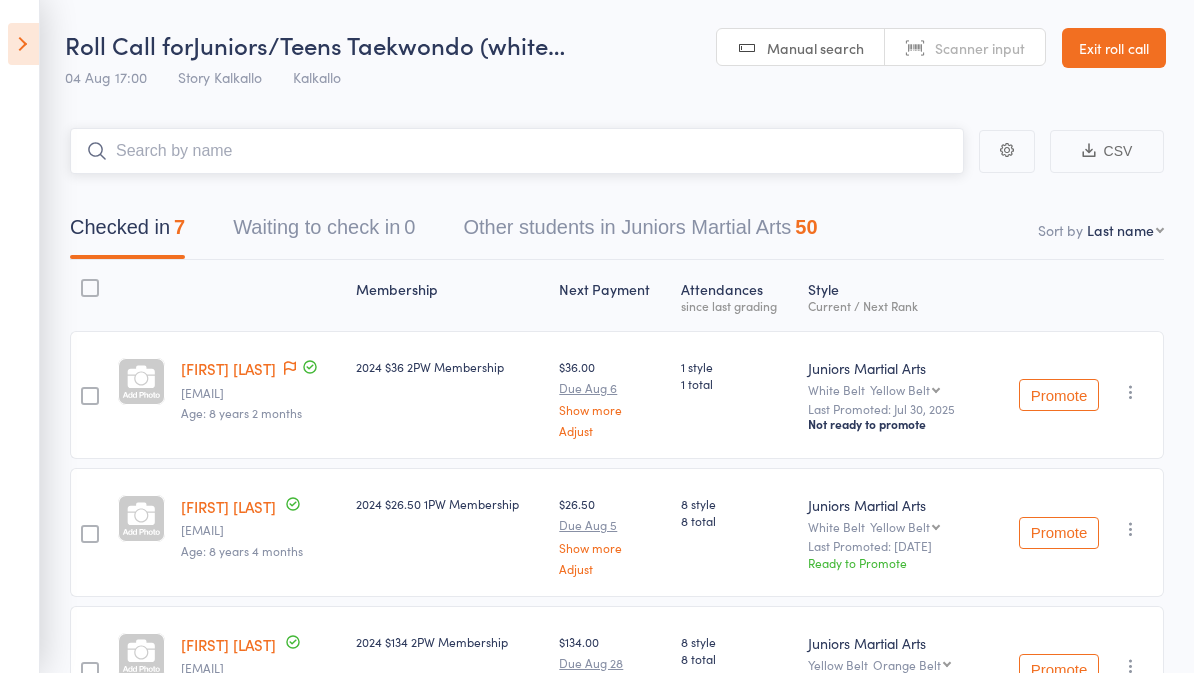 click at bounding box center (517, 151) 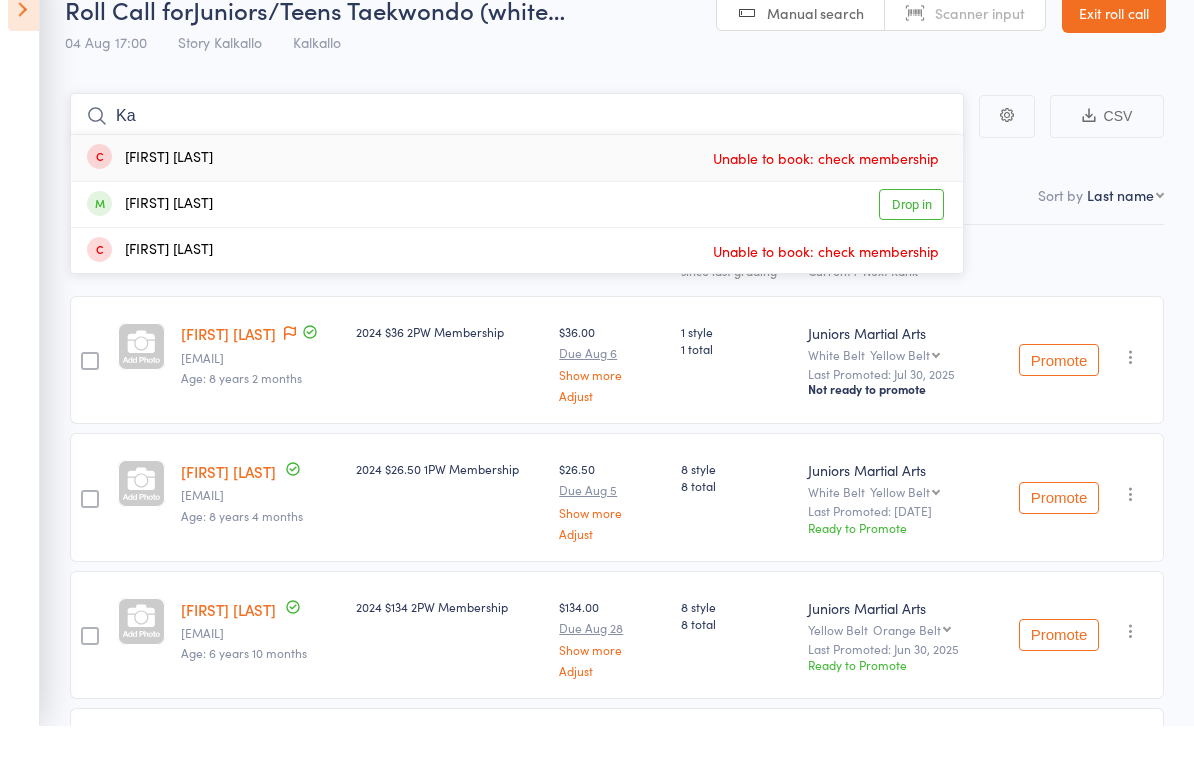 type on "K" 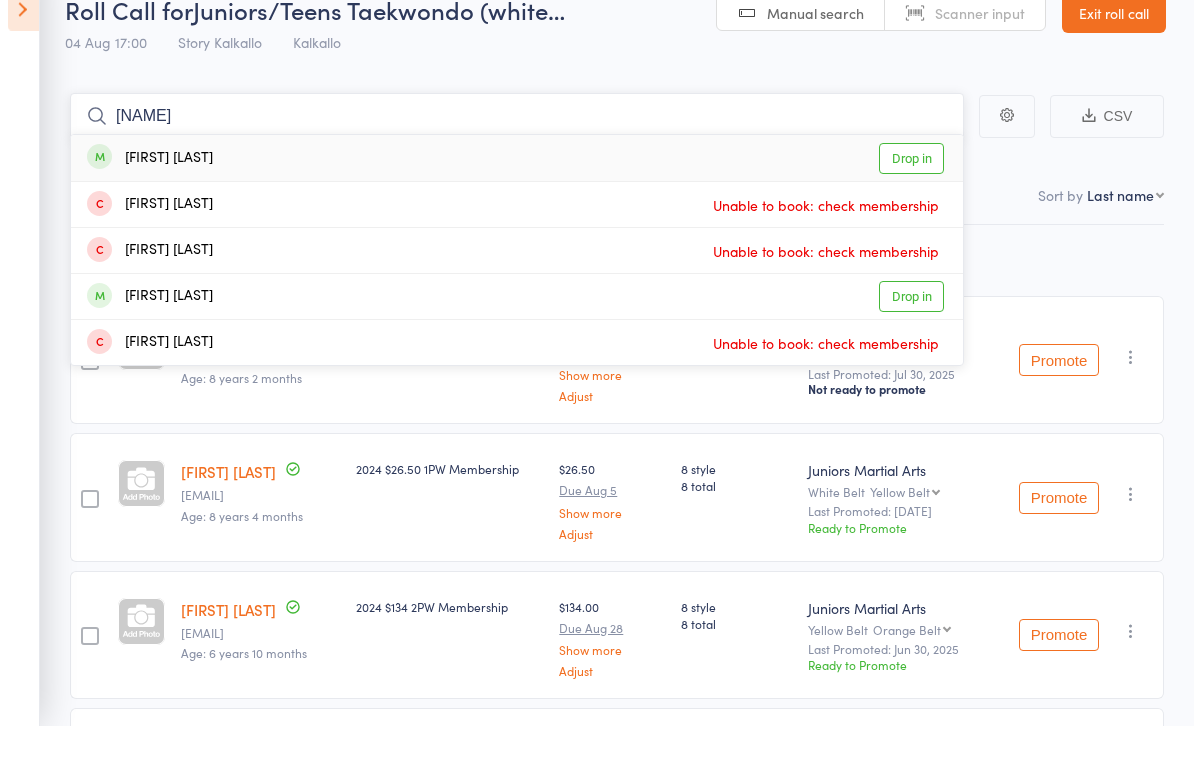 type on "[NAME]" 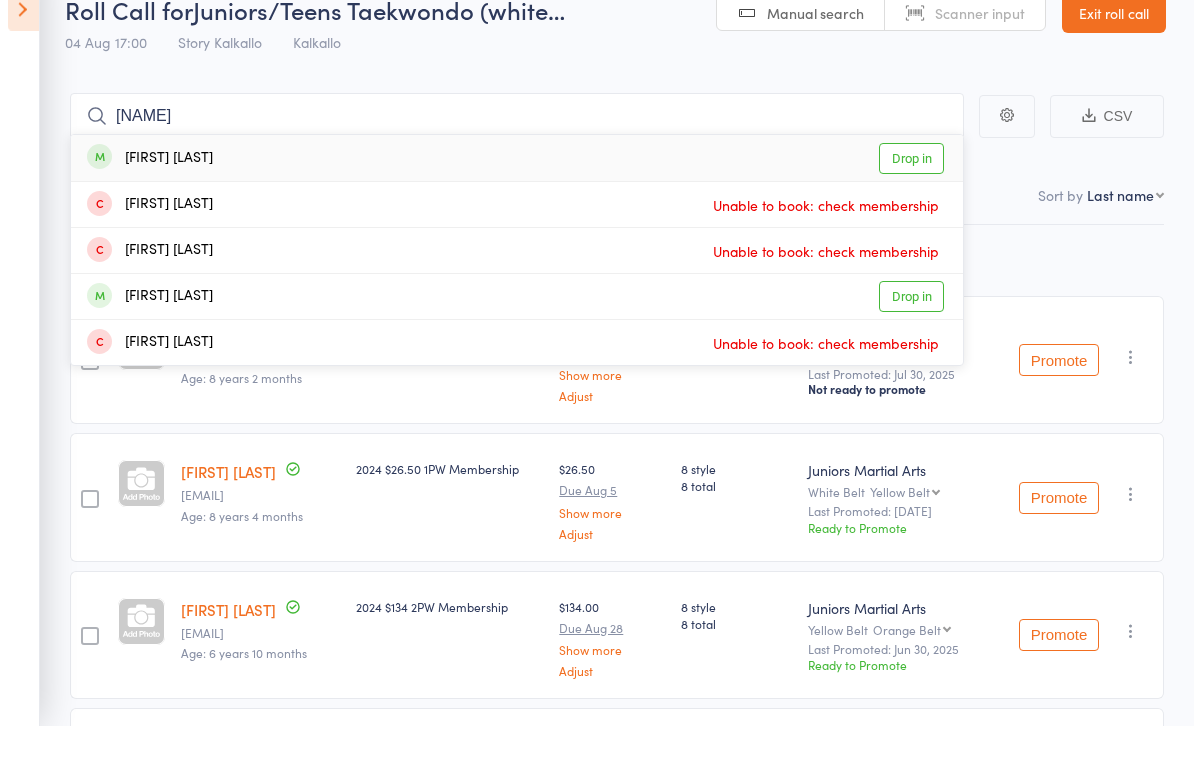 click on "Drop in" at bounding box center [911, 193] 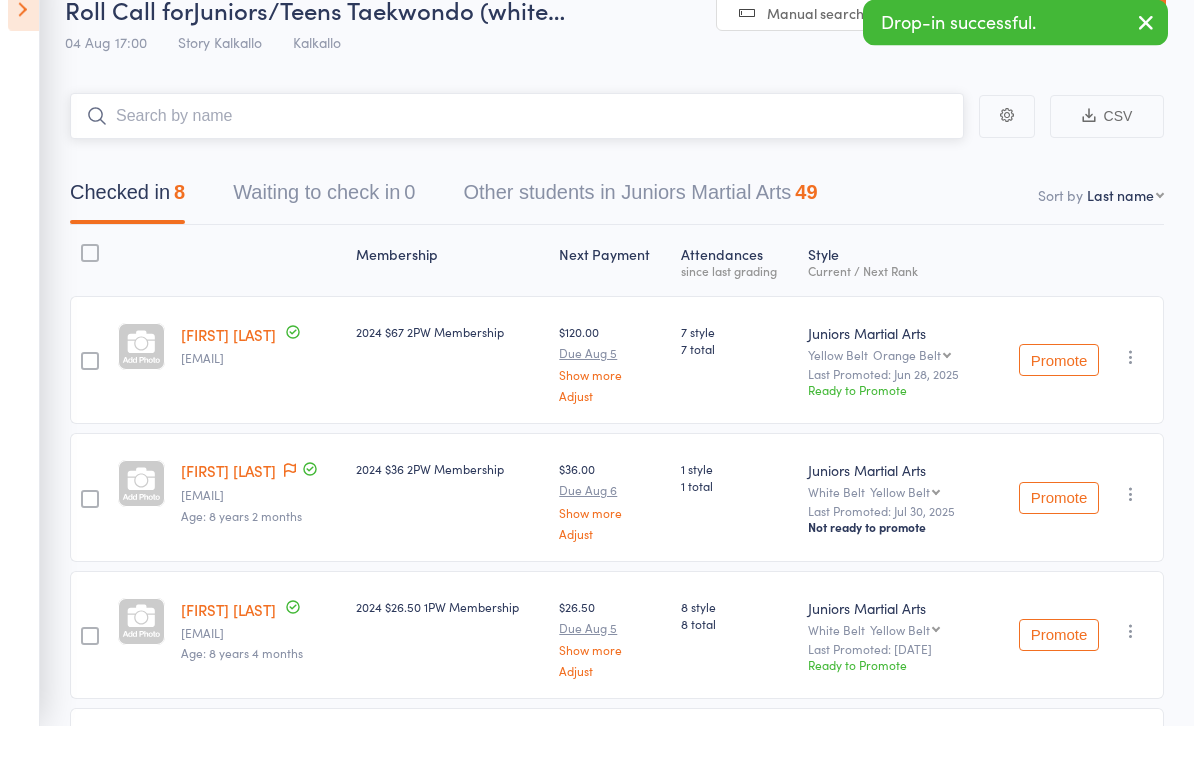 click at bounding box center (517, 151) 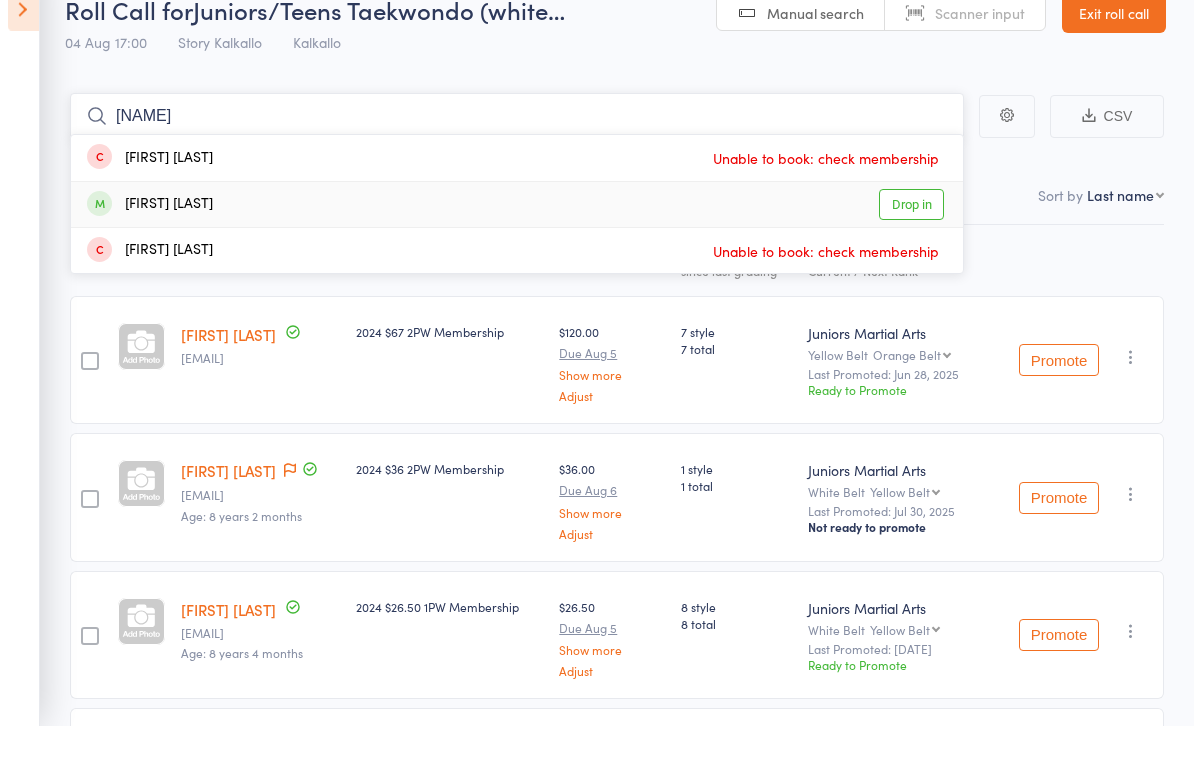 type on "[NAME]" 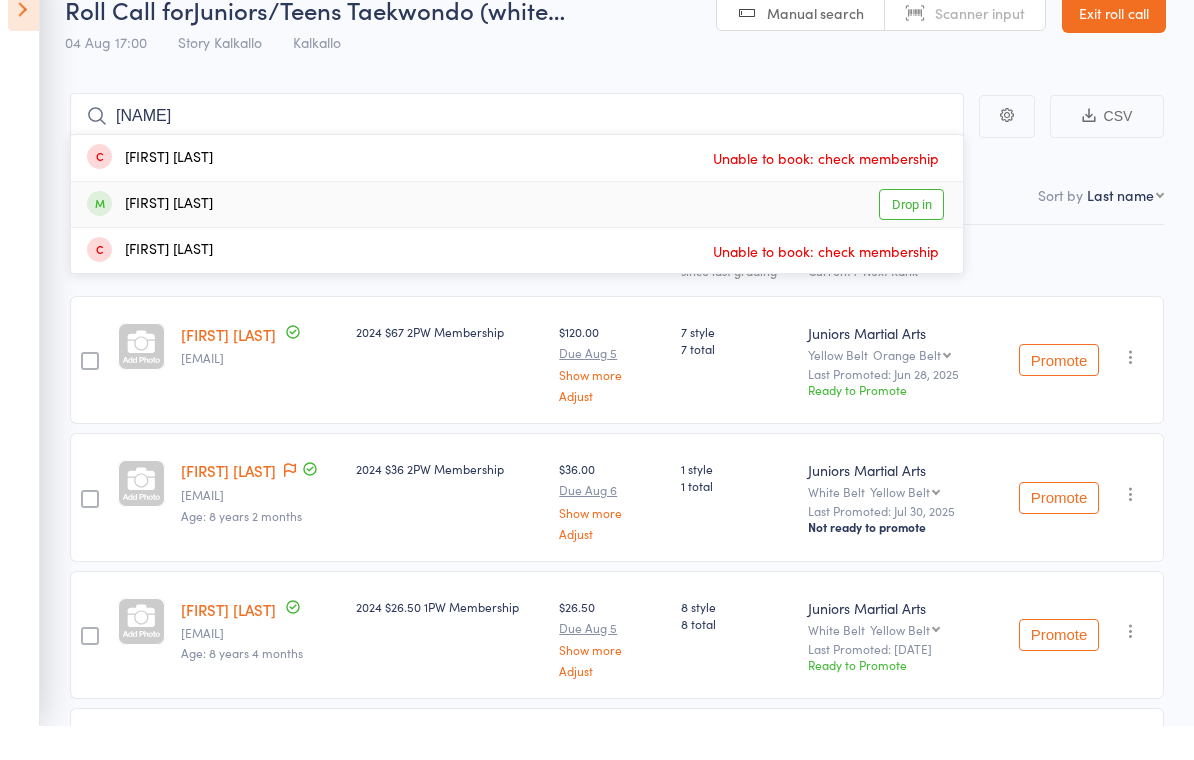 click on "Drop in" at bounding box center (911, 239) 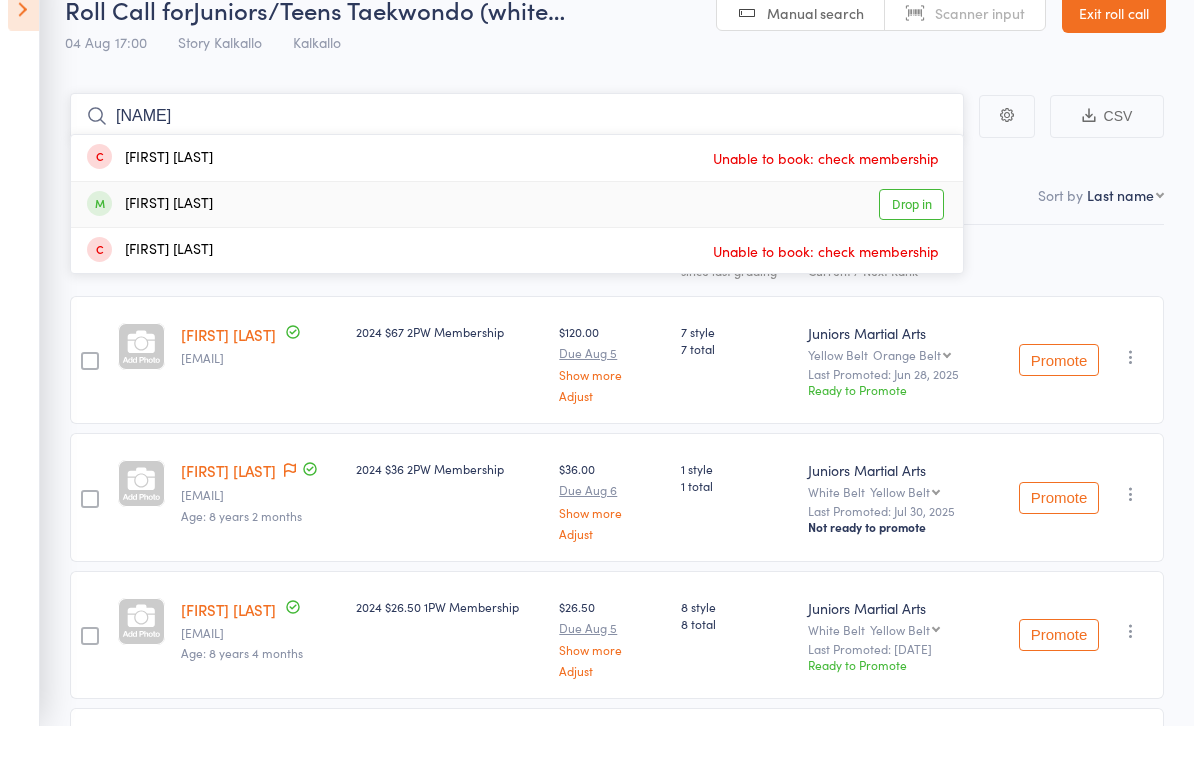 type 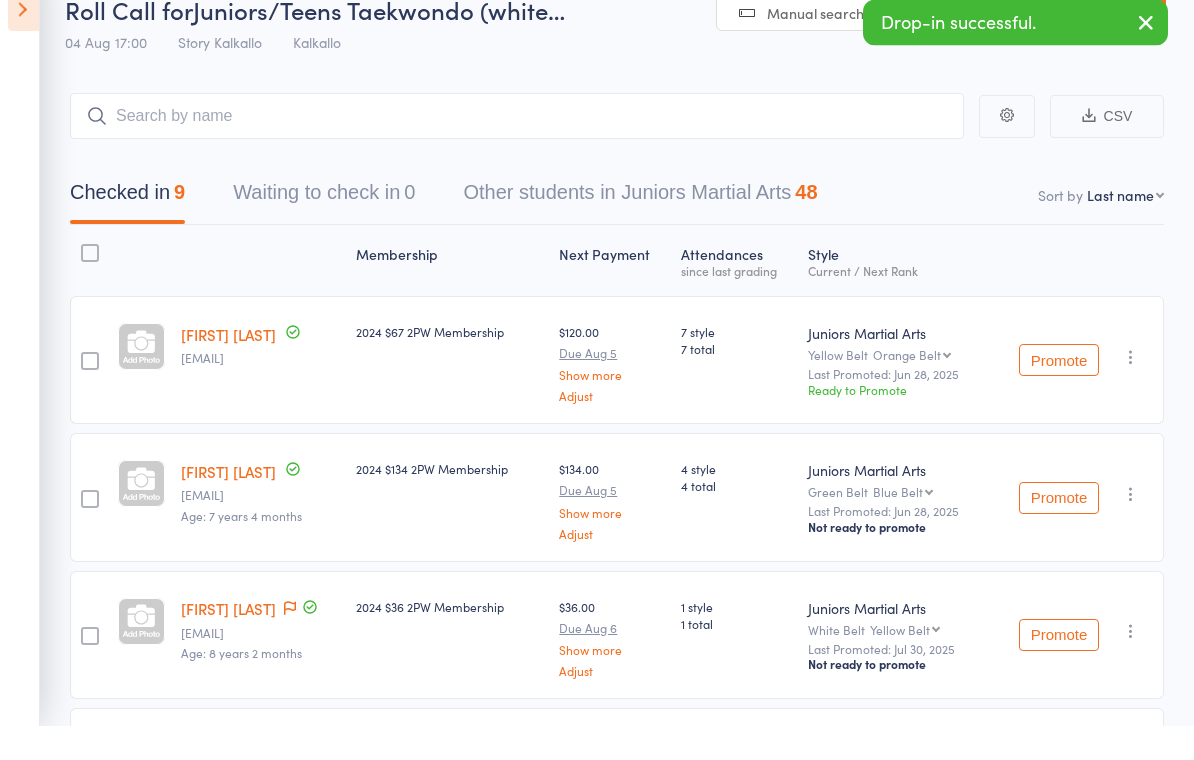 click on "Roll Call for Juniors/Teens Taekwondo (white… 04 Aug 17:00 Story Kalkallo Kalkallo Manual search Scanner input Exit roll call" at bounding box center [597, 49] 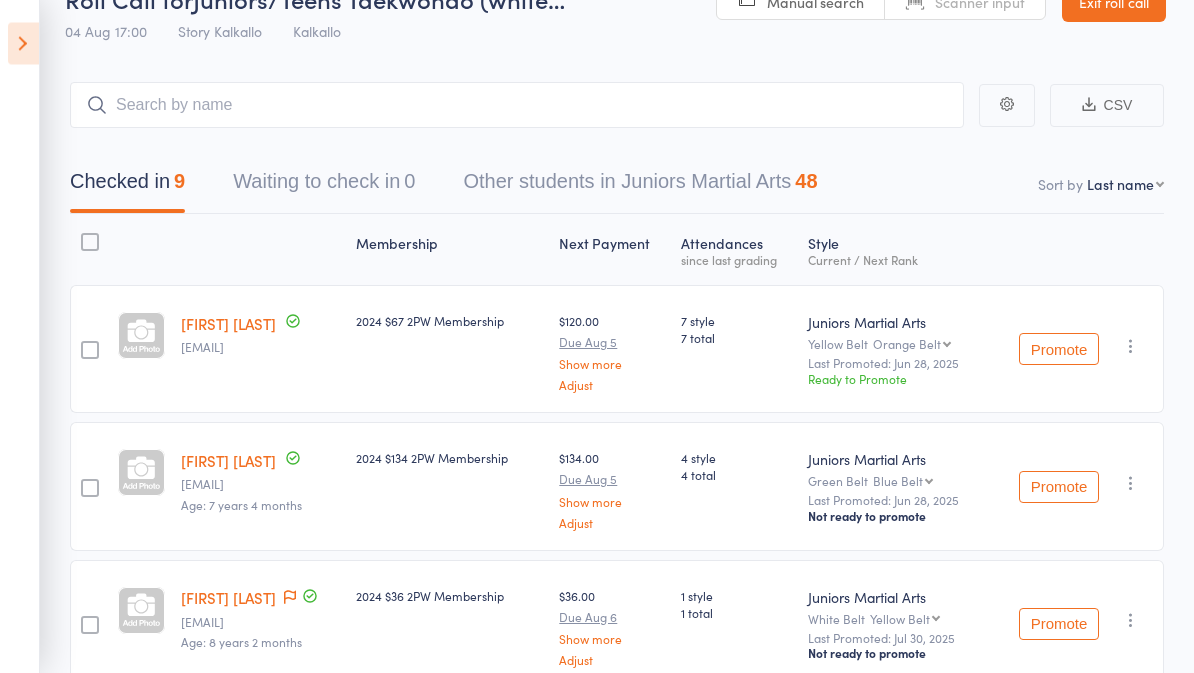 scroll, scrollTop: 0, scrollLeft: 0, axis: both 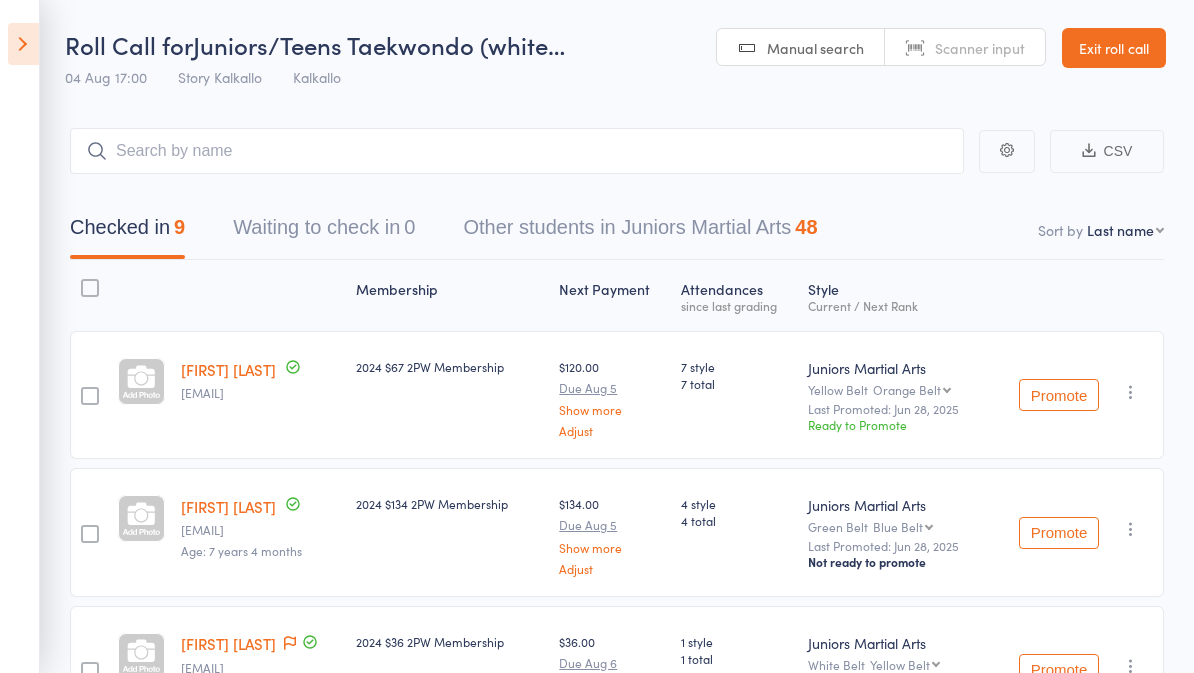 click at bounding box center [23, 44] 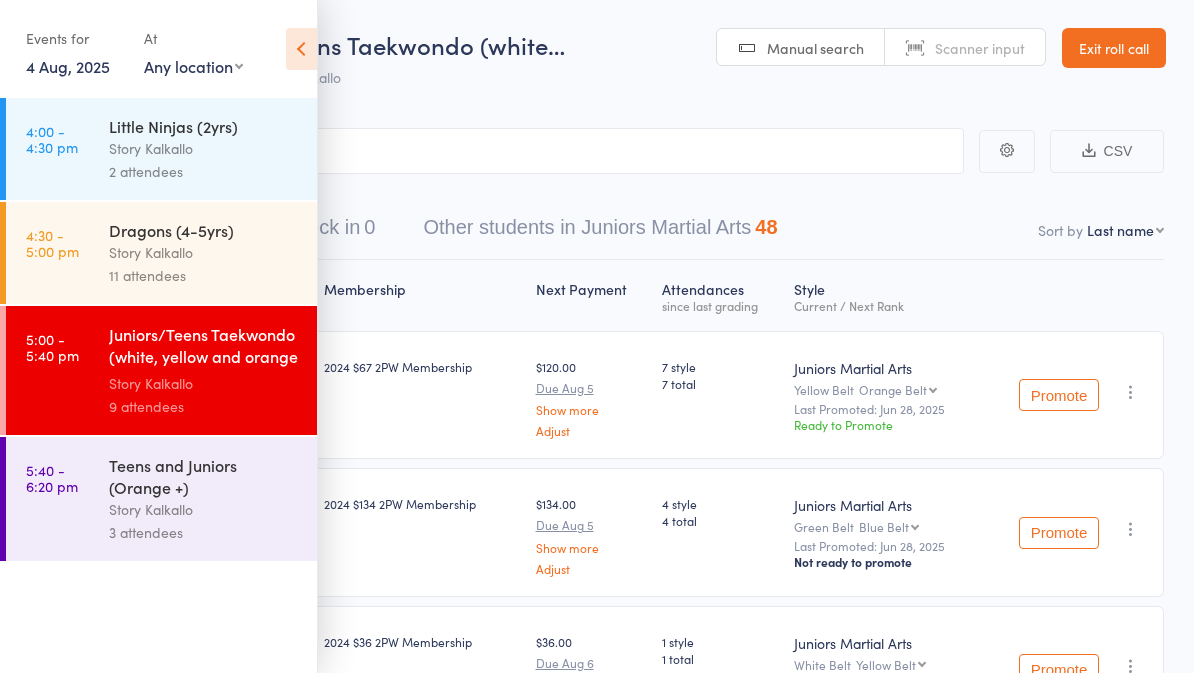 click on "Story Kalkallo" at bounding box center [204, 509] 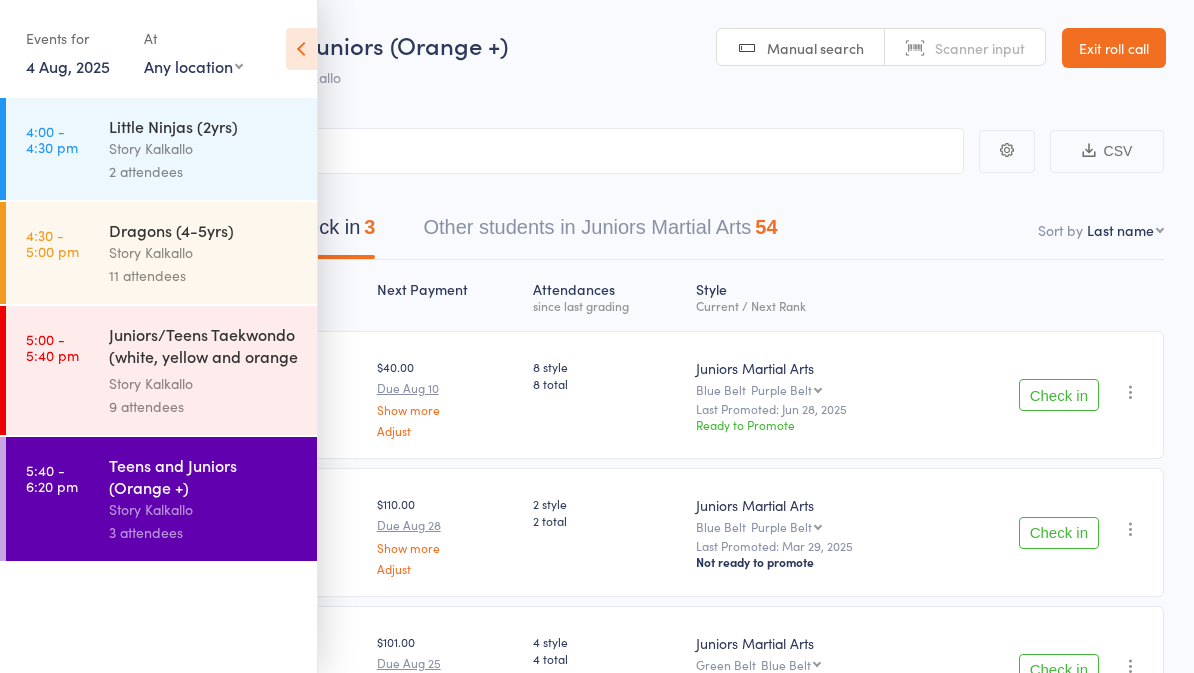 click at bounding box center [301, 49] 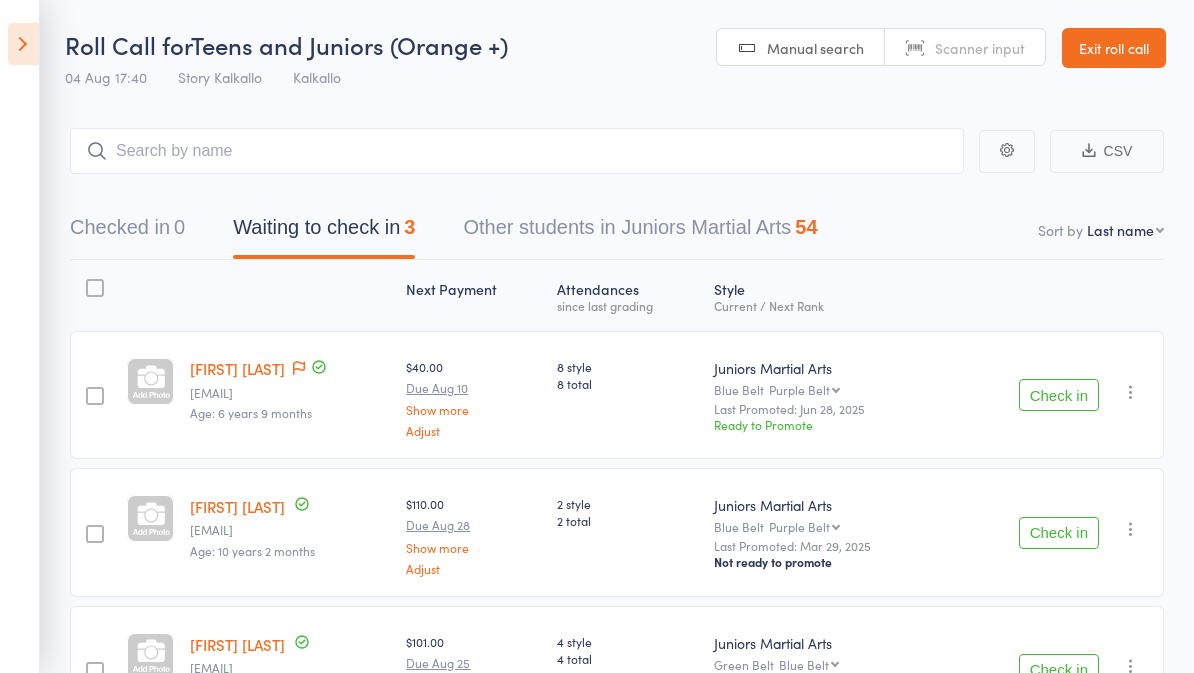 click at bounding box center [23, 44] 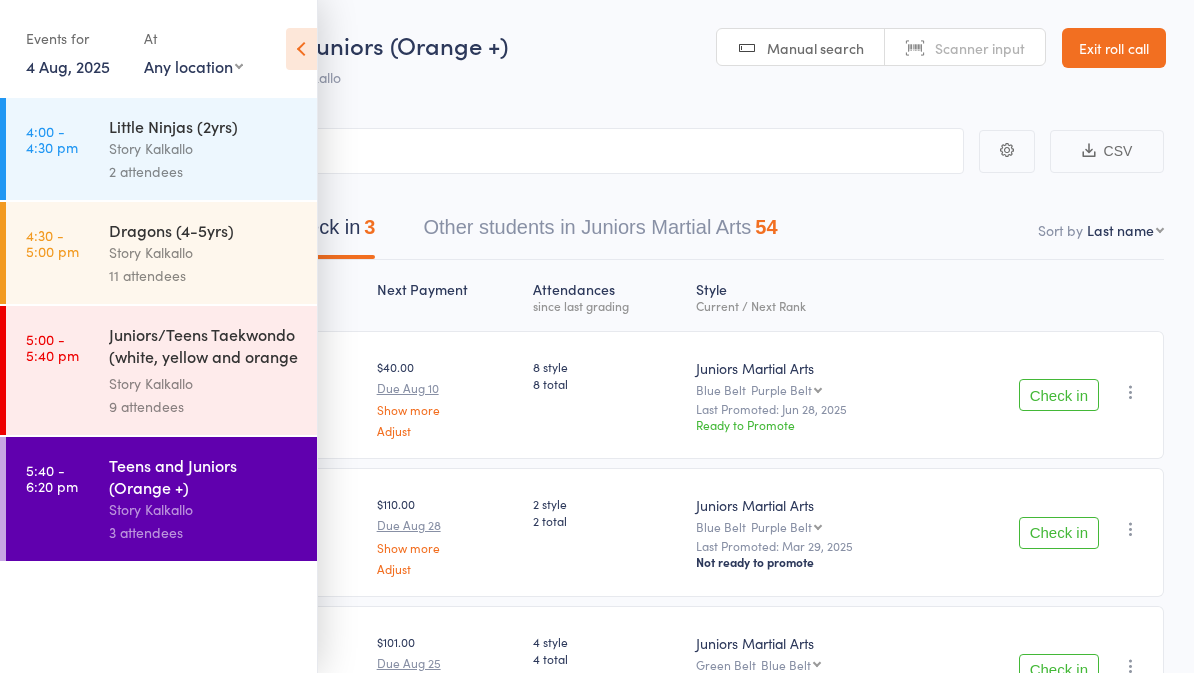 click on "Juniors/Teens Taekwondo (white, yellow and orange ..." at bounding box center (204, 347) 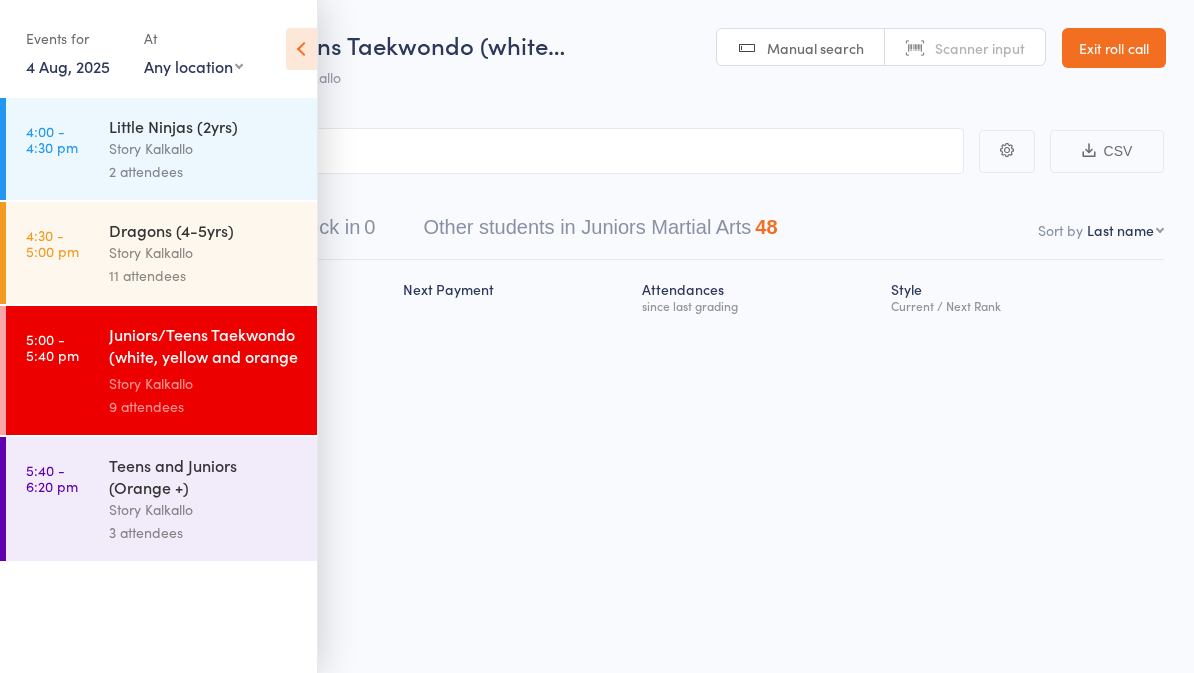 click at bounding box center [301, 49] 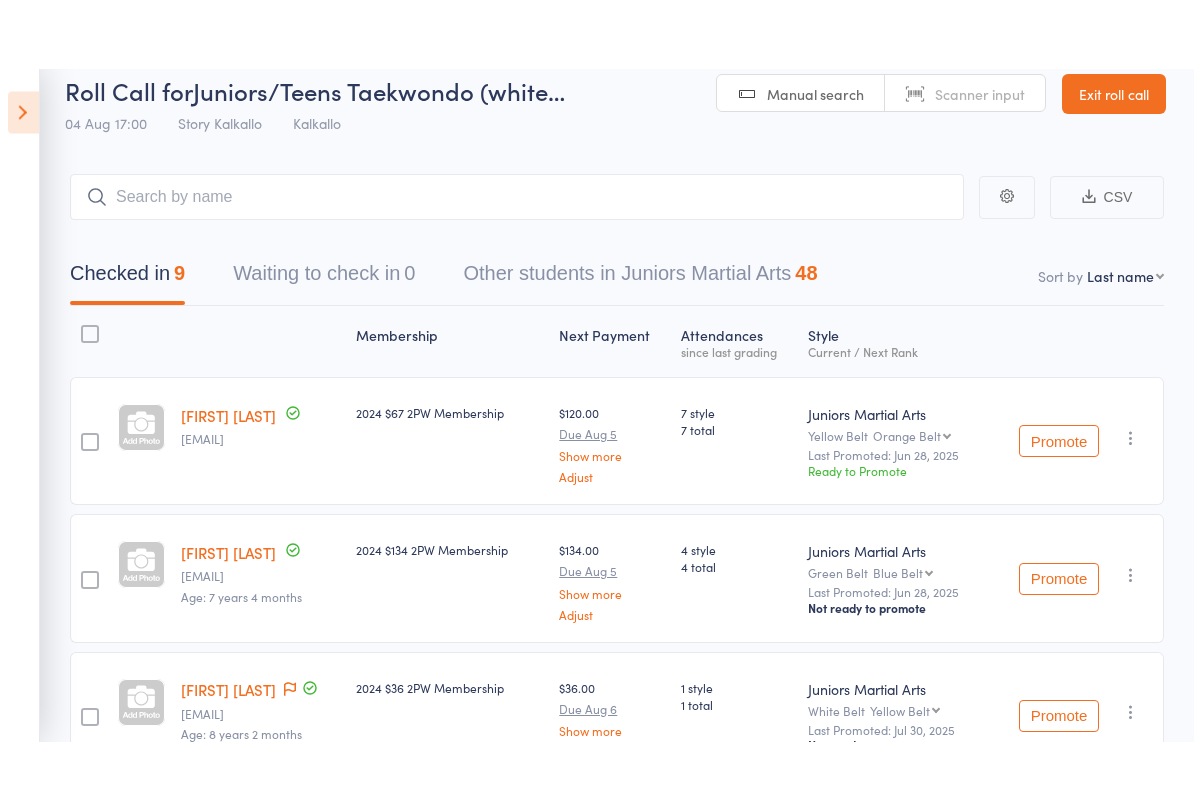 scroll, scrollTop: 0, scrollLeft: 0, axis: both 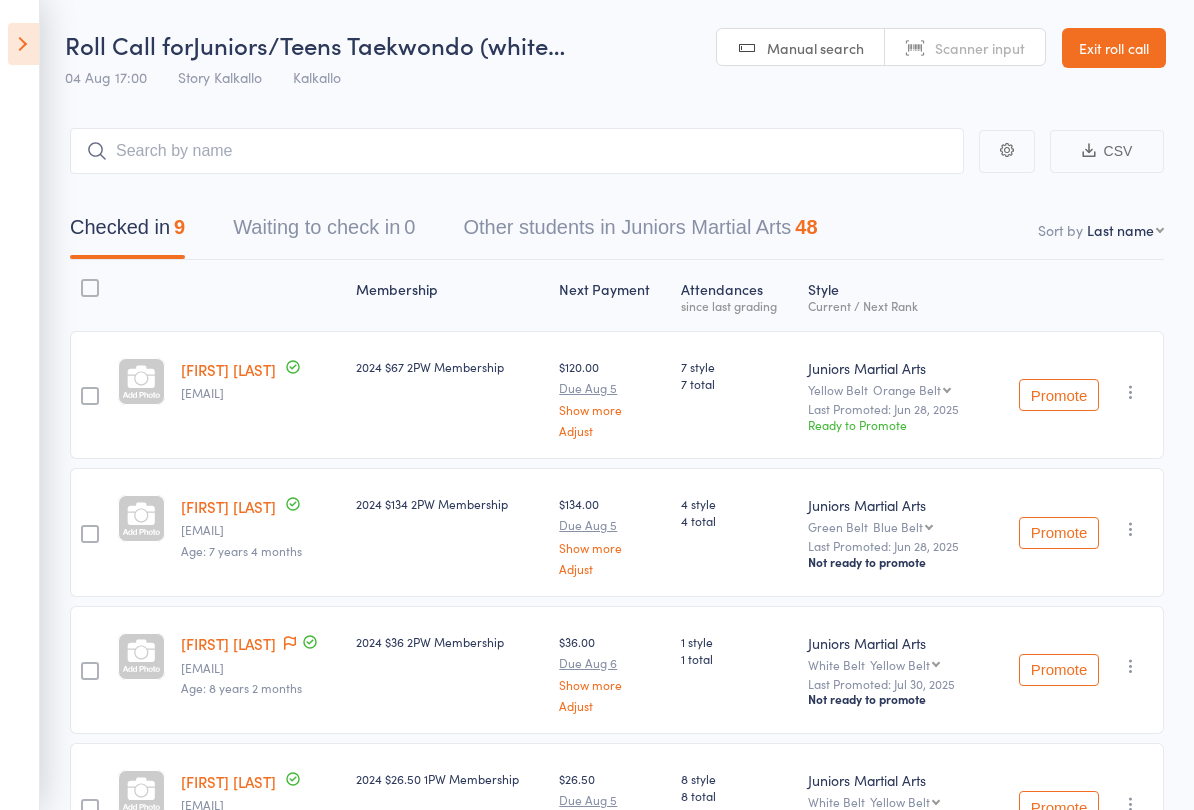 click on "48" at bounding box center (806, 227) 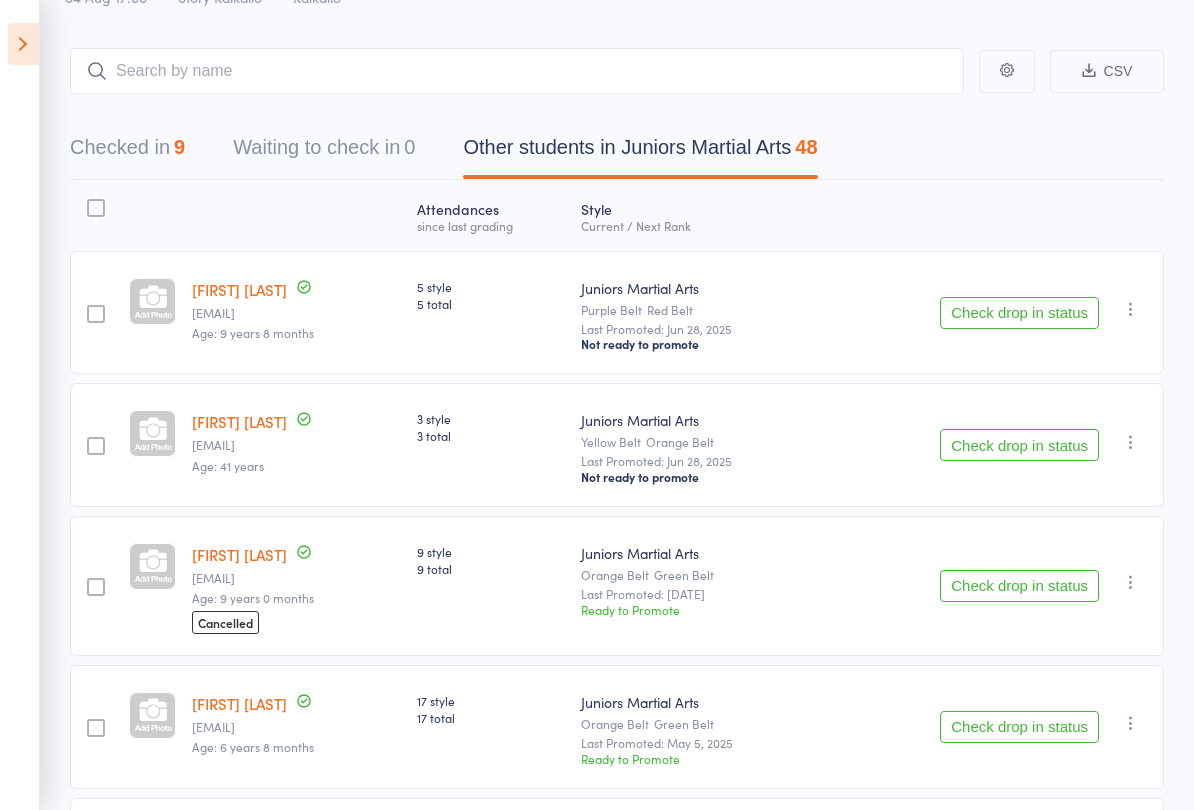 scroll, scrollTop: 64, scrollLeft: 0, axis: vertical 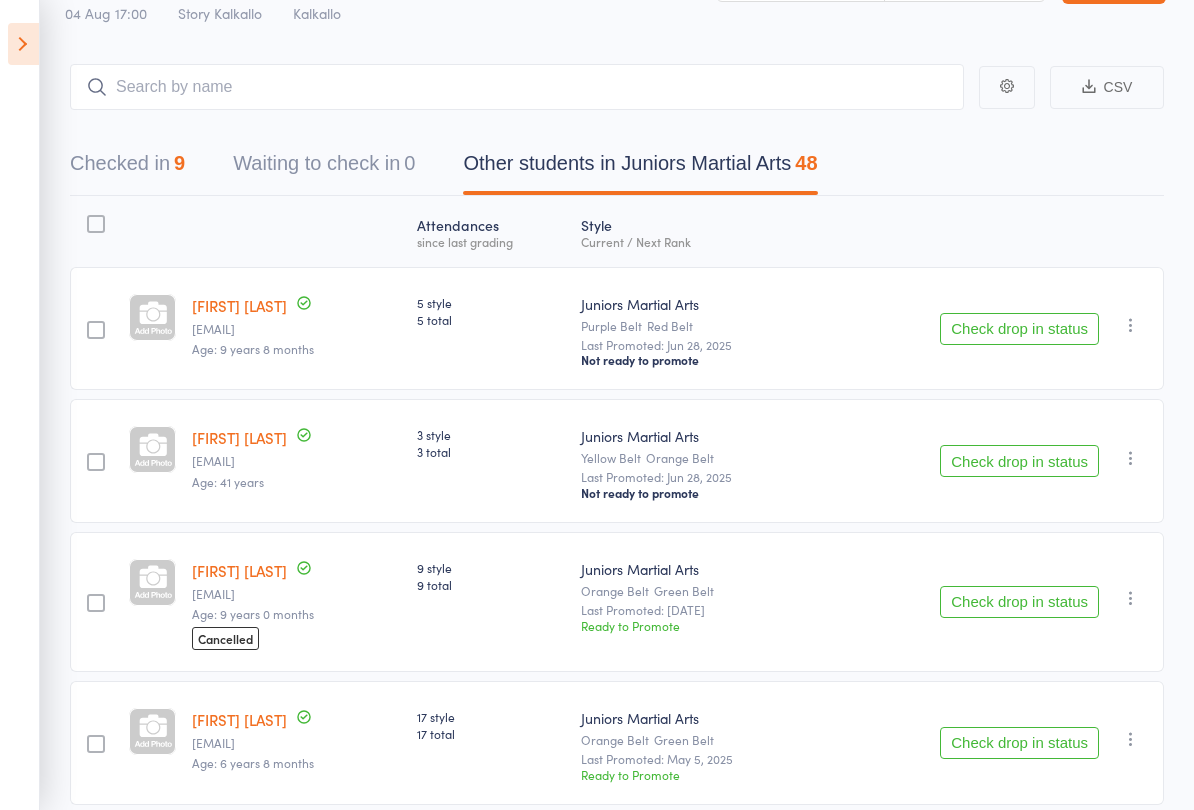 click on "Checked in  9" at bounding box center [127, 168] 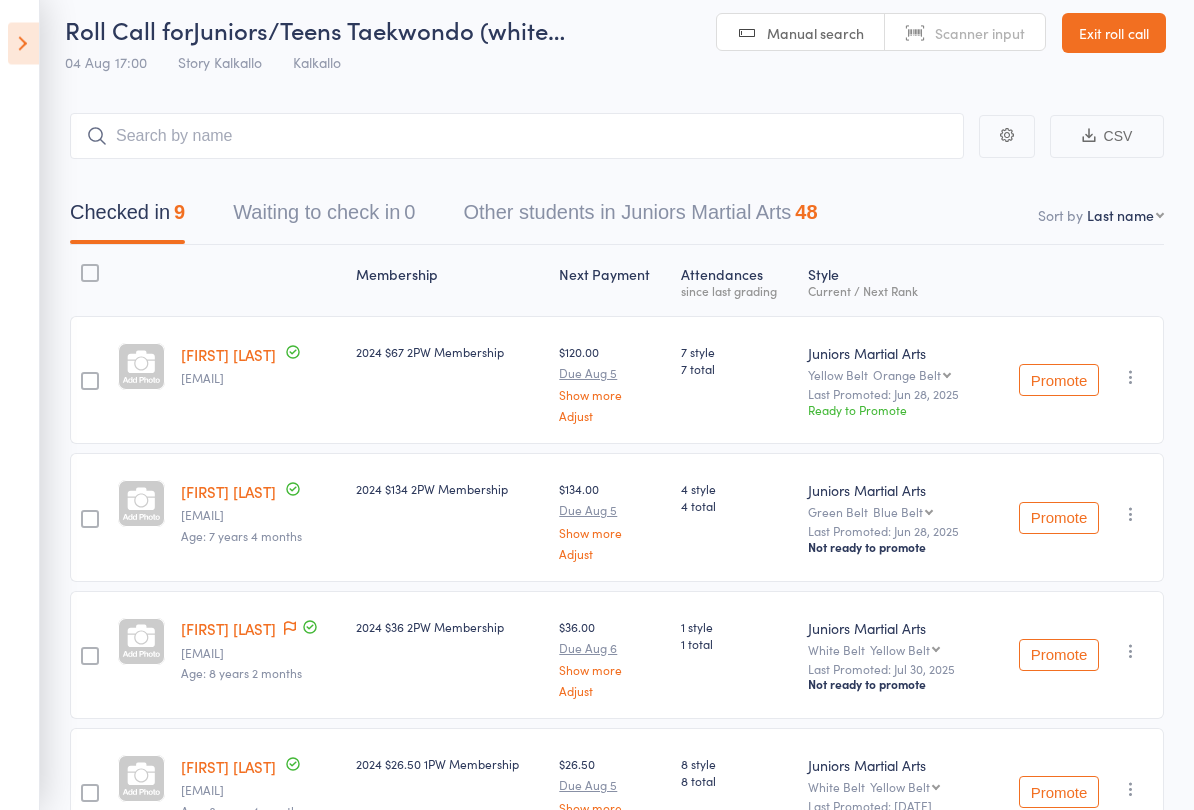 scroll, scrollTop: 0, scrollLeft: 0, axis: both 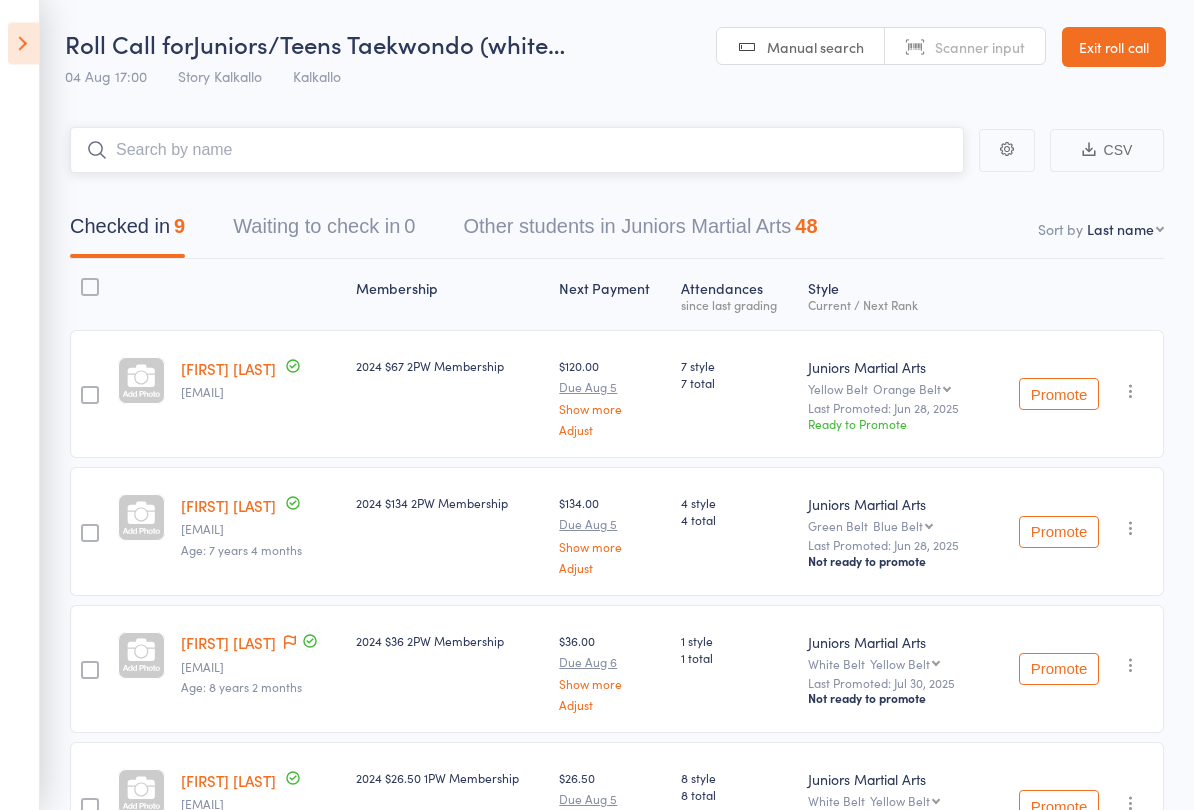 click at bounding box center (517, 151) 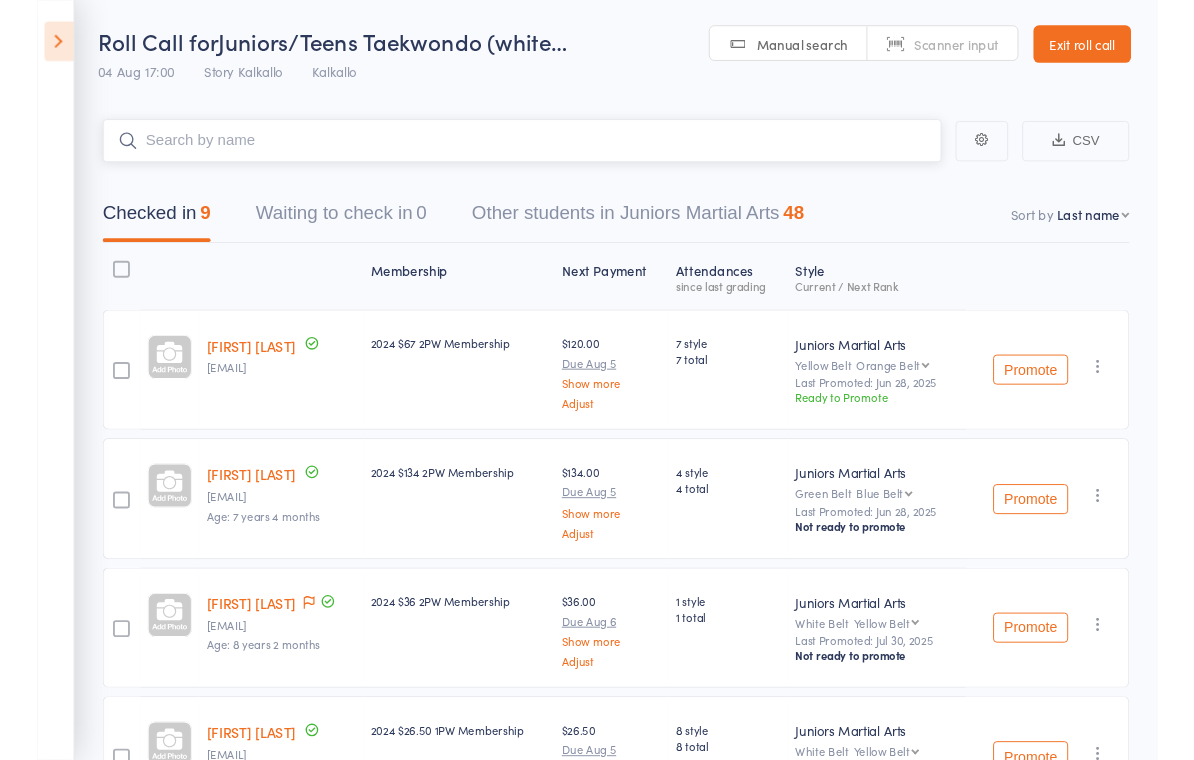 scroll, scrollTop: 0, scrollLeft: 0, axis: both 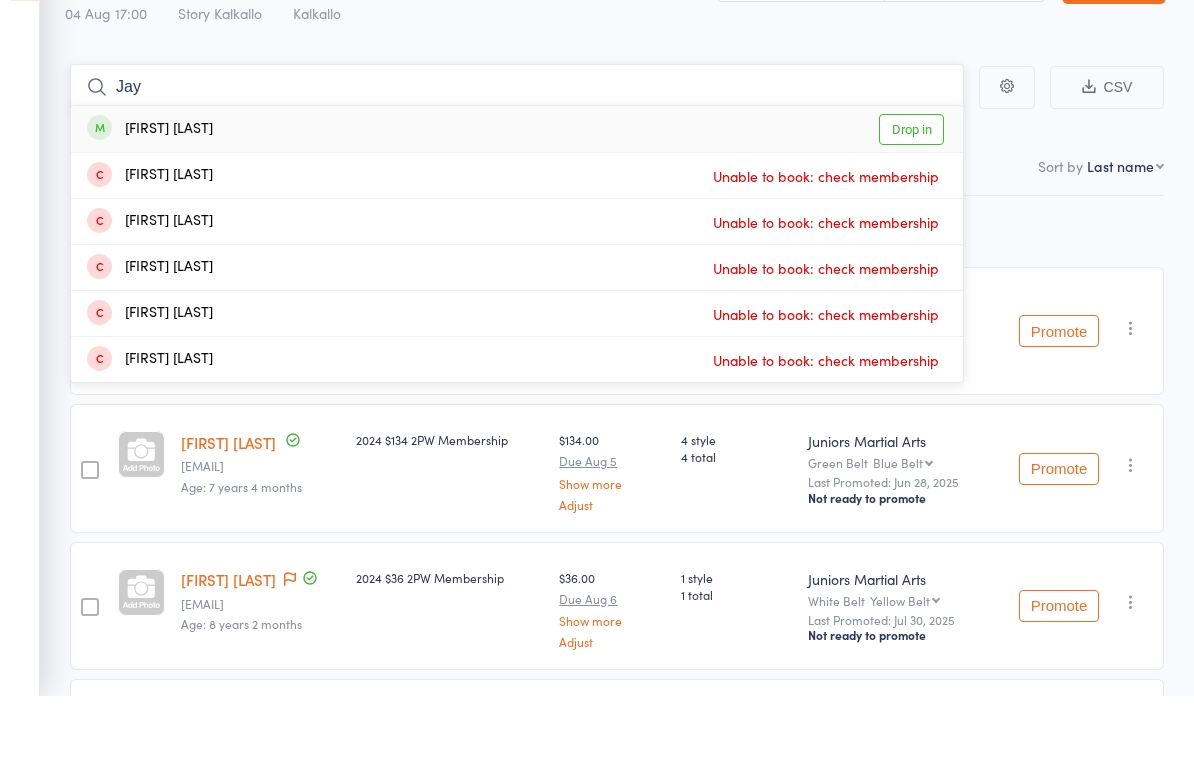 type on "Jay" 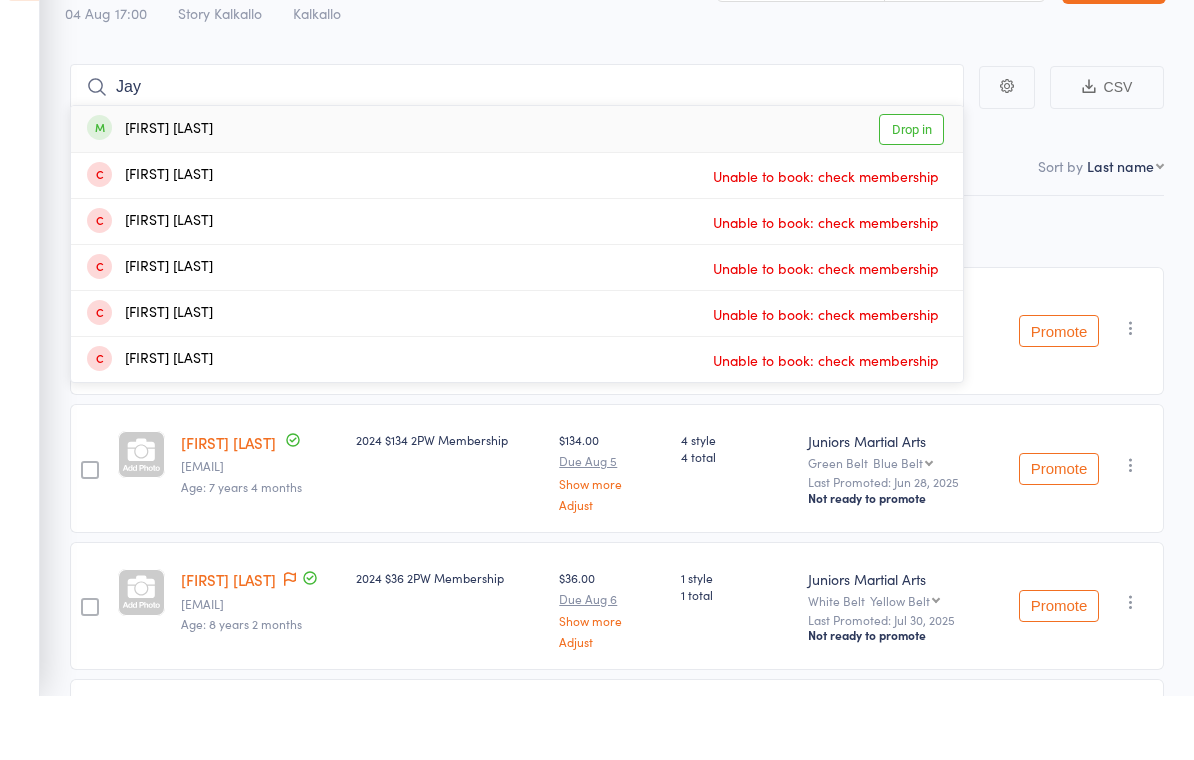click on "Drop in" at bounding box center (911, 193) 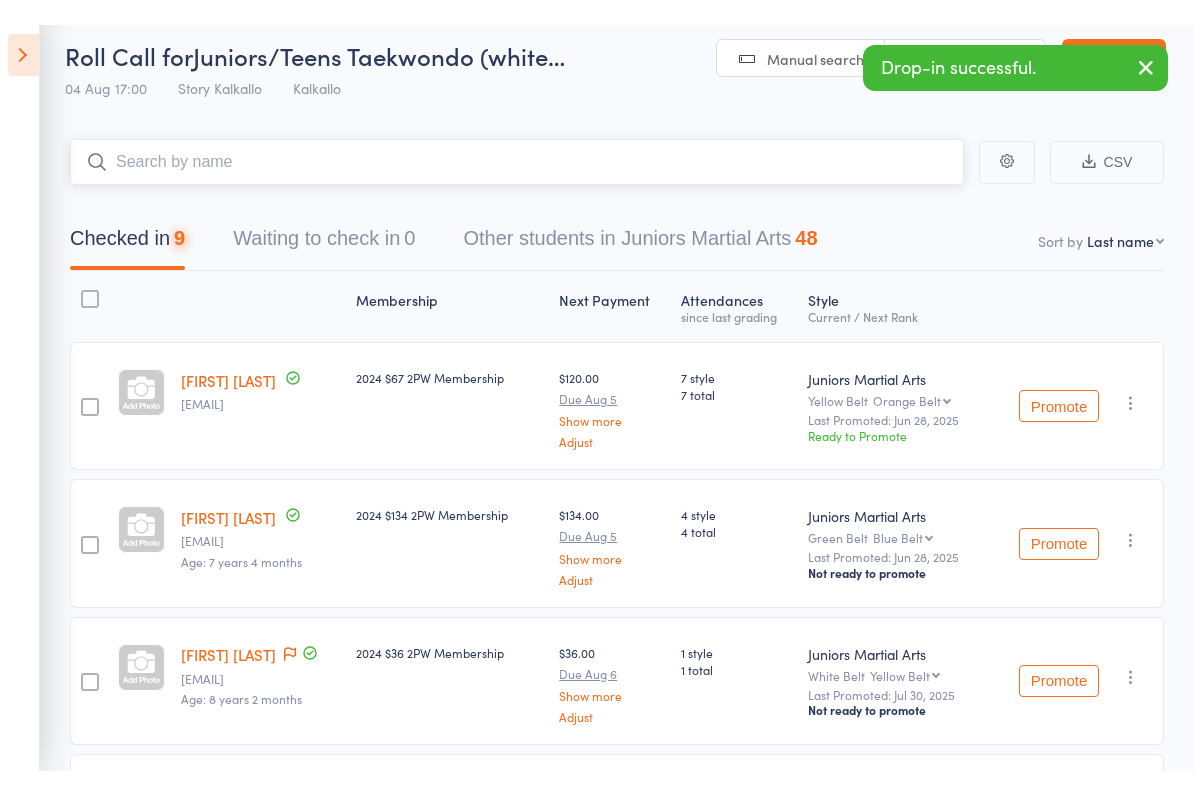 scroll, scrollTop: 0, scrollLeft: 0, axis: both 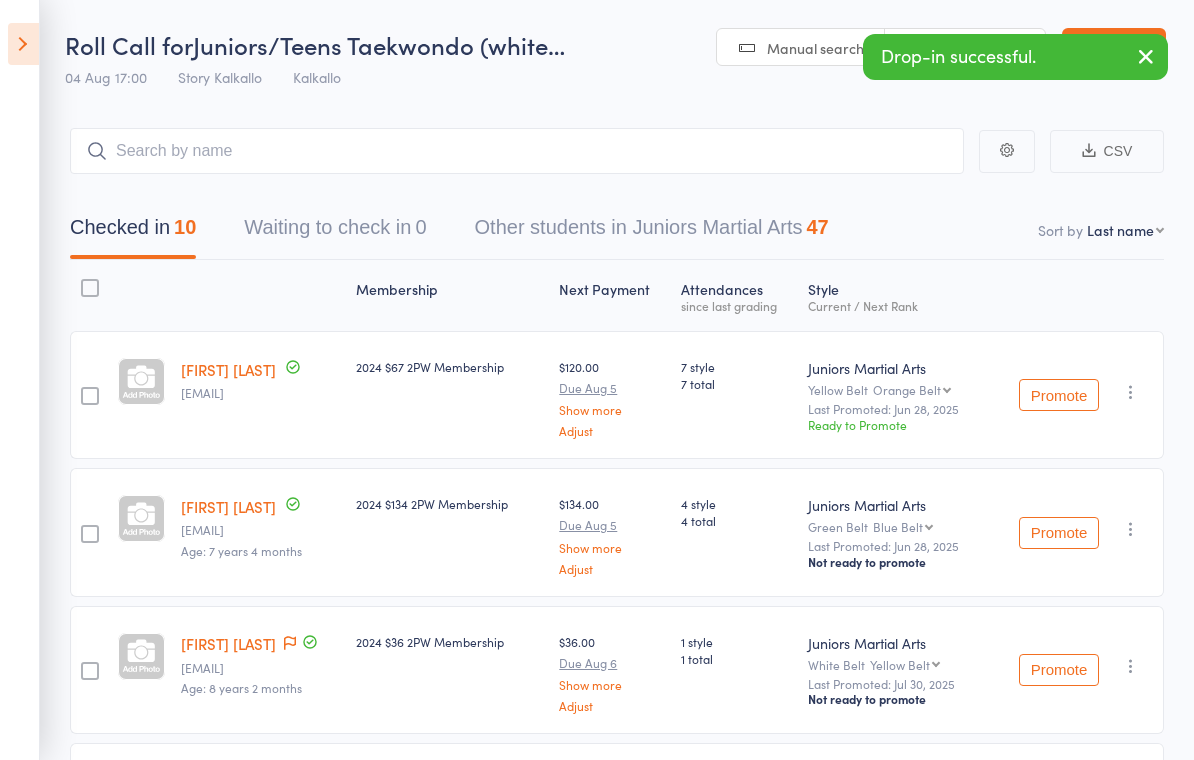 click on "CSV
Checked in 10 Waiting to check in 0 Other students in Juniors Martial Arts 47
Sort by Last name First name Last name Birthday today? Behind on payments? Check in time Next payment date Next payment amount Membership name Membership expires Ready to grade Style and Rank Style attendance count All attendance count Last Promoted Membership Next Payment Atten­dances since last grading Style Current / Next Rank [FIRST] [LAST] [EMAIL] 2024 $67 2PW Membership $120.00 Due Aug 5 Show more Adjust 7 style 7 total Juniors Martial Arts Yellow Belt Orange Belt Orange Belt Green Belt Blue Belt Purple Belt Red Belt Brown Belt Brown & Black Belt Cho Dan Bo Black Belt 1st Poom 2nd Poom Stage 1 2nd Poom Stage 2 2nd Poom Stage 3 Black Belt 2nd Poom 3rd Poom Stage 1 3rd Poom Stage 2 3rd Poom Stage 3 3rd Poom Stage 4 3rd Poom Stage 5 3rd Poom Stage 6 3rd Poom Stage 7 Black Belt 3rd Poom Last Promoted: [DATE] Ready to Promote Promote Undo check-in Promote Send message Add Note Add Task" at bounding box center [597, 941] 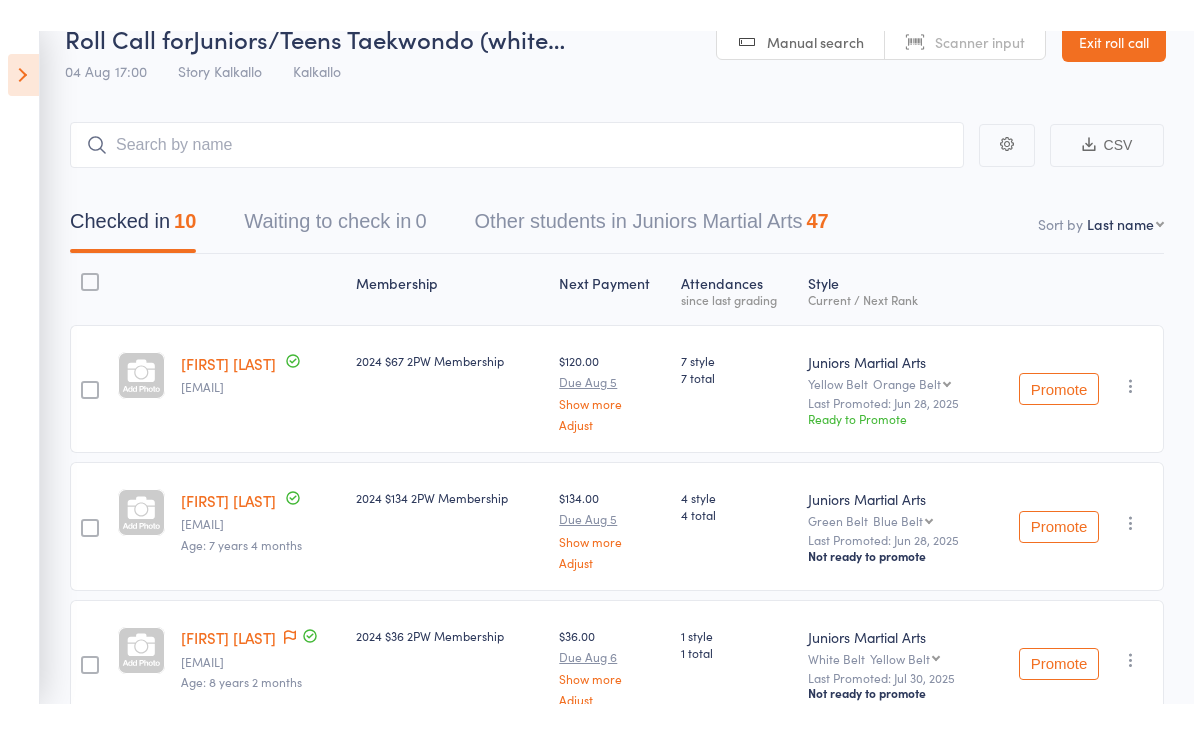 scroll, scrollTop: 0, scrollLeft: 0, axis: both 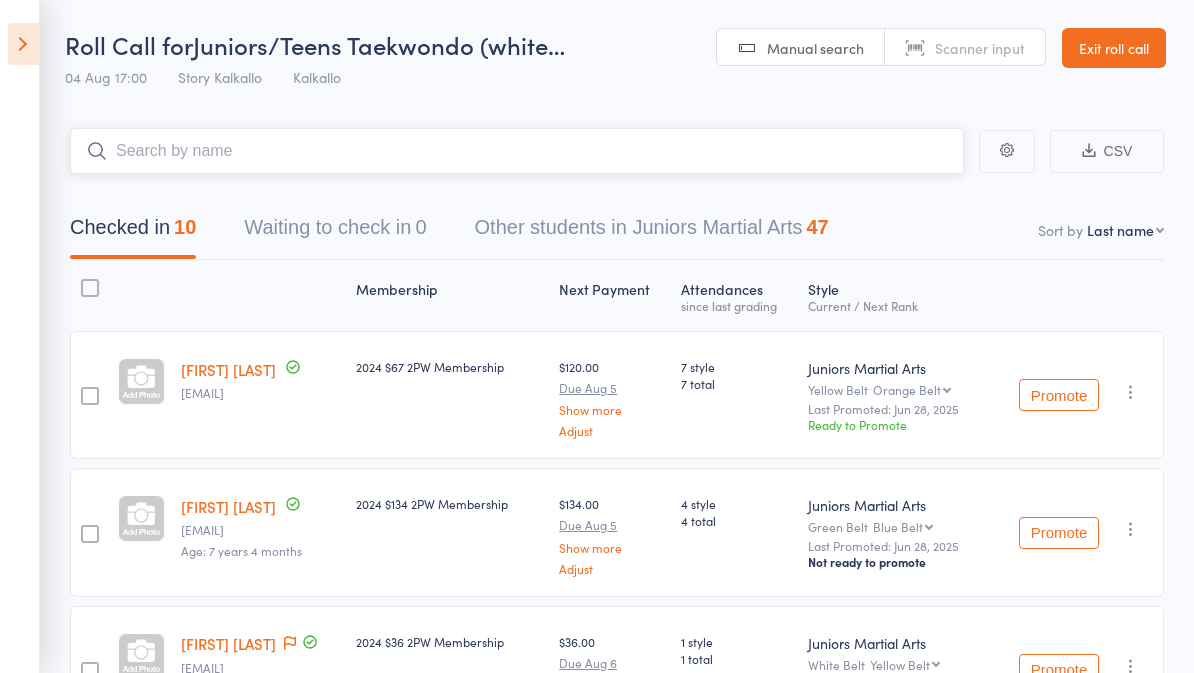 click at bounding box center (517, 151) 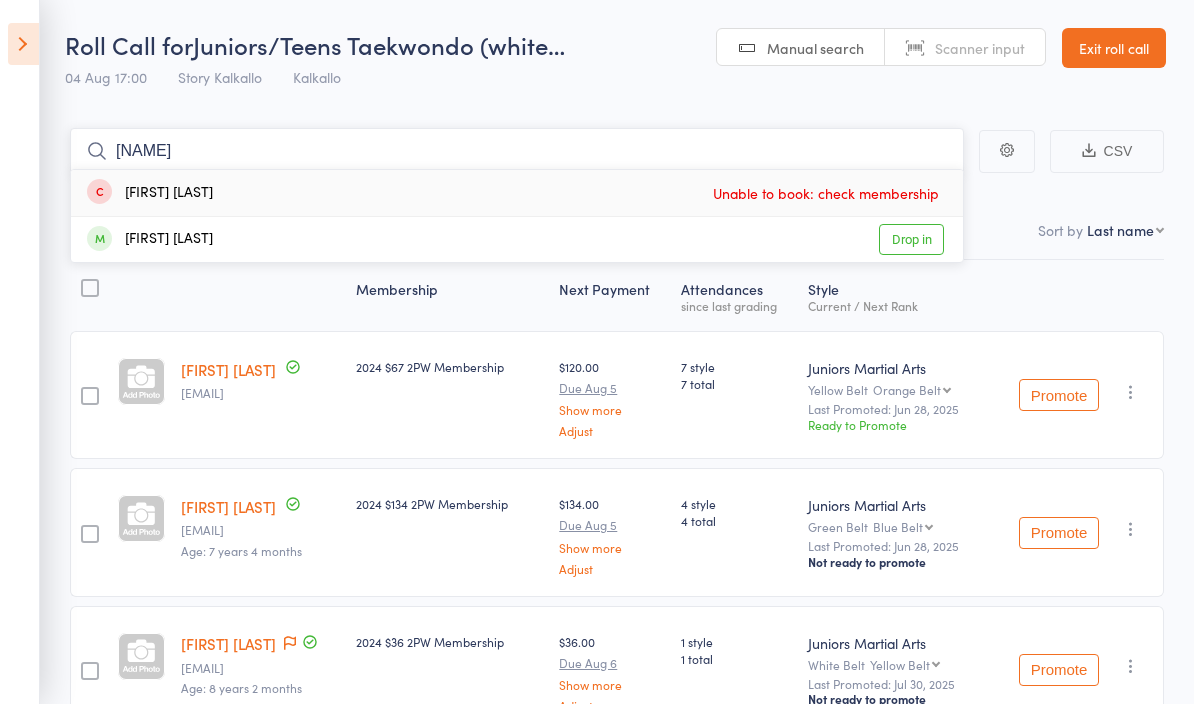 type on "[NAME]" 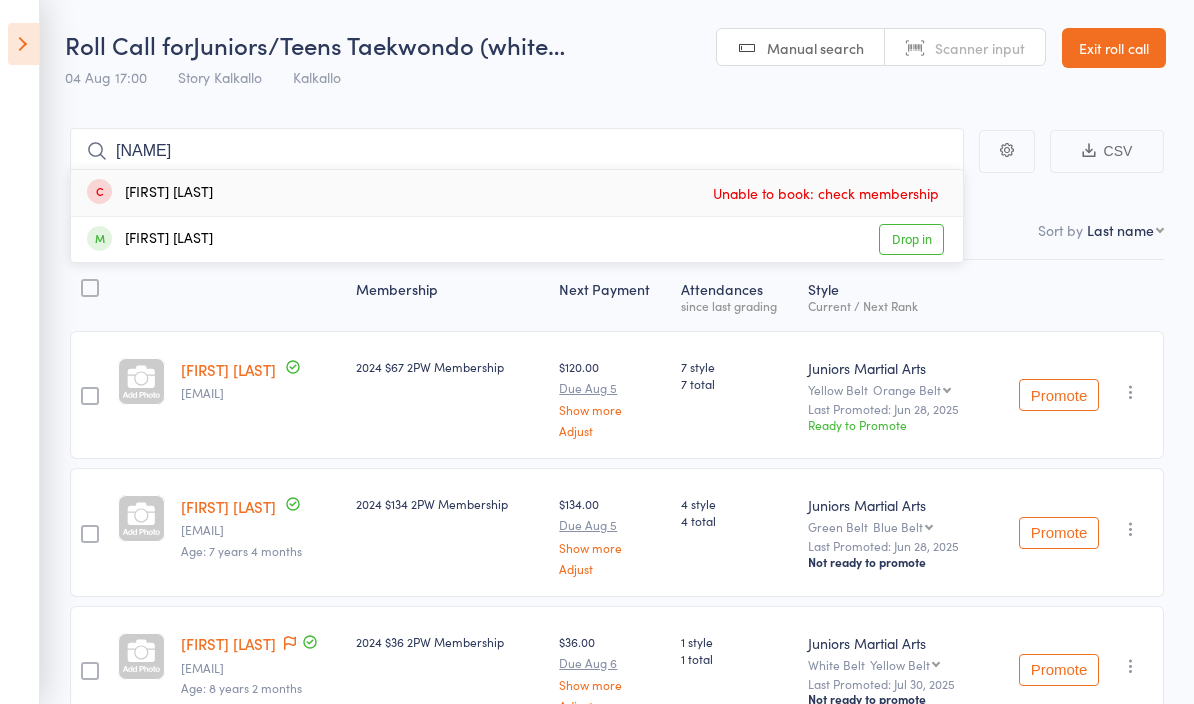 click on "Drop in" at bounding box center (911, 239) 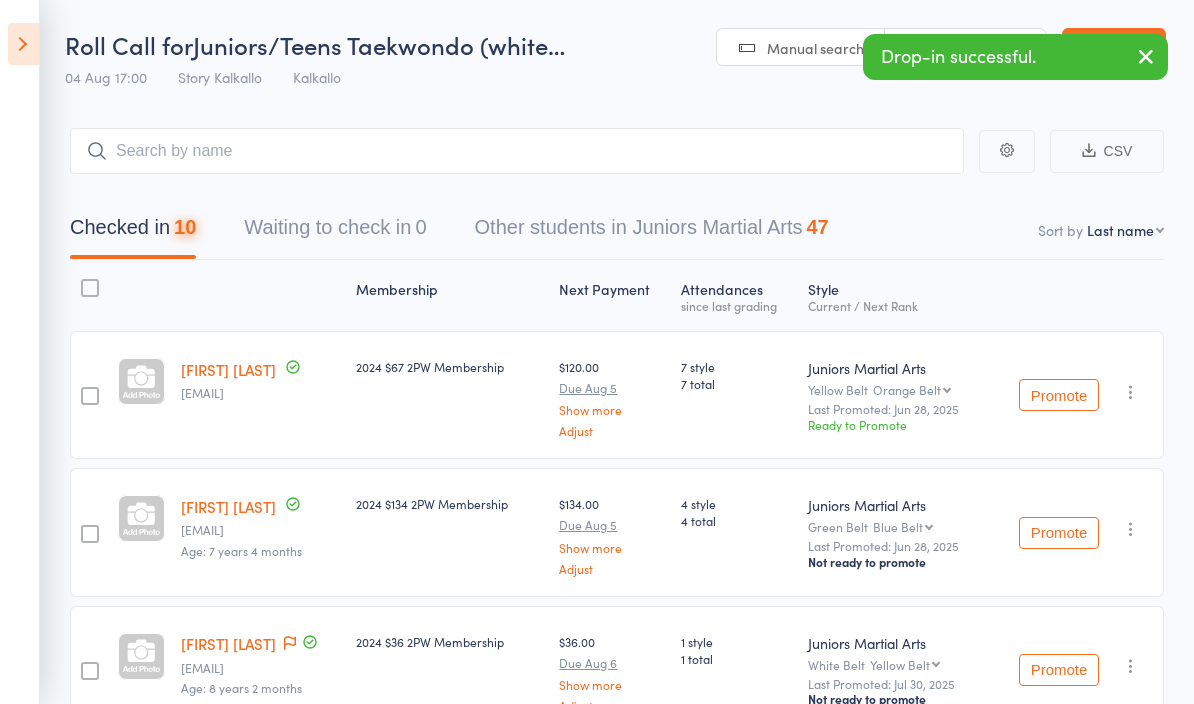 click on "Roll Call for Juniors/Teens Taekwondo (white… 04 Aug 17:00 Story Kalkallo Kalkallo Manual search Scanner input Exit roll call" at bounding box center [597, 49] 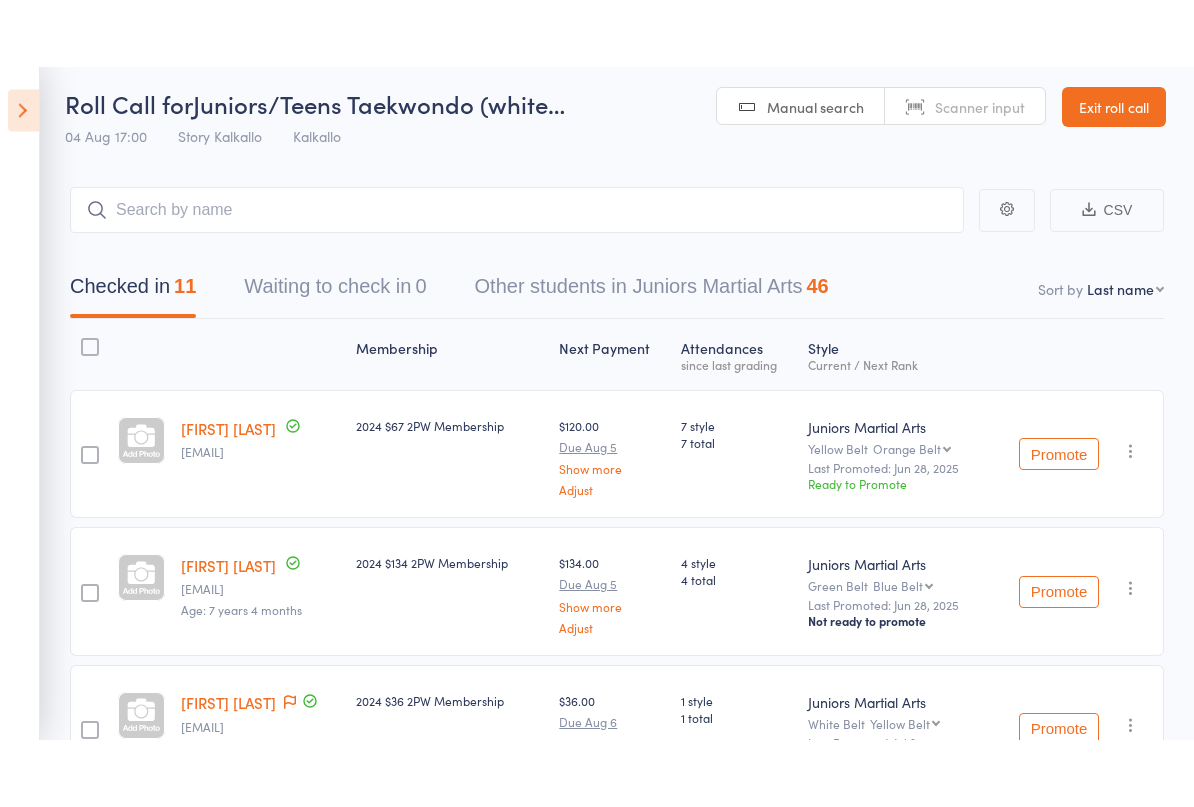 scroll, scrollTop: 0, scrollLeft: 0, axis: both 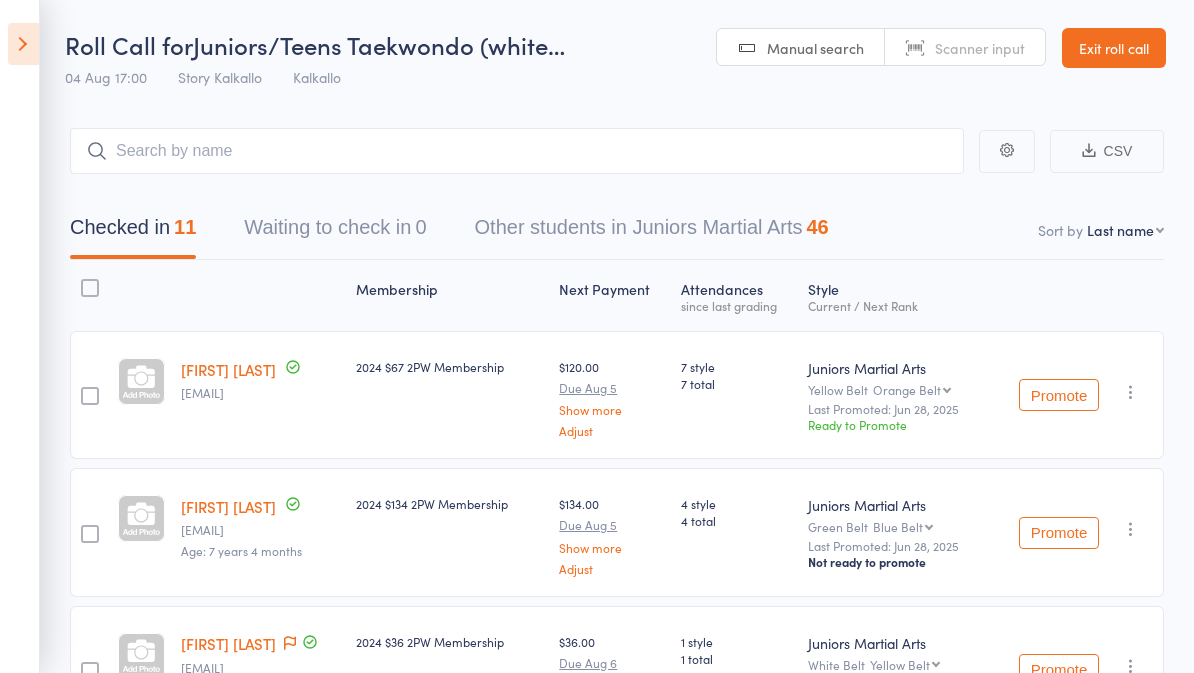 click at bounding box center [23, 44] 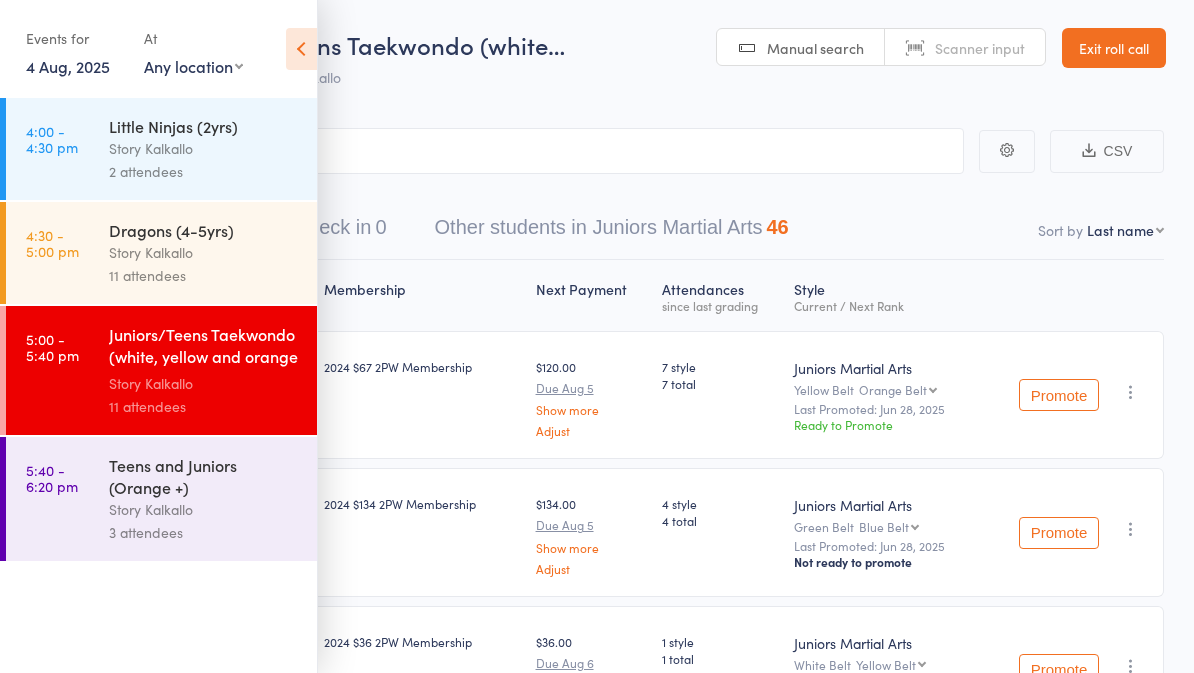 click on "Story Kalkallo" at bounding box center [204, 509] 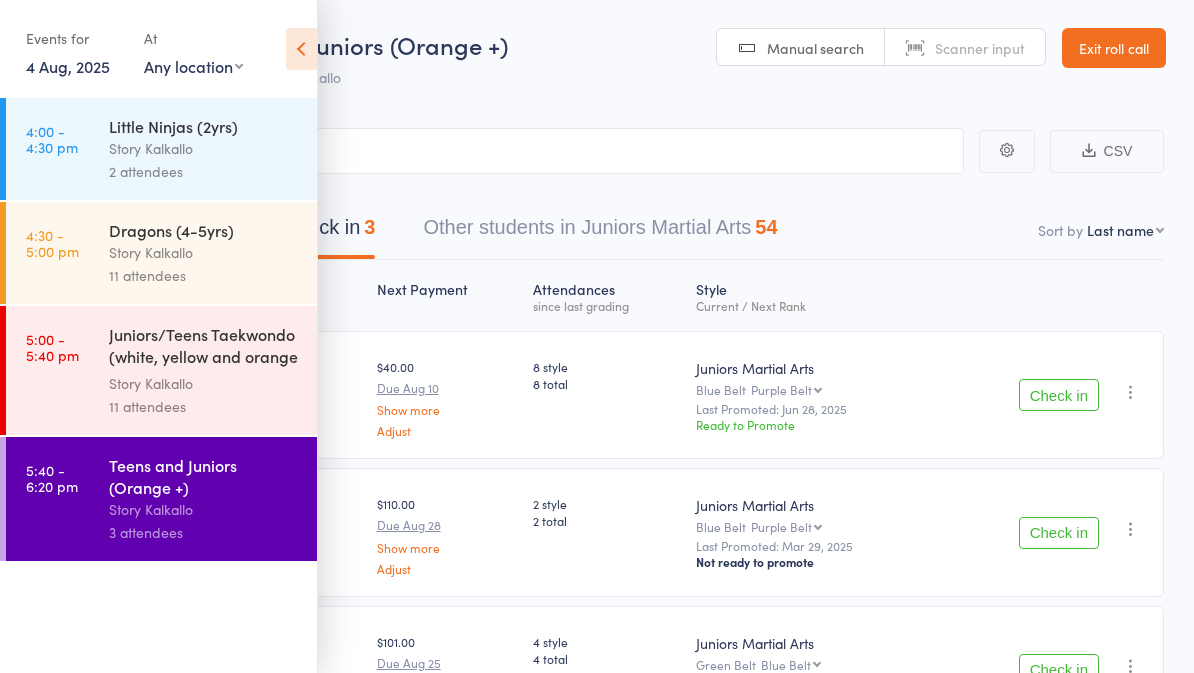 click at bounding box center (301, 49) 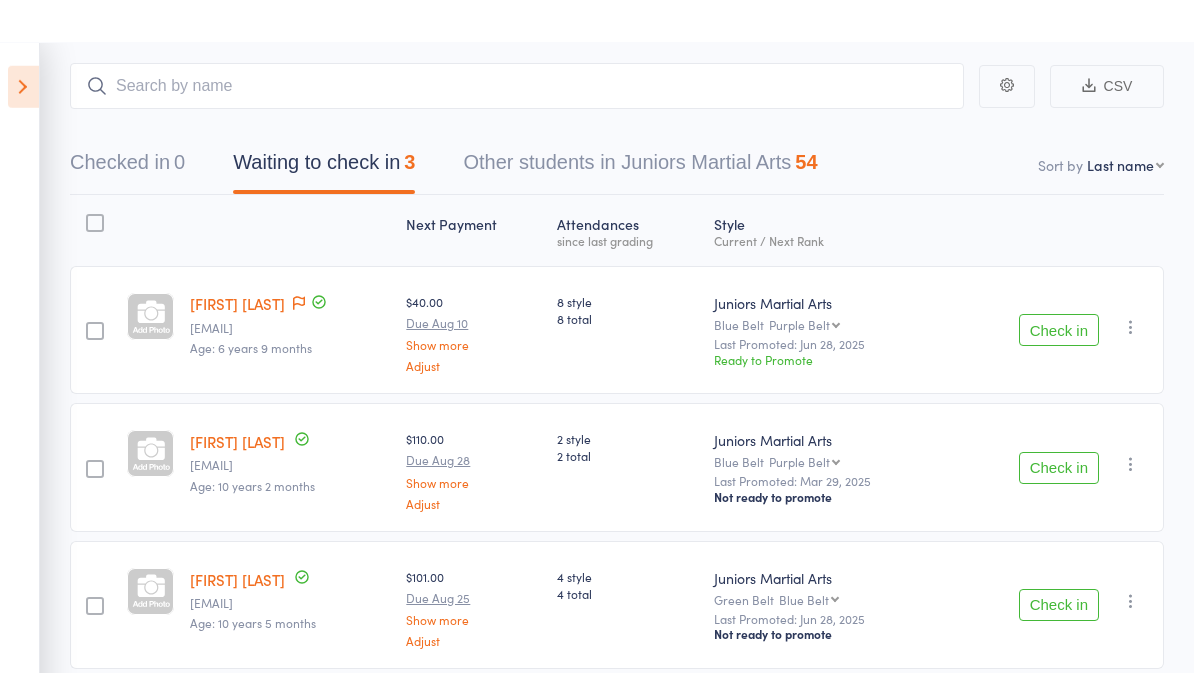 scroll, scrollTop: 152, scrollLeft: 0, axis: vertical 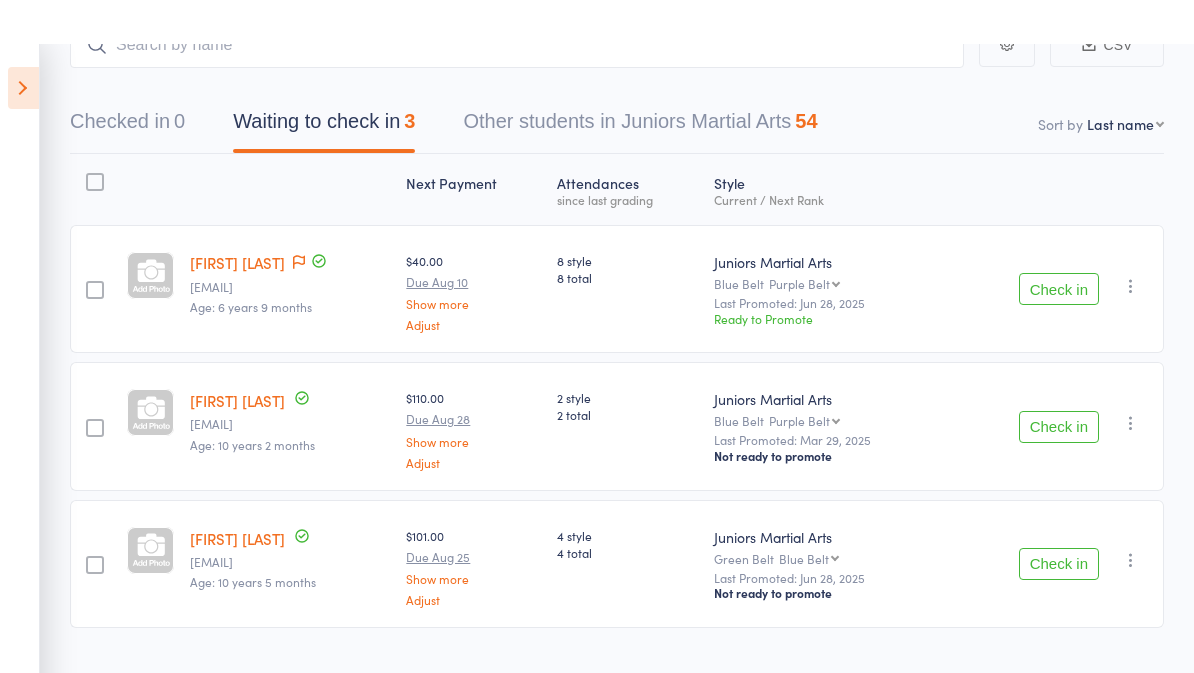 click on "Check in" at bounding box center [1059, 383] 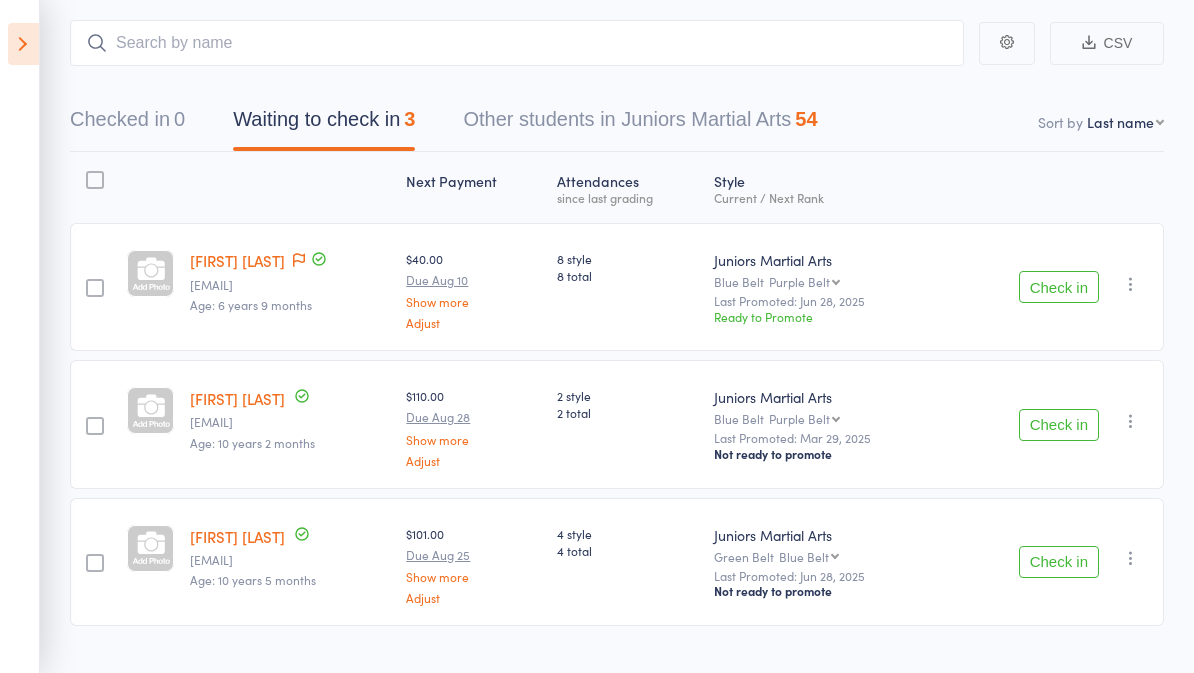 scroll, scrollTop: 15, scrollLeft: 0, axis: vertical 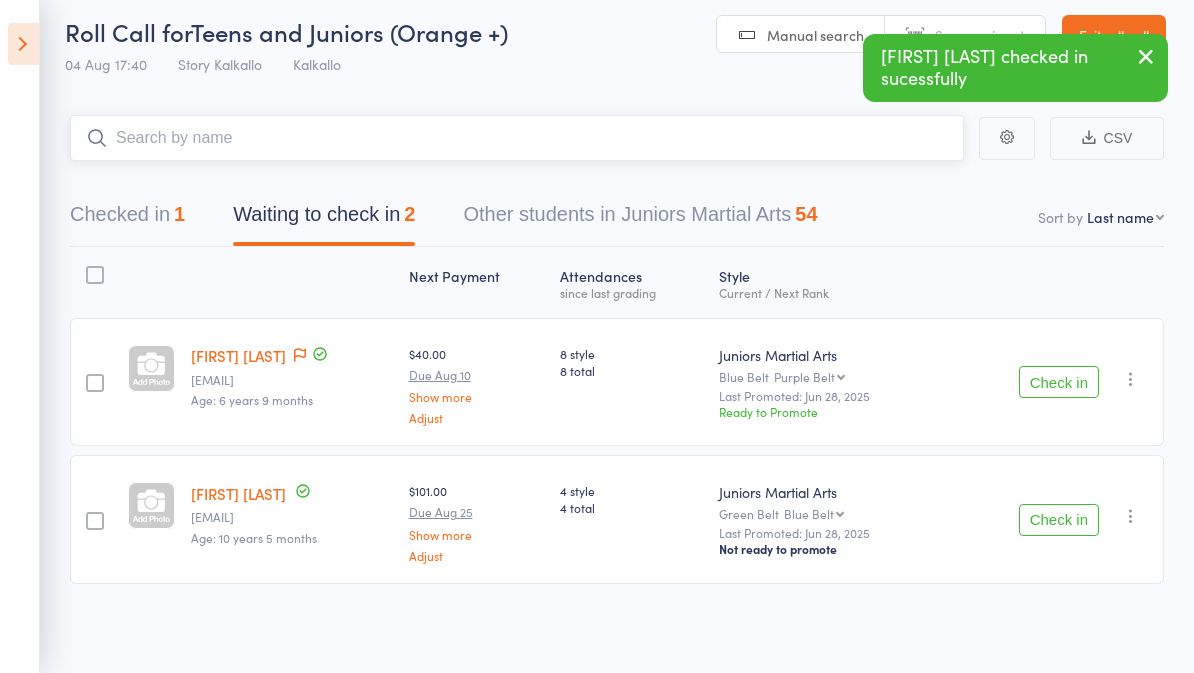 click at bounding box center [517, 138] 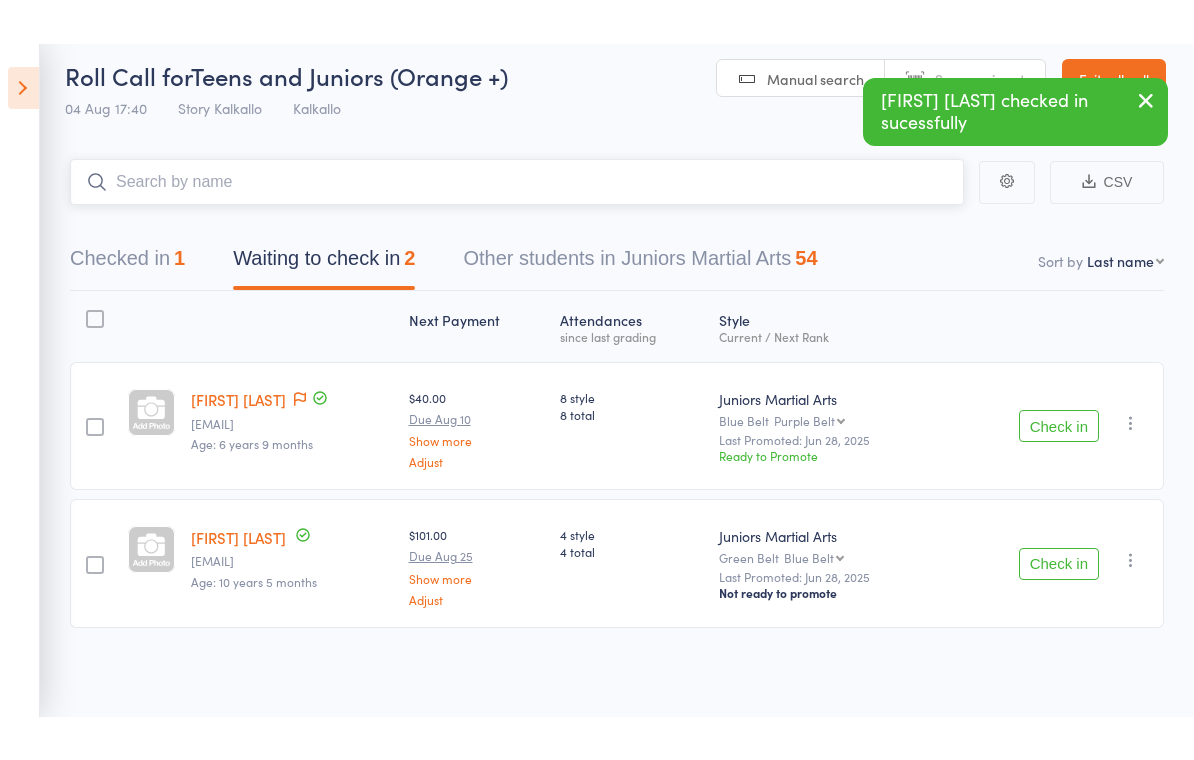 scroll, scrollTop: 0, scrollLeft: 0, axis: both 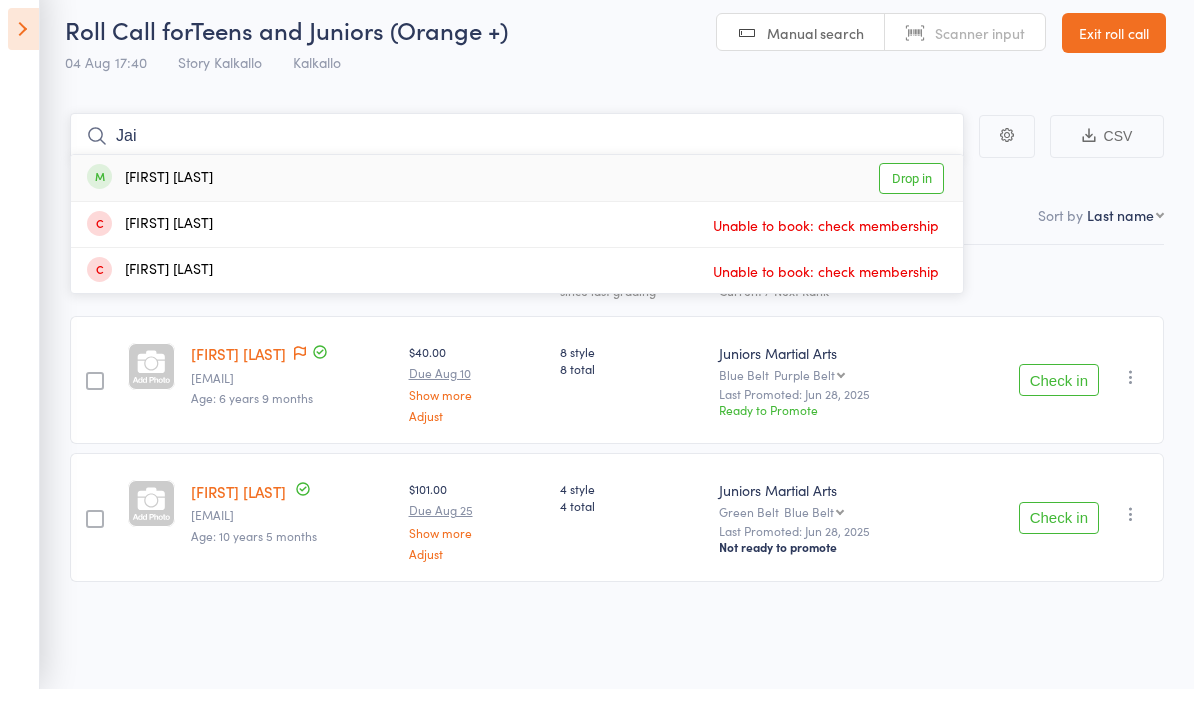 type on "Jai" 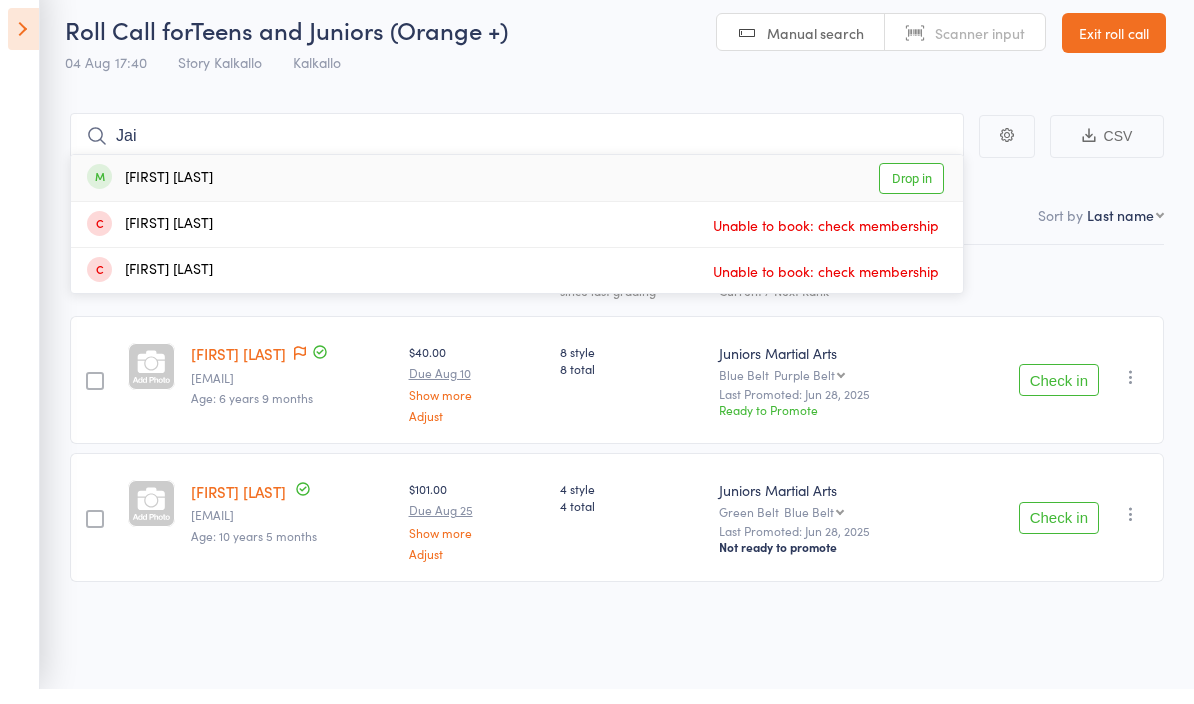 click on "Drop in" at bounding box center (911, 193) 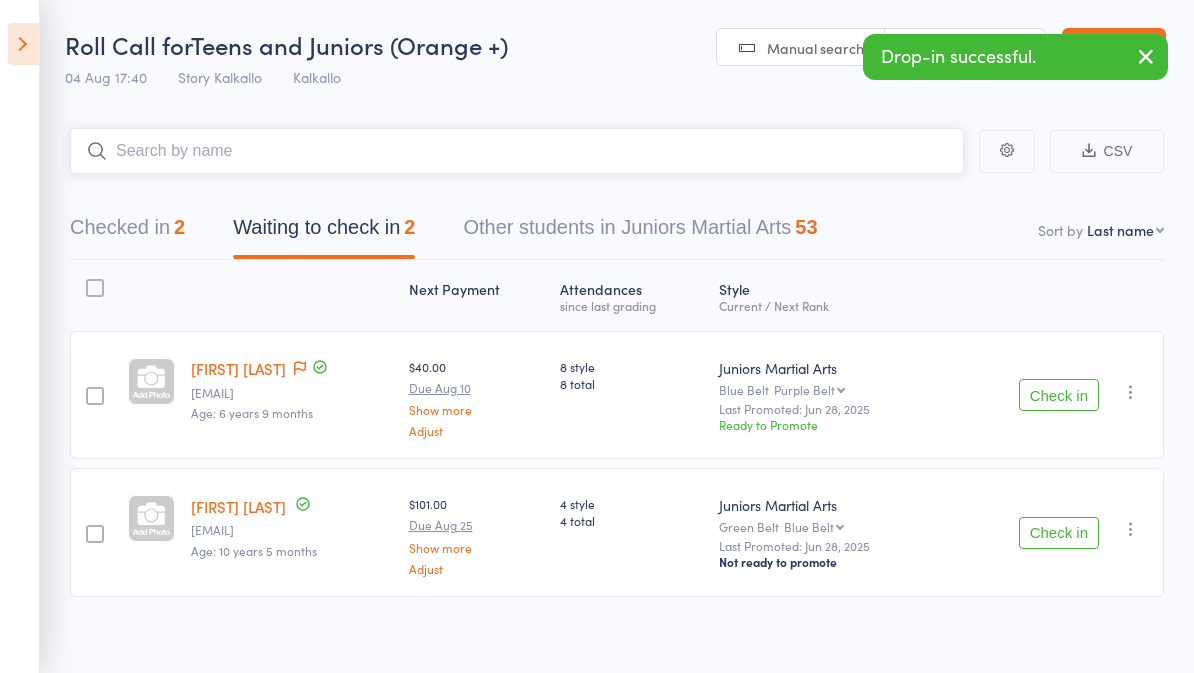 click at bounding box center (517, 151) 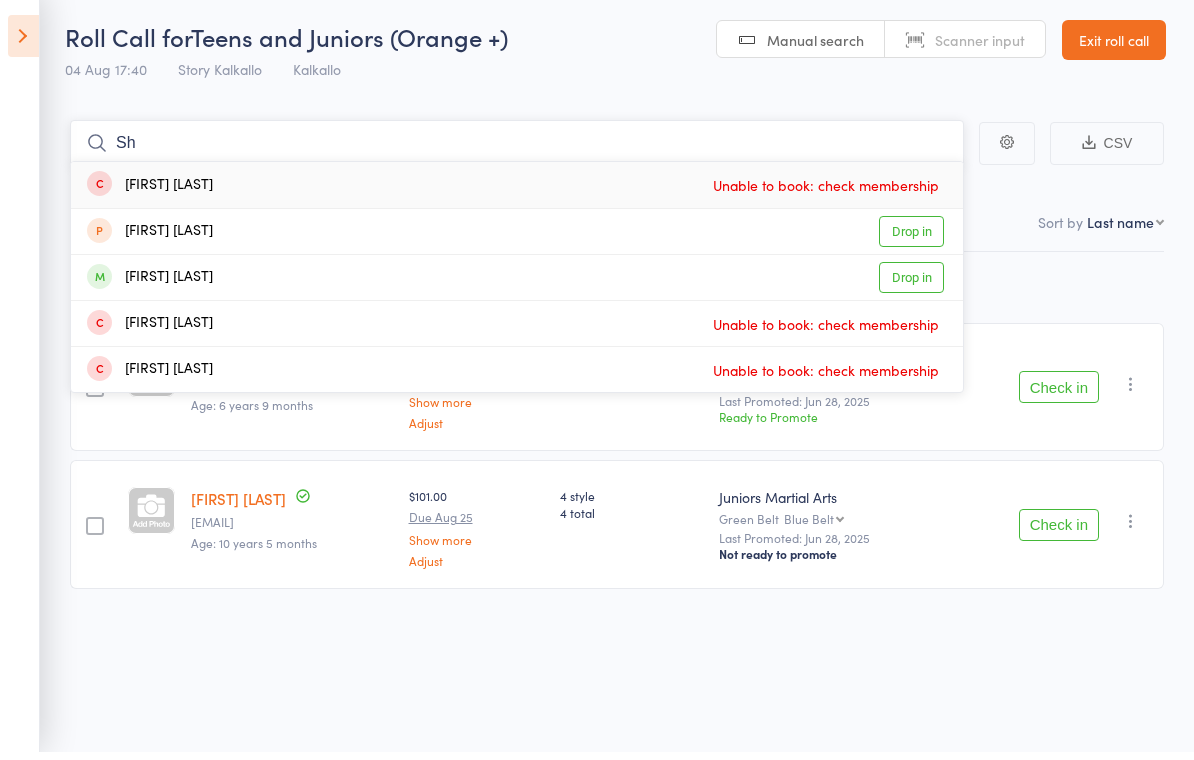 type on "S" 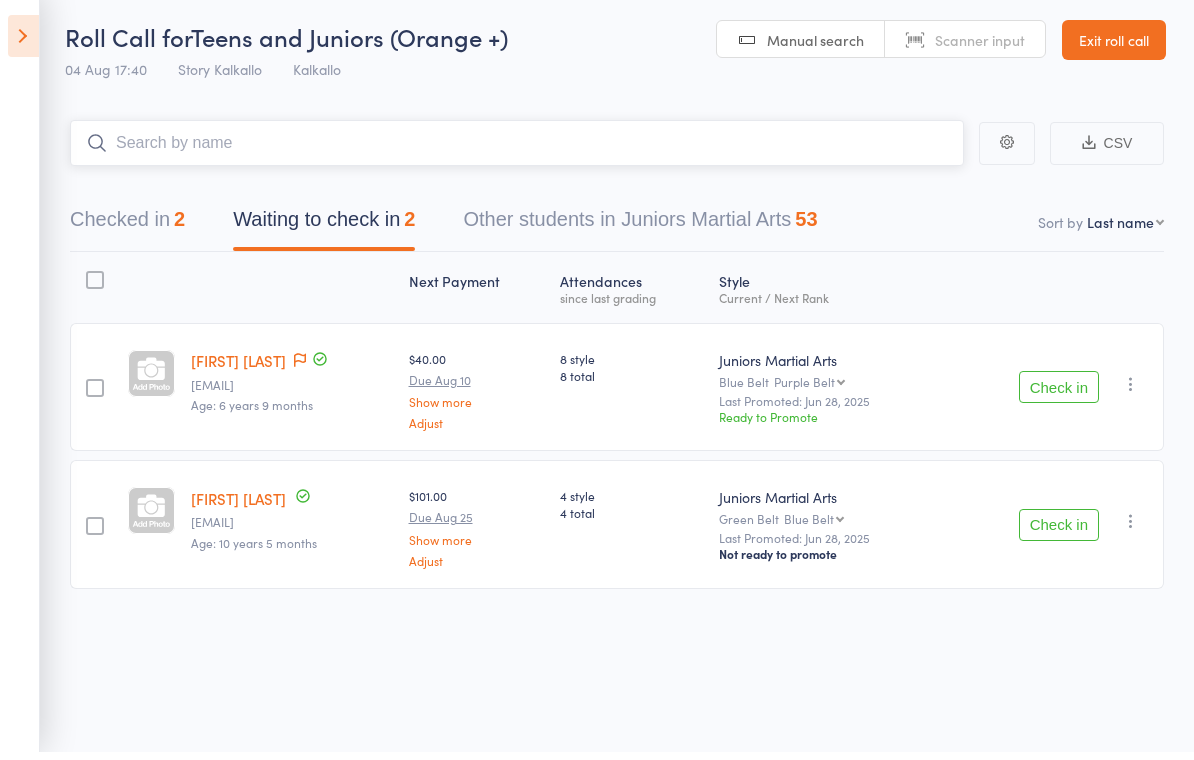 click on "Other students in Juniors Martial Arts 53" at bounding box center (640, 232) 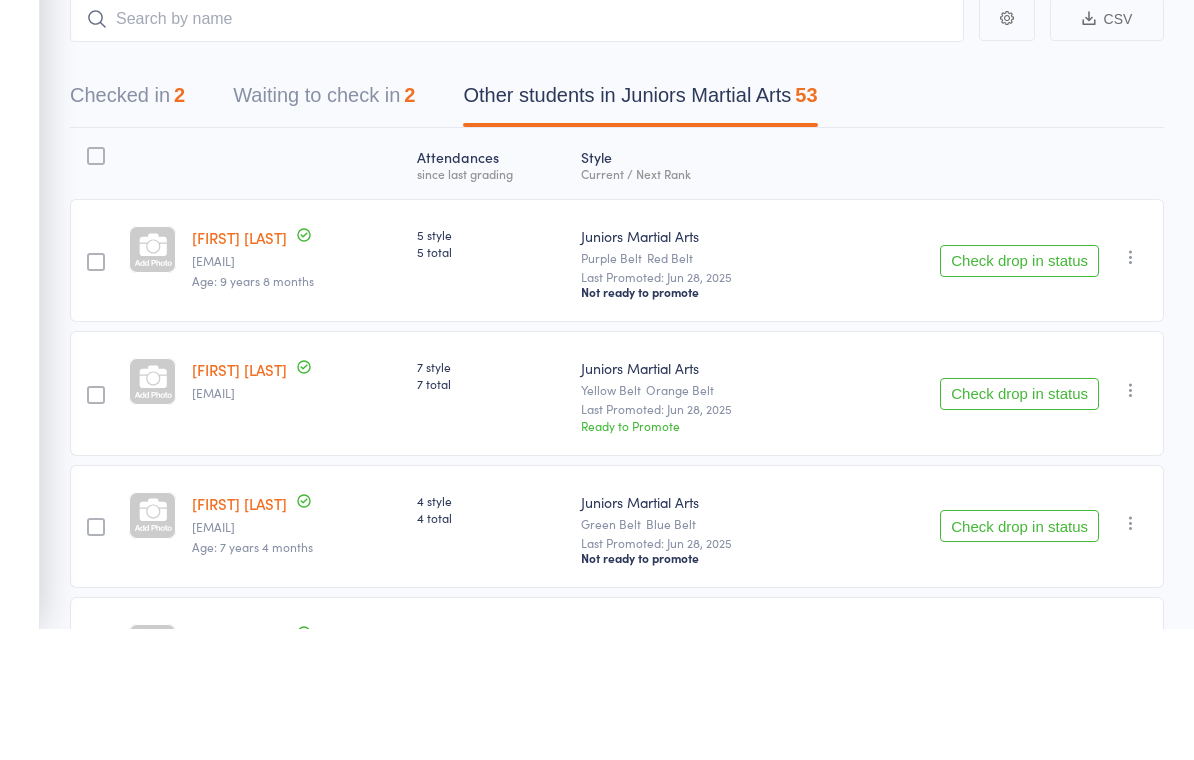 click on "Check drop in status" at bounding box center (1019, 393) 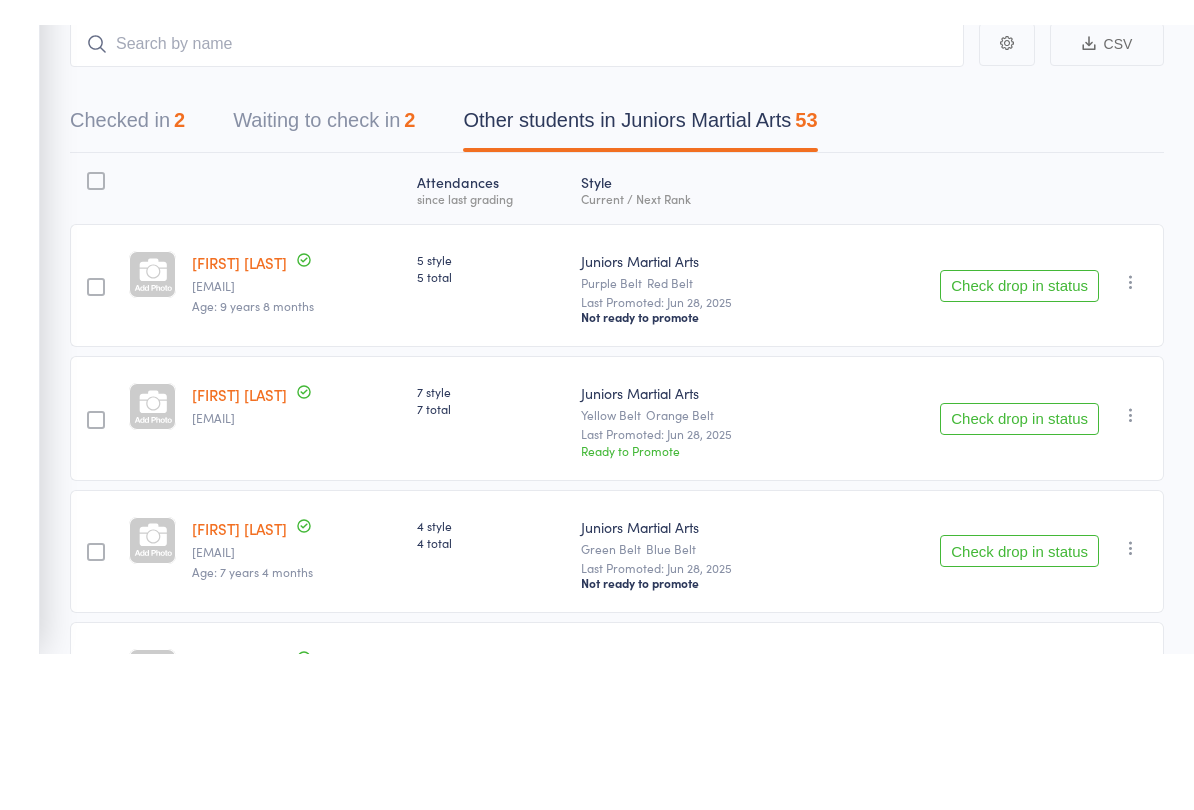scroll, scrollTop: 132, scrollLeft: 0, axis: vertical 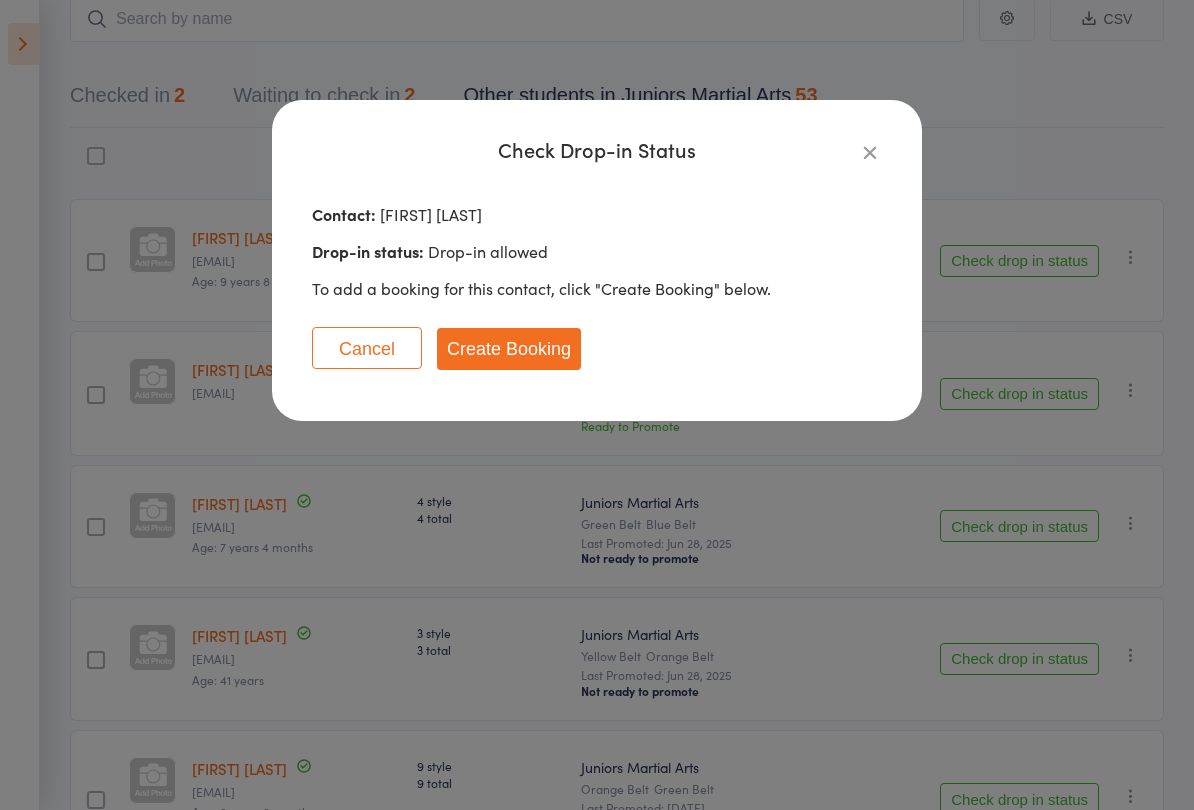click on "Create Booking" at bounding box center [509, 349] 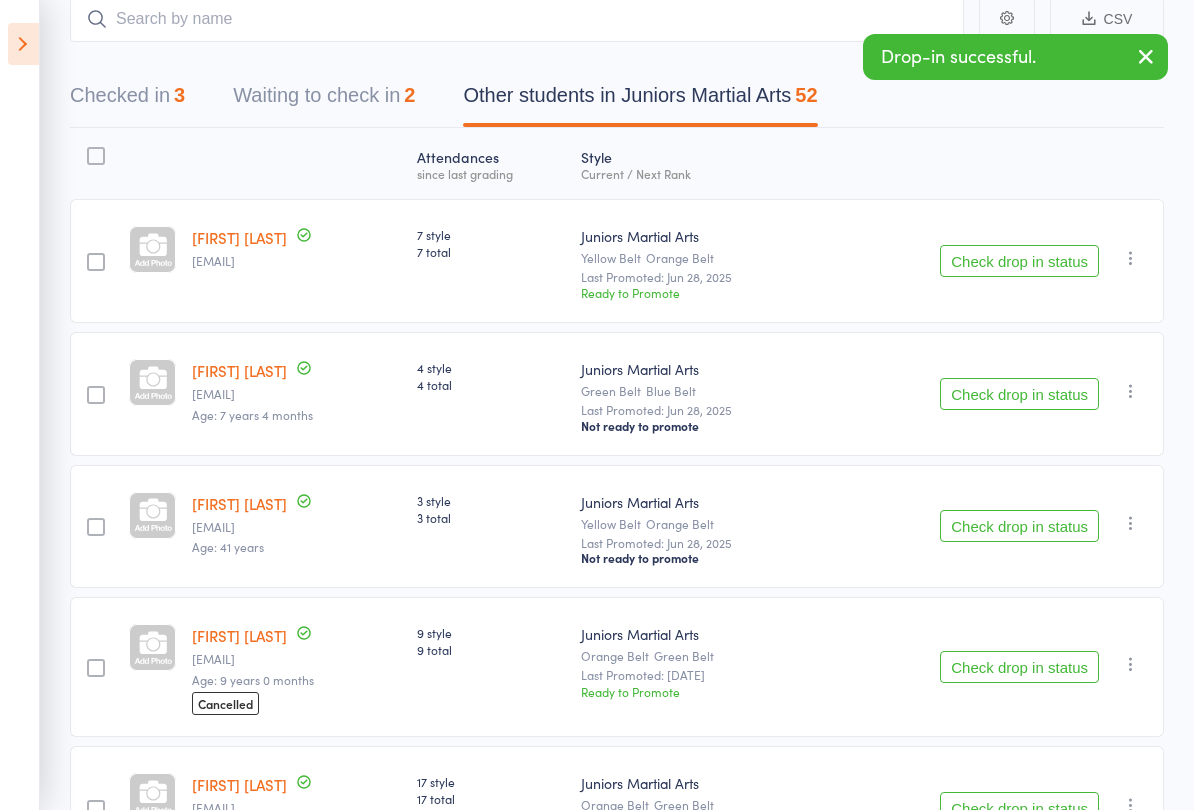 click on "Checked in  3" at bounding box center [127, 100] 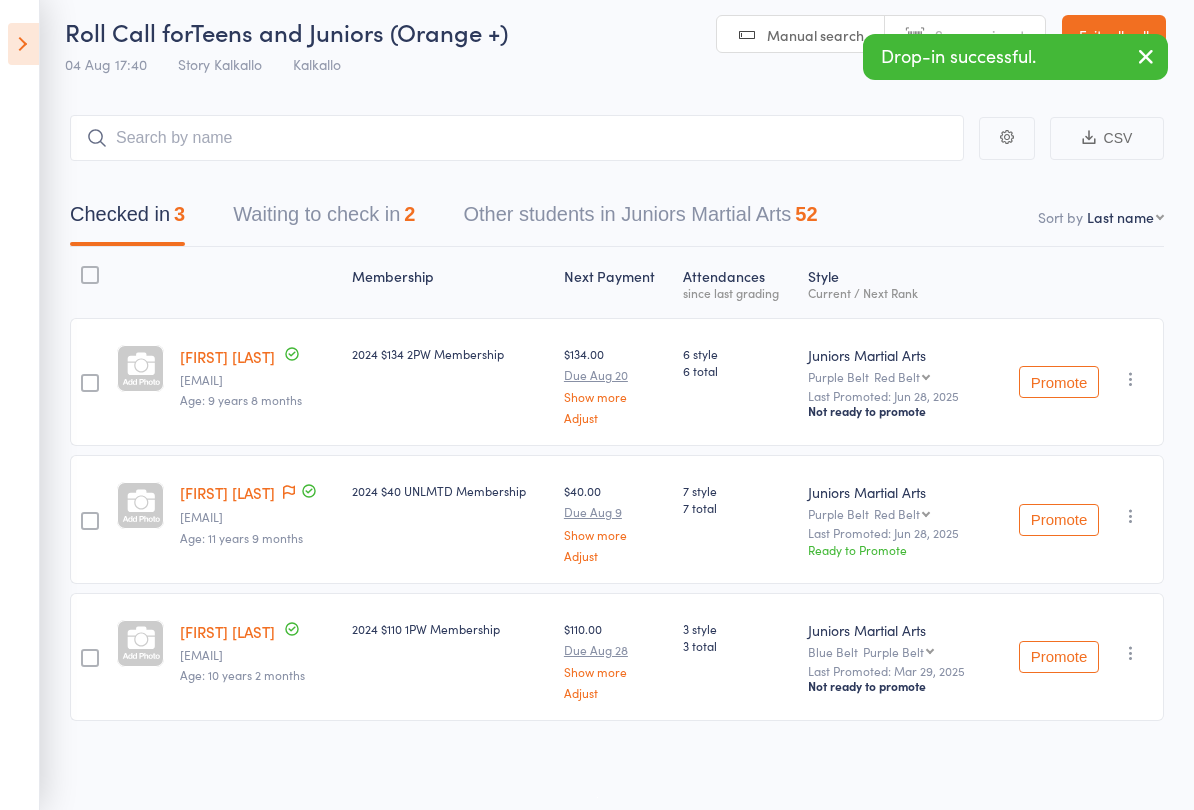 click on "Waiting to check in  2" at bounding box center [324, 219] 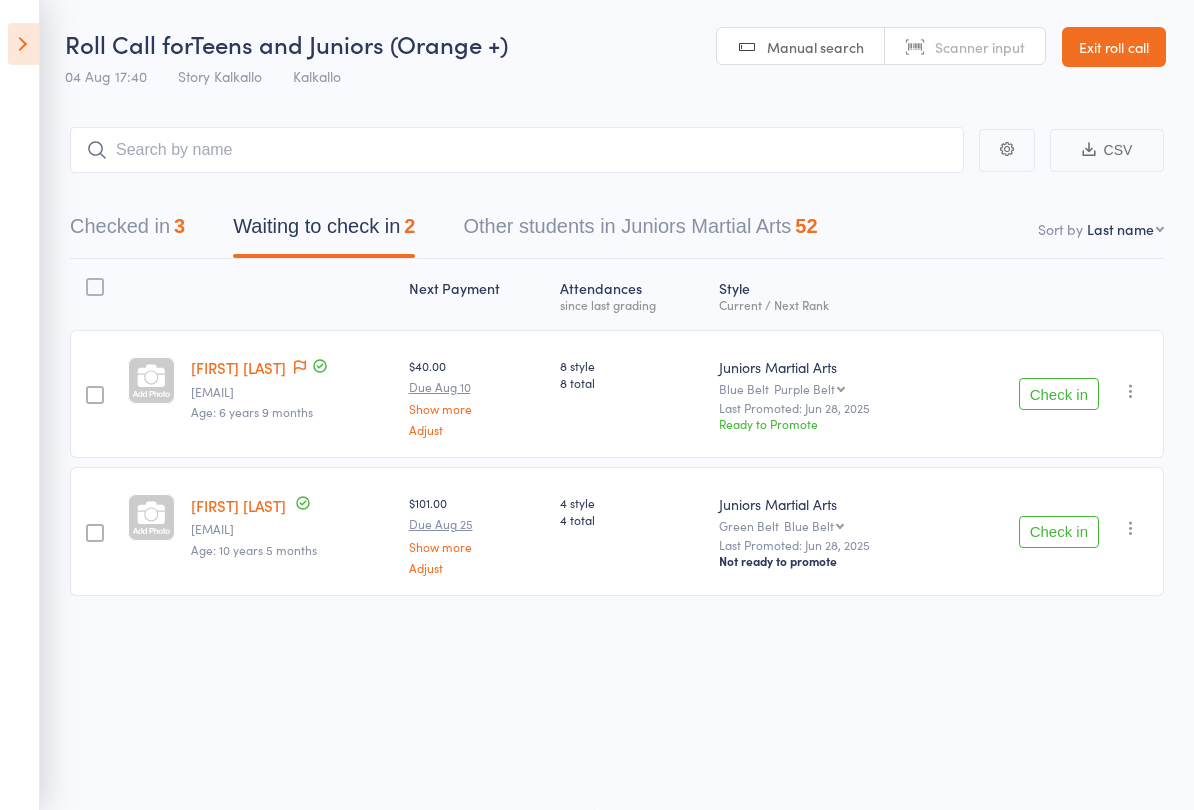 click on "Check in" at bounding box center [1059, 394] 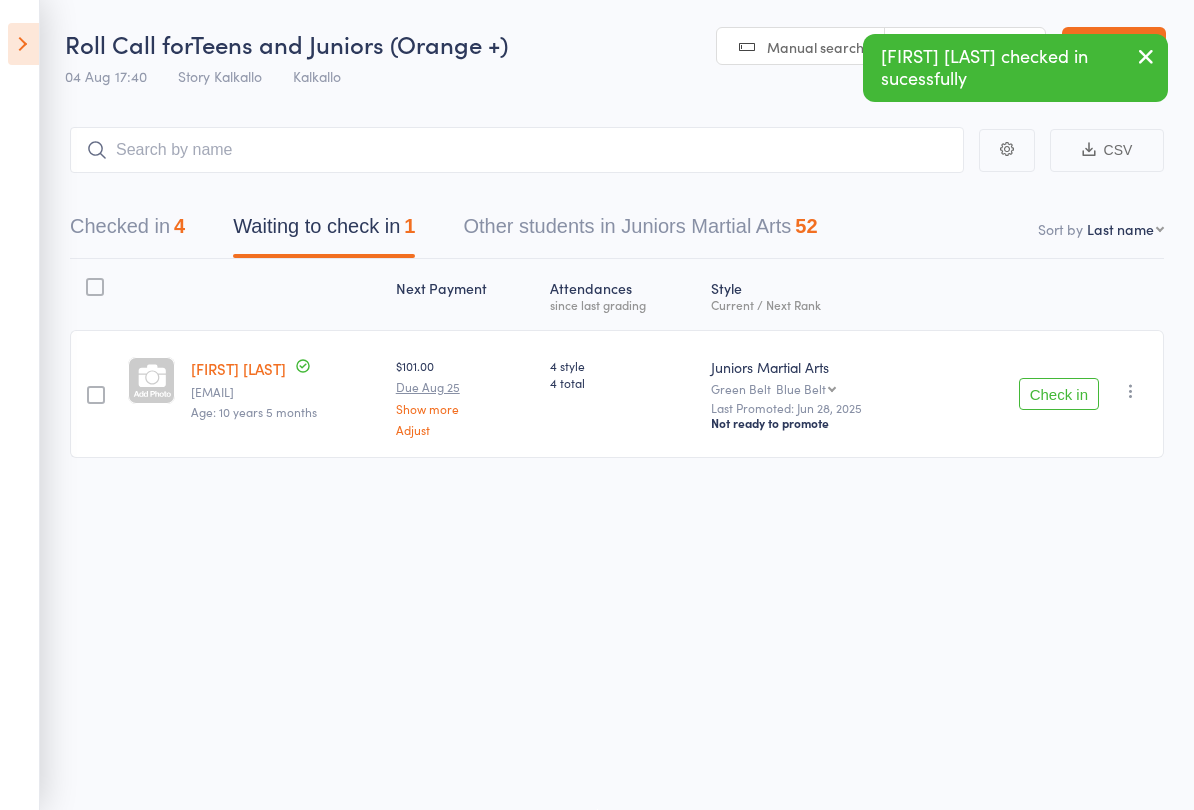 click on "Check in" at bounding box center (1059, 394) 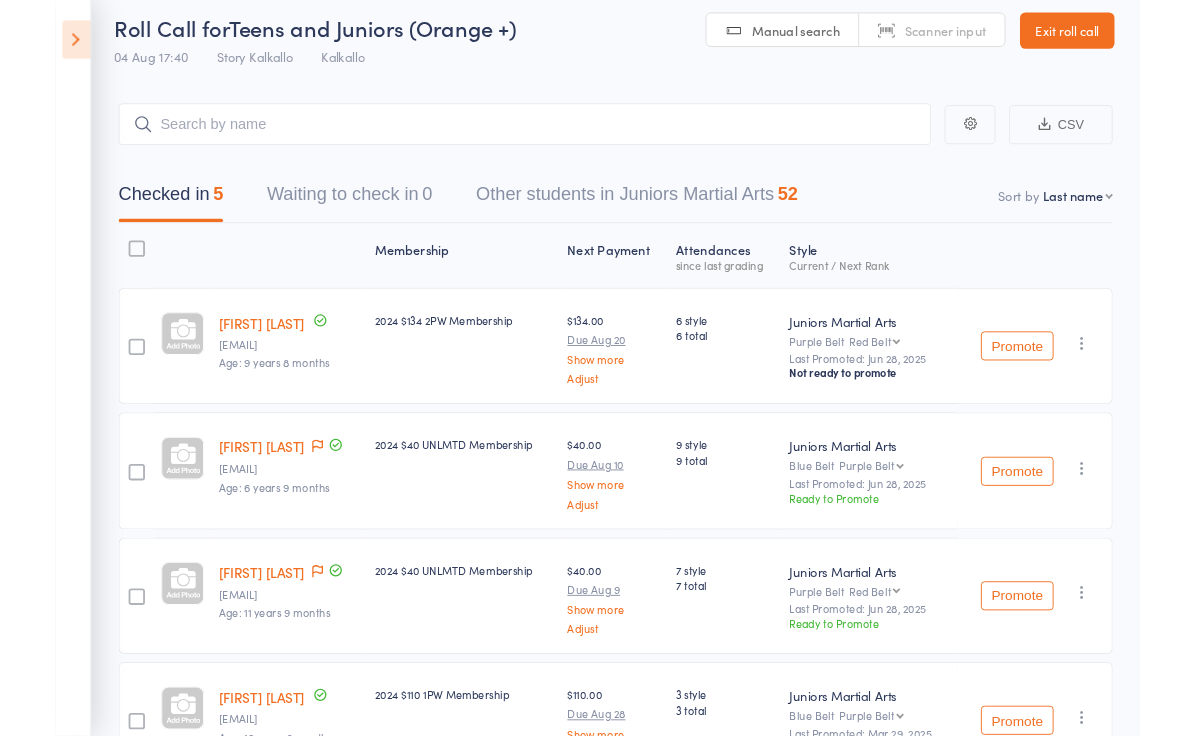 scroll, scrollTop: 0, scrollLeft: 0, axis: both 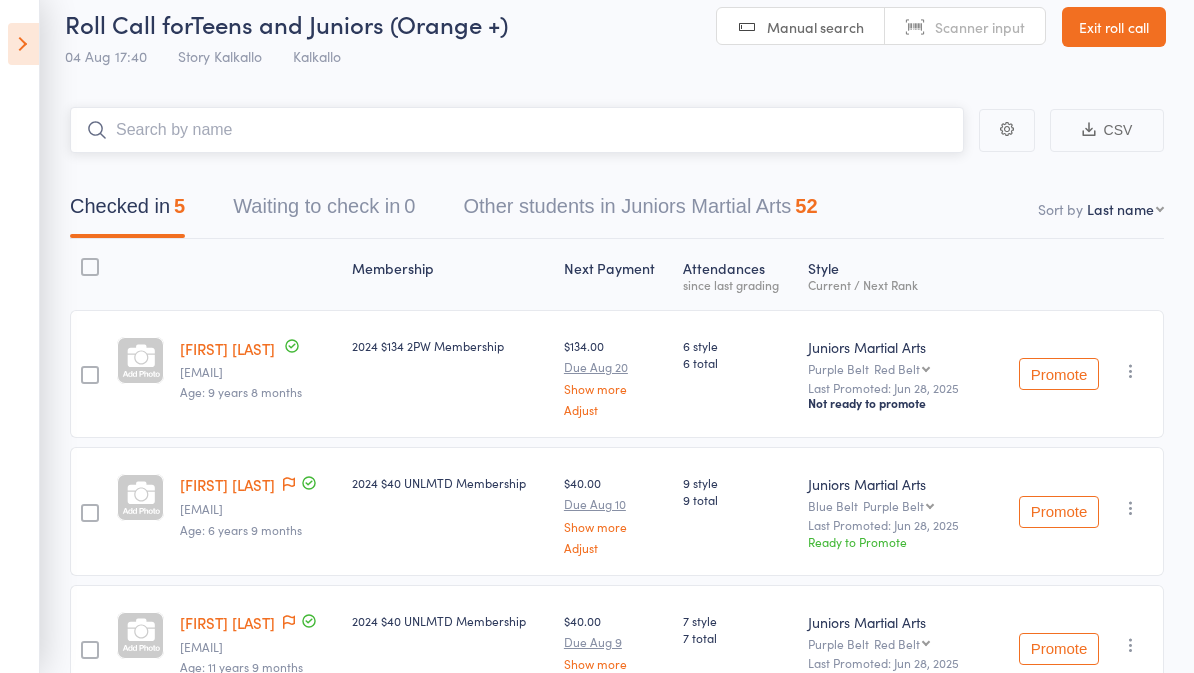 click at bounding box center (517, 130) 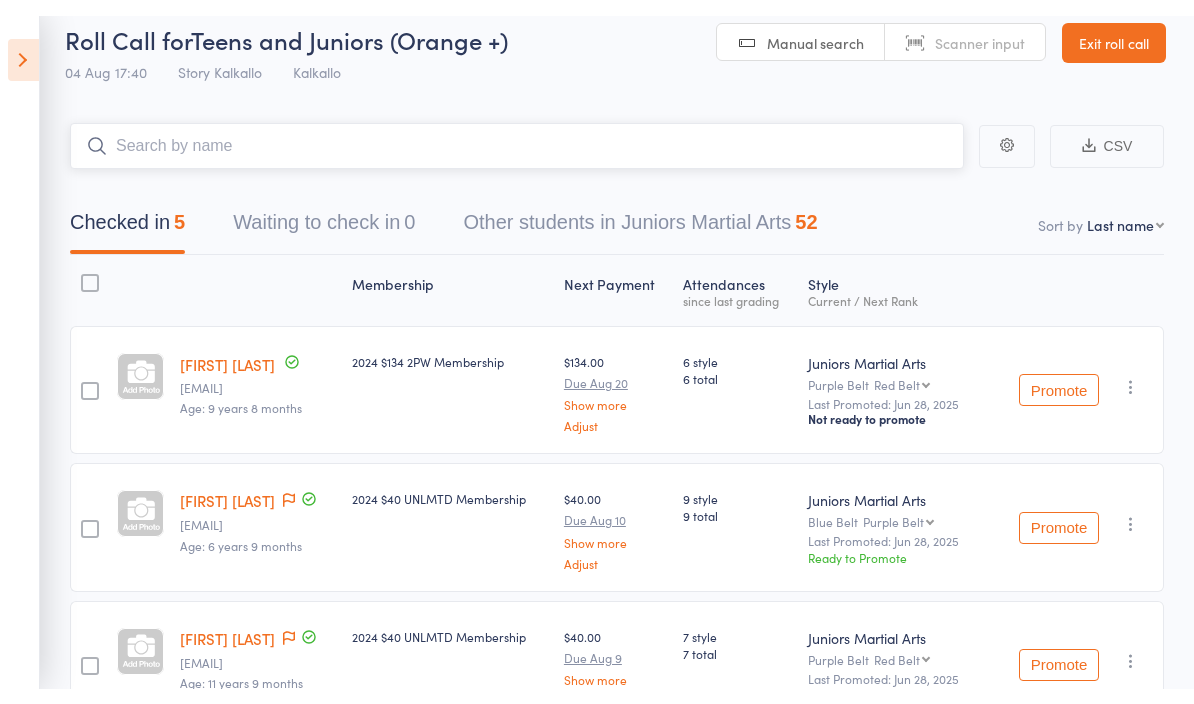 scroll, scrollTop: 20, scrollLeft: 0, axis: vertical 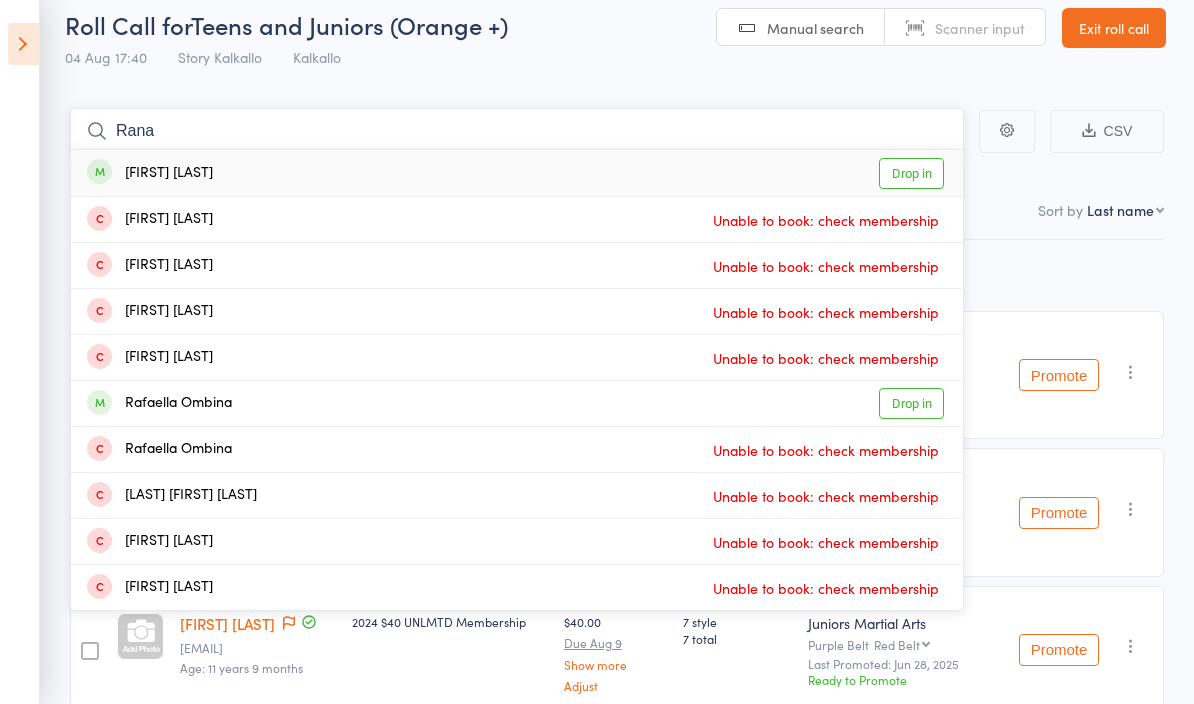 type on "Rana" 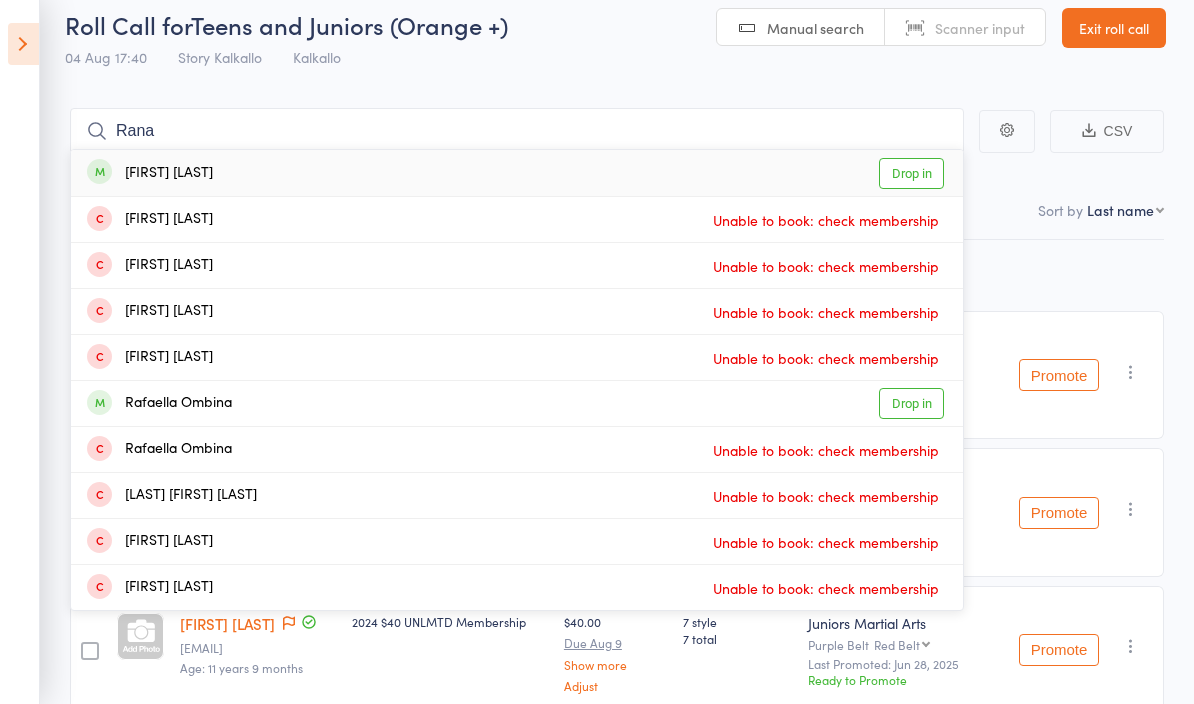 click on "Drop in" at bounding box center [911, 173] 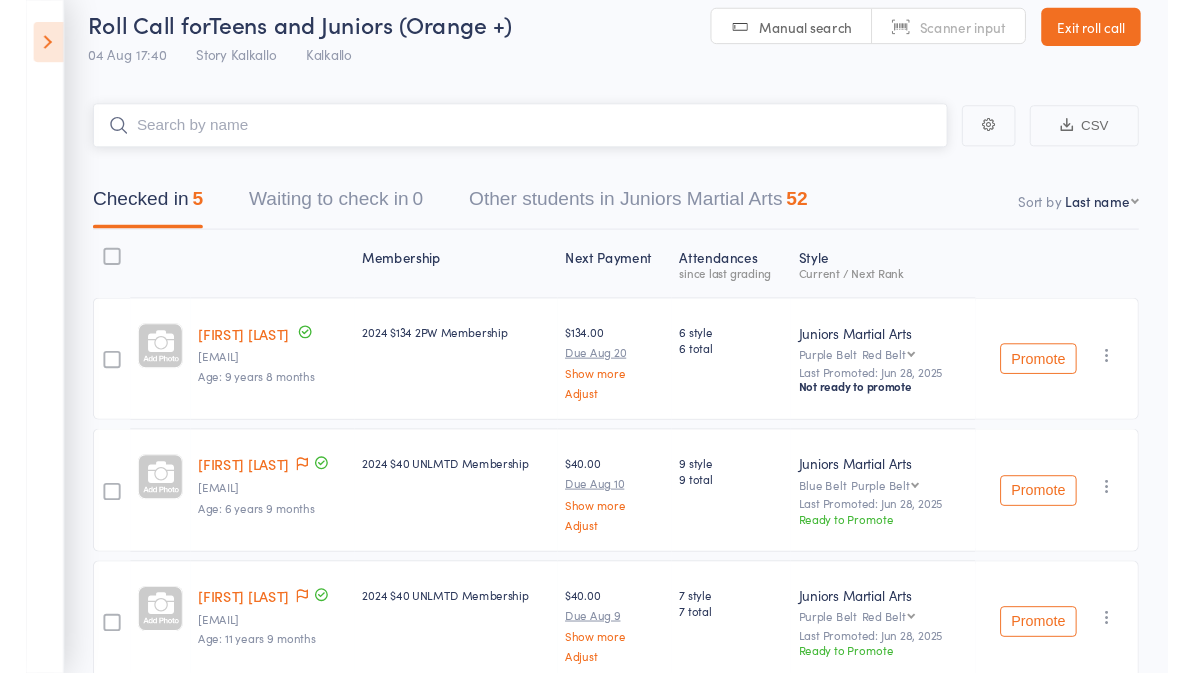 scroll, scrollTop: 21, scrollLeft: 0, axis: vertical 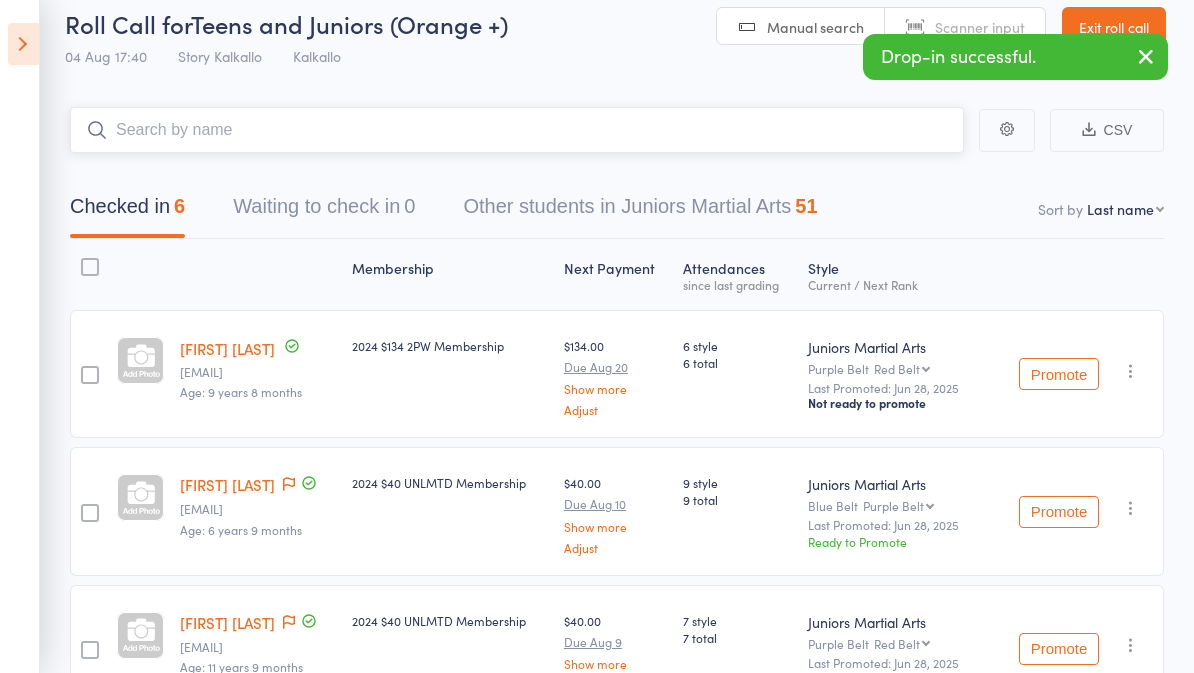 click at bounding box center [517, 130] 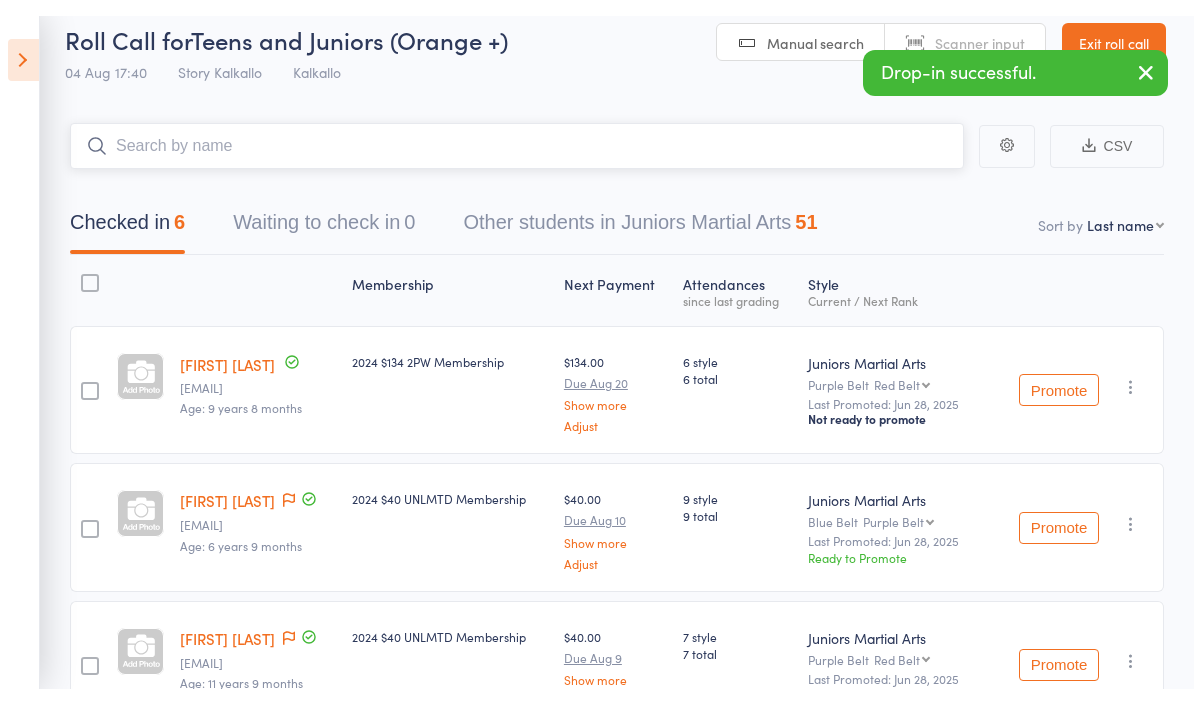 scroll, scrollTop: 20, scrollLeft: 0, axis: vertical 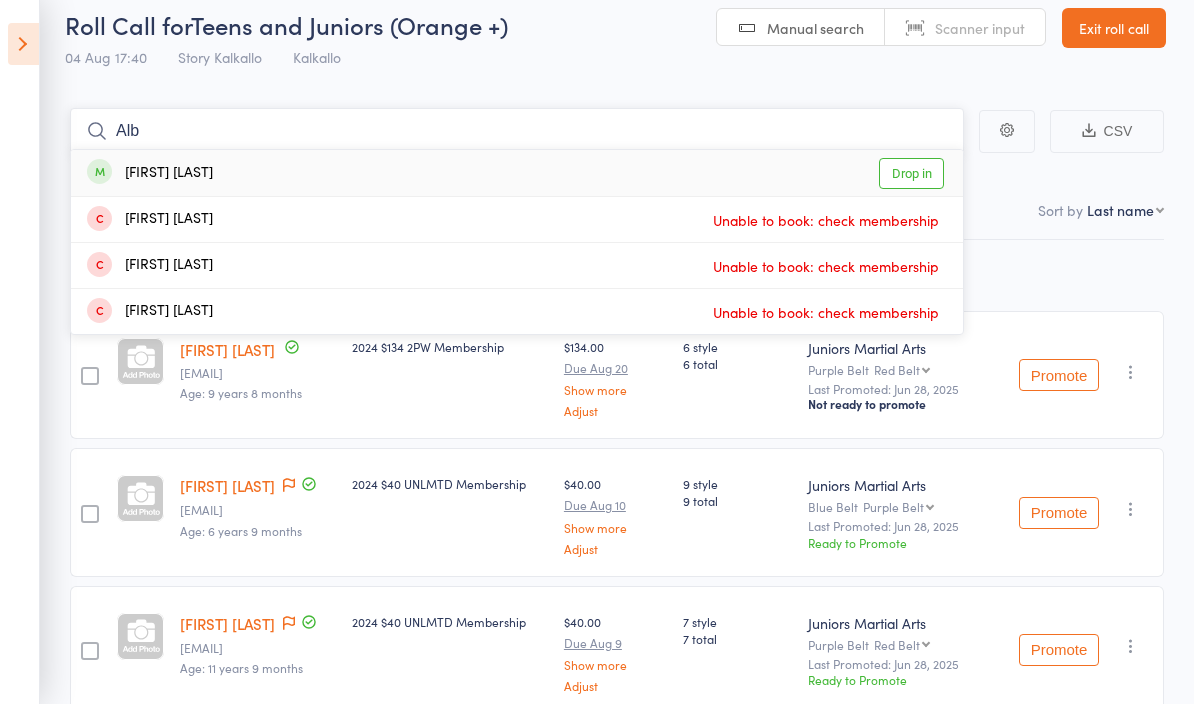 type on "Alb" 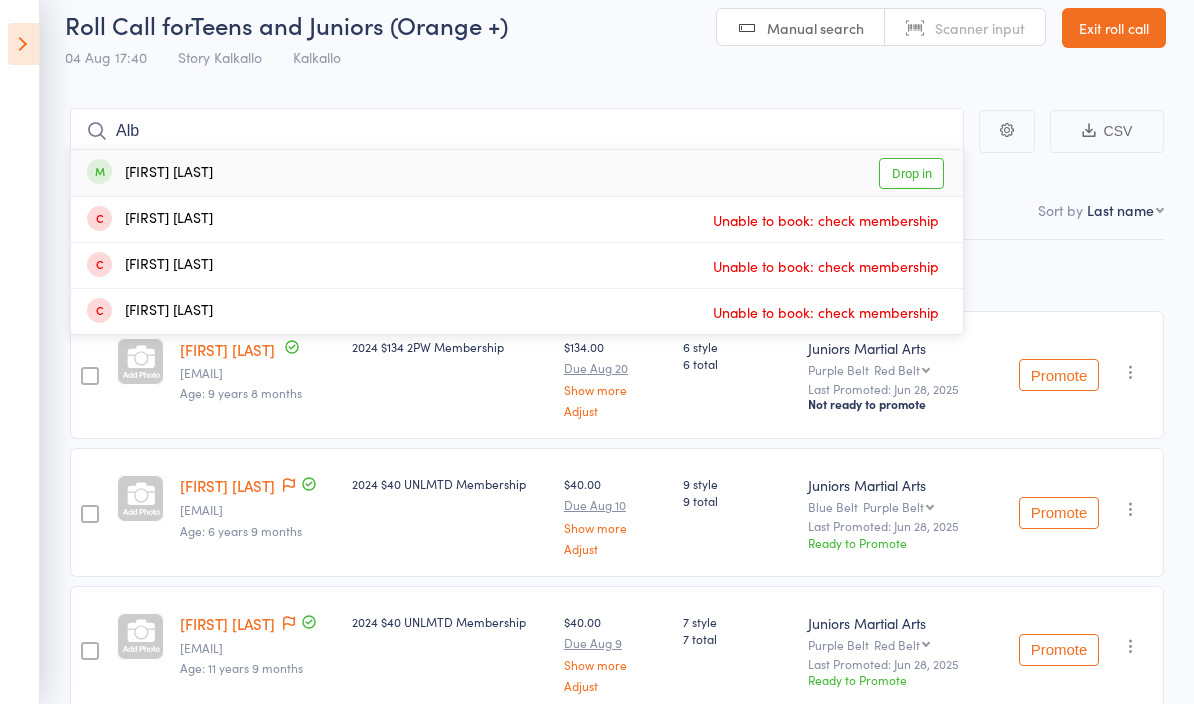 click on "Drop in" at bounding box center (911, 173) 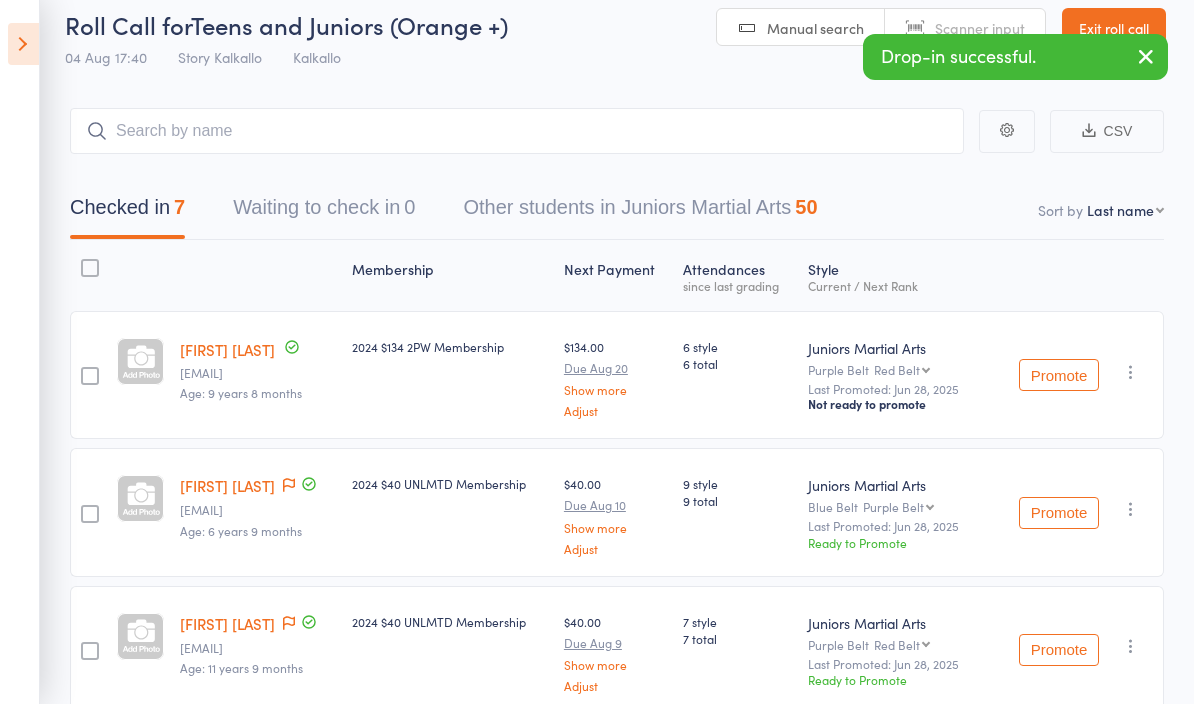 click on "Roll Call for Teens and Juniors (Orange +) 04 Aug 17:40 Story Kalkallo Kalkallo Manual search Scanner input Exit roll call" at bounding box center (597, 29) 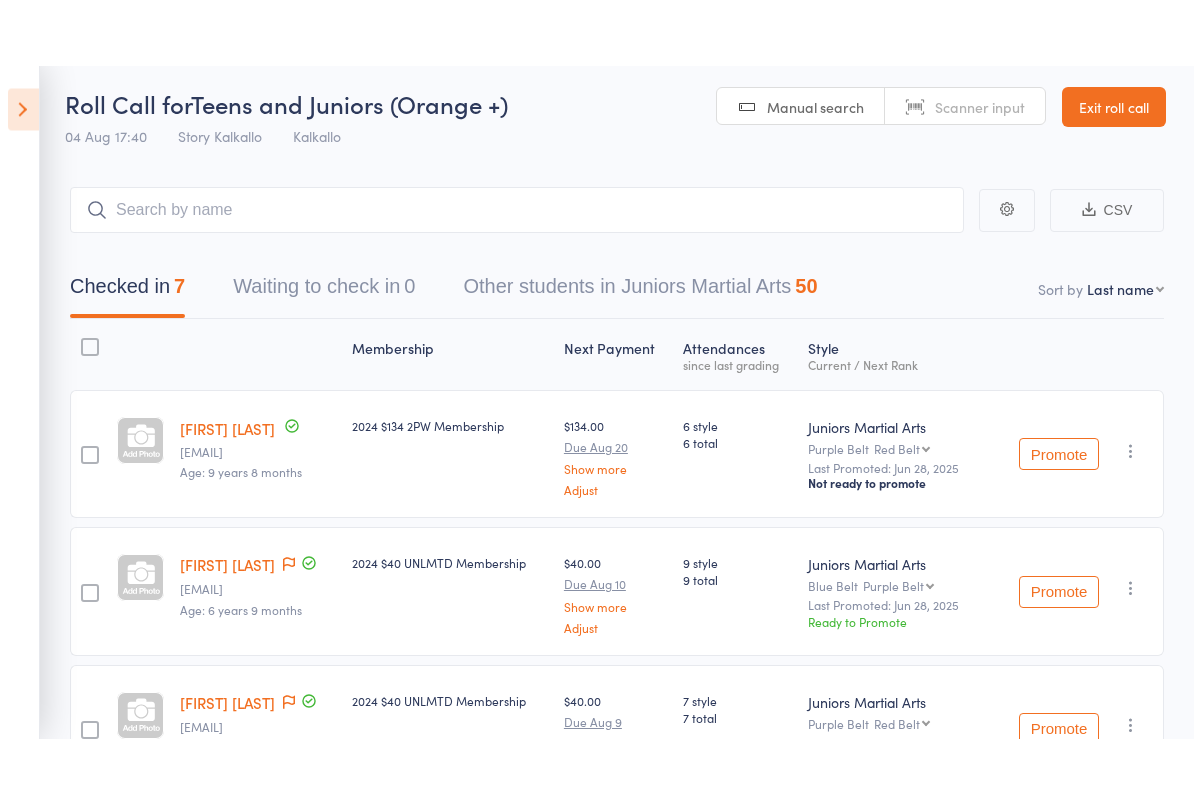 scroll, scrollTop: 0, scrollLeft: 0, axis: both 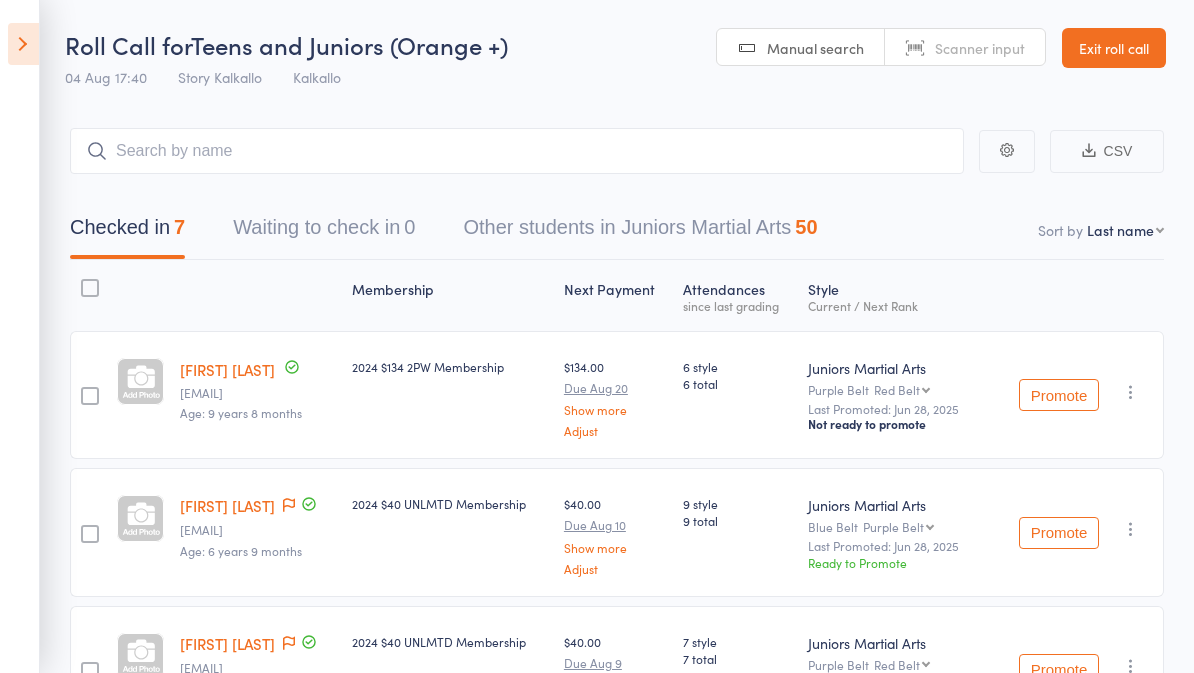 click at bounding box center [23, 44] 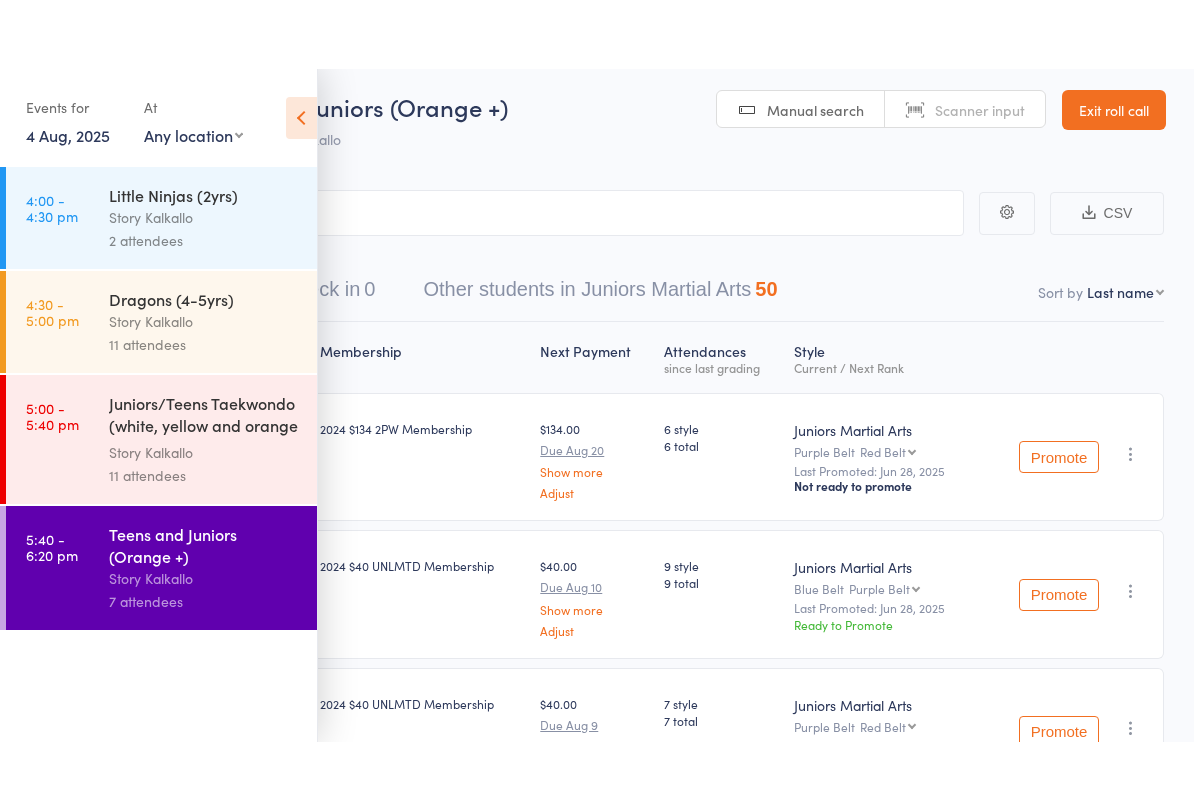 scroll, scrollTop: 0, scrollLeft: 0, axis: both 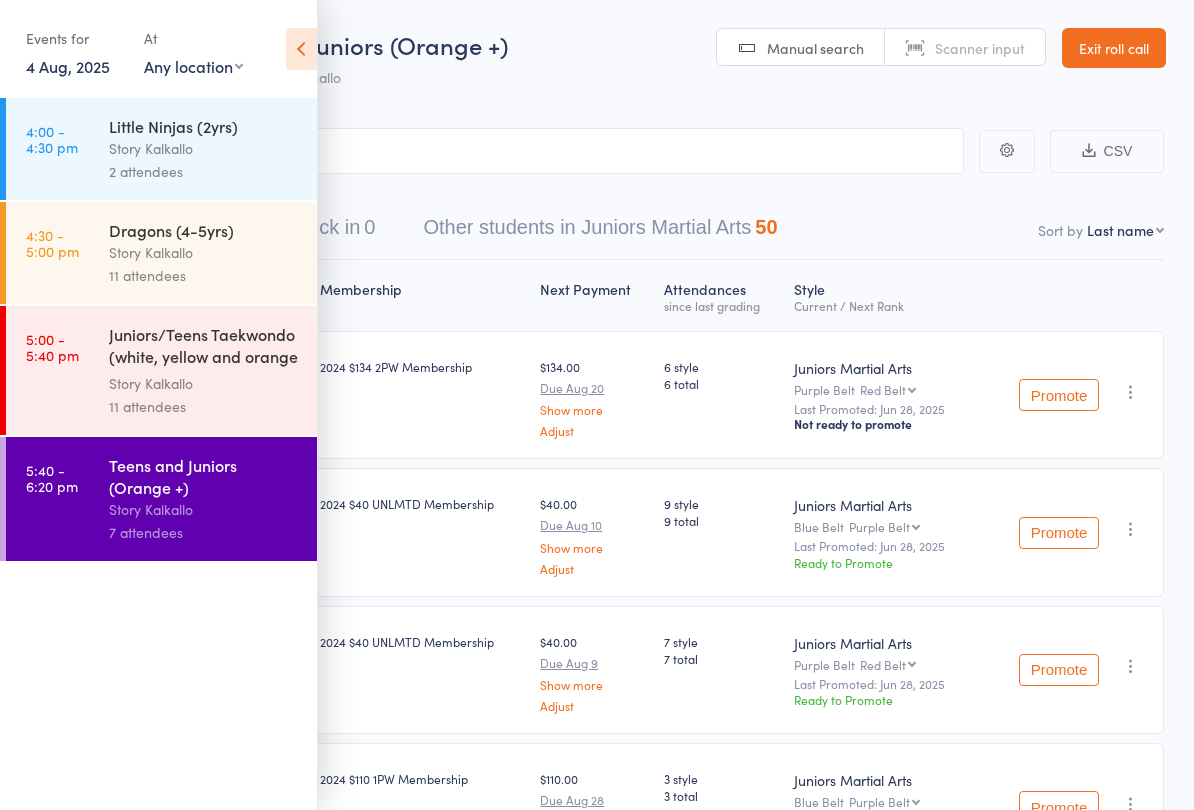 click at bounding box center (301, 49) 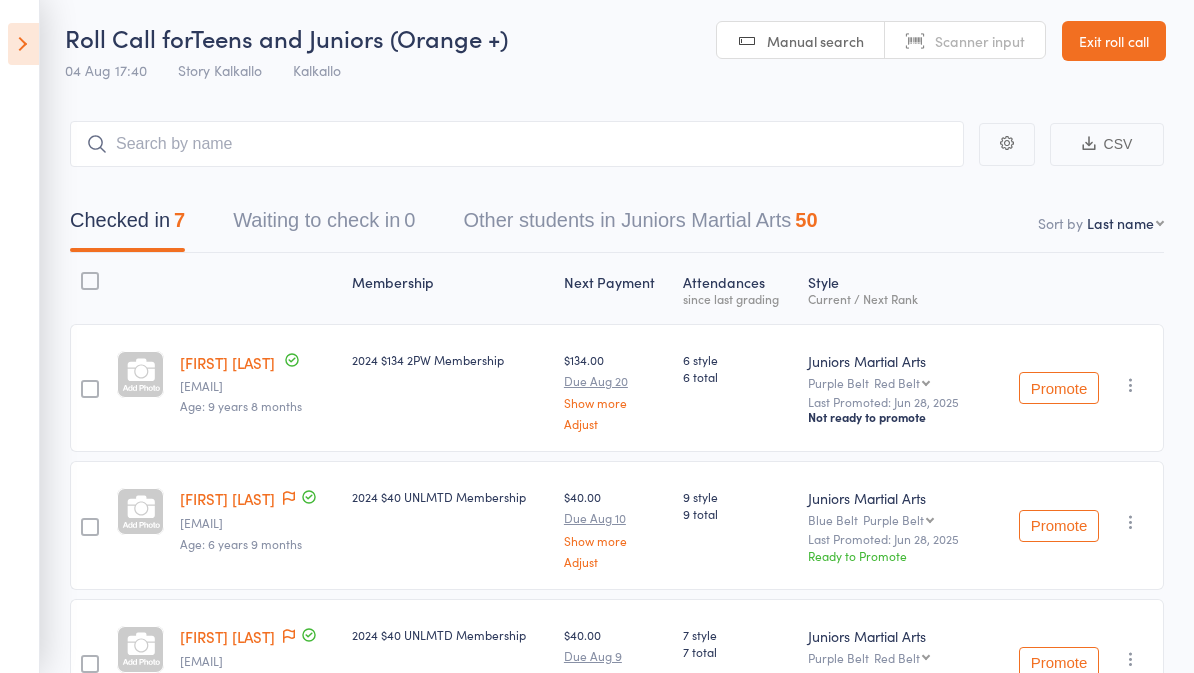 scroll, scrollTop: 0, scrollLeft: 0, axis: both 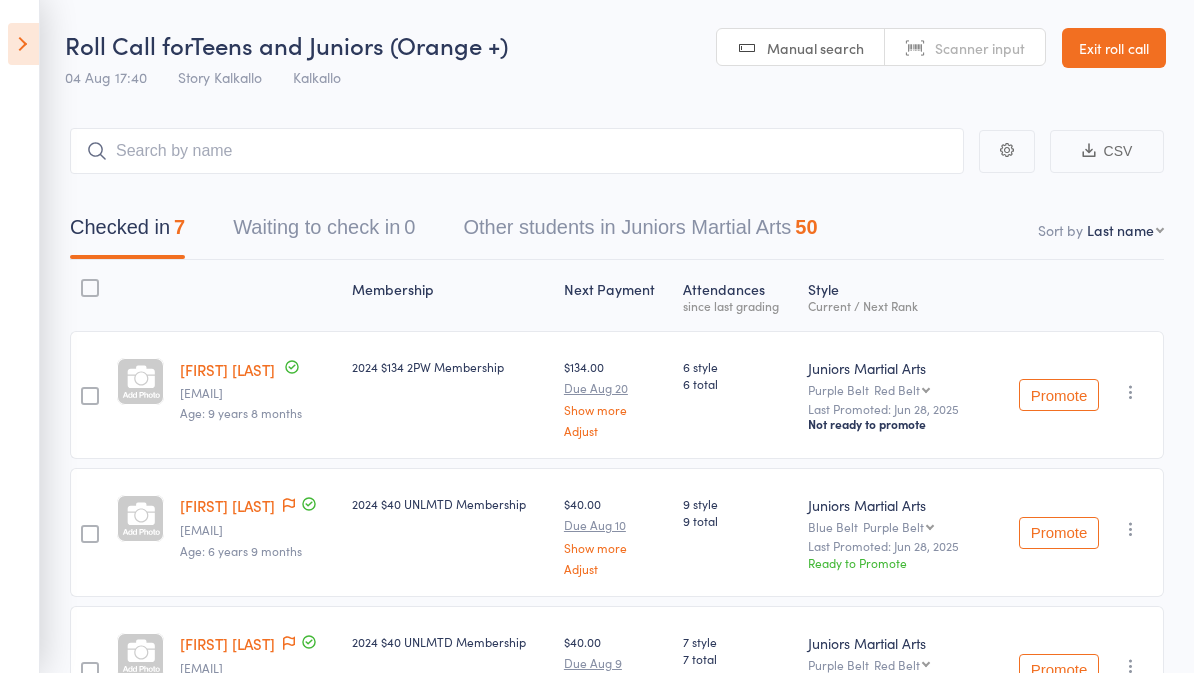 click on "[FIRST] [LAST]    [EMAIL] Age: [AGE] years [MONTHS]" at bounding box center [258, 395] 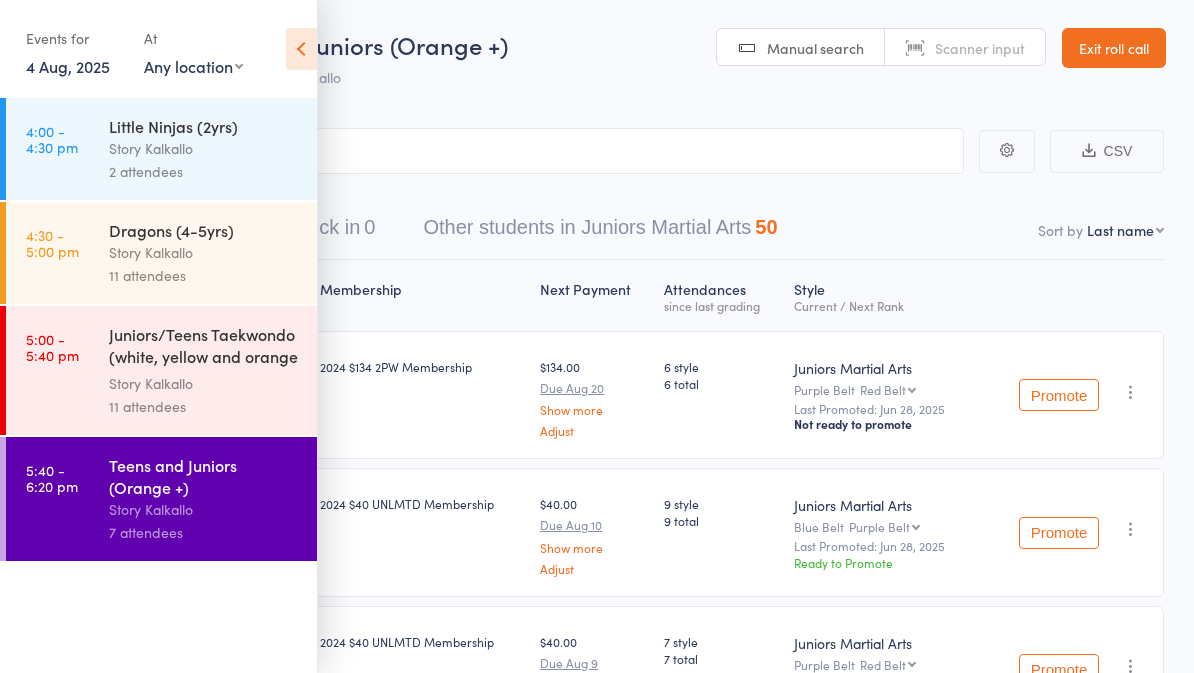 click on "Juniors/Teens Taekwondo (white, yellow and orange ..." at bounding box center [204, 347] 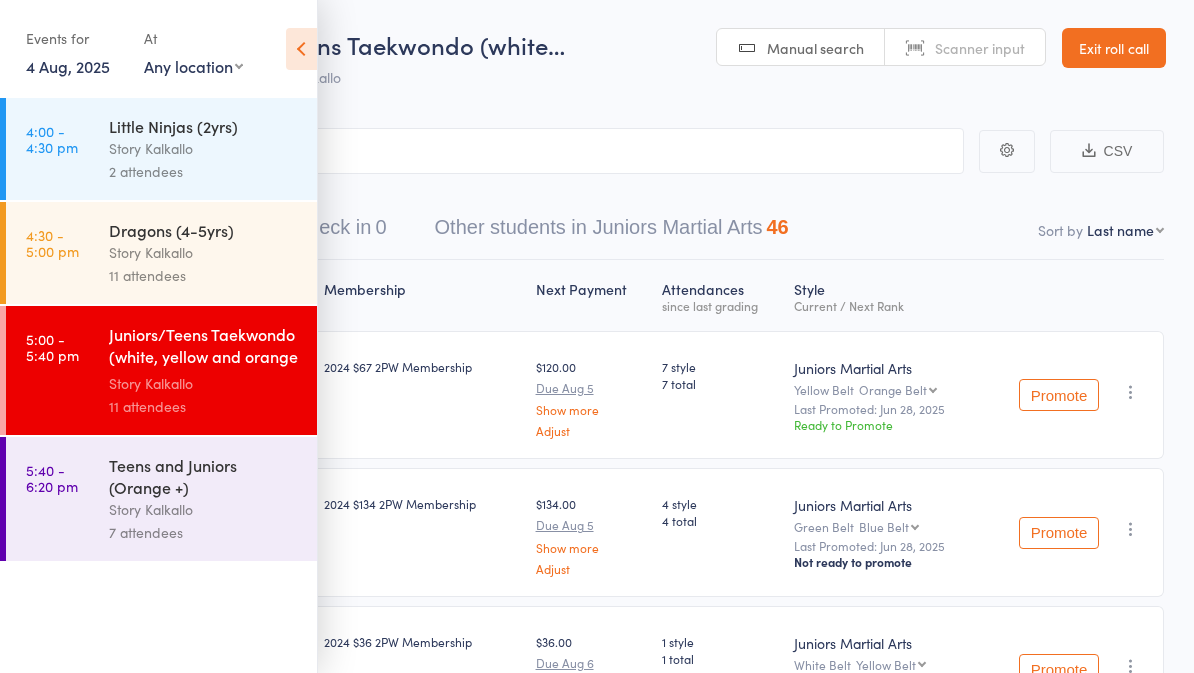 click at bounding box center [301, 49] 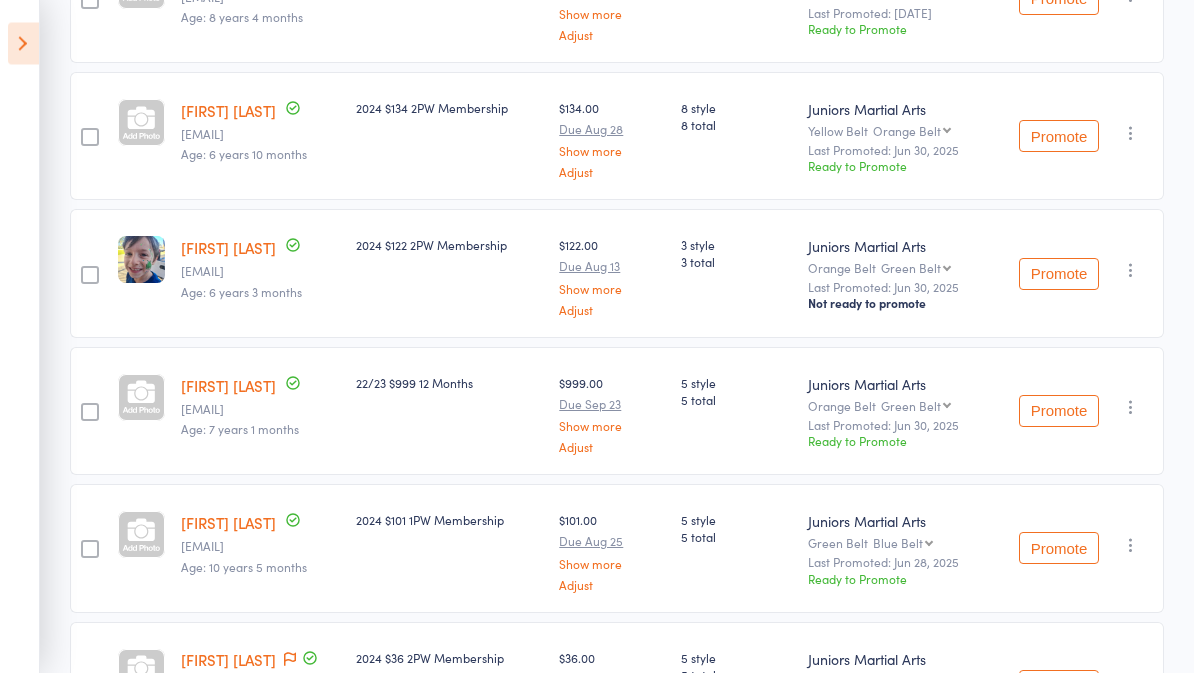 scroll, scrollTop: 899, scrollLeft: 0, axis: vertical 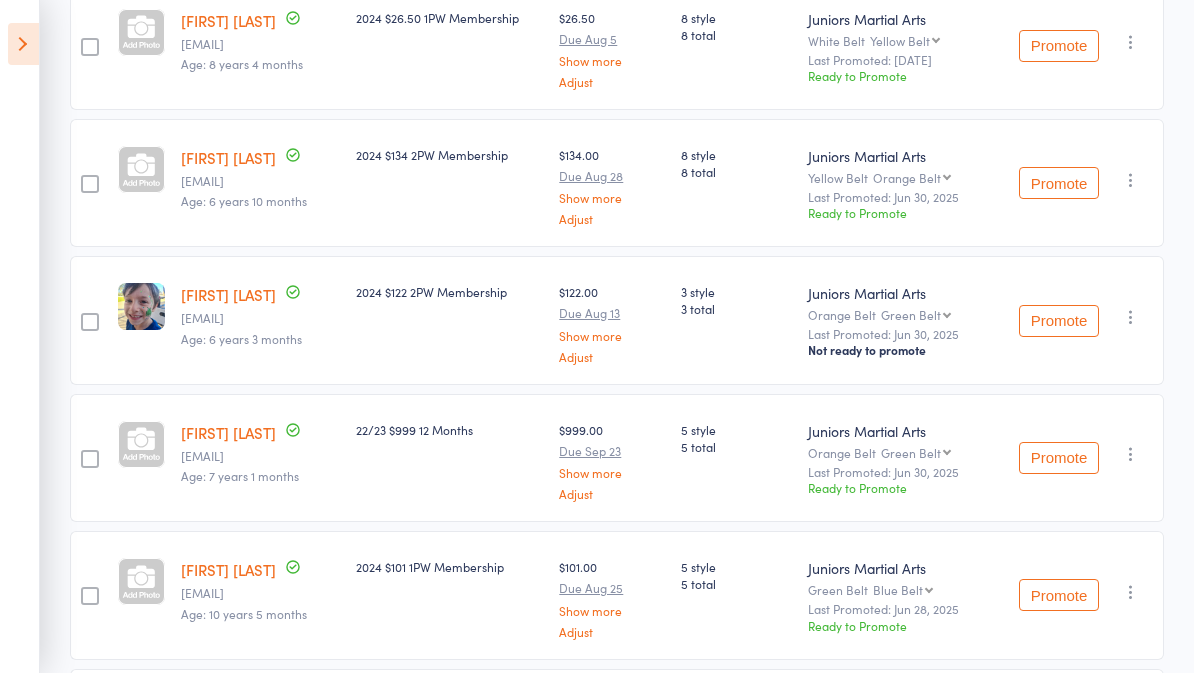 click at bounding box center [23, 44] 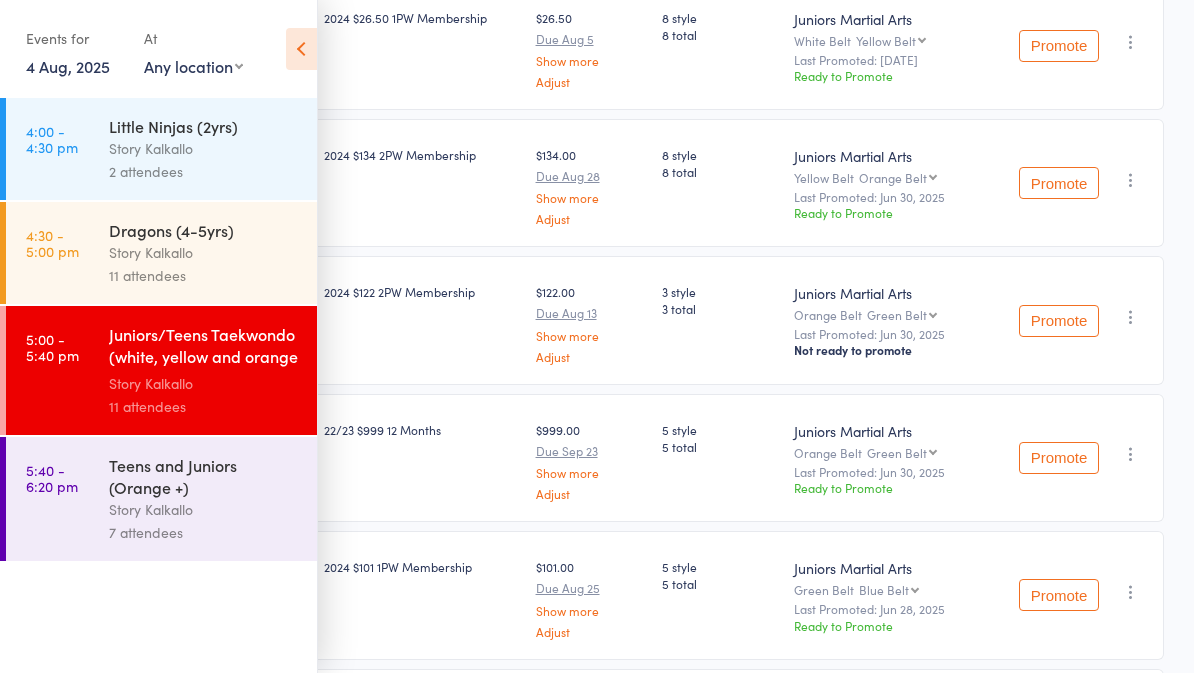 click on "Teens and Juniors (Orange +)" at bounding box center (204, 476) 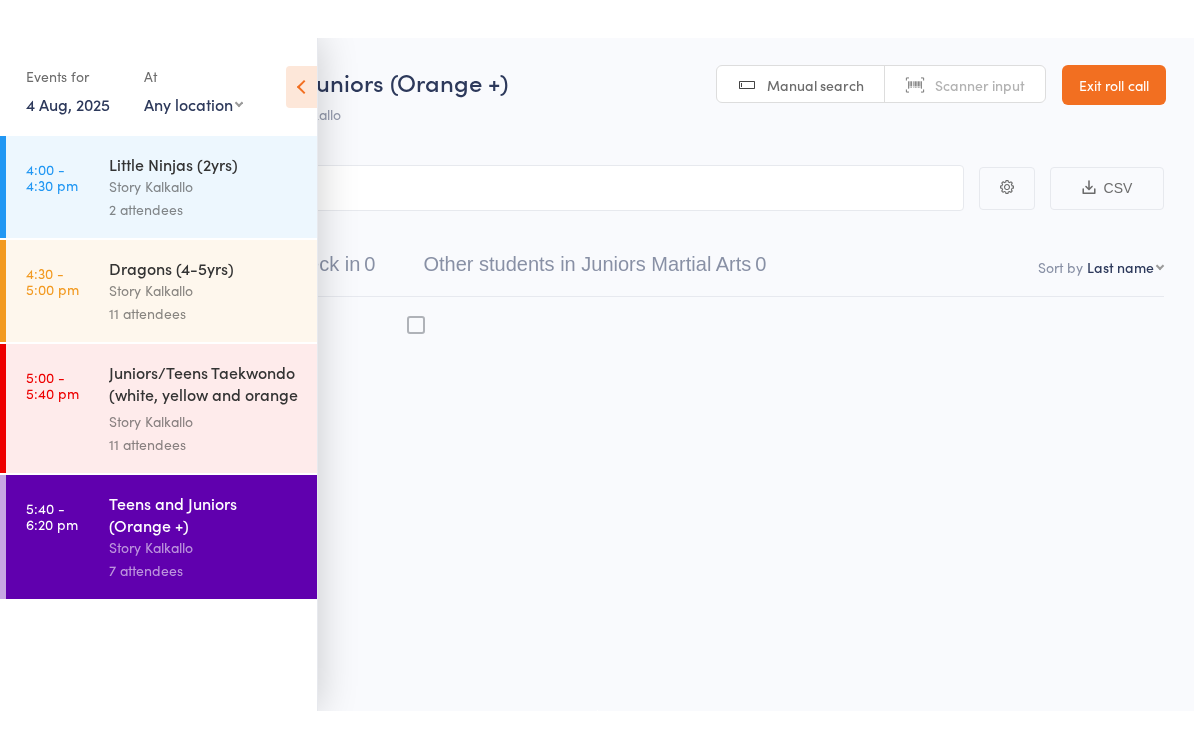 scroll, scrollTop: 14, scrollLeft: 0, axis: vertical 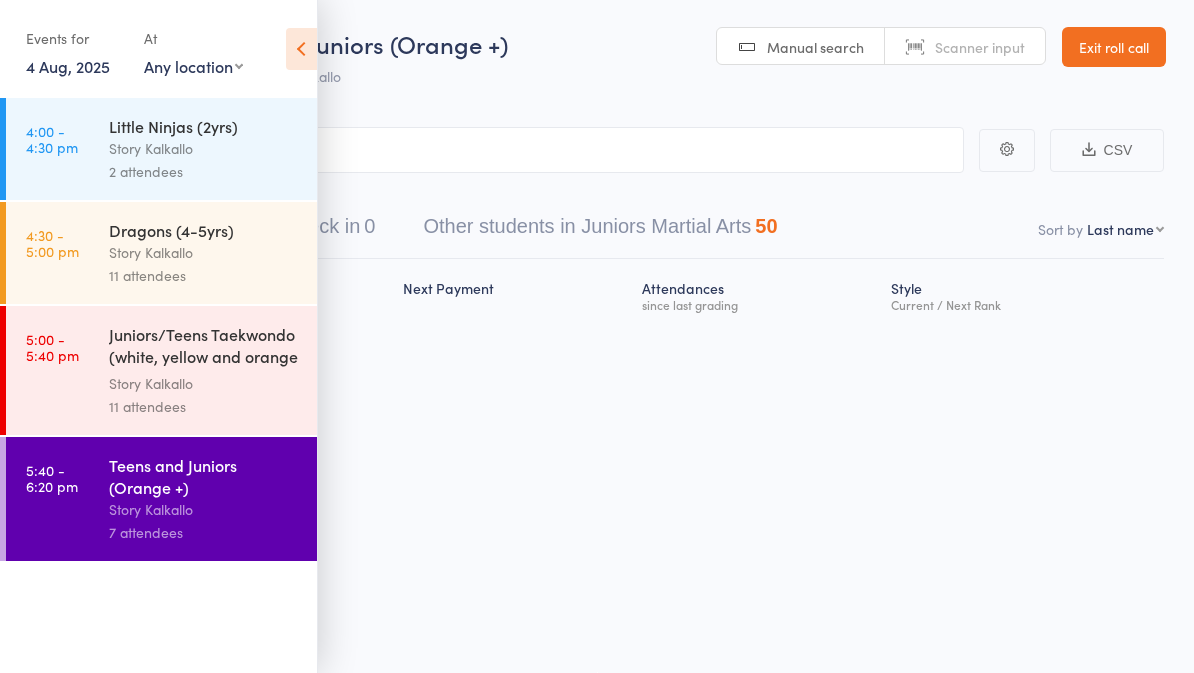 click at bounding box center (301, 49) 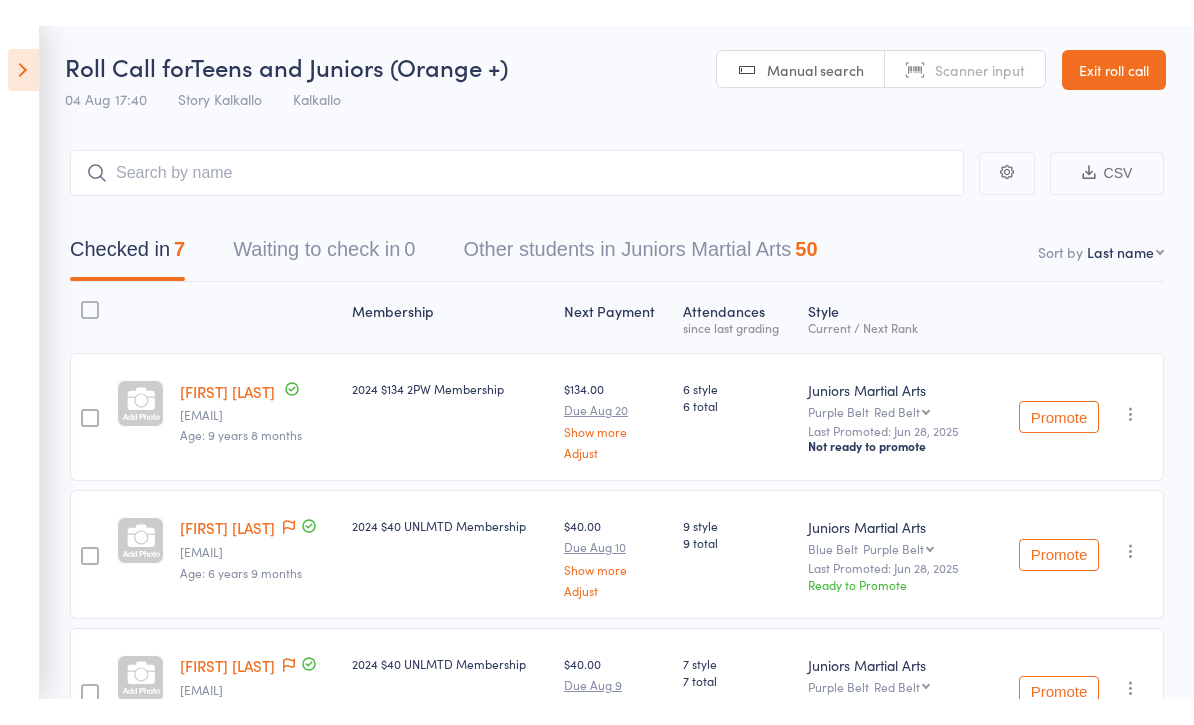 scroll, scrollTop: 0, scrollLeft: 0, axis: both 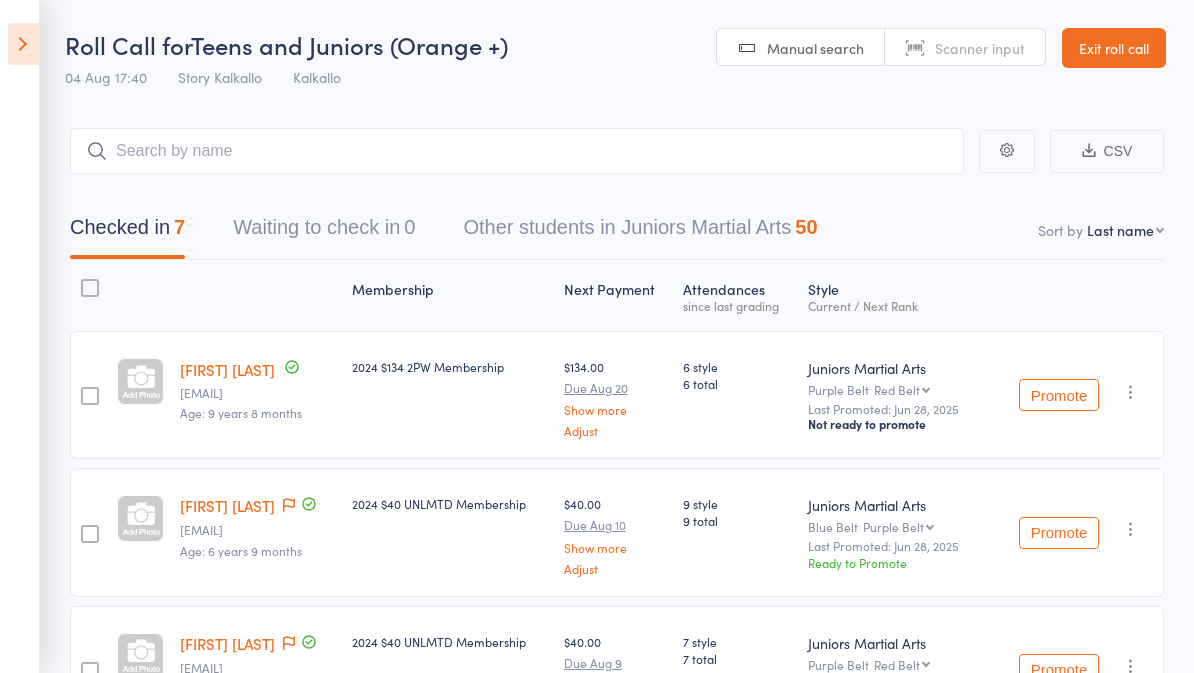 click at bounding box center (23, 44) 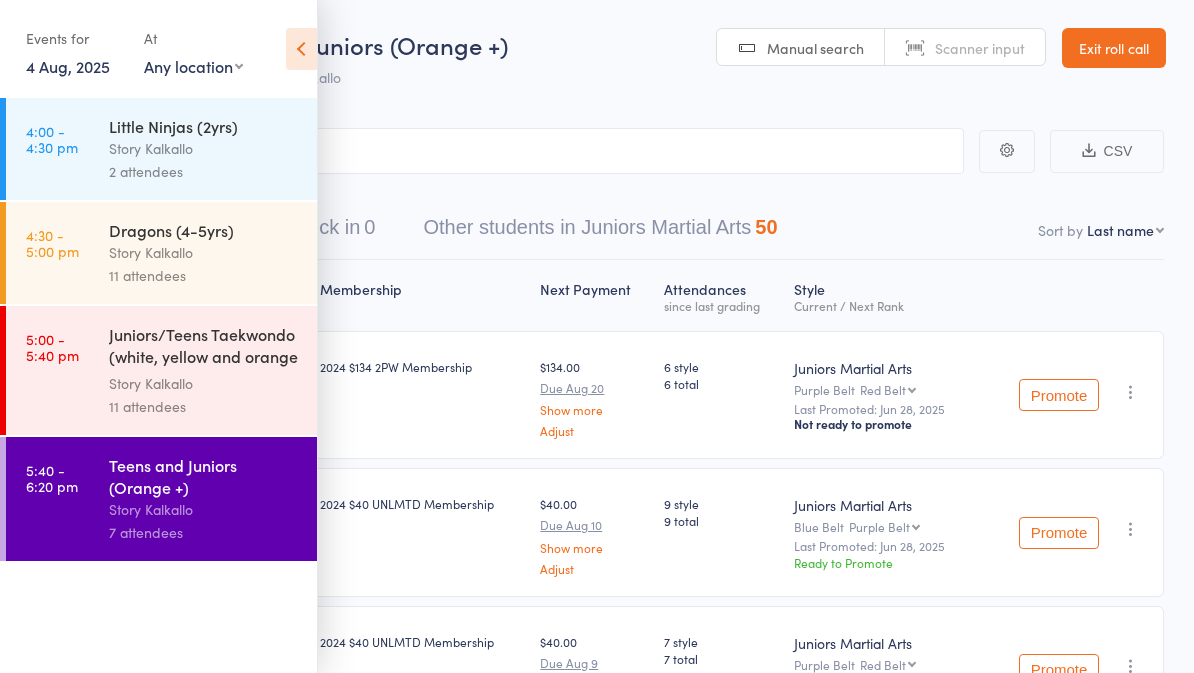 click at bounding box center (301, 49) 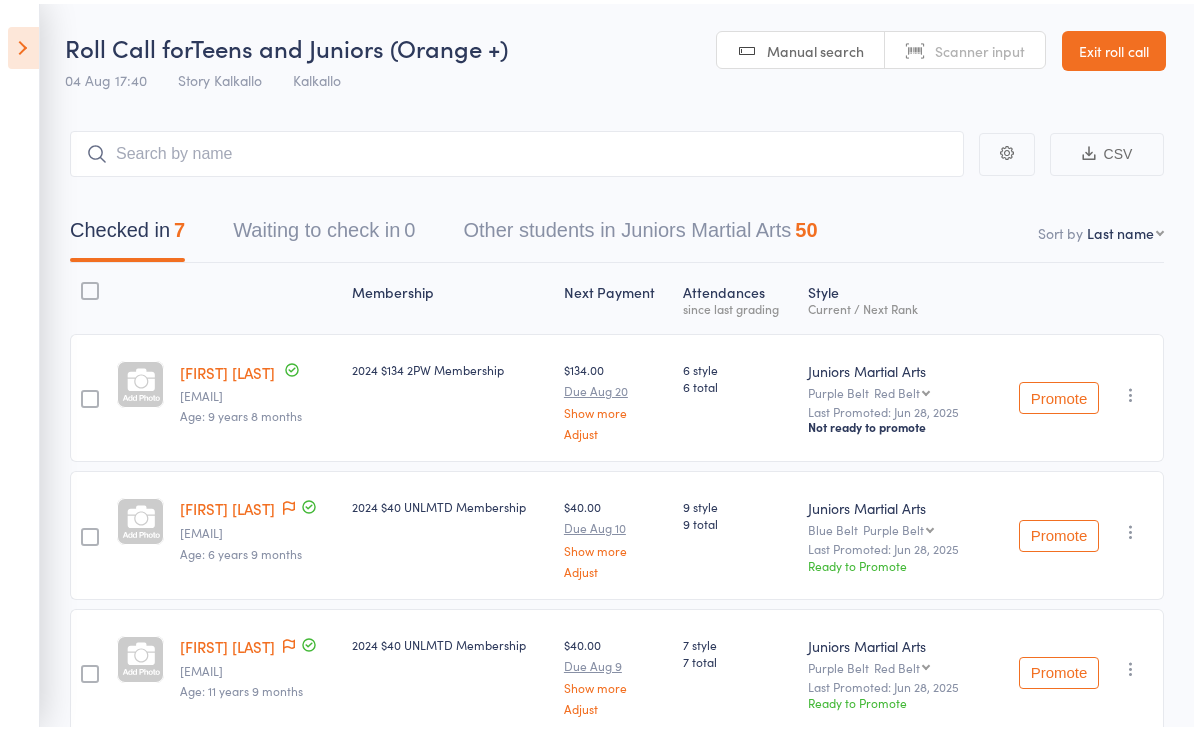 scroll, scrollTop: 21, scrollLeft: 0, axis: vertical 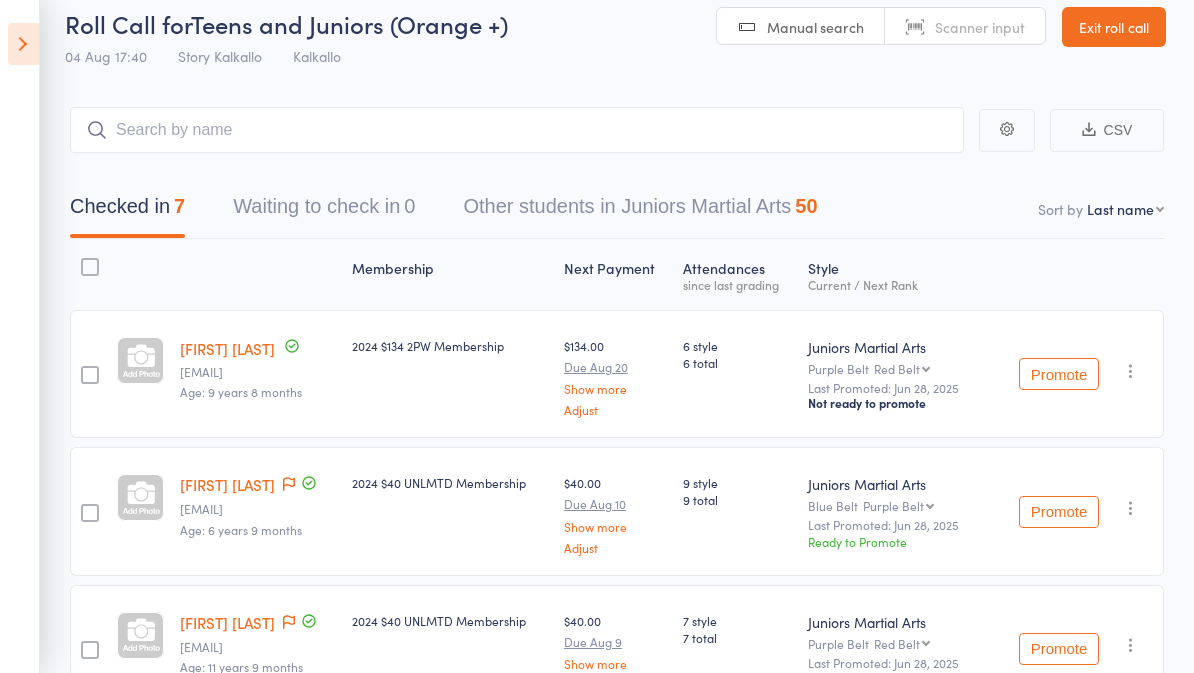 click at bounding box center (23, 44) 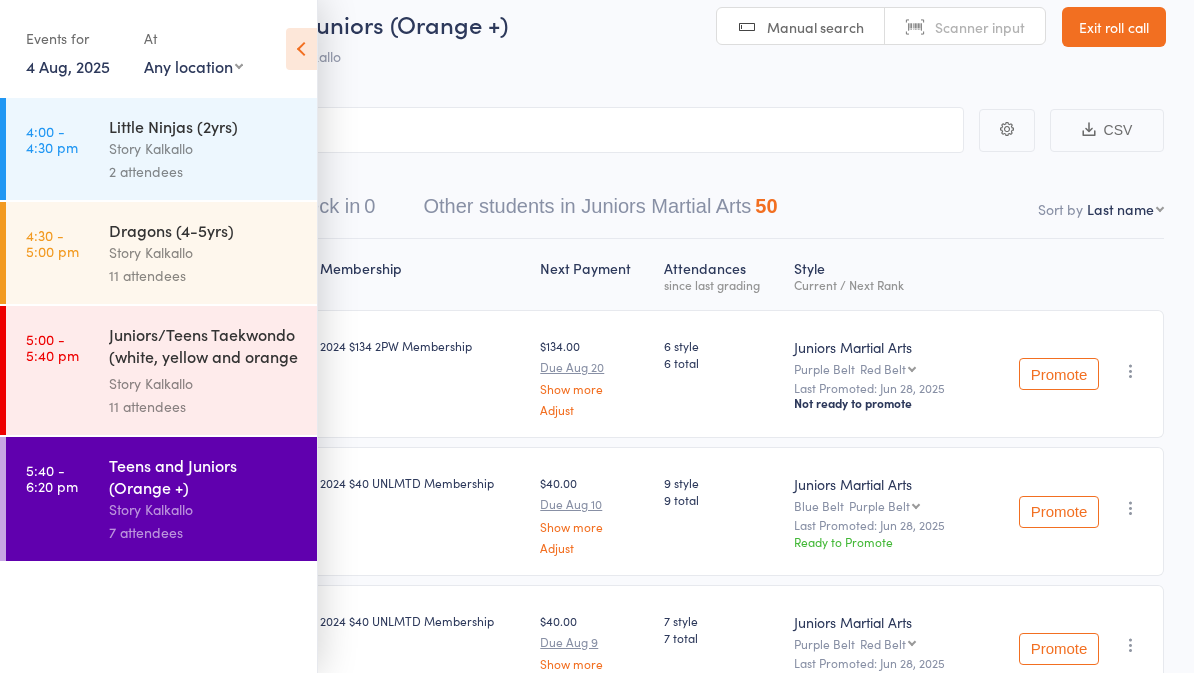 click at bounding box center [301, 49] 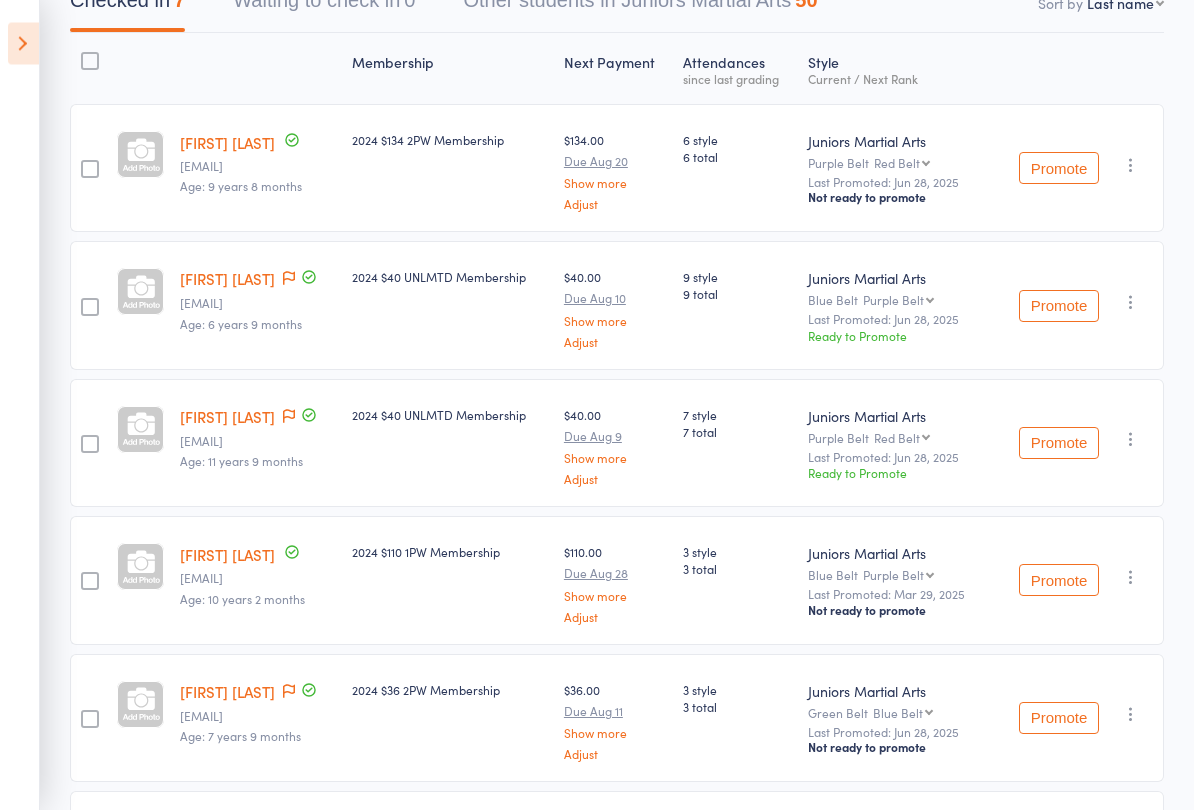 scroll, scrollTop: 229, scrollLeft: 0, axis: vertical 